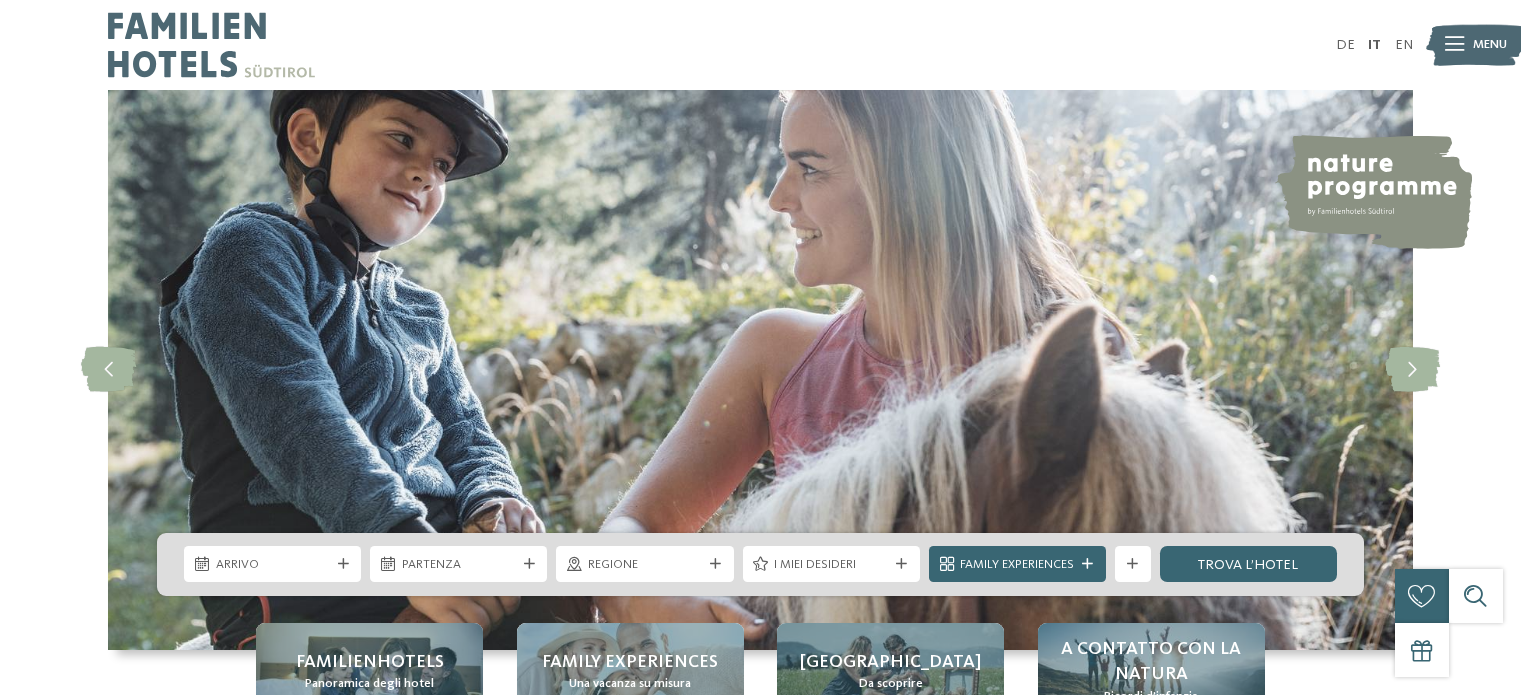 scroll, scrollTop: 0, scrollLeft: 0, axis: both 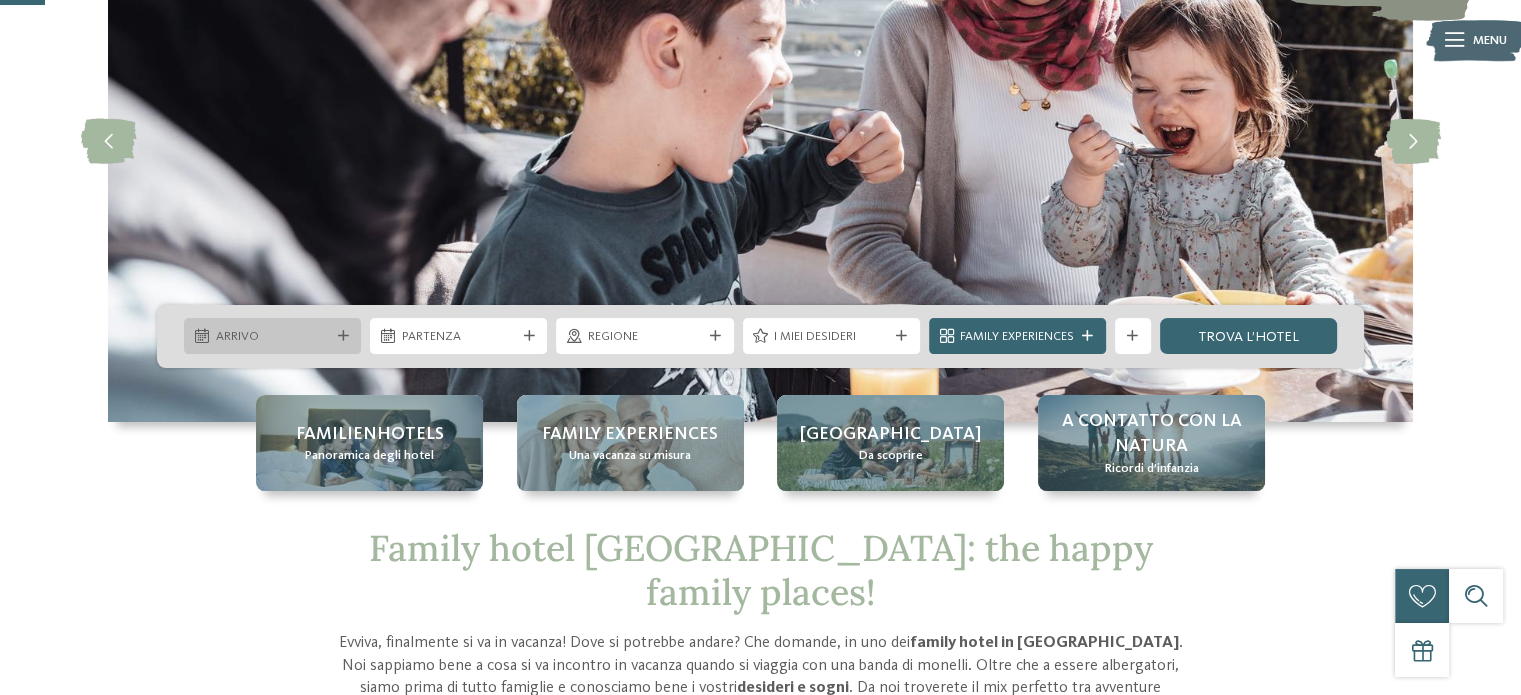 click on "Arrivo" at bounding box center (272, 336) 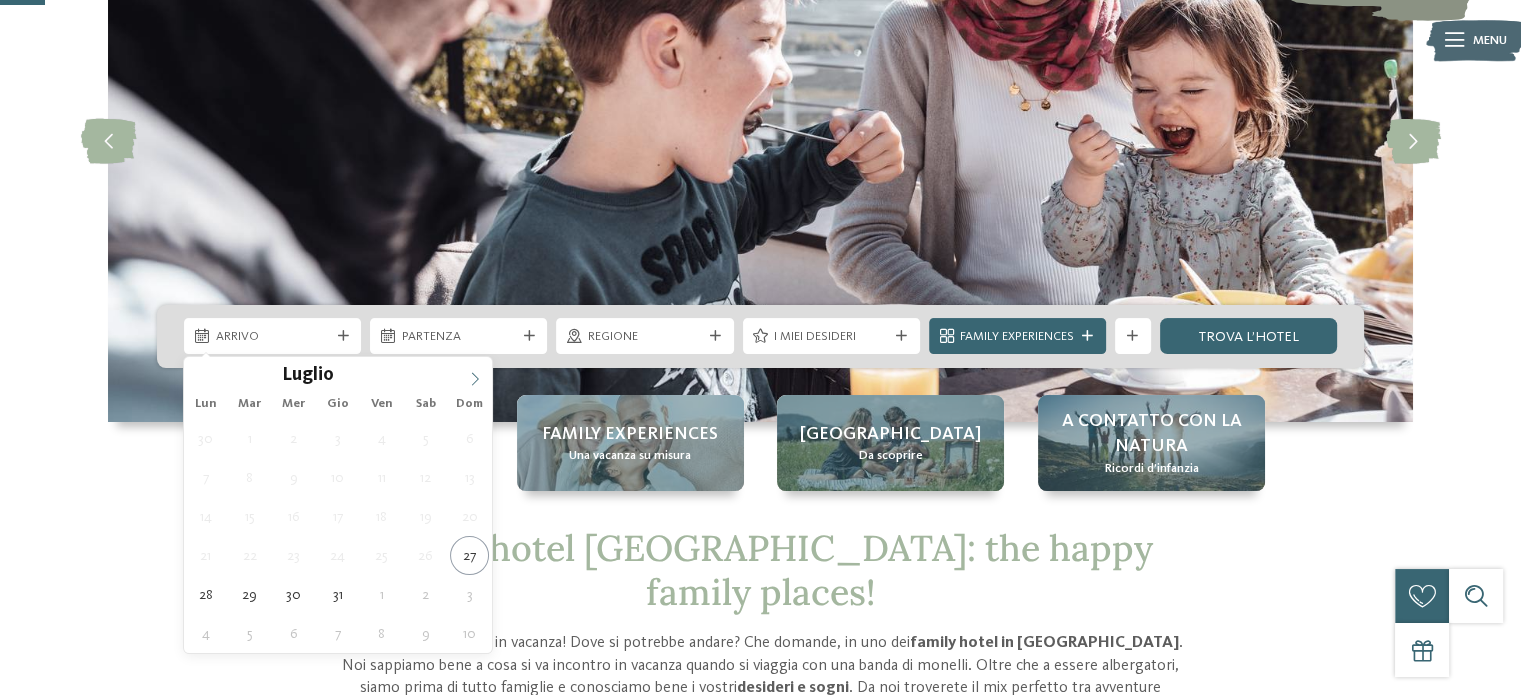 click 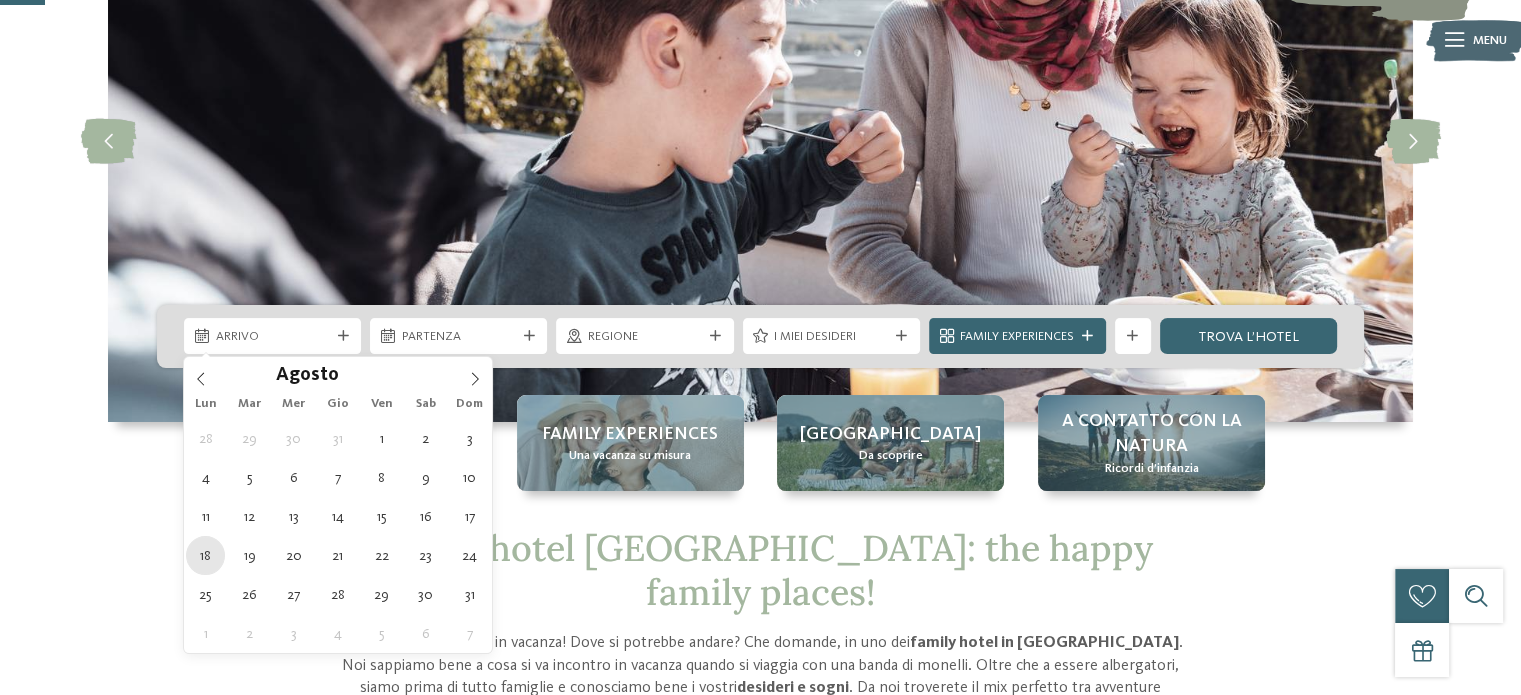 type on "18.08.2025" 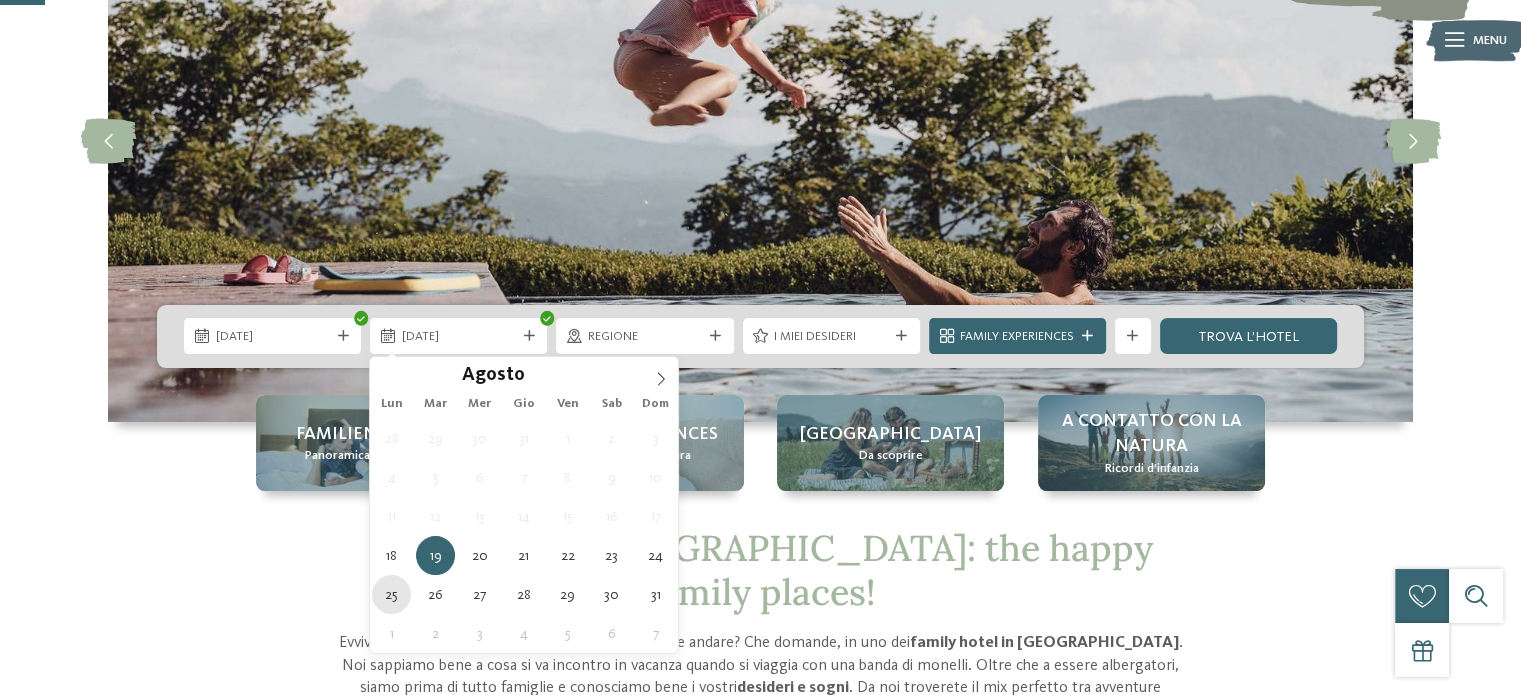 type on "25.08.2025" 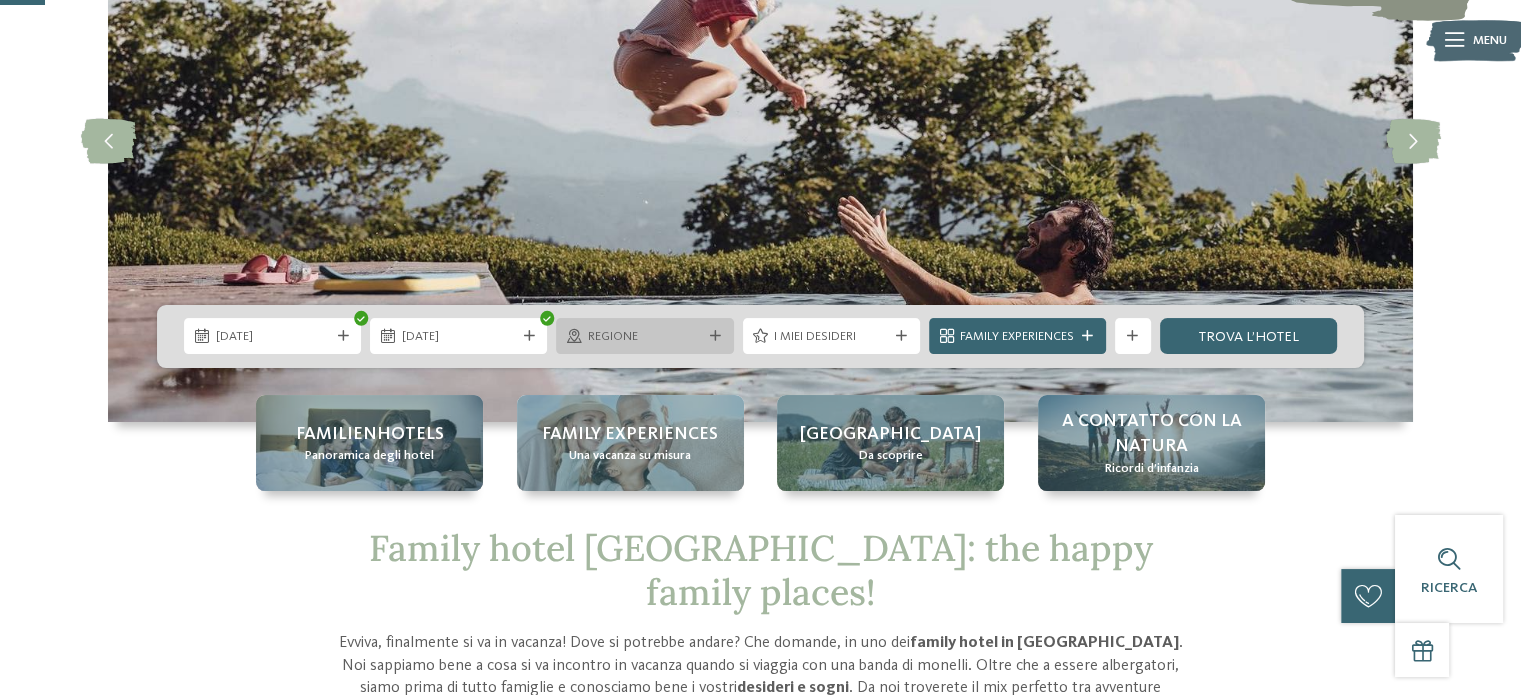 click on "Regione" at bounding box center [644, 336] 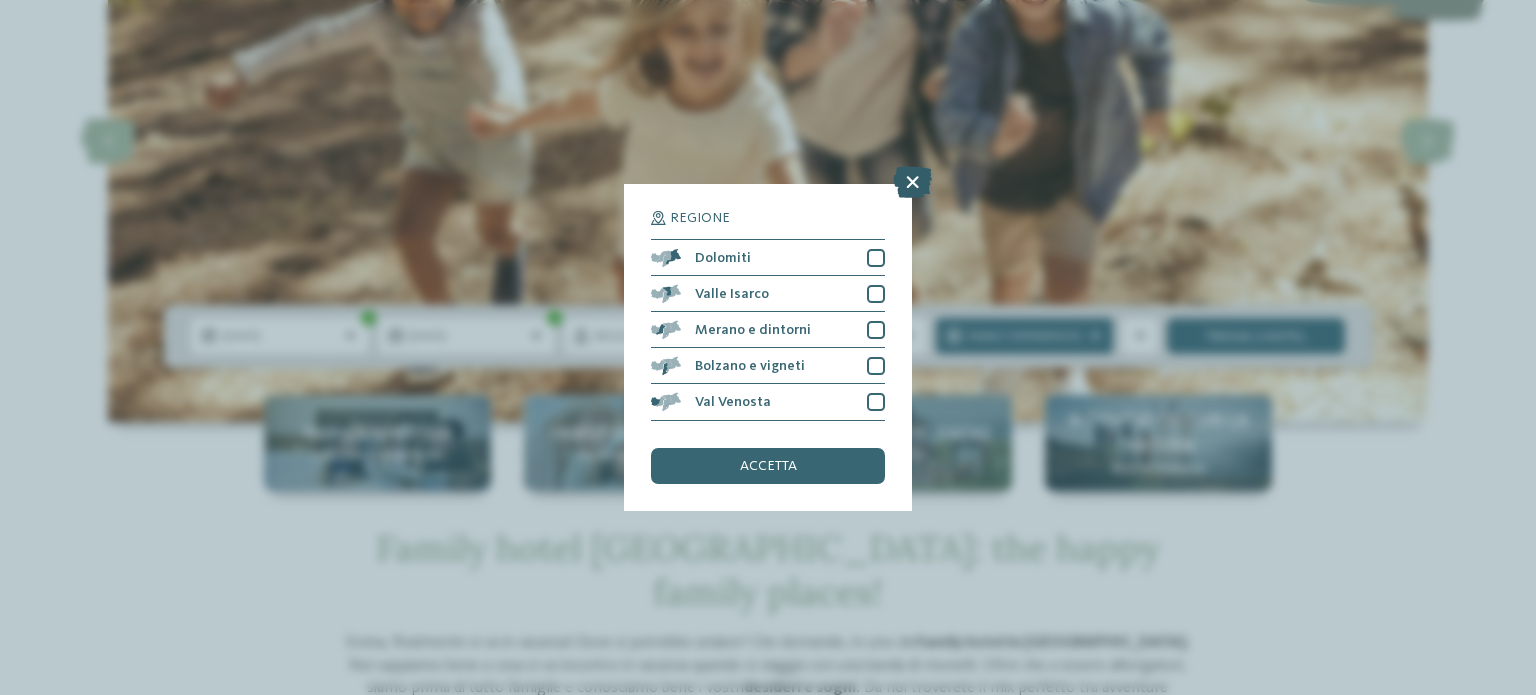 click at bounding box center (912, 183) 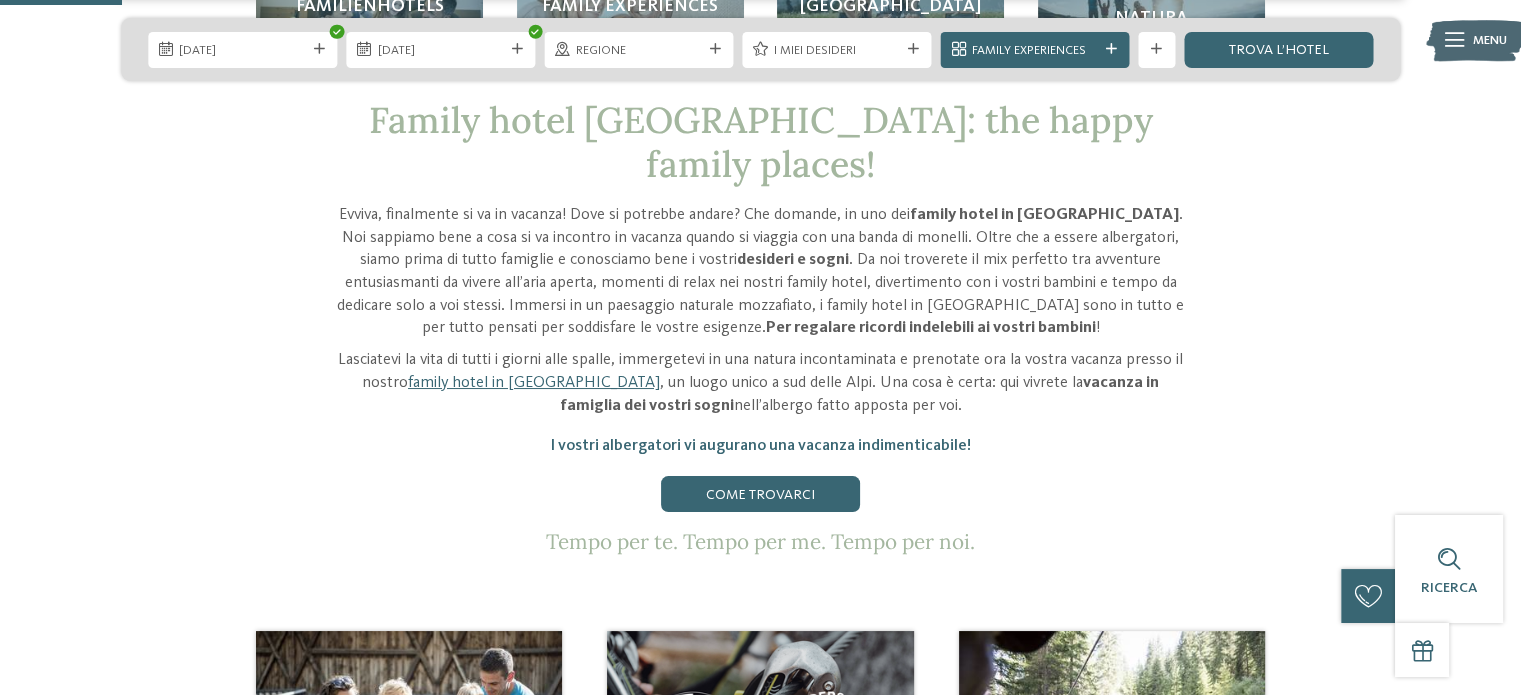 scroll, scrollTop: 667, scrollLeft: 0, axis: vertical 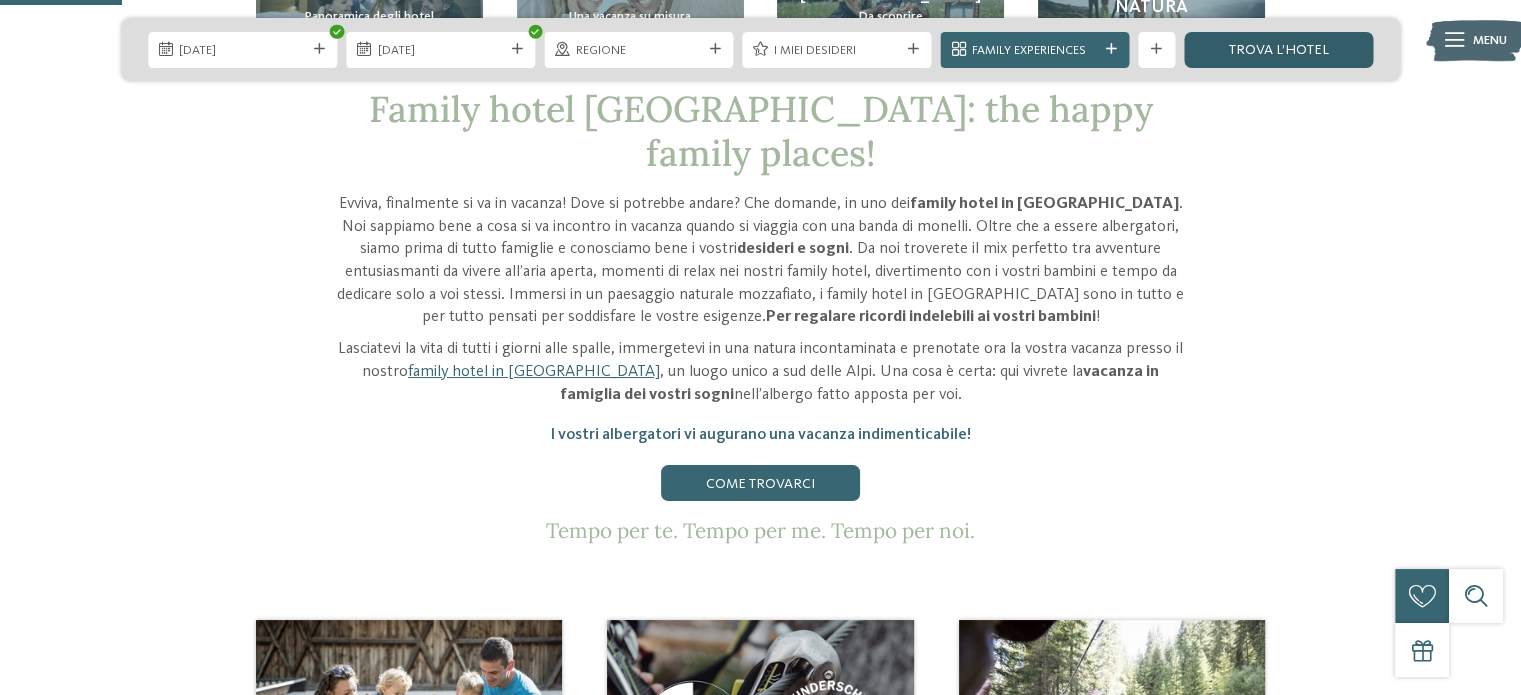 click on "trova l’hotel" at bounding box center (1278, 50) 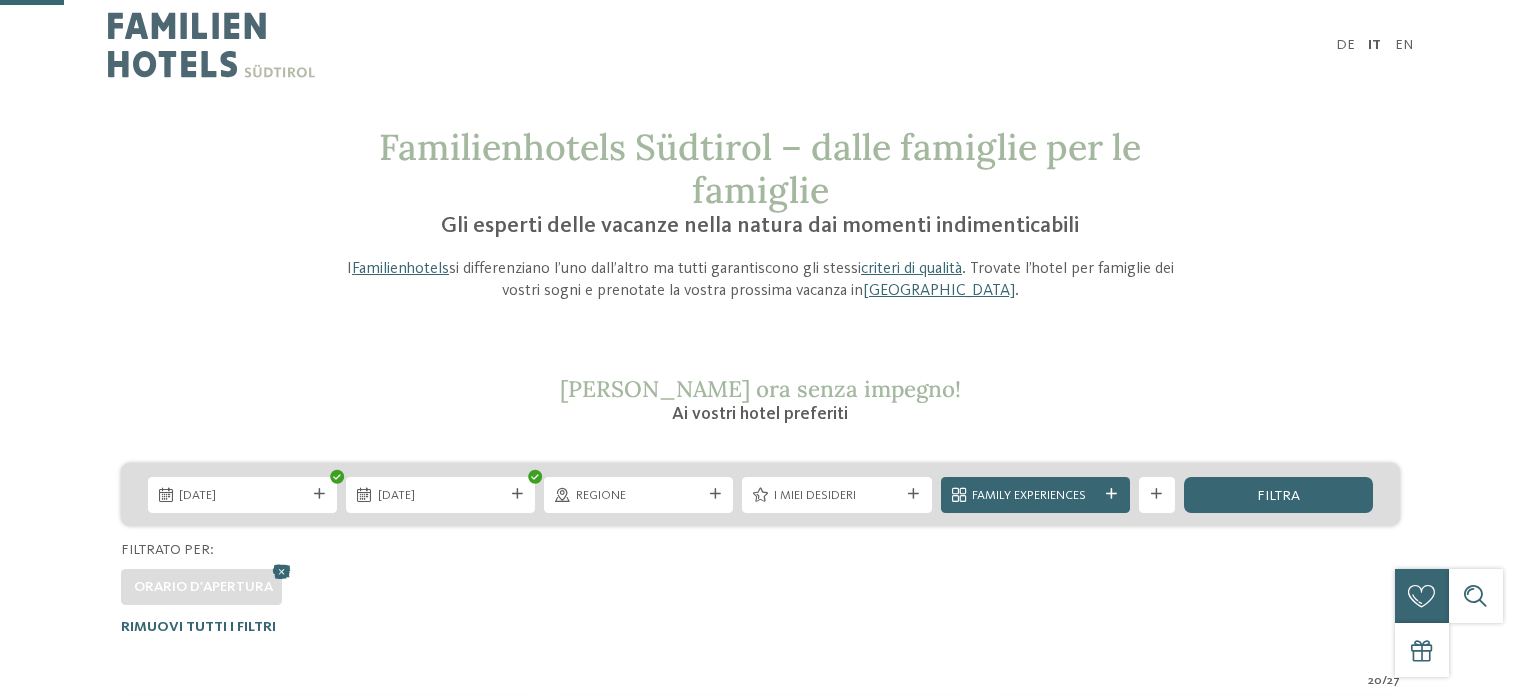 scroll, scrollTop: 574, scrollLeft: 0, axis: vertical 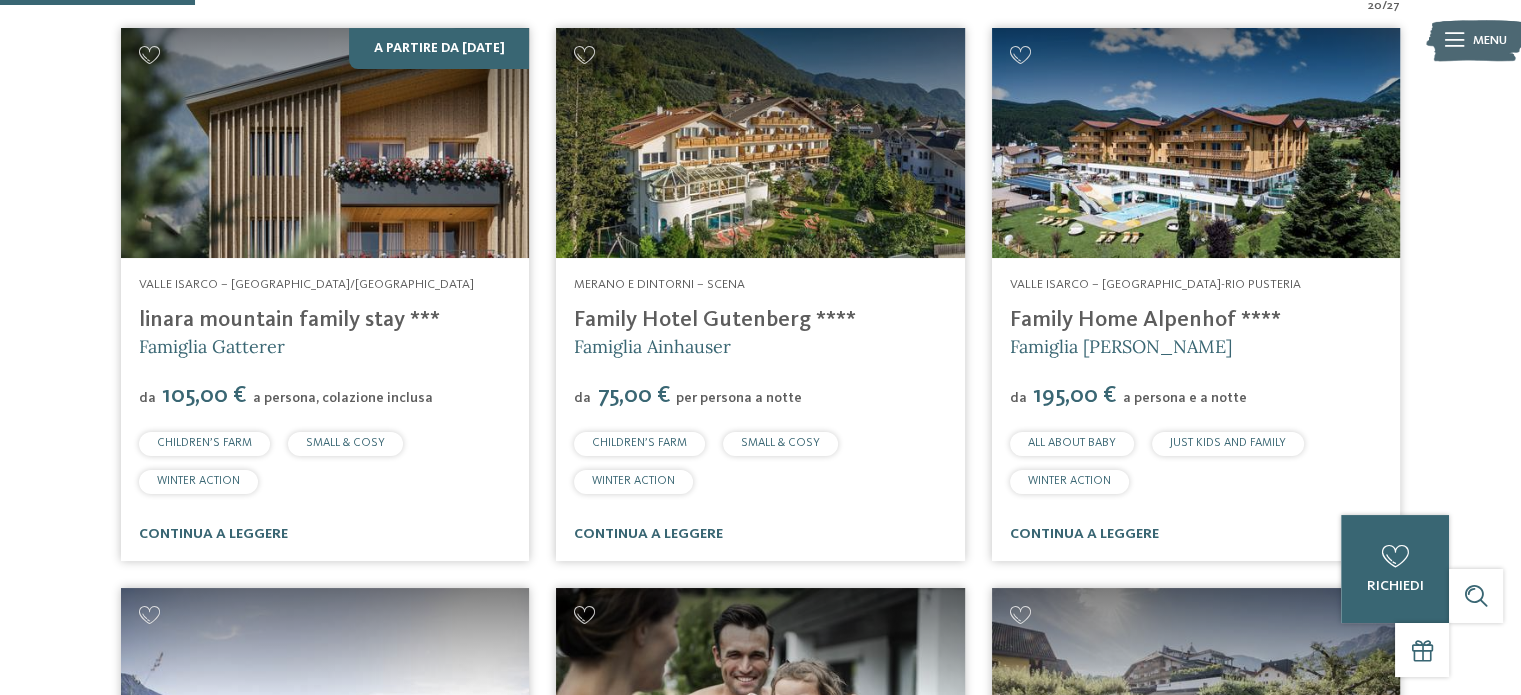 click on "linara mountain family stay ***" at bounding box center (289, 320) 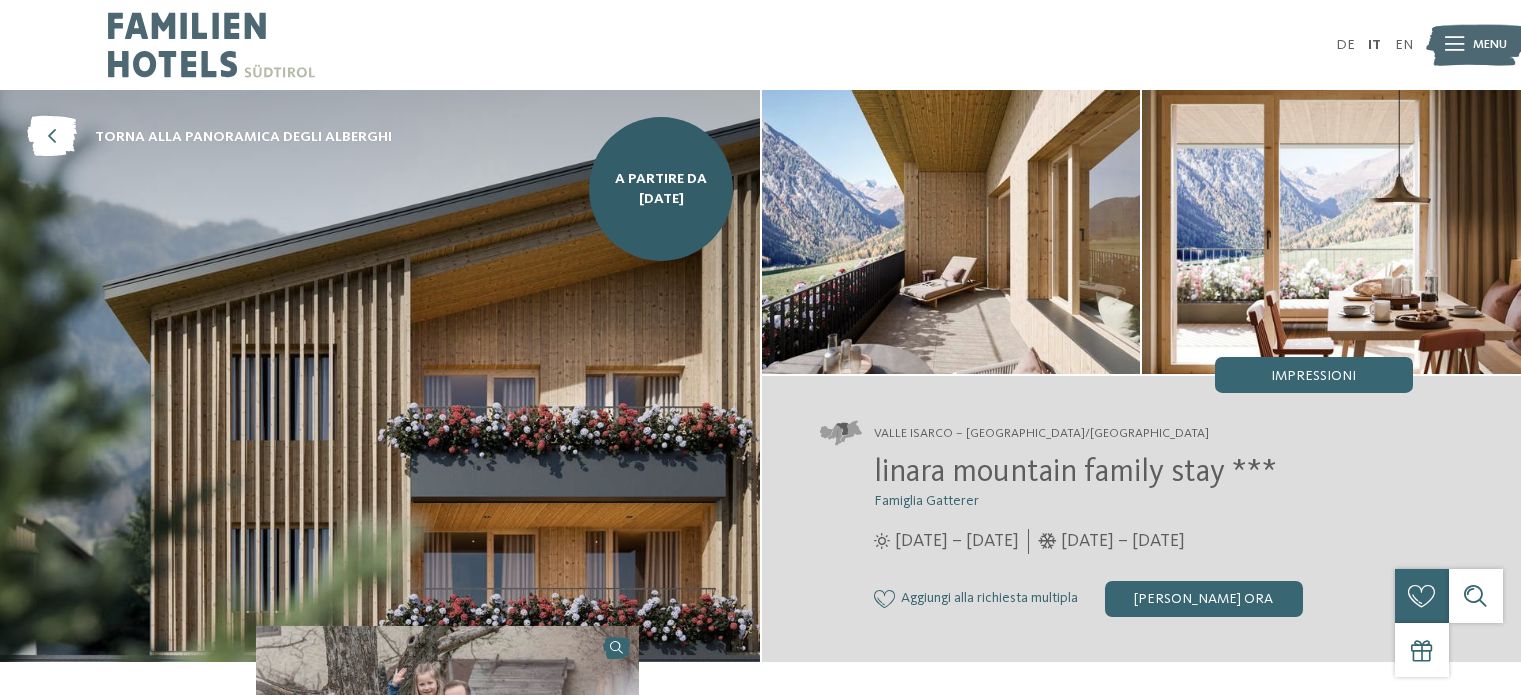 scroll, scrollTop: 0, scrollLeft: 0, axis: both 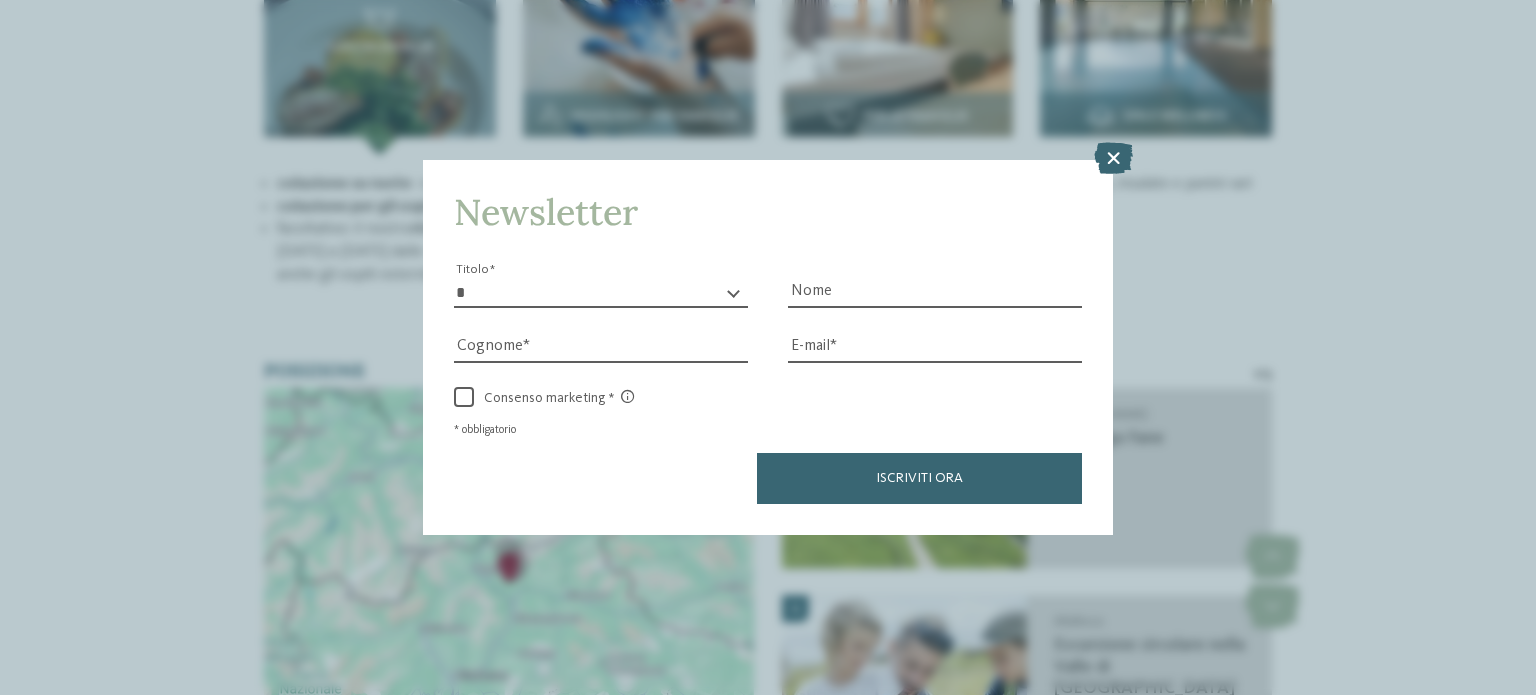 click on "Solo un momento – il sito web sta caricando …
DE
IT" at bounding box center (768, 748) 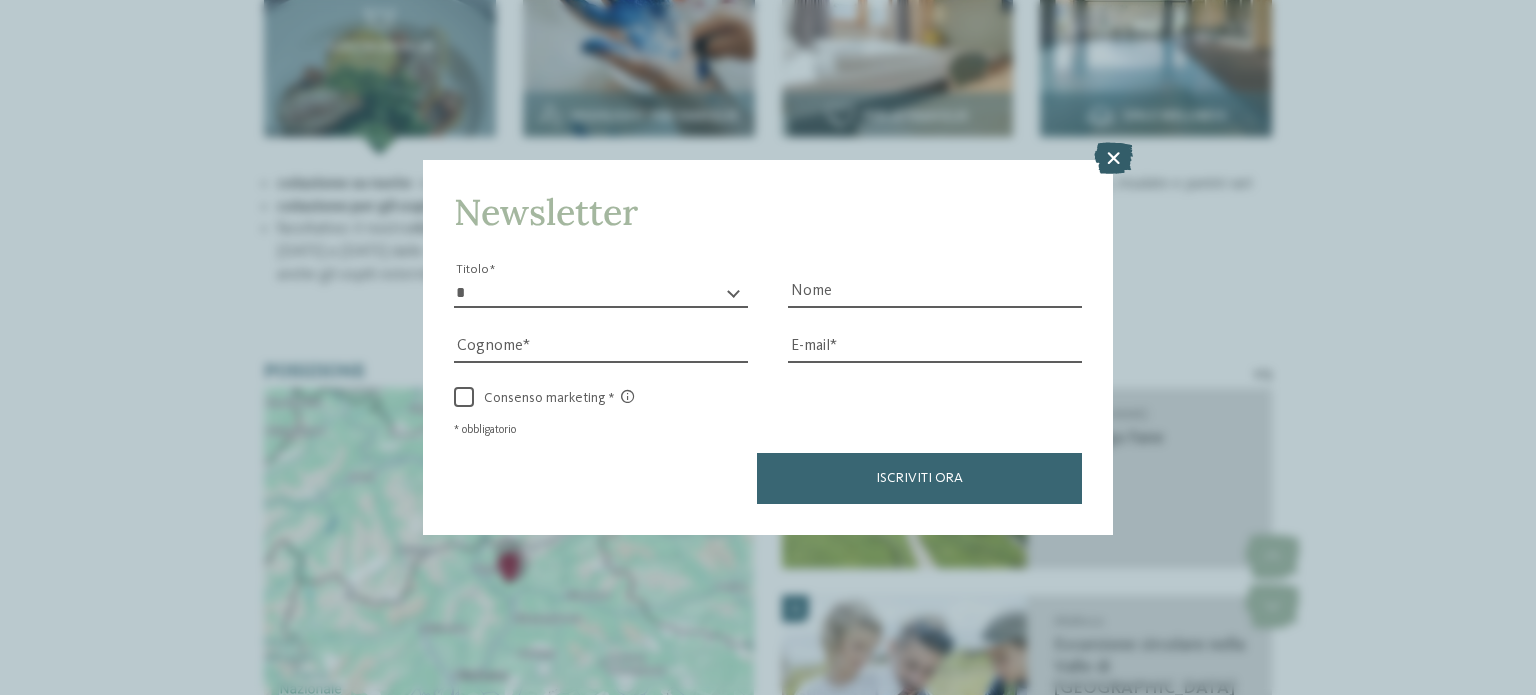 click at bounding box center (1113, 158) 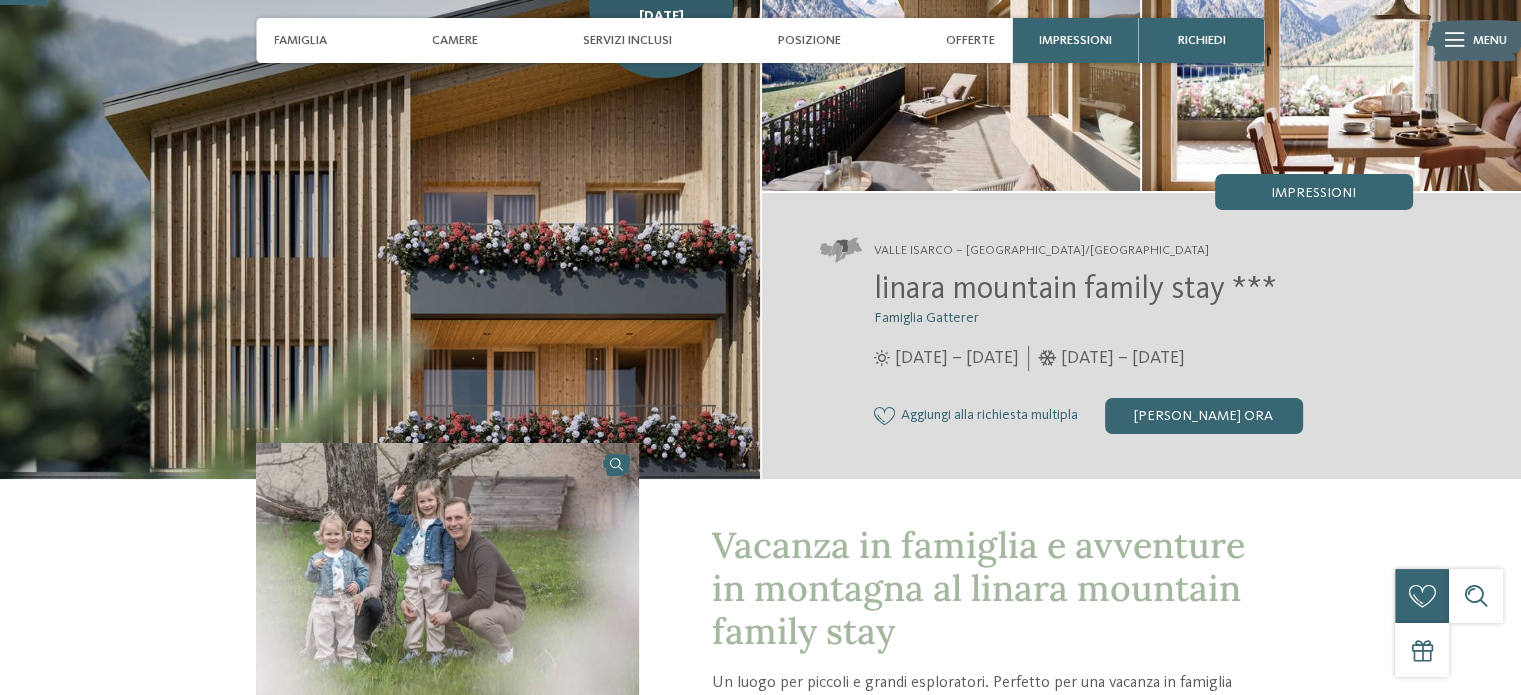 scroll, scrollTop: 174, scrollLeft: 0, axis: vertical 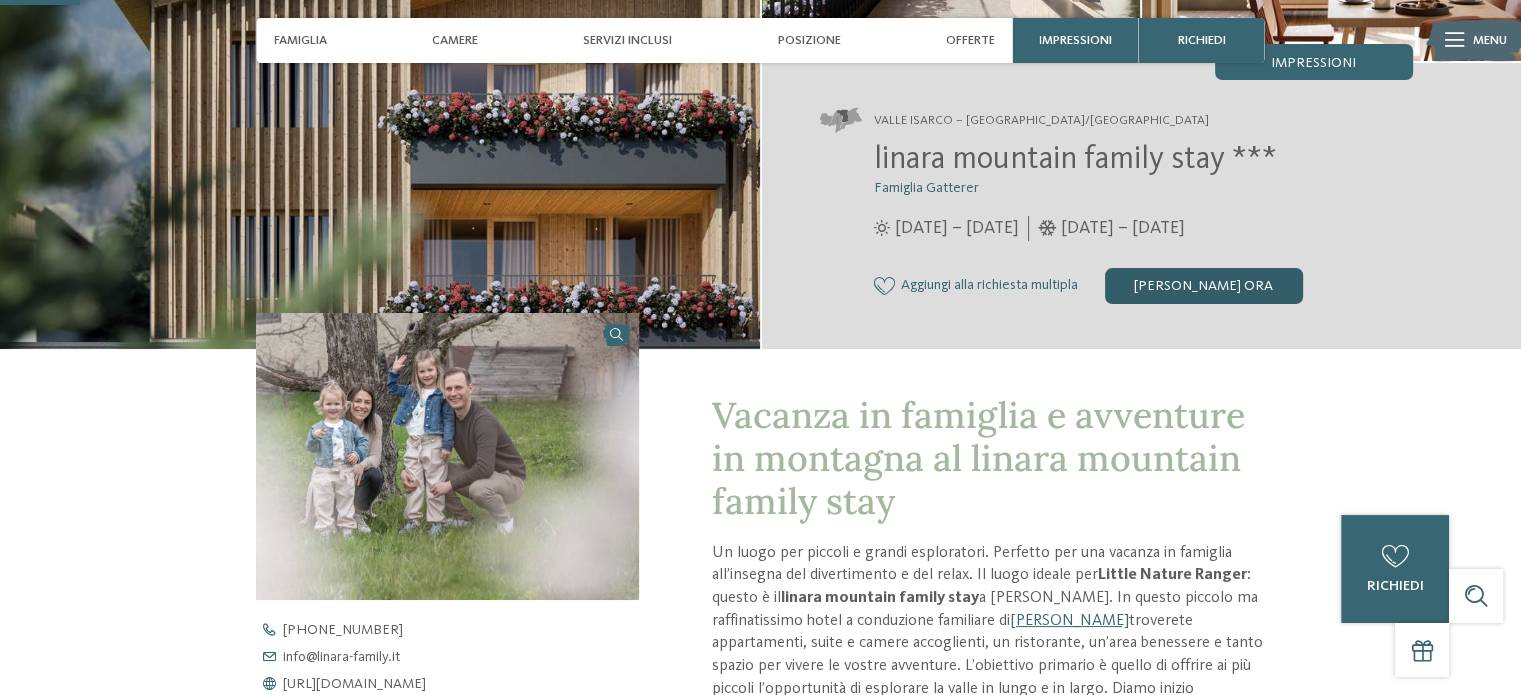 click on "[PERSON_NAME] ora" at bounding box center (1204, 286) 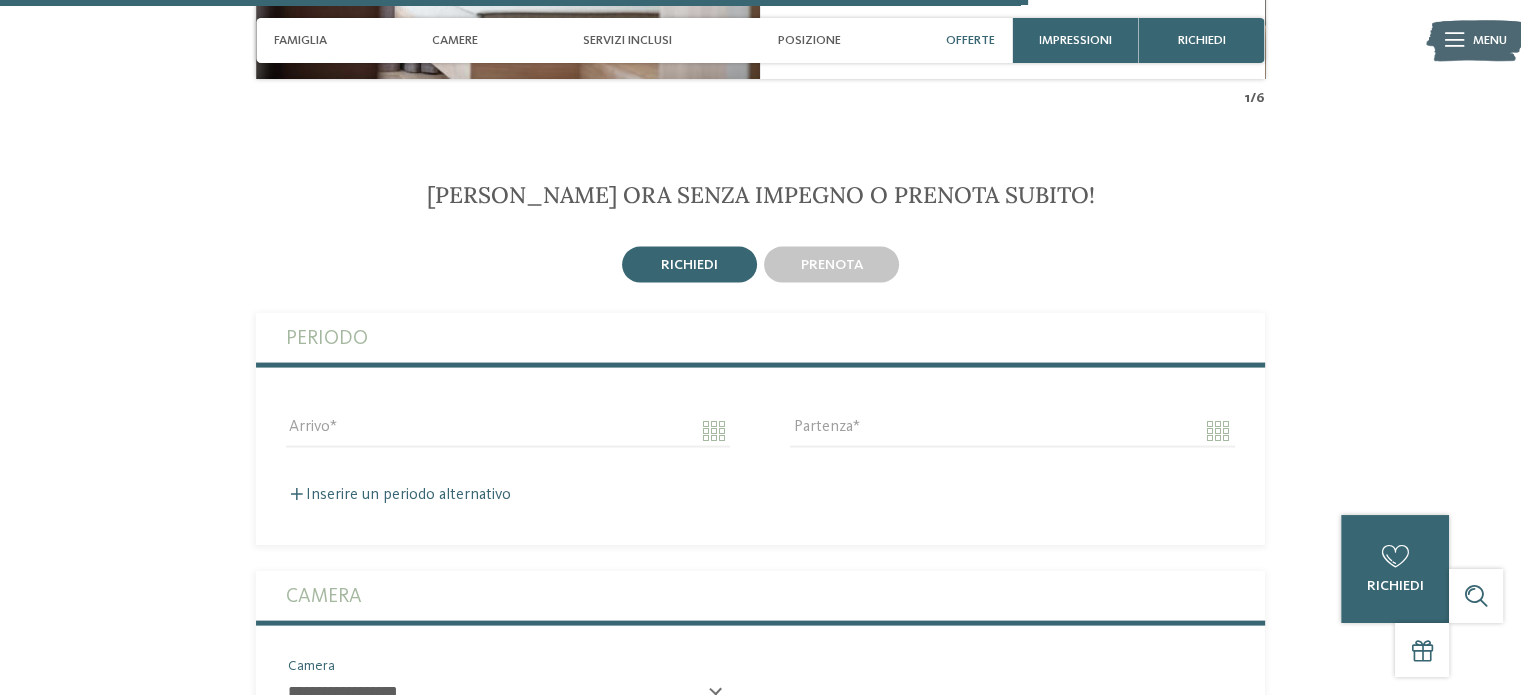 scroll, scrollTop: 4003, scrollLeft: 0, axis: vertical 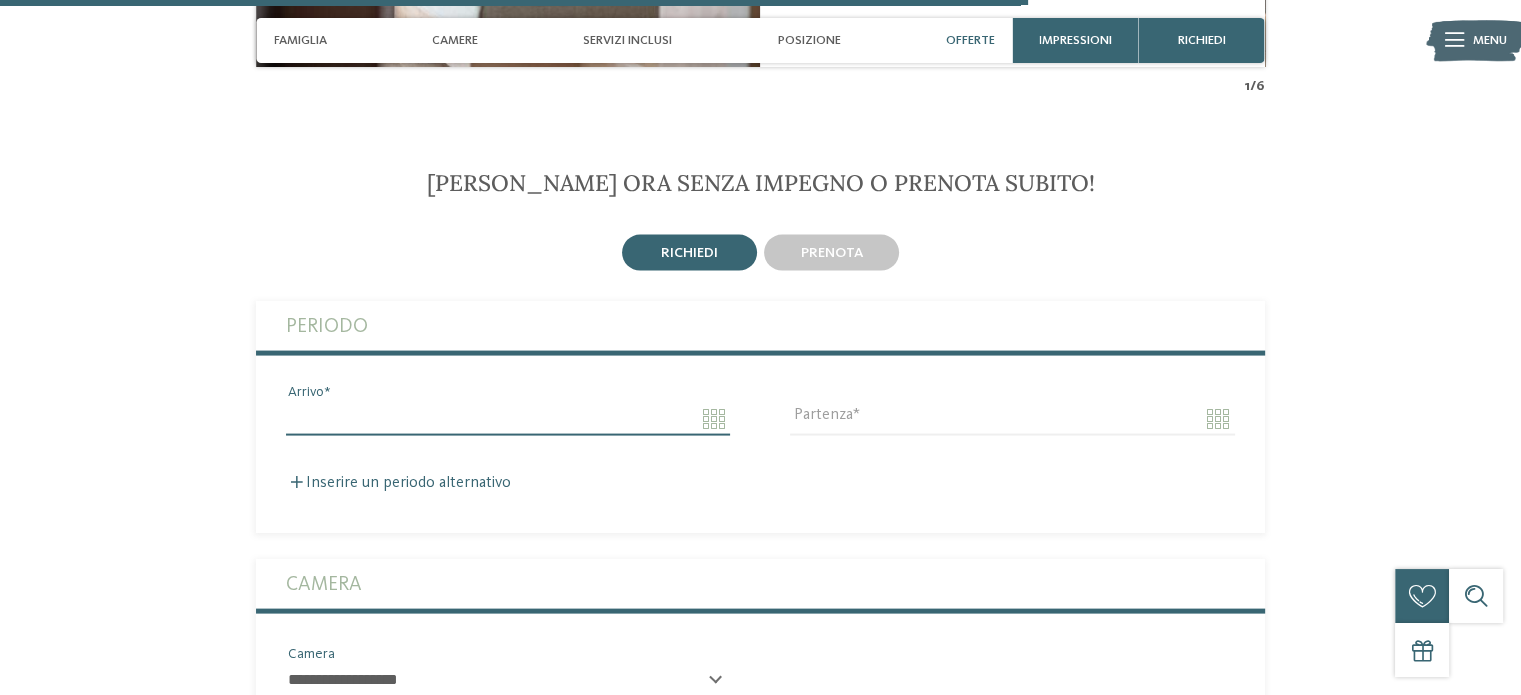 click on "Arrivo" at bounding box center [508, 419] 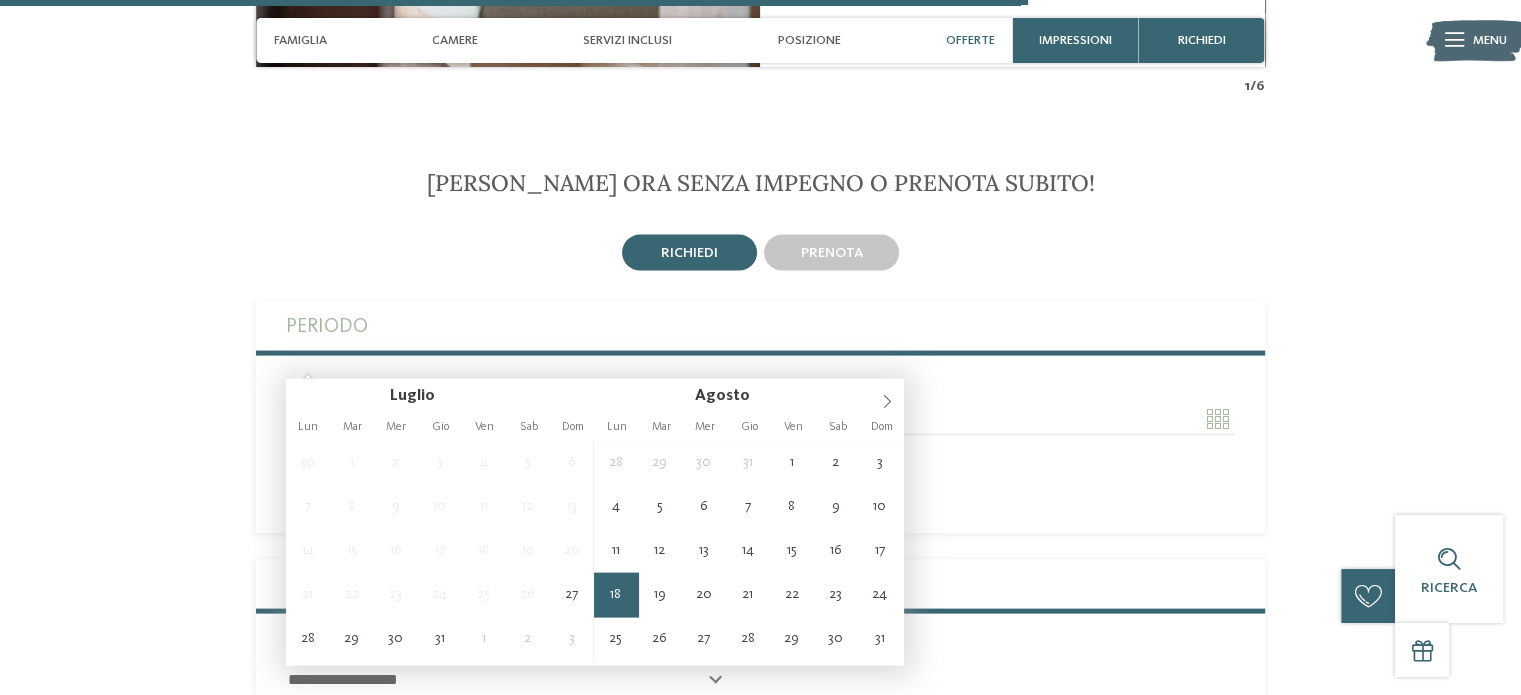 type on "**********" 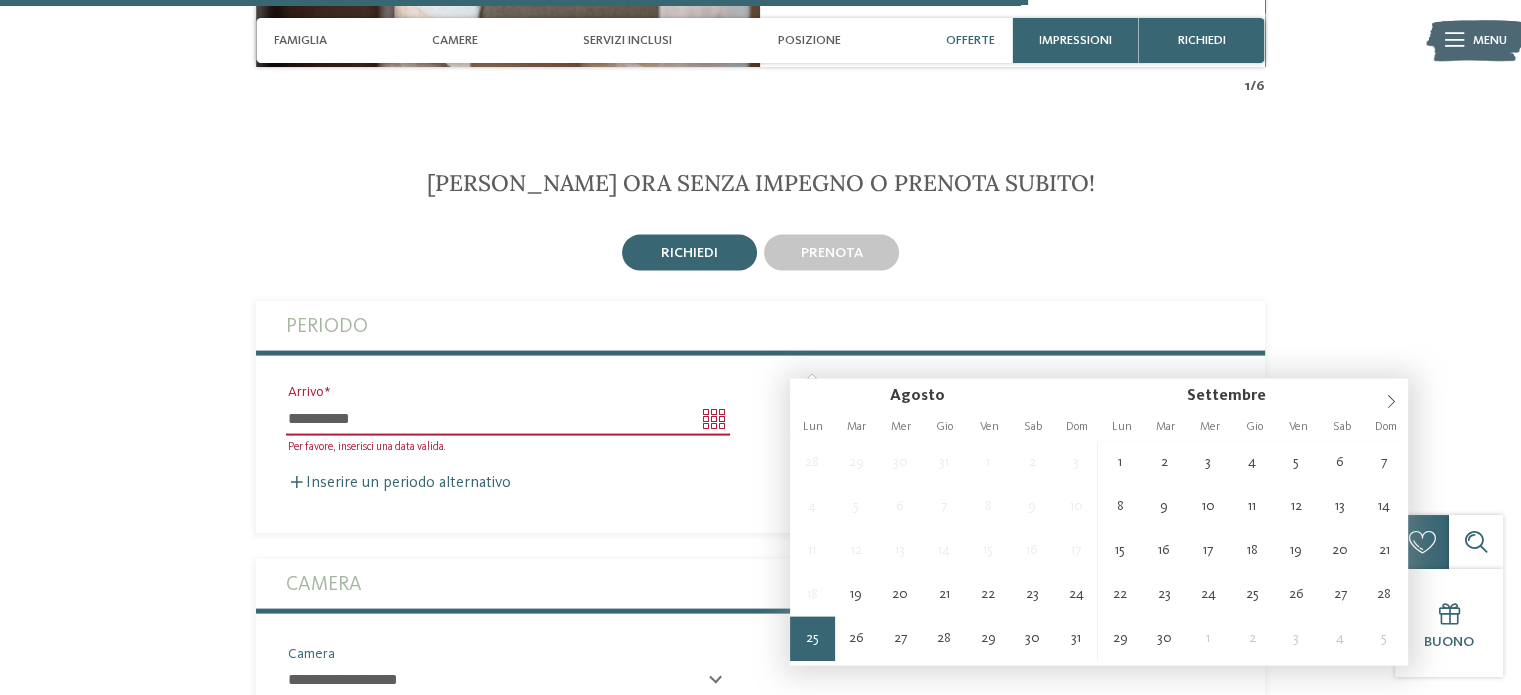type on "**********" 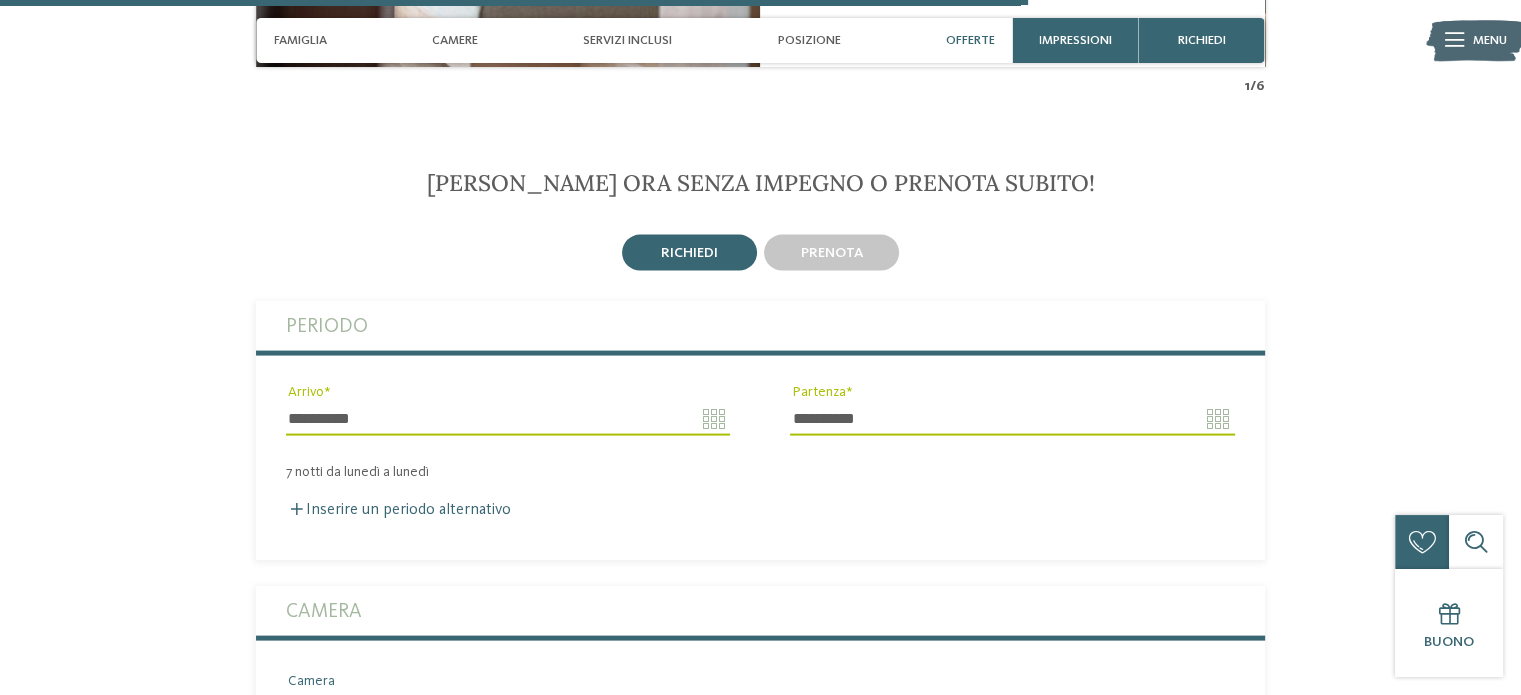 click on "Camera" at bounding box center [760, 611] 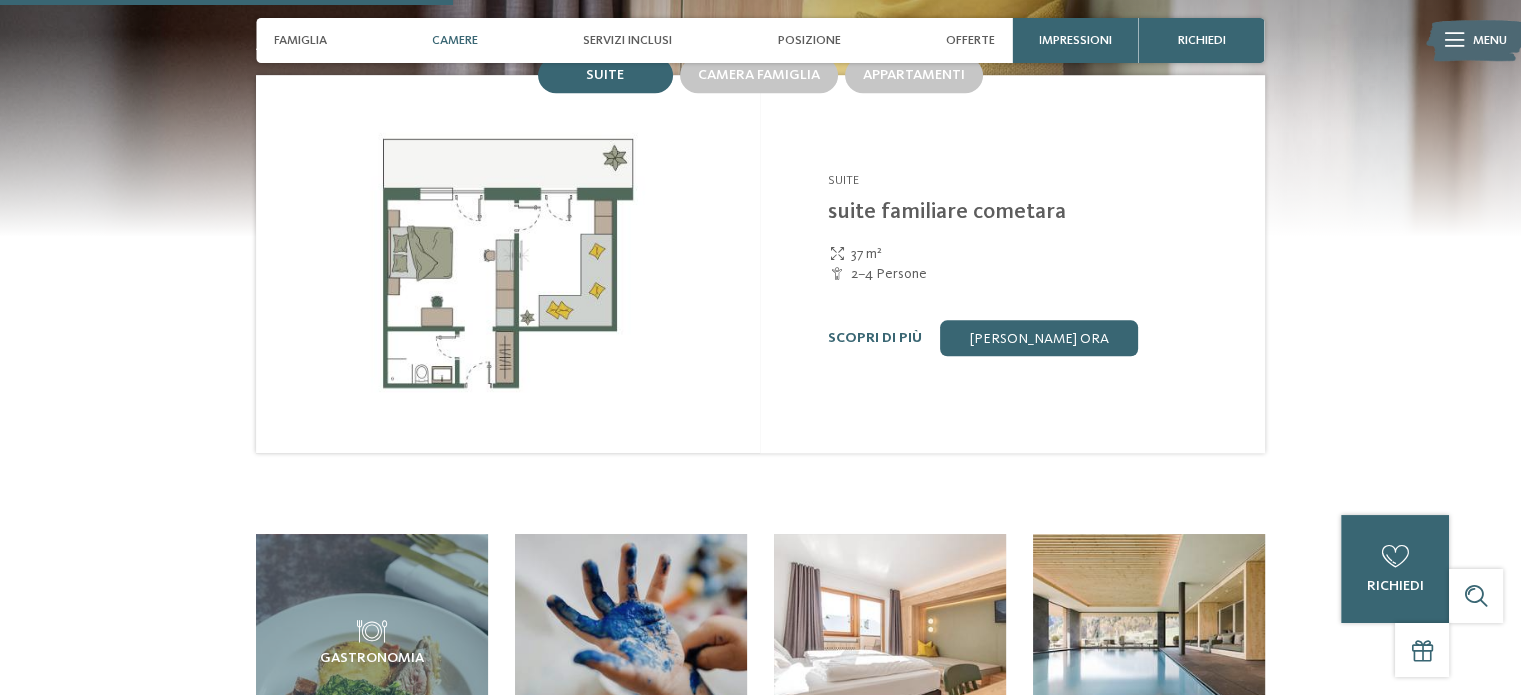 scroll, scrollTop: 1772, scrollLeft: 0, axis: vertical 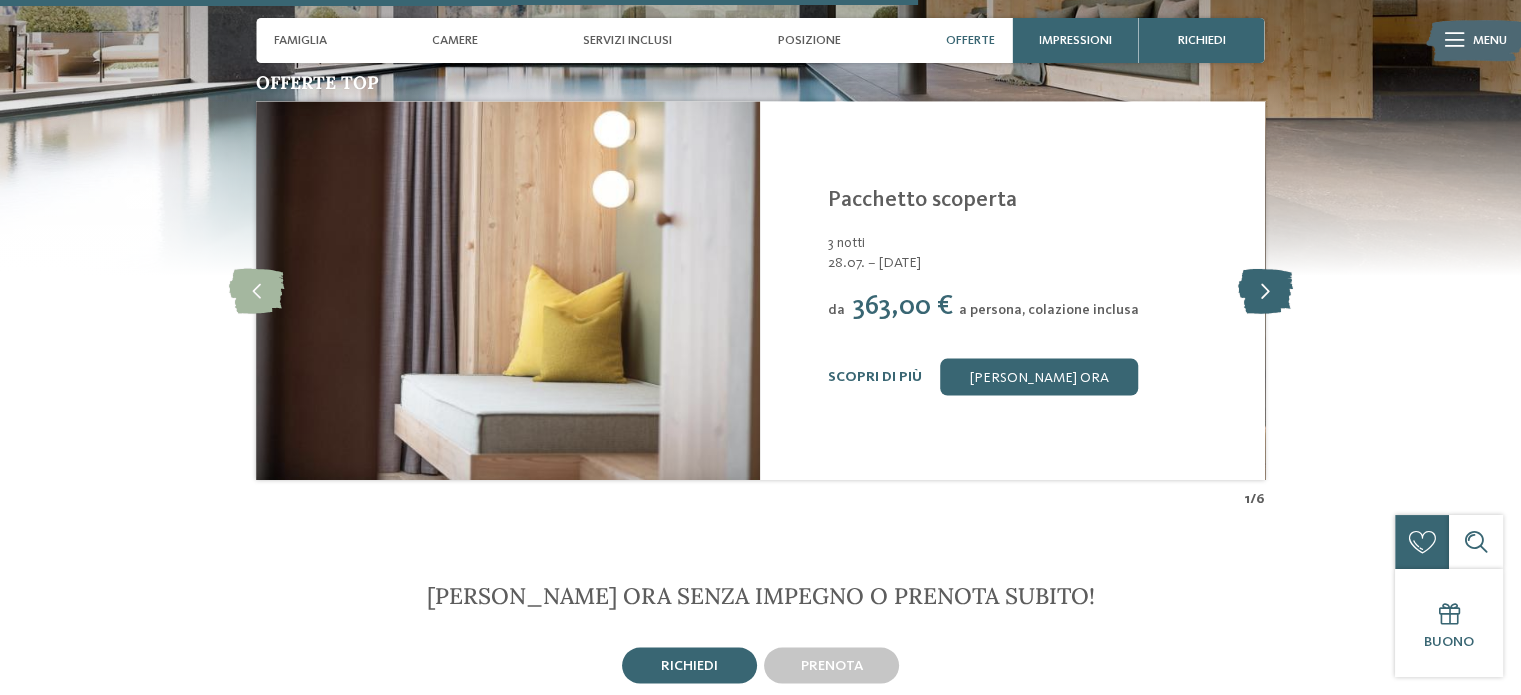 click at bounding box center (1264, 290) 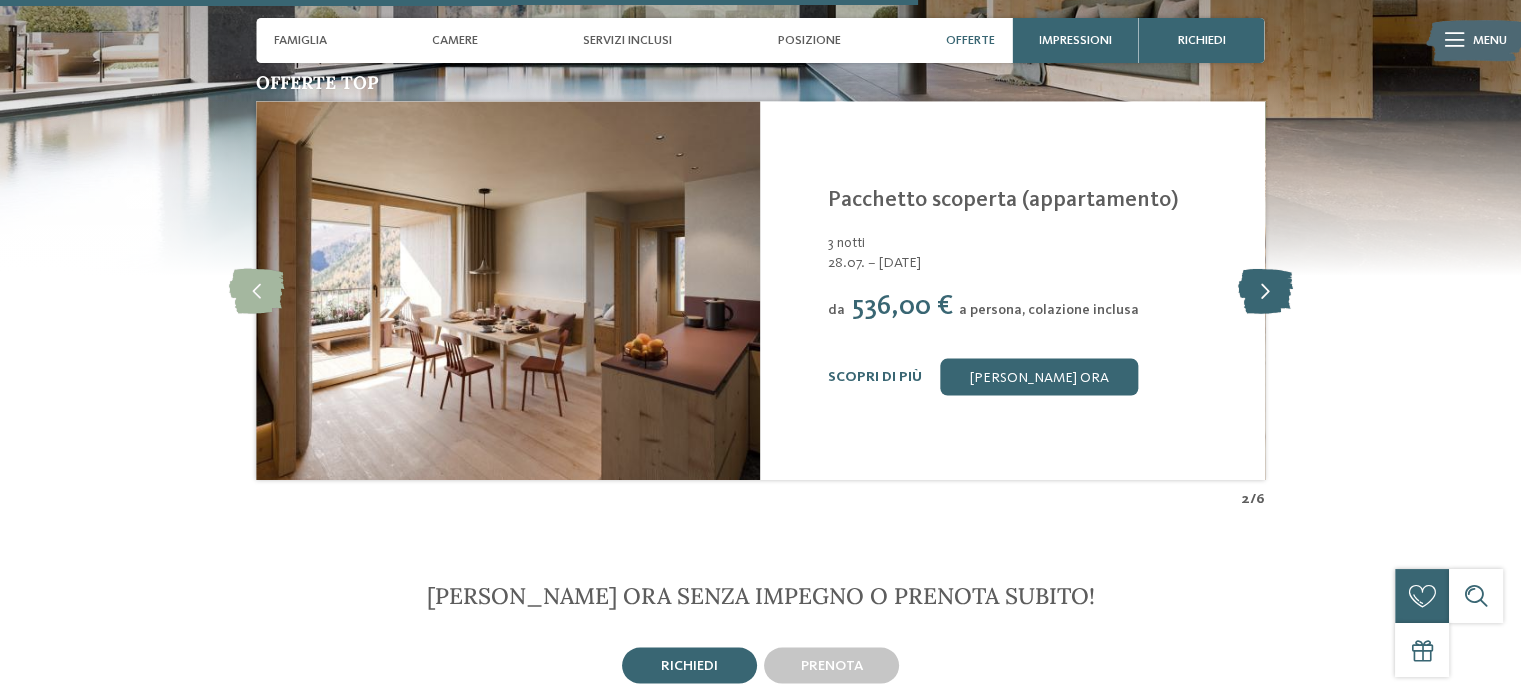 click at bounding box center (1264, 290) 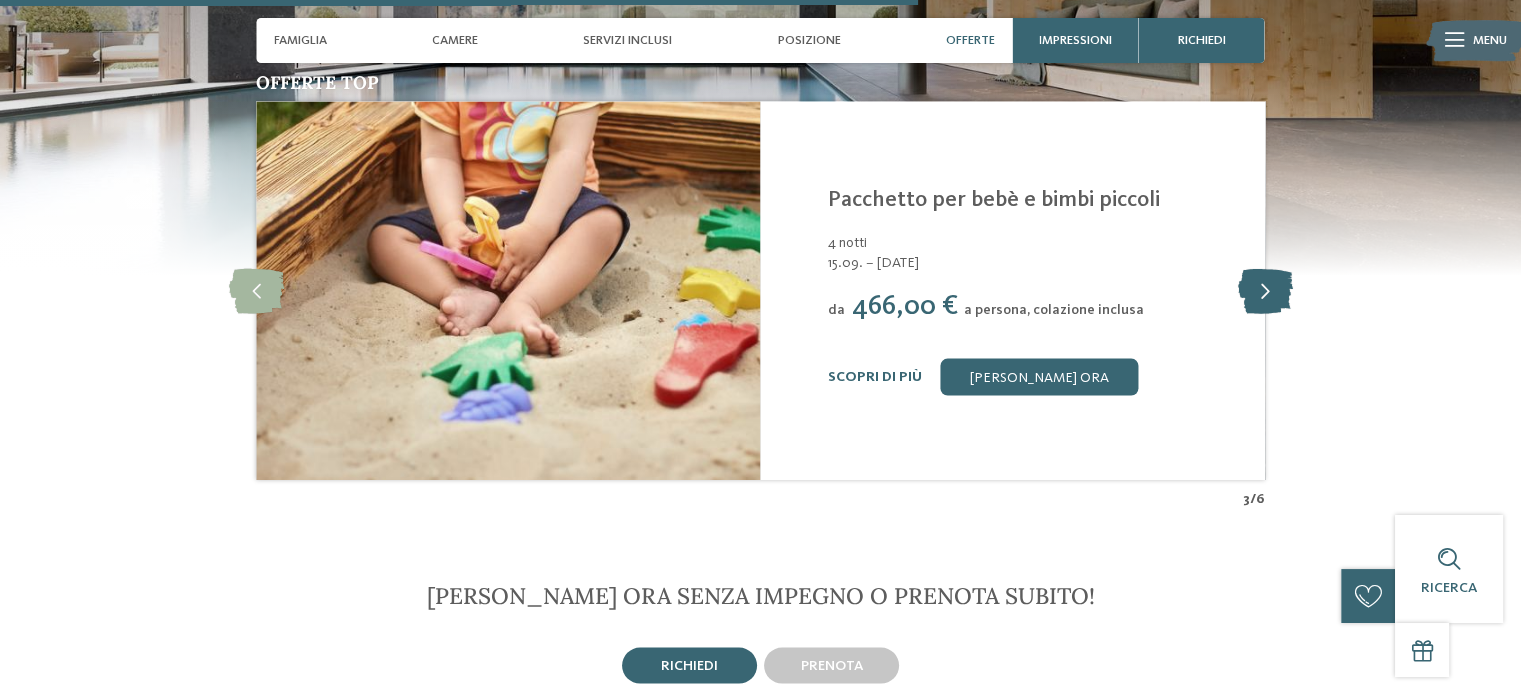 click at bounding box center (1264, 290) 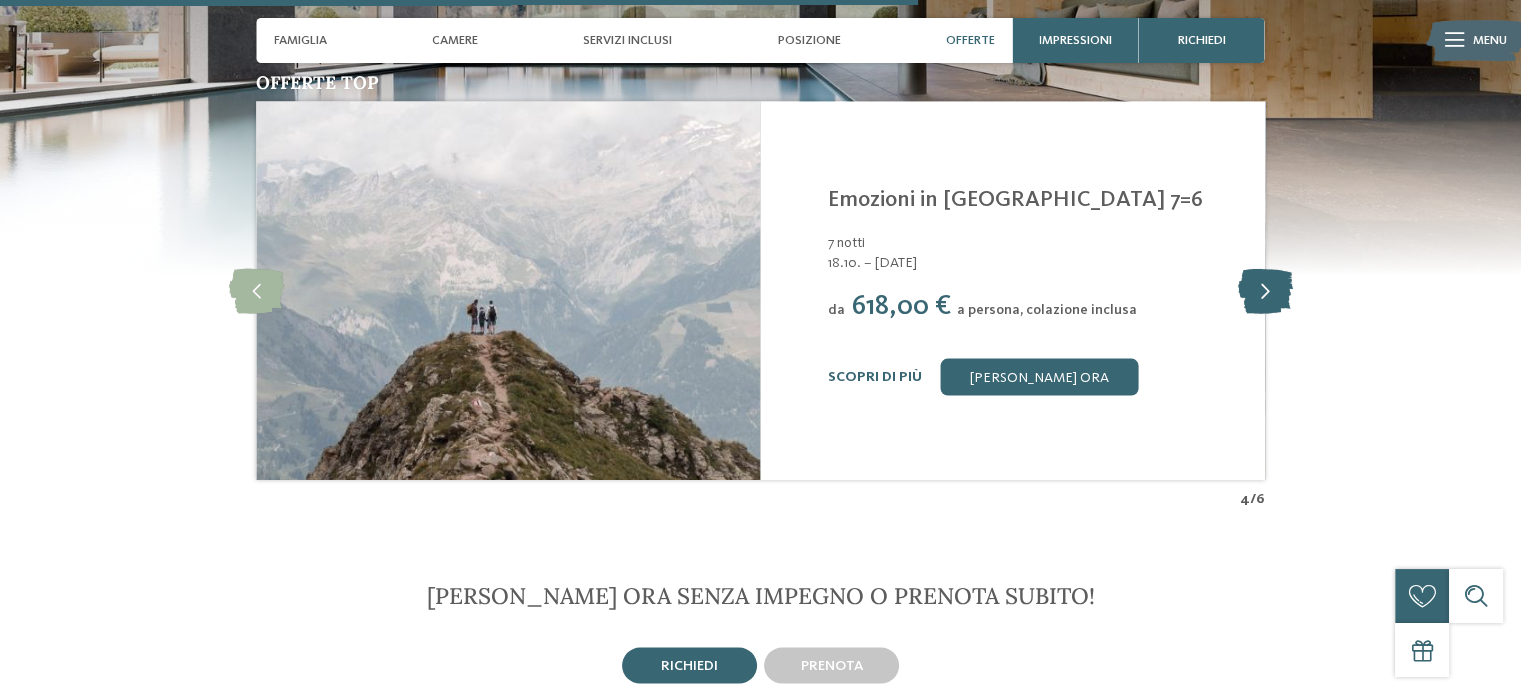 click at bounding box center [1264, 290] 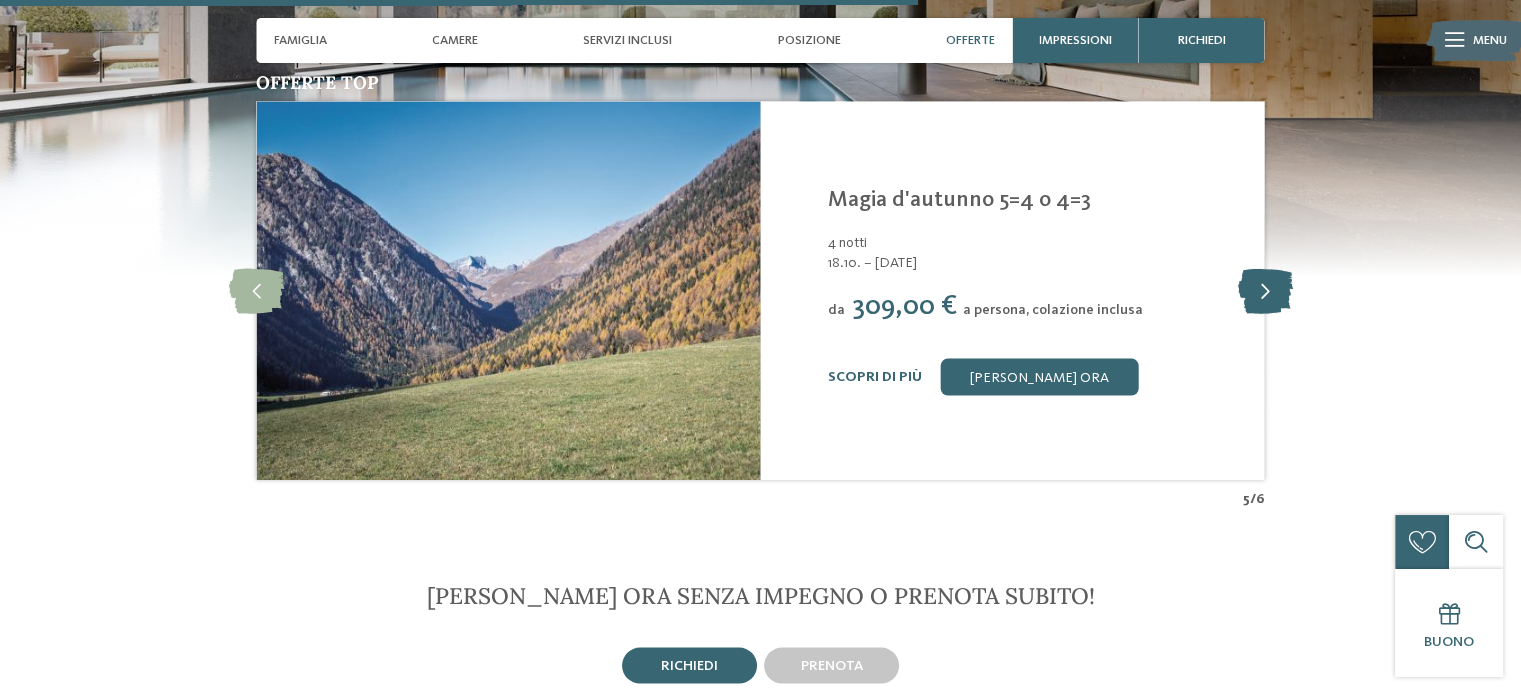 click at bounding box center [1264, 290] 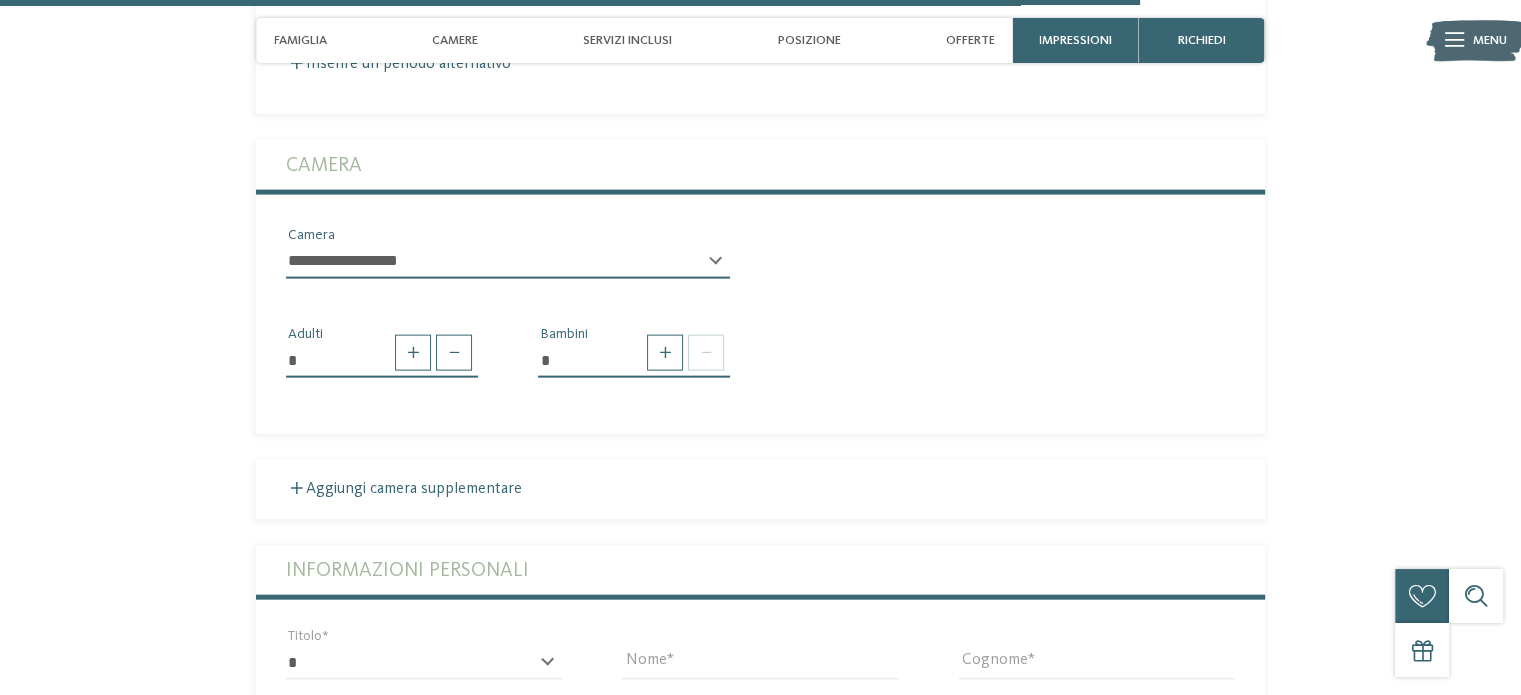 scroll, scrollTop: 4473, scrollLeft: 0, axis: vertical 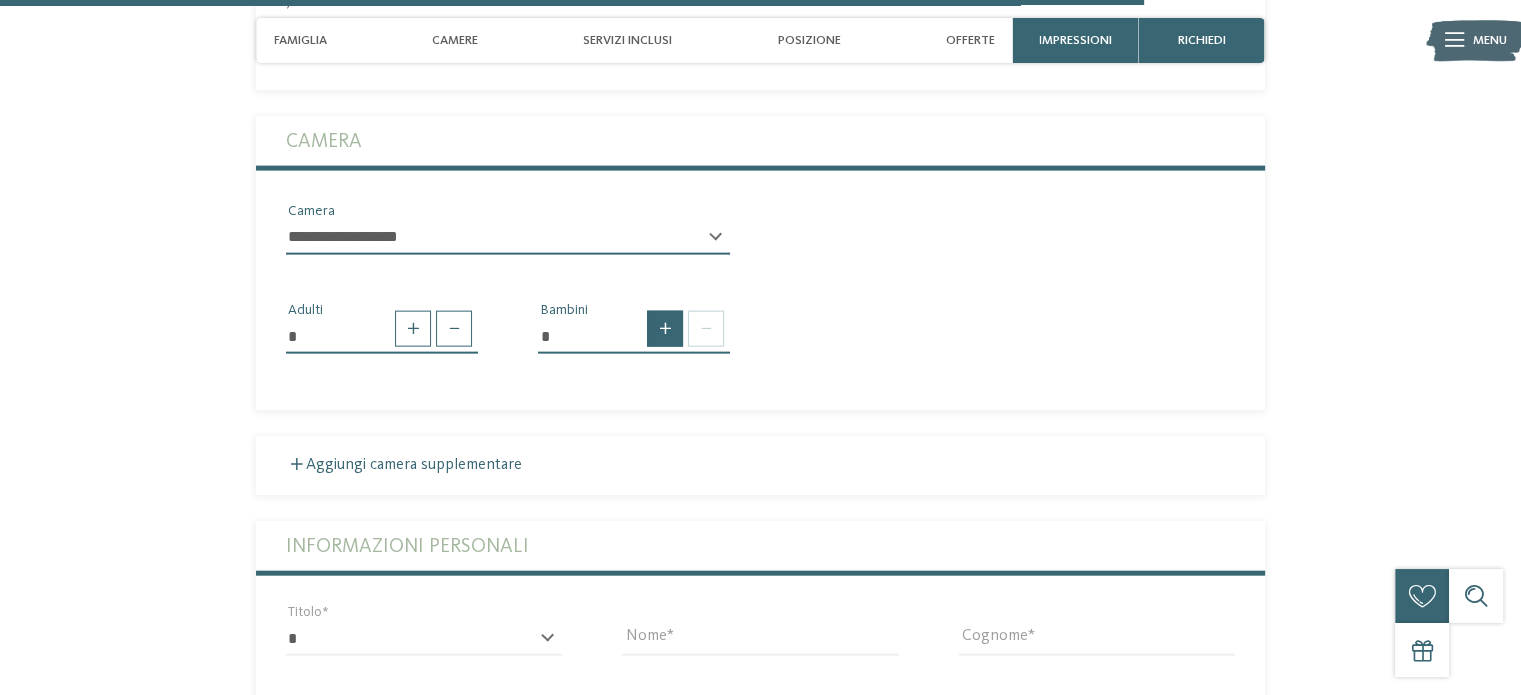 click at bounding box center [665, 329] 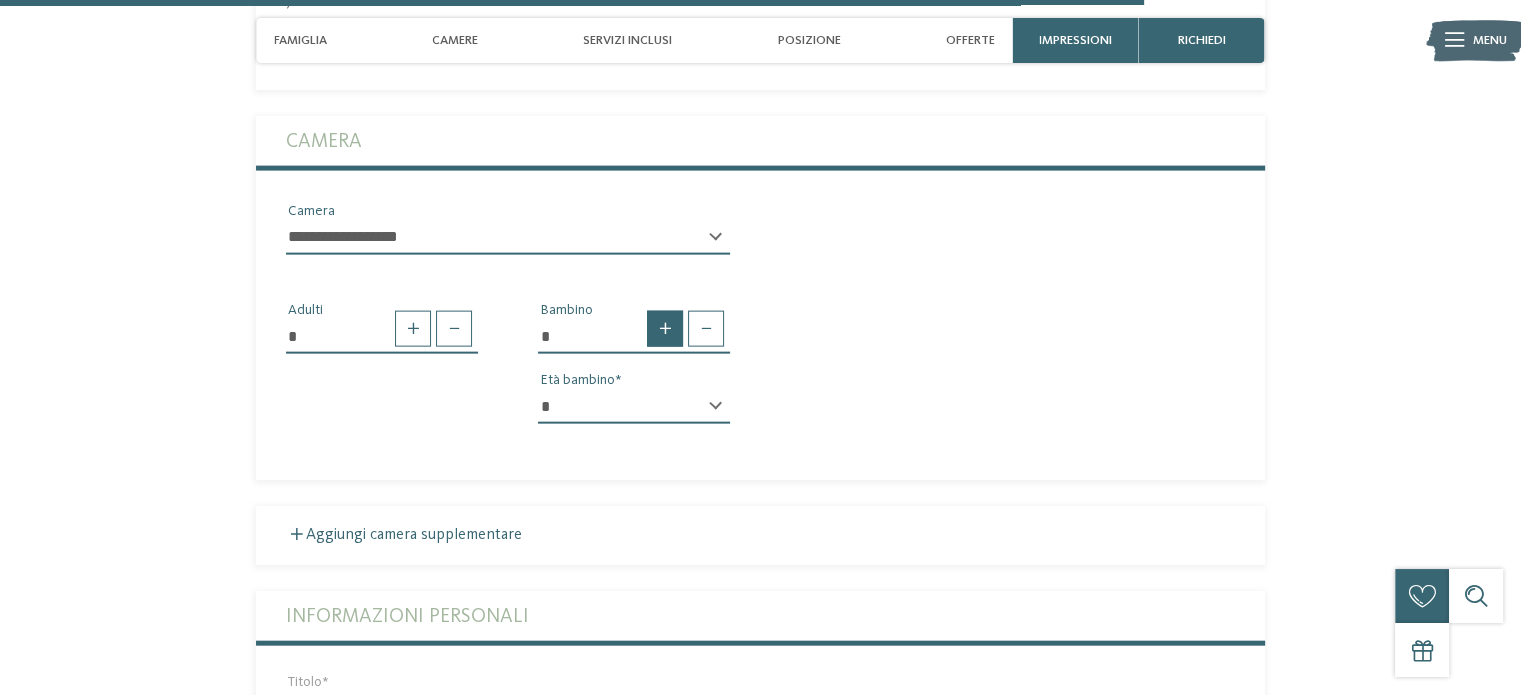 click at bounding box center [665, 329] 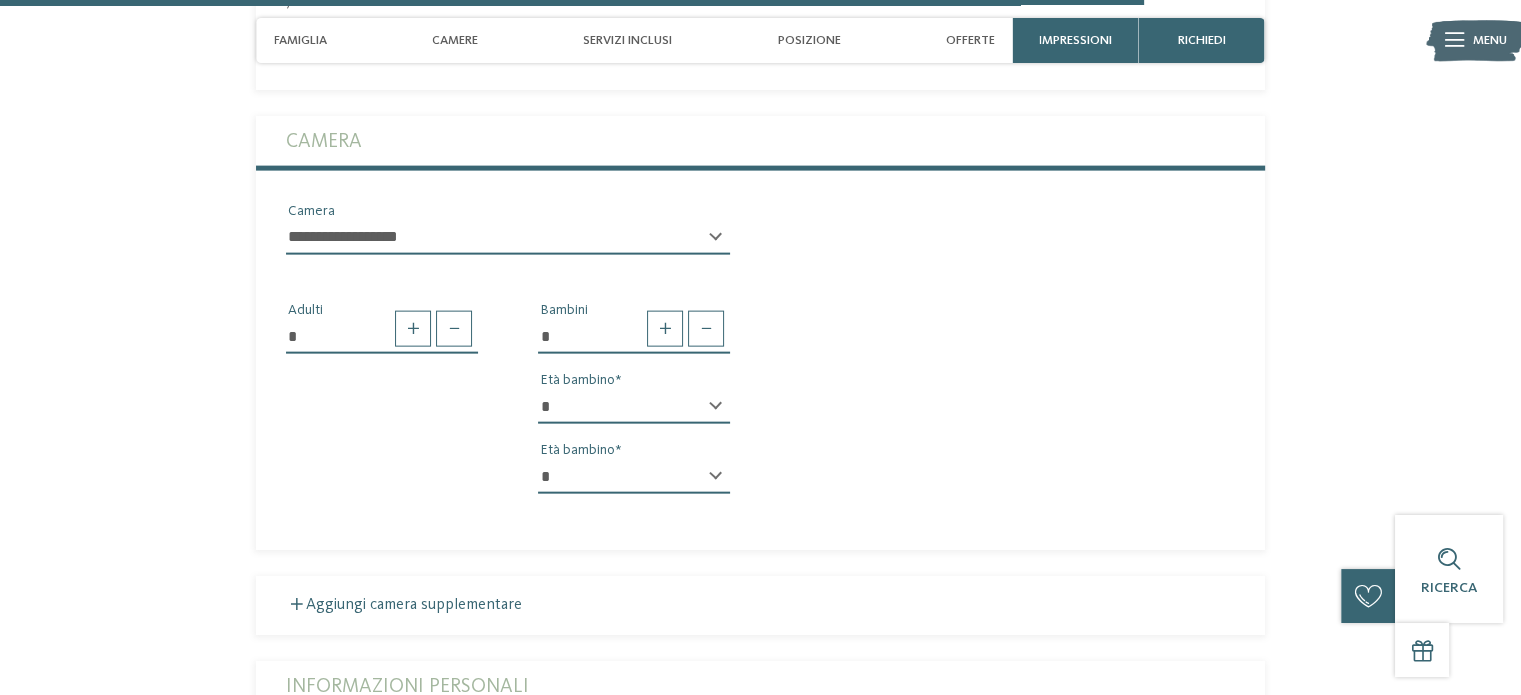 click on "* * * * * * * * * * * ** ** ** ** ** ** ** **" at bounding box center [634, 407] 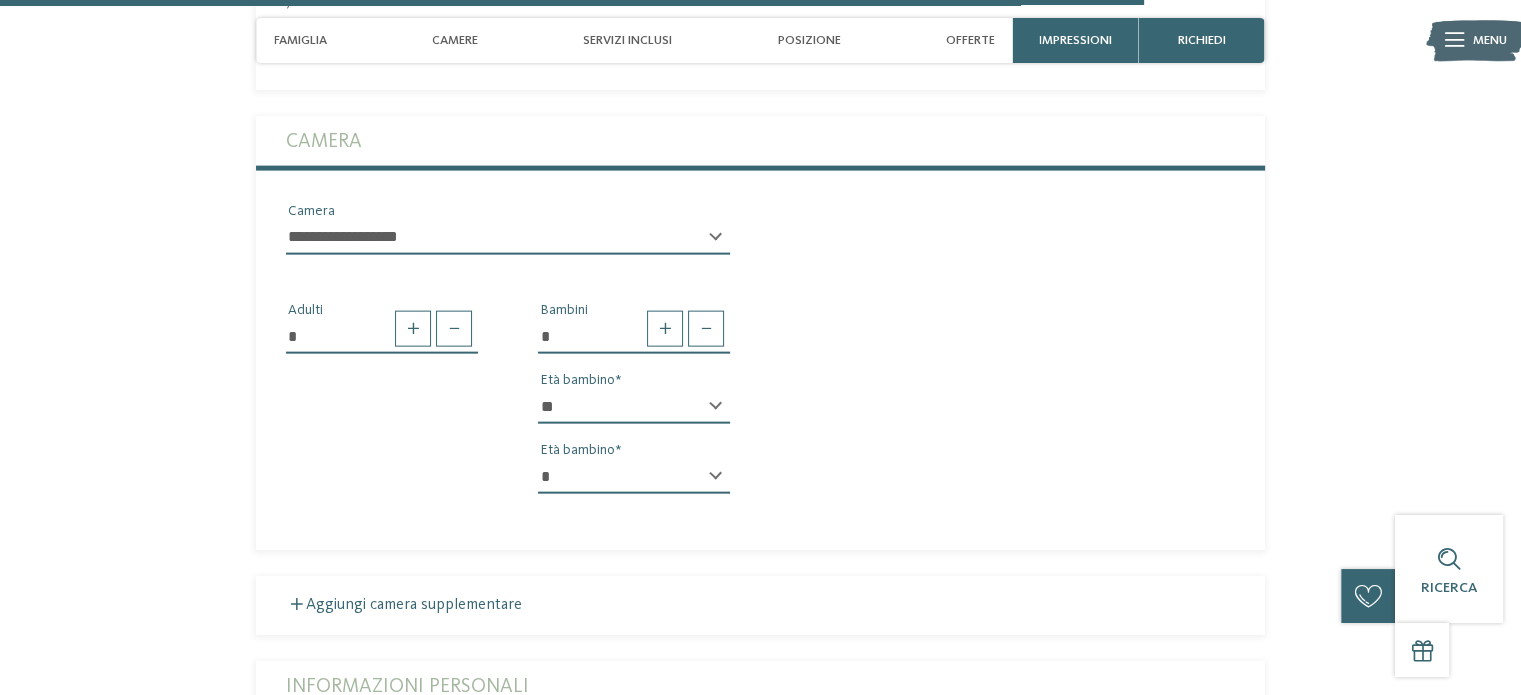 click on "* * * * * * * * * * * ** ** ** ** ** ** ** **" at bounding box center (634, 407) 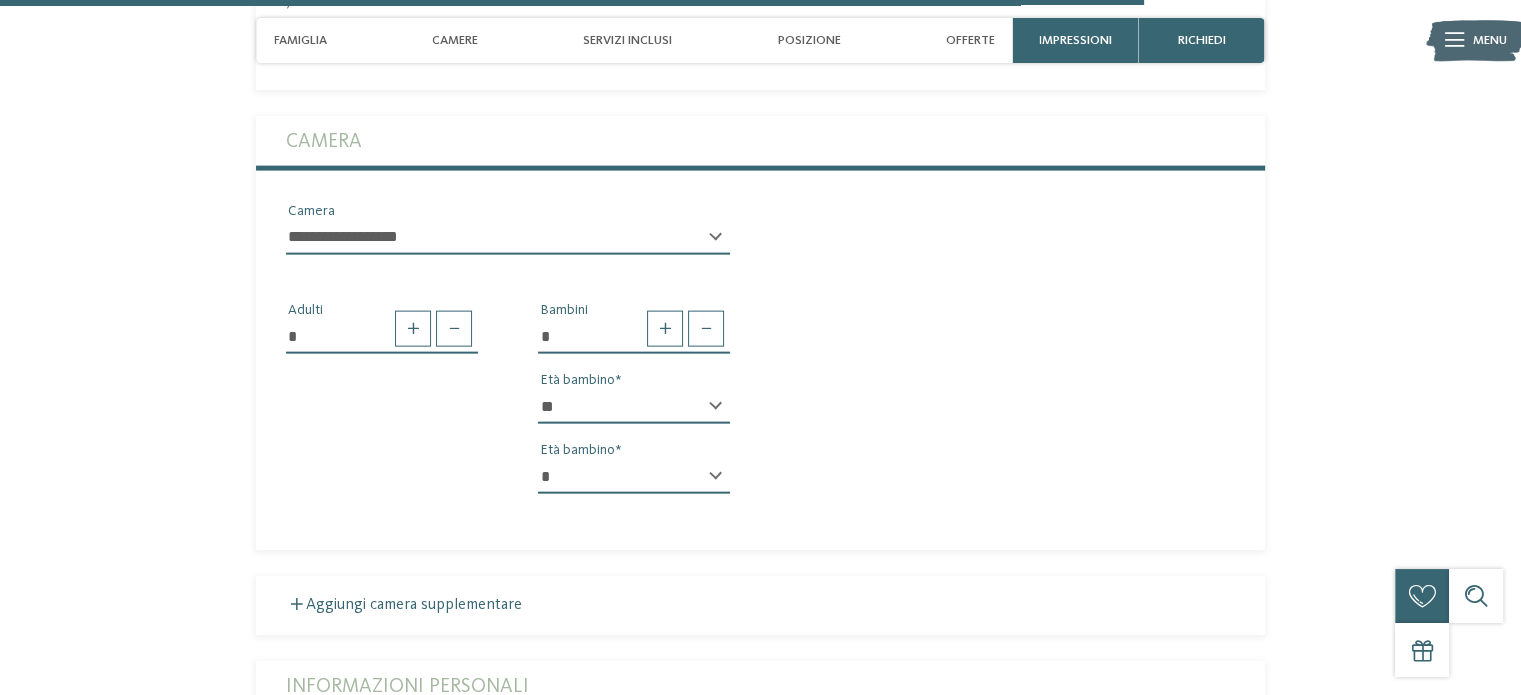 select on "*" 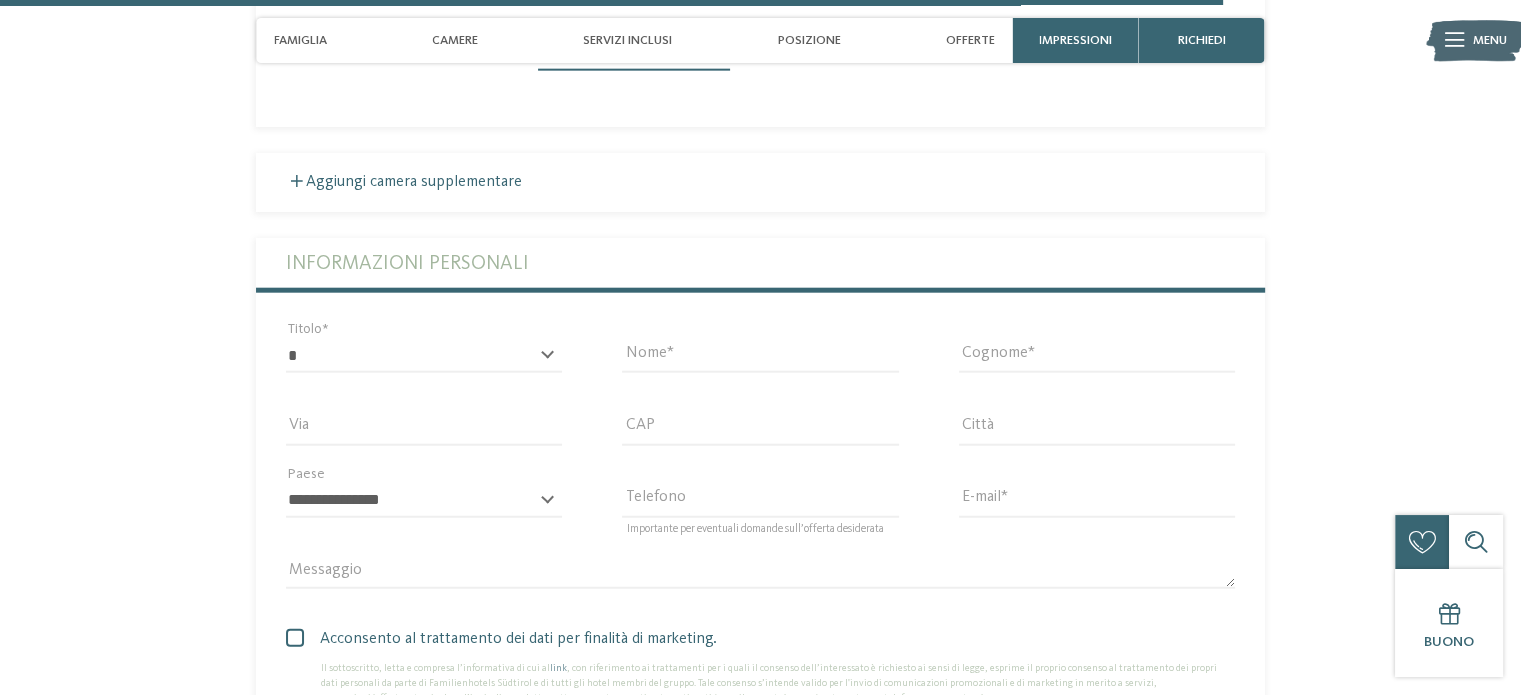 scroll, scrollTop: 4904, scrollLeft: 0, axis: vertical 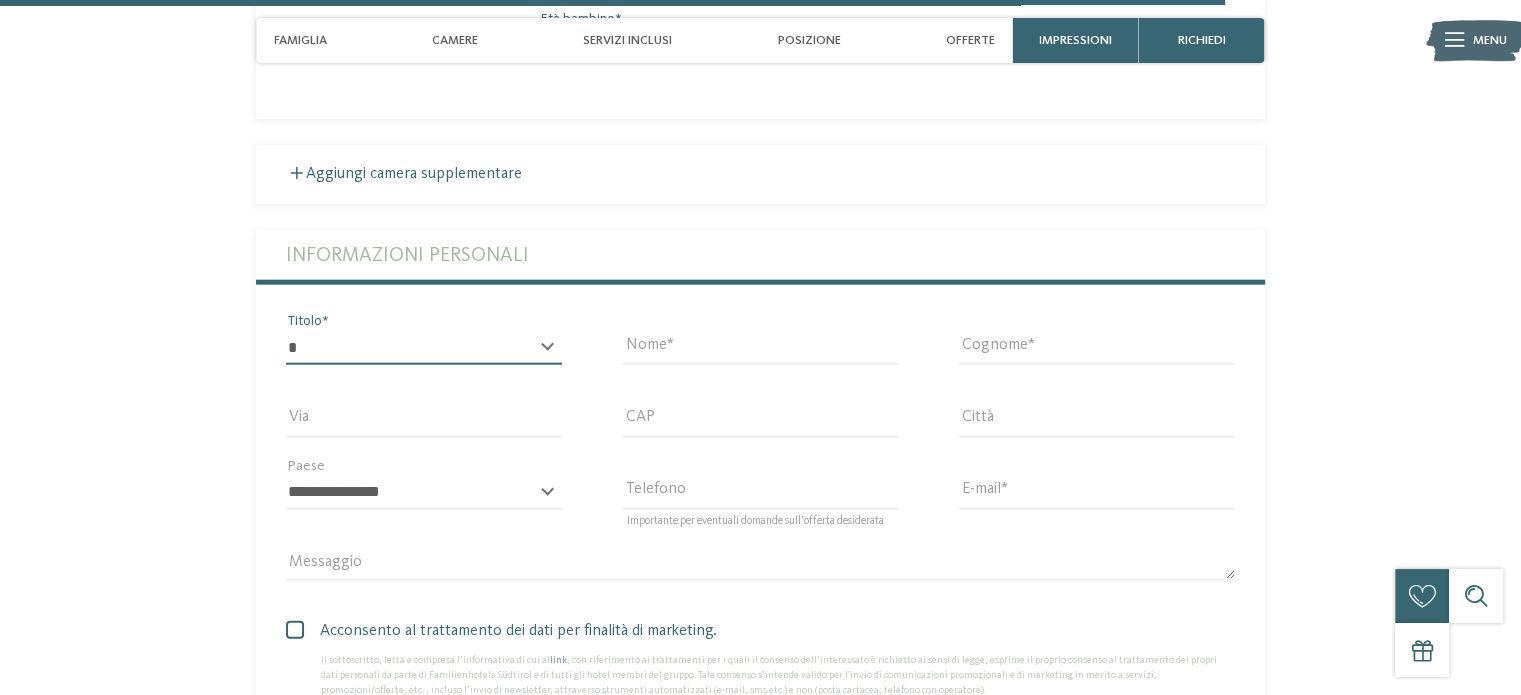 click on "* ****** ******* ******** ******" at bounding box center [424, 348] 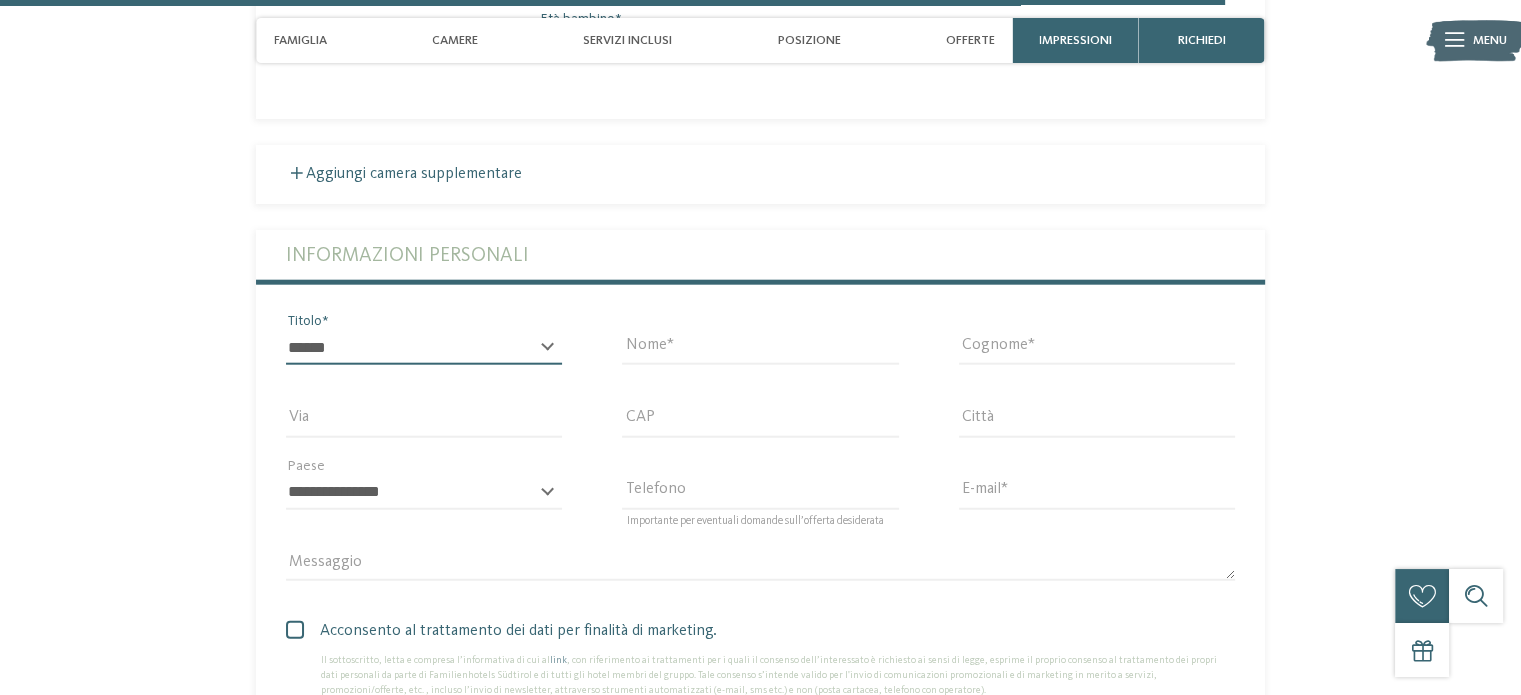 click on "* ****** ******* ******** ******" at bounding box center [424, 348] 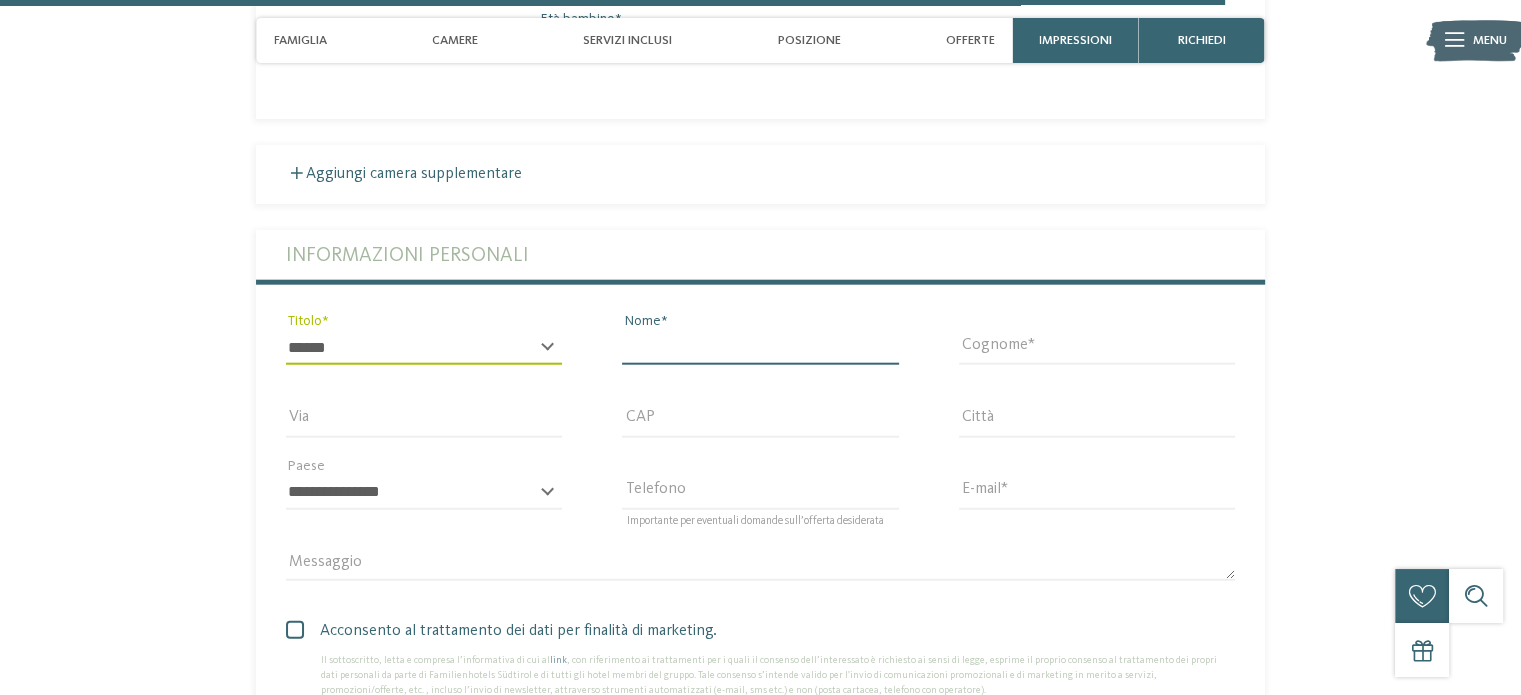 click on "Nome" at bounding box center [760, 348] 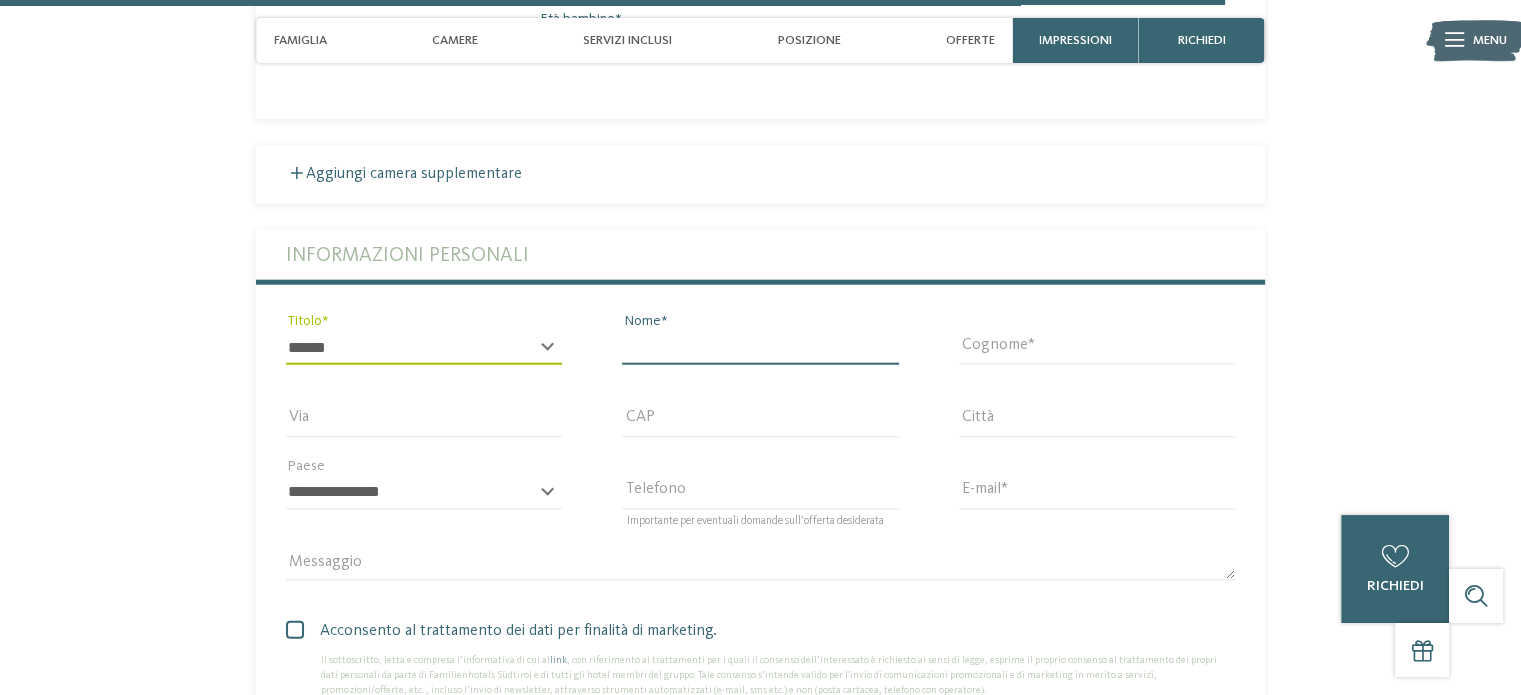 type on "*****" 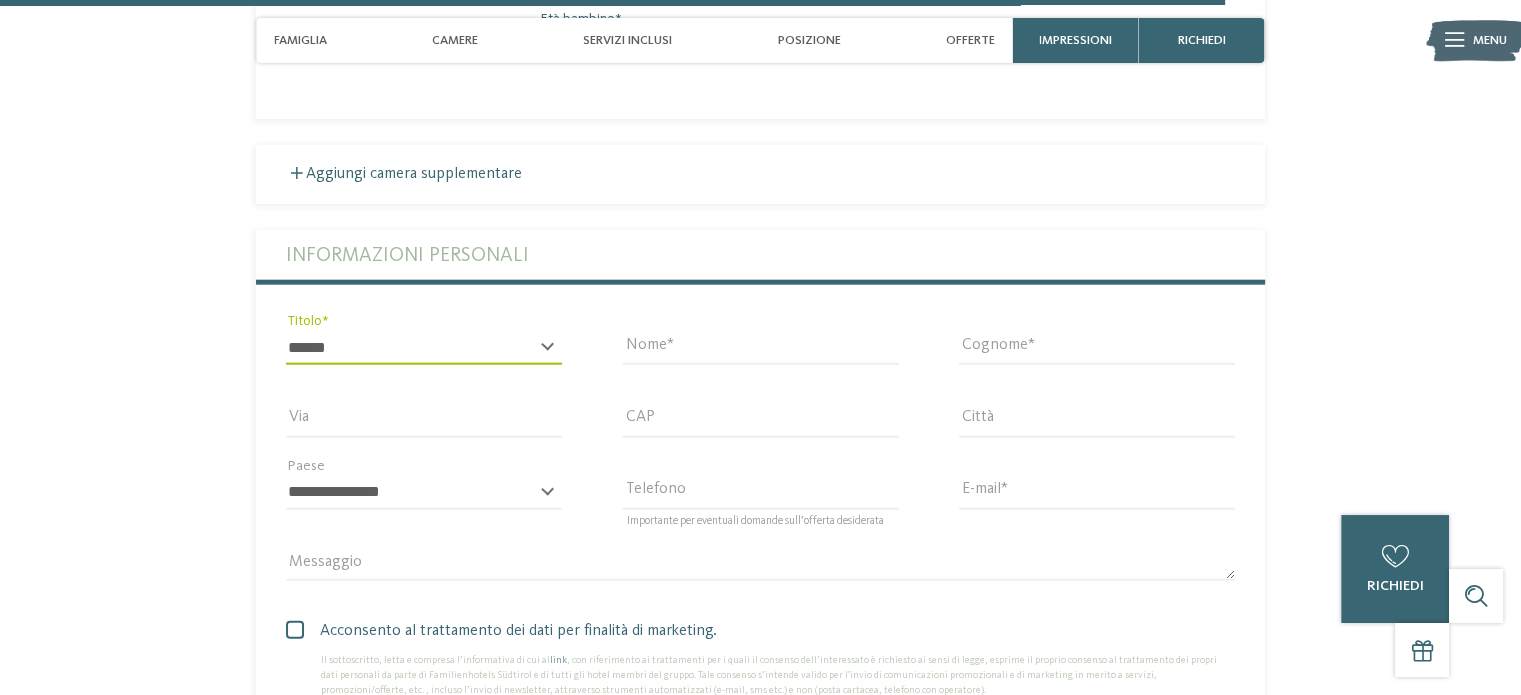 type on "*******" 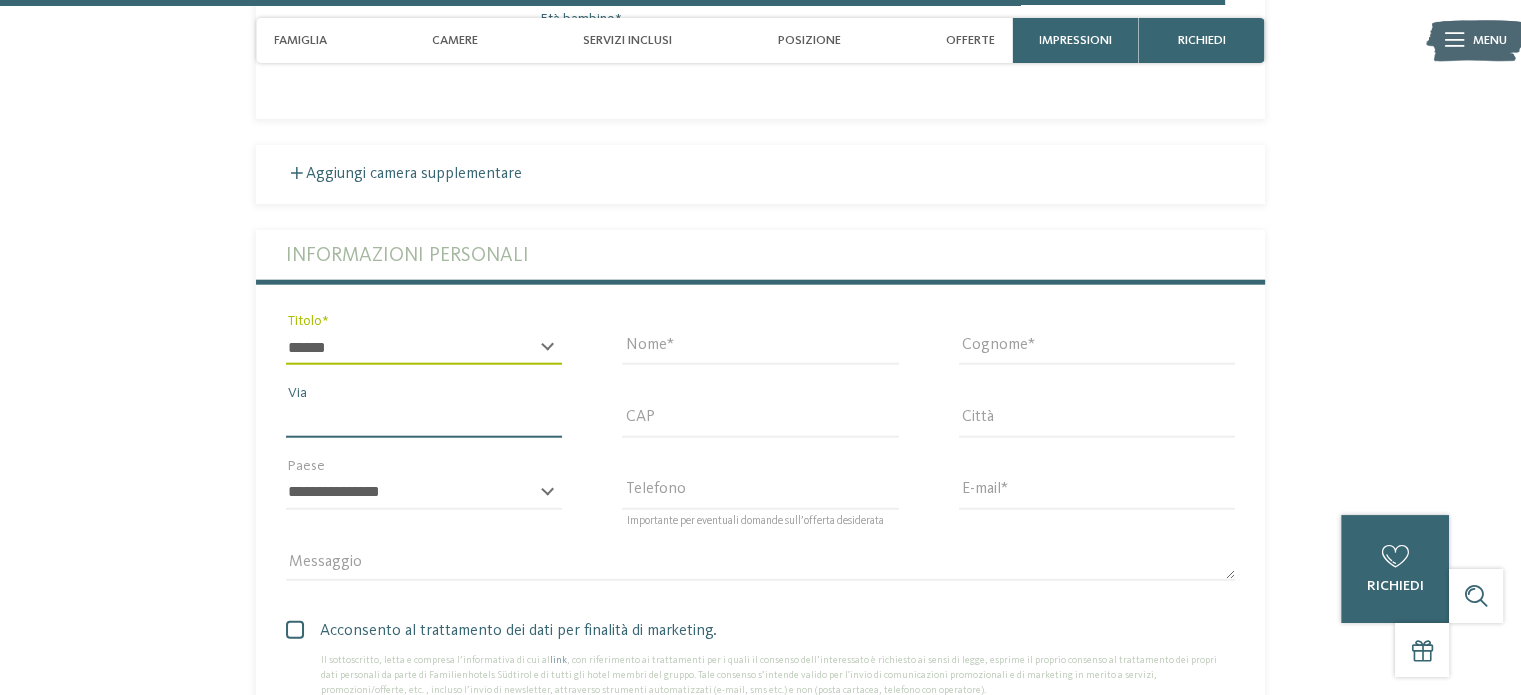 type on "**********" 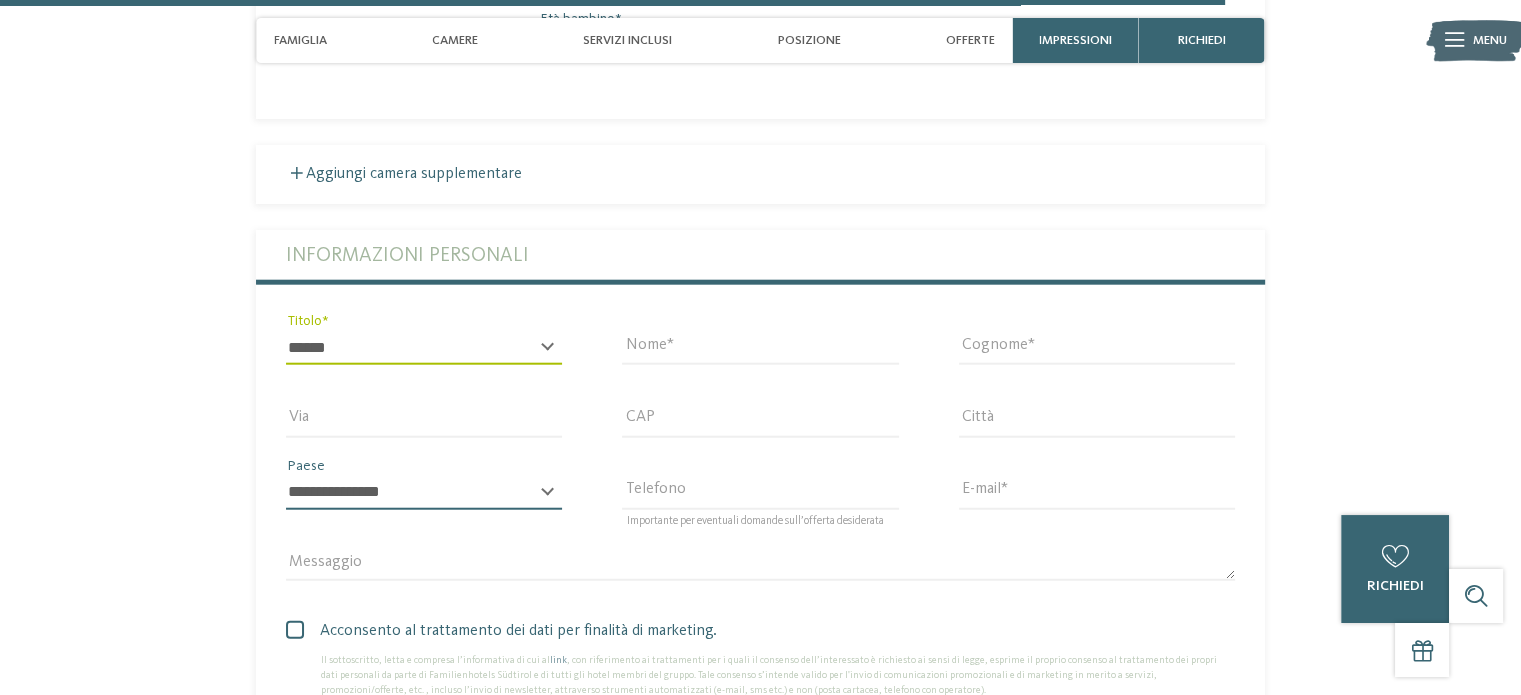 select on "**" 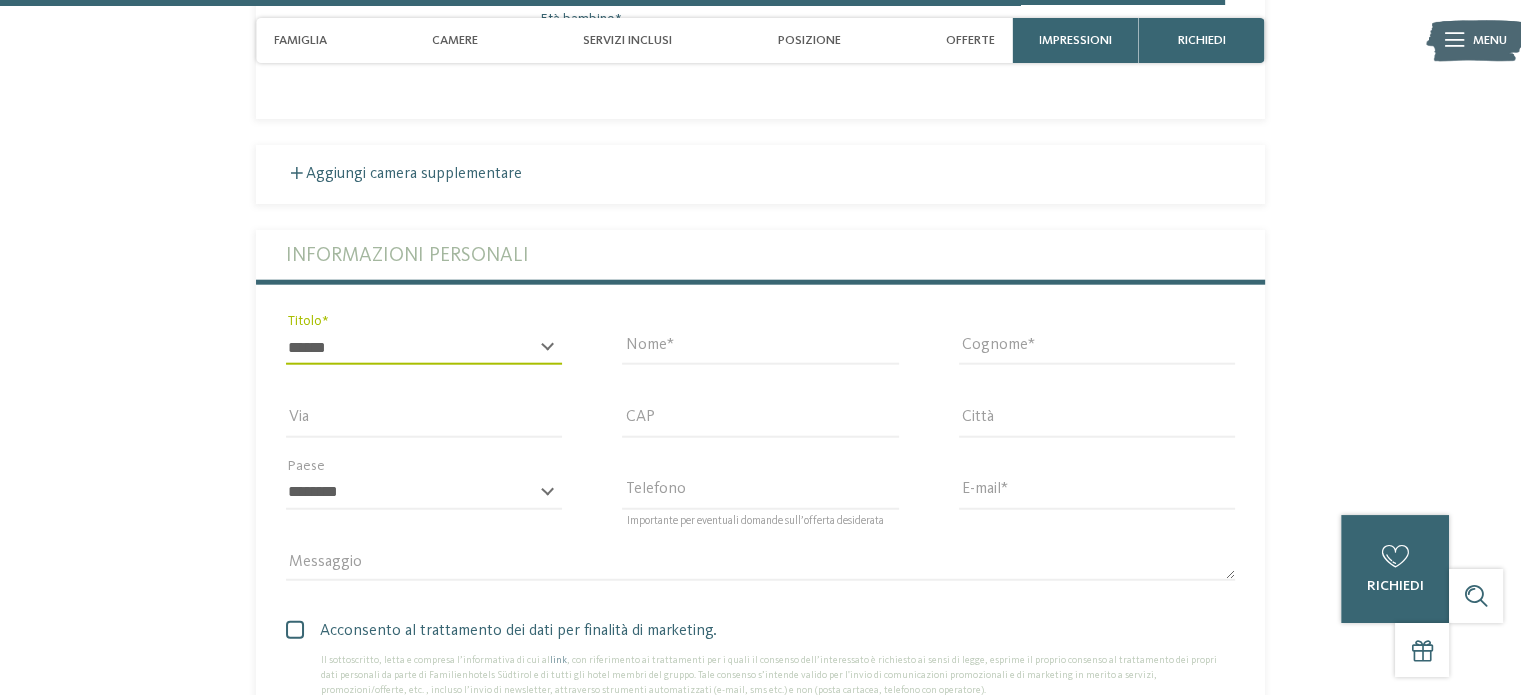 type on "**********" 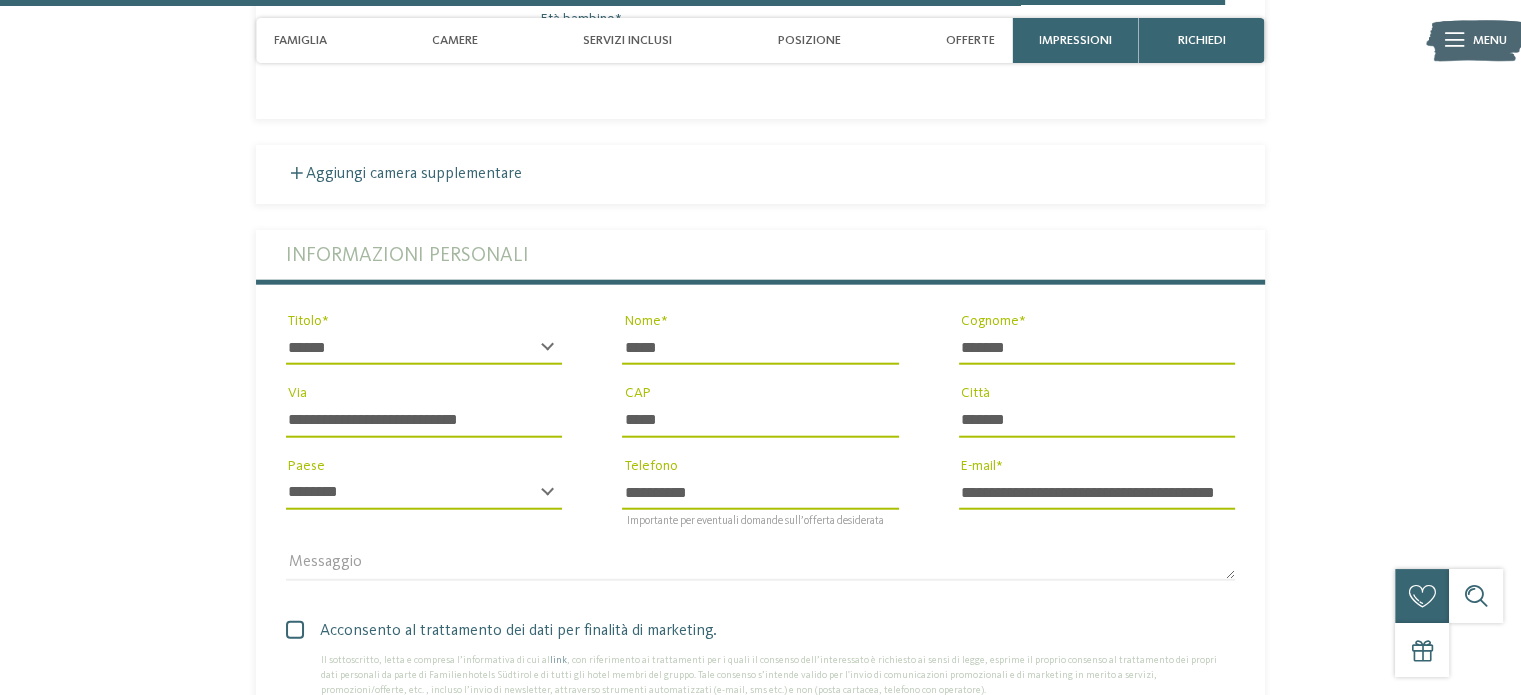 drag, startPoint x: 523, startPoint y: 369, endPoint x: 129, endPoint y: 376, distance: 394.06216 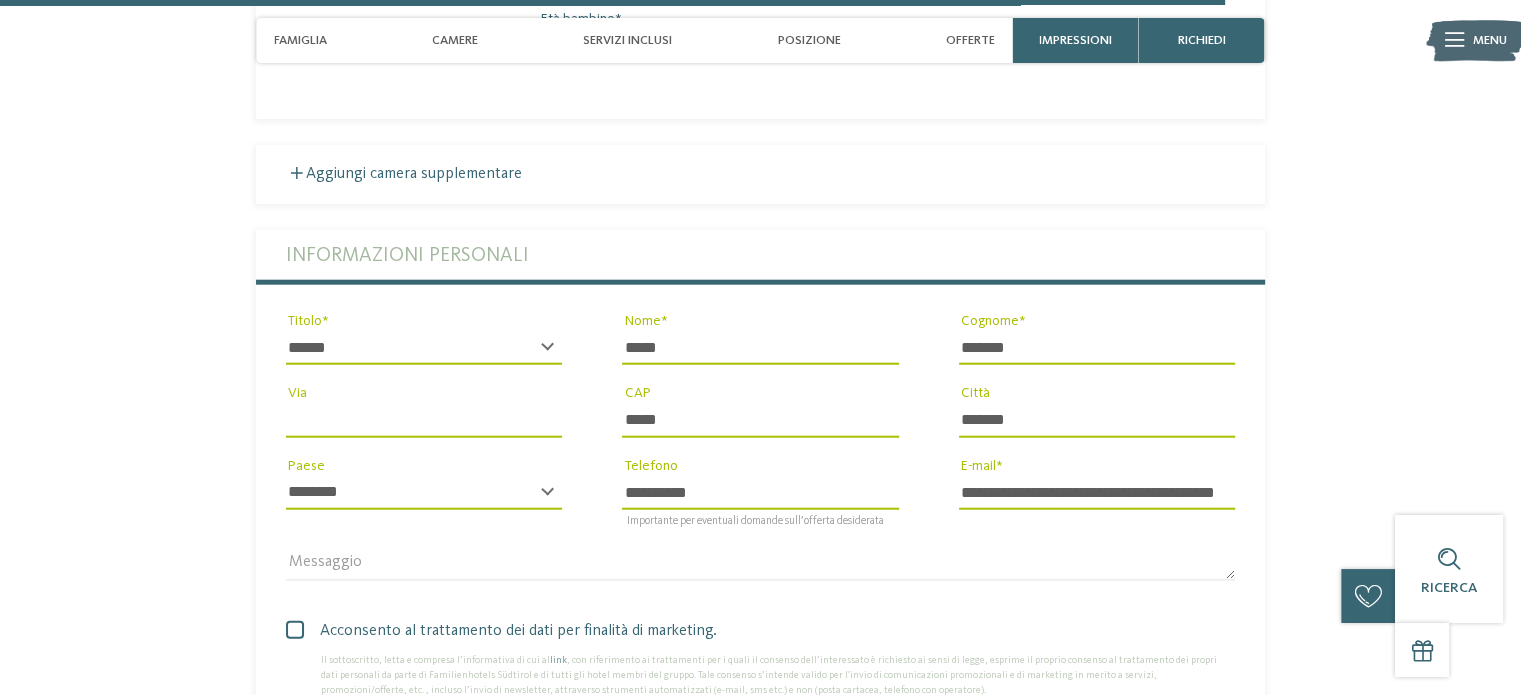 type 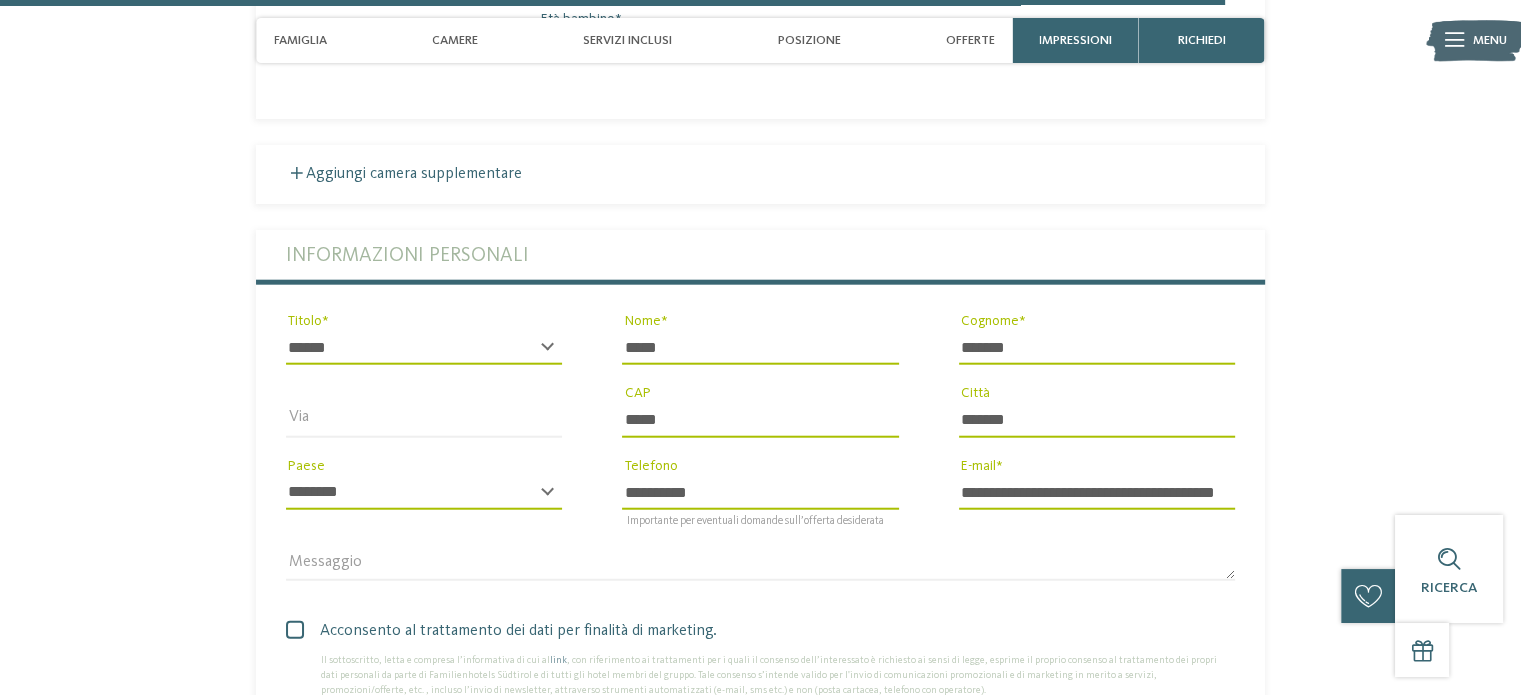 click on "**********" at bounding box center [1097, 493] 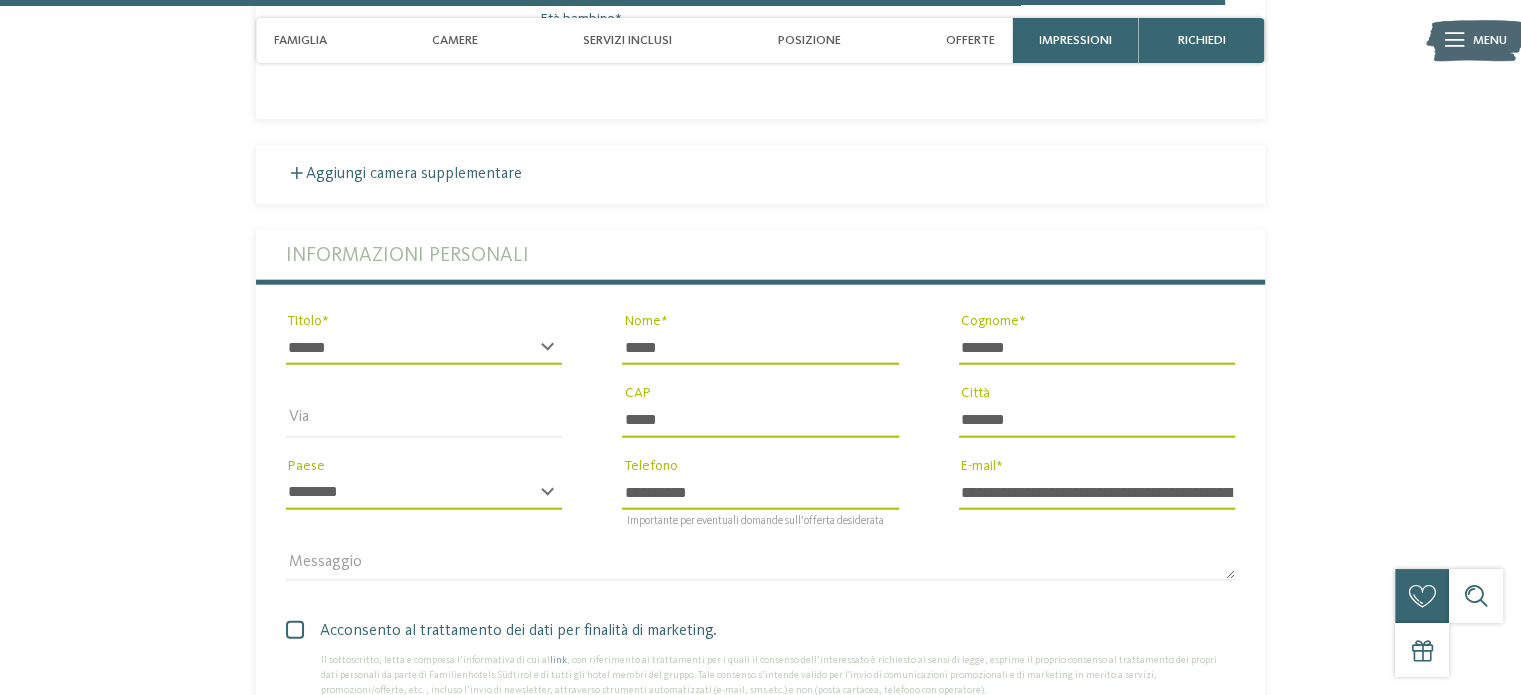 click on "**********" at bounding box center (1097, 493) 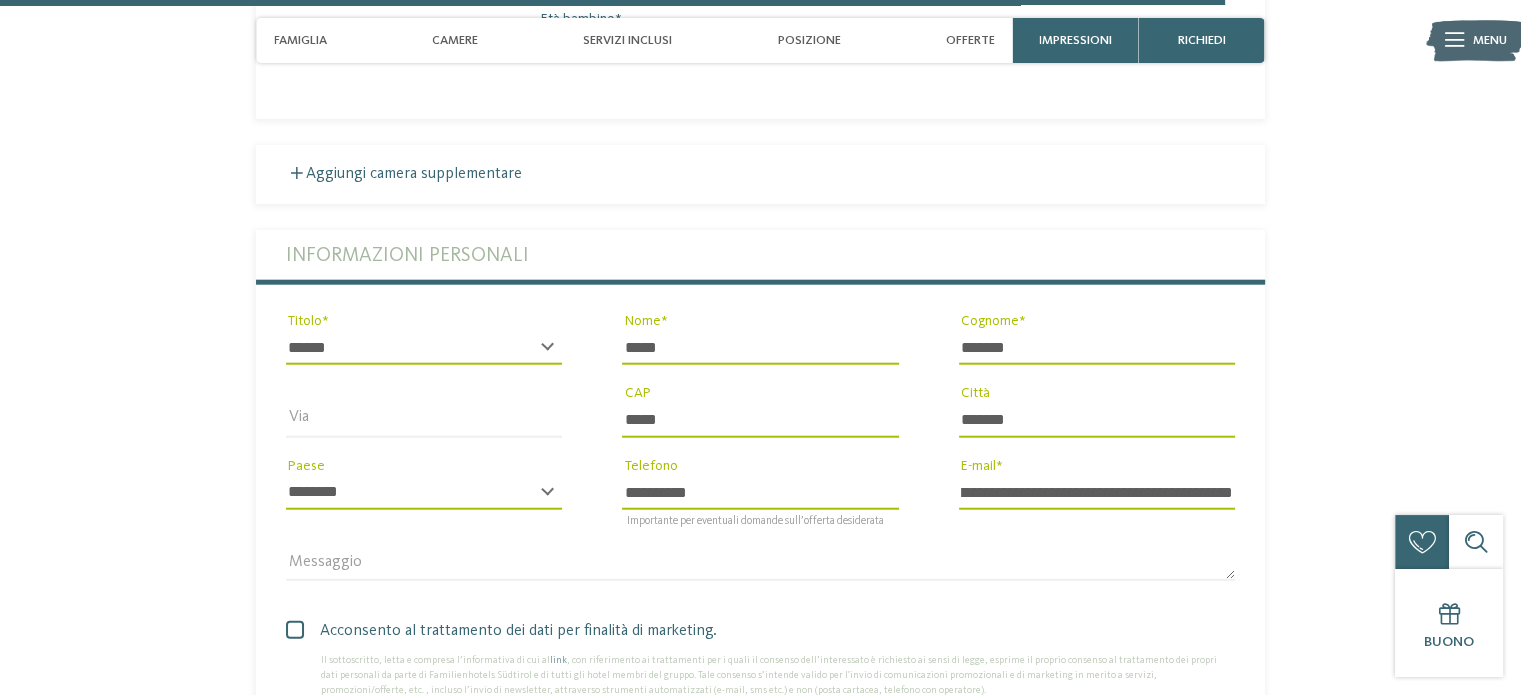 drag, startPoint x: 1084, startPoint y: 429, endPoint x: 1242, endPoint y: 437, distance: 158.20241 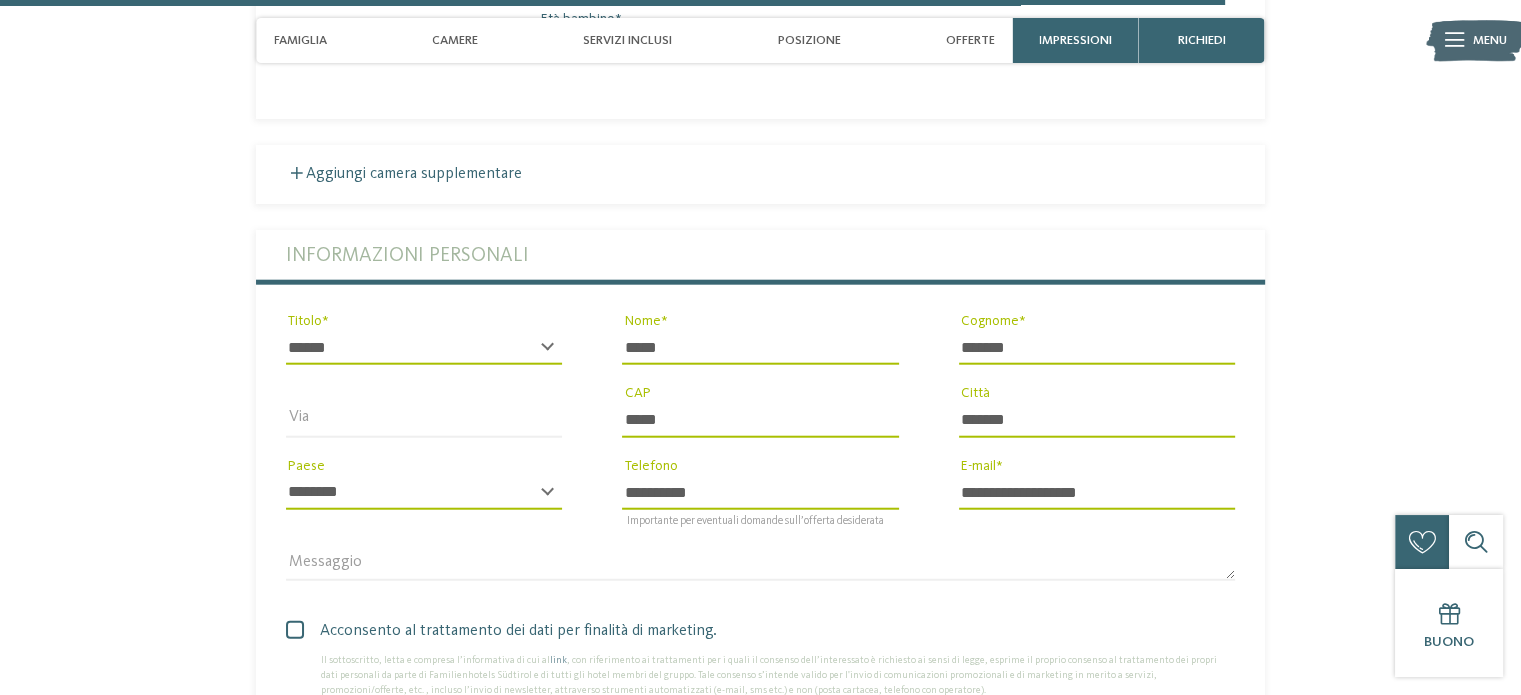 scroll, scrollTop: 0, scrollLeft: 0, axis: both 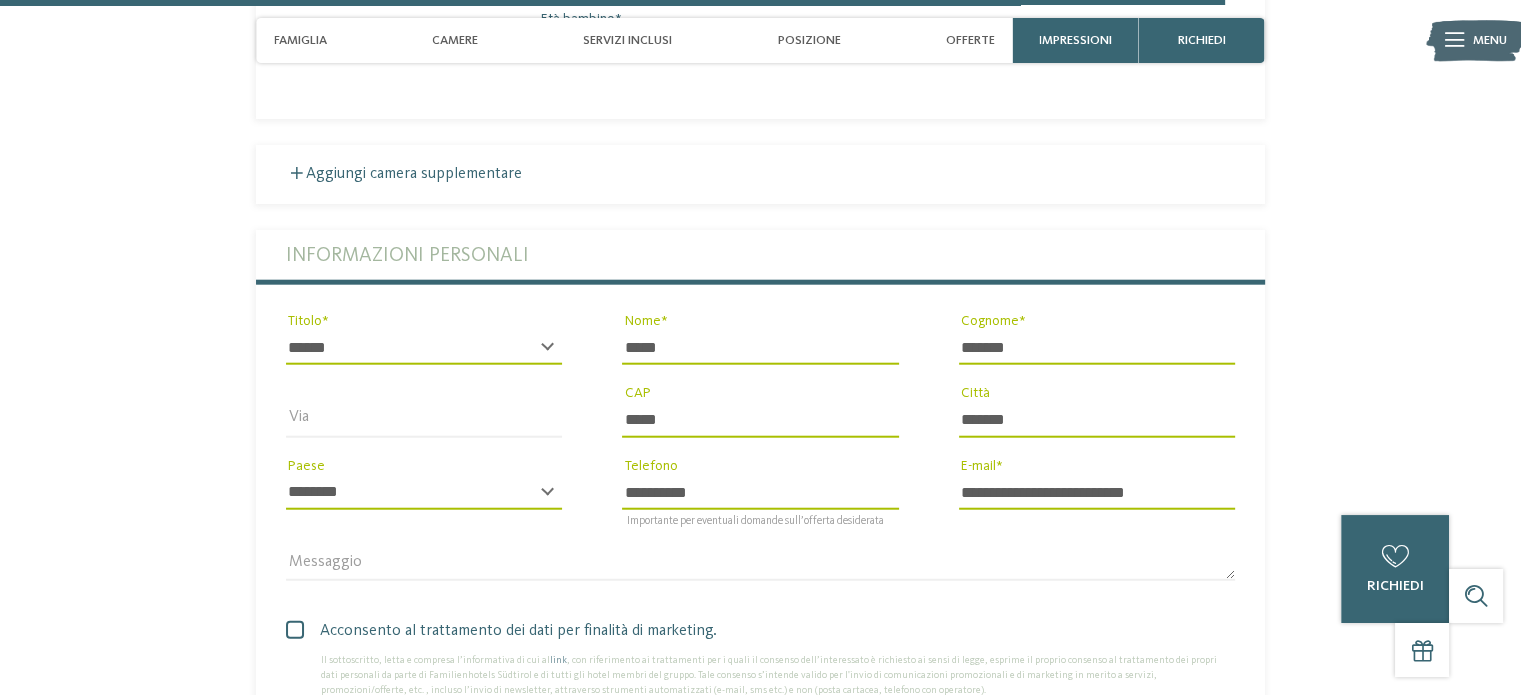 click on "Acconsento al trattamento dei dati per finalità di marketing." at bounding box center (768, 631) 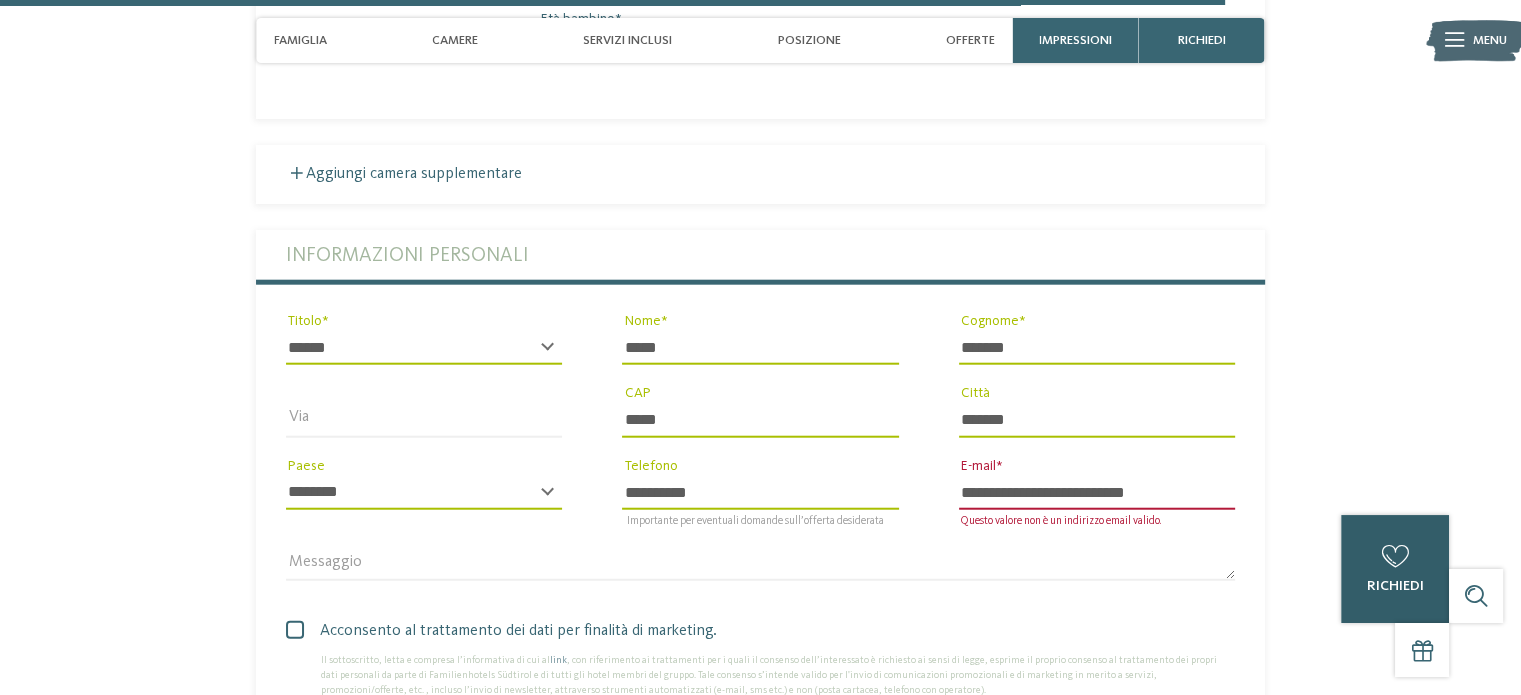 click on "0
richiedi
0   di   5
hotel aggiunti alla richiesta
Richiedi ora" at bounding box center [1395, 569] 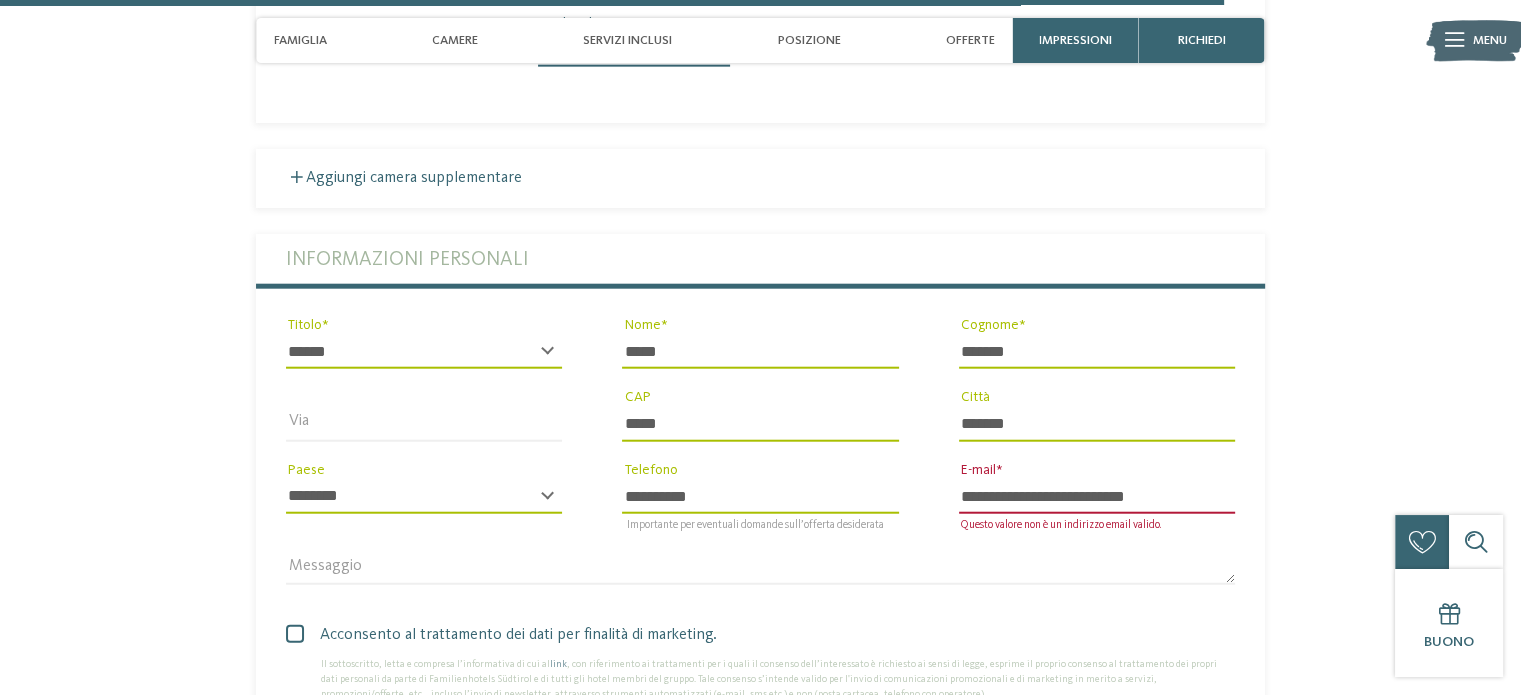 click on "**********" at bounding box center [1097, 497] 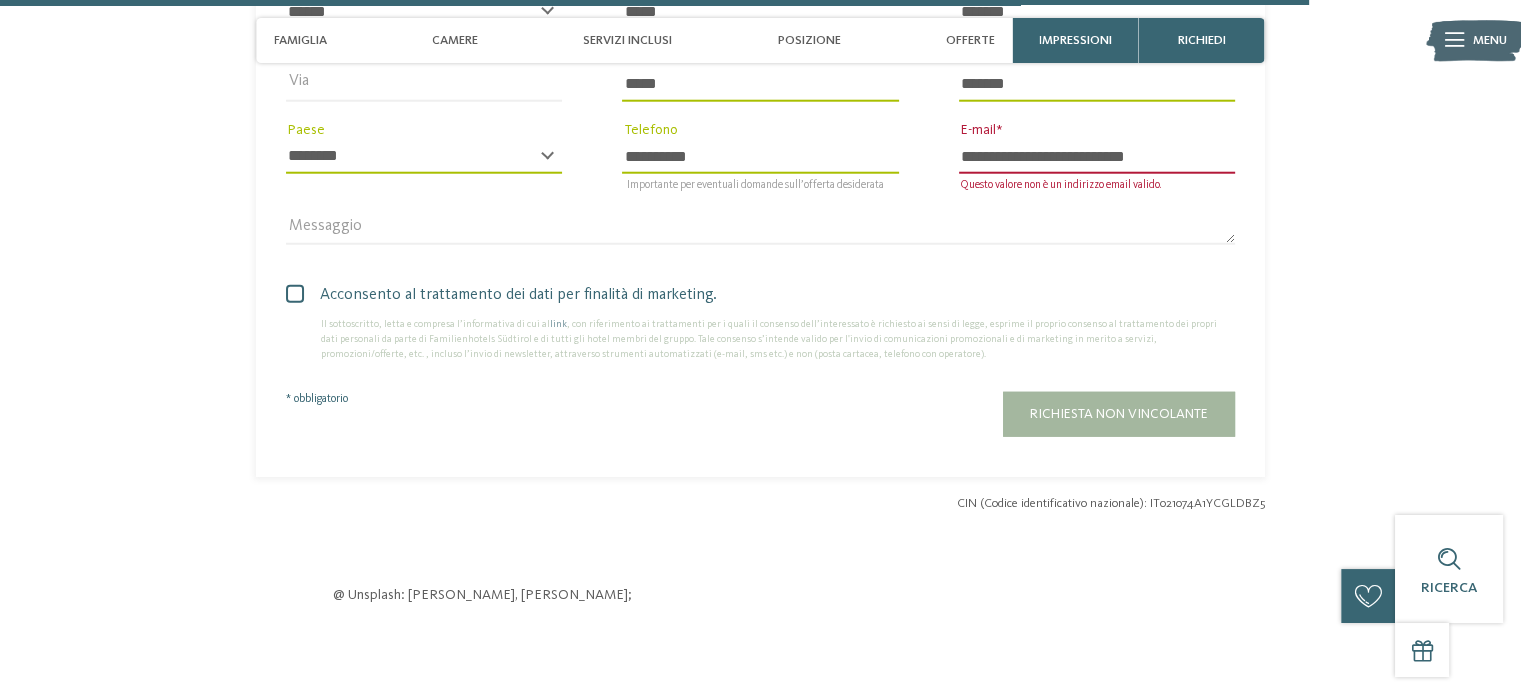 scroll, scrollTop: 5264, scrollLeft: 0, axis: vertical 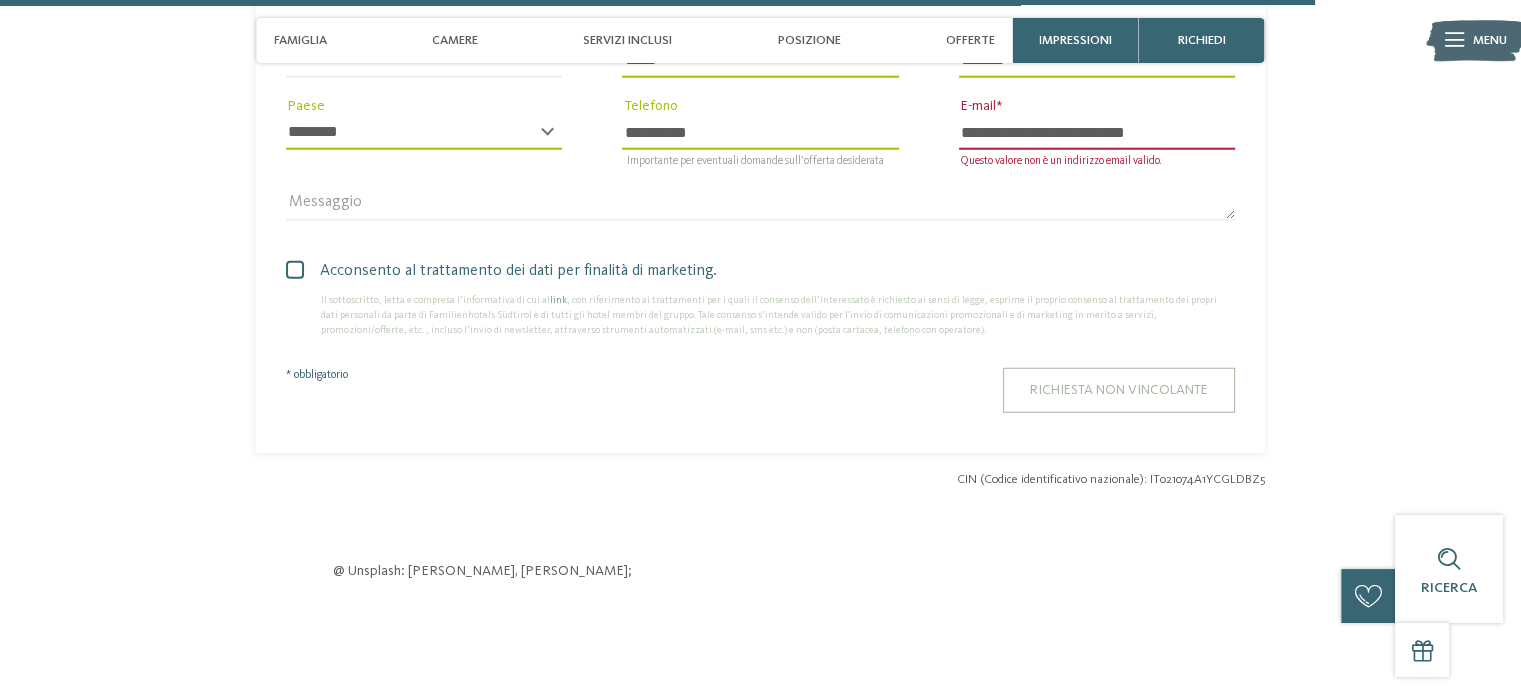 type on "**********" 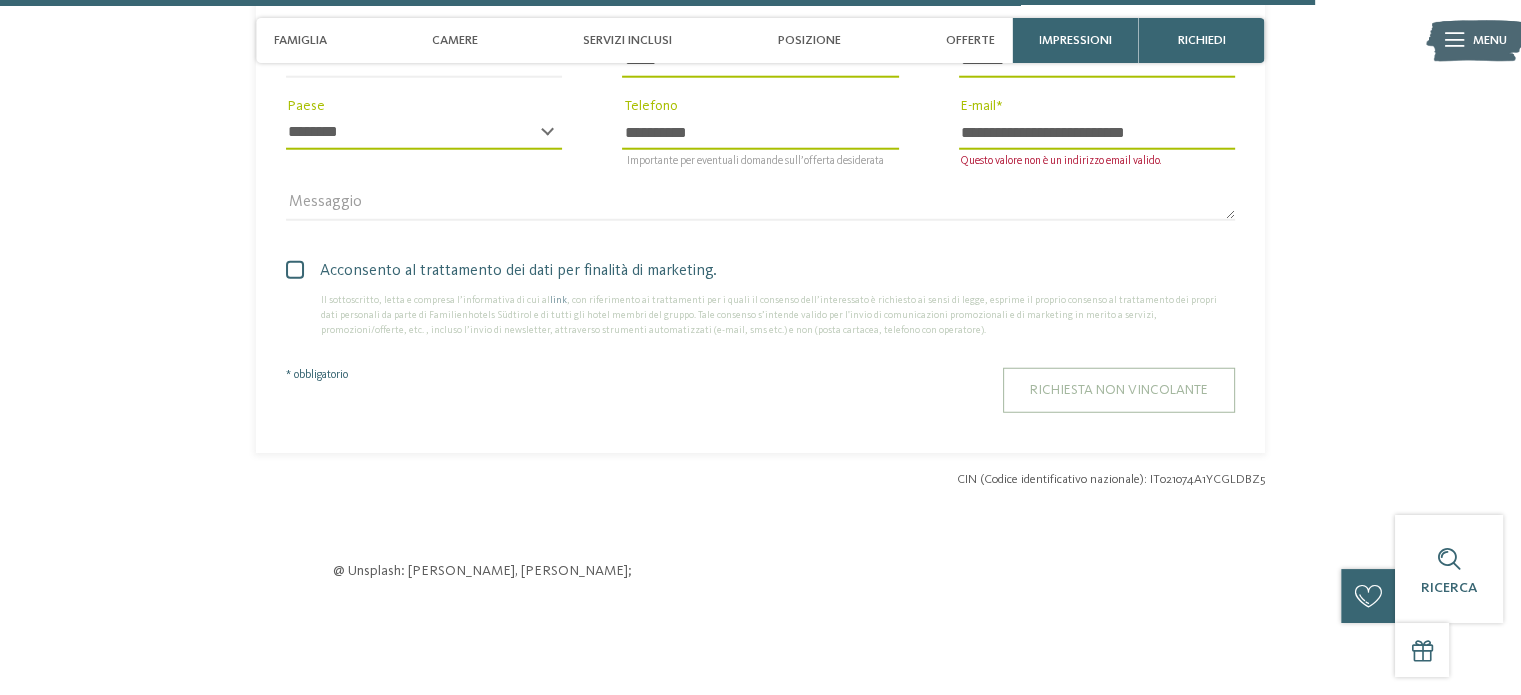 click on "Richiesta non vincolante" at bounding box center (1119, 390) 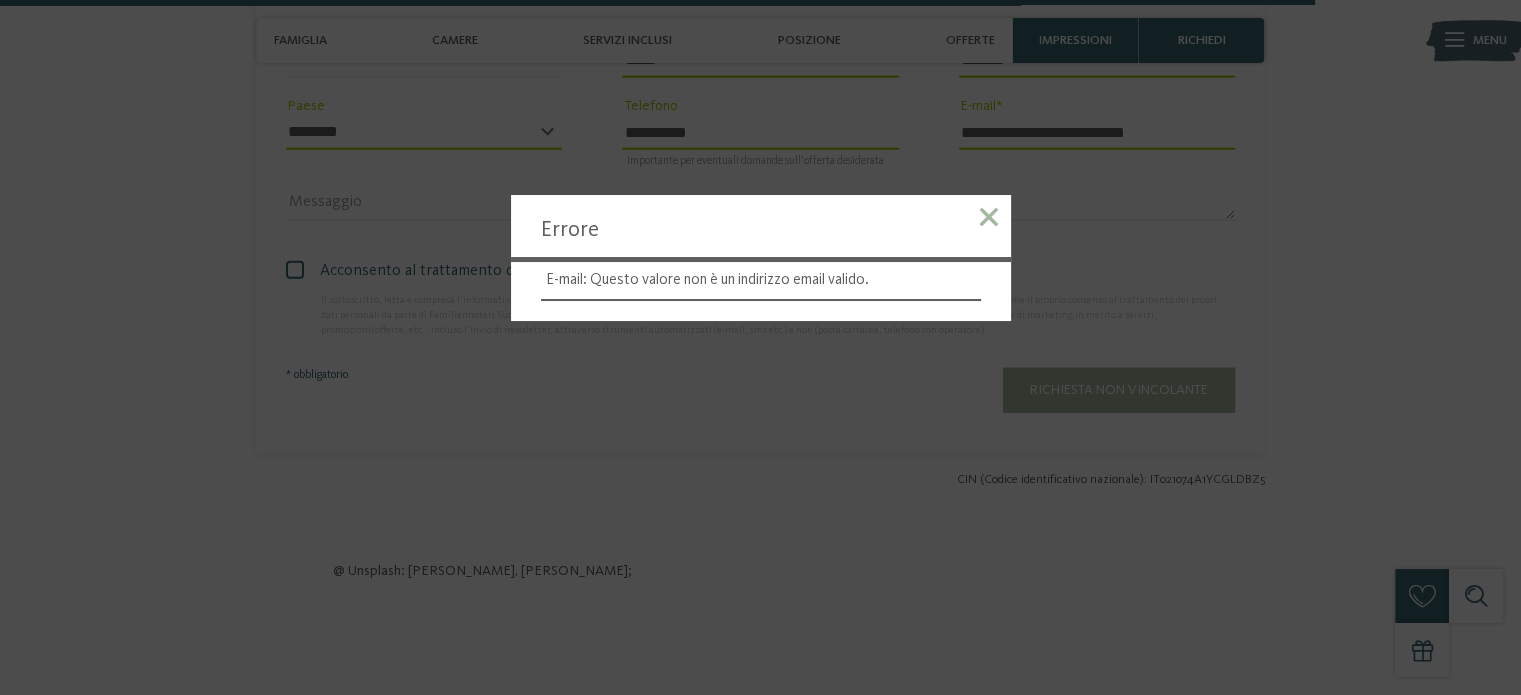 click at bounding box center (989, 217) 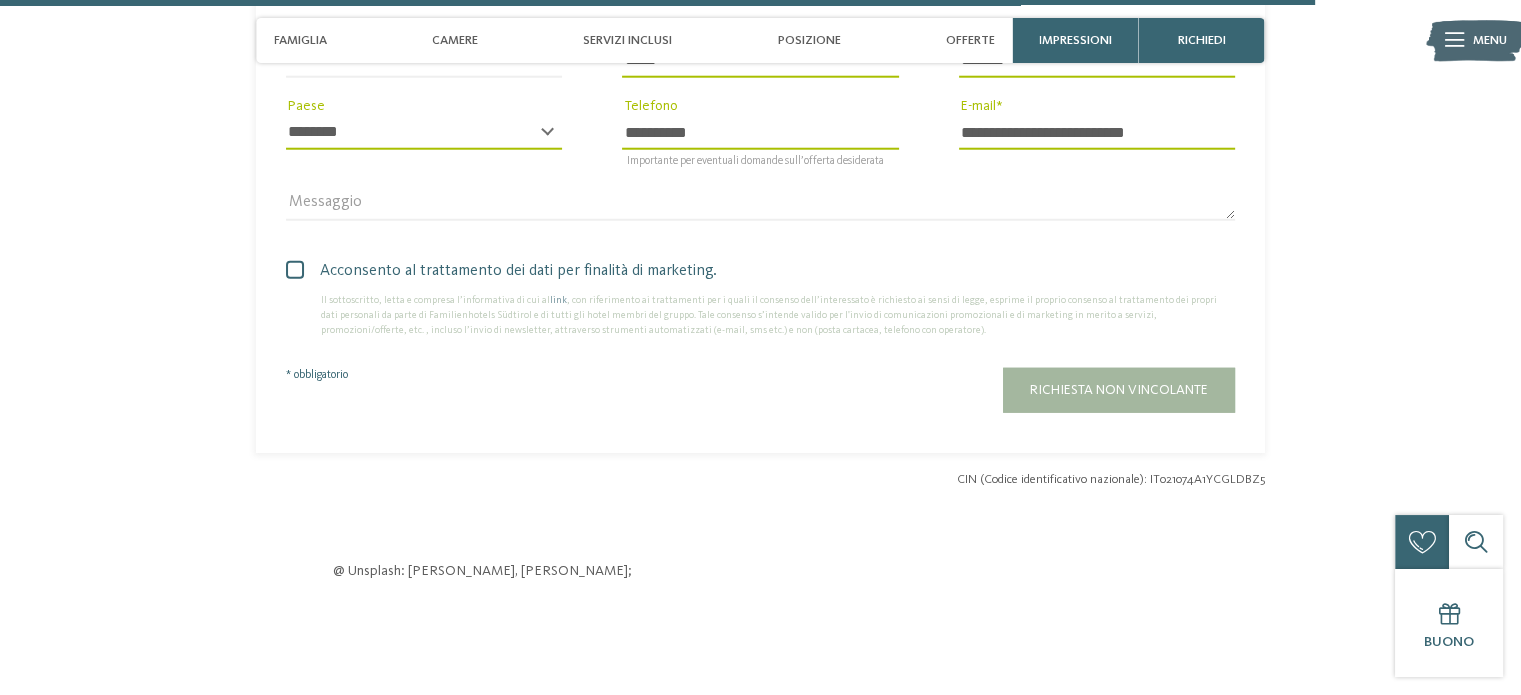 click on "**********" at bounding box center [1097, 133] 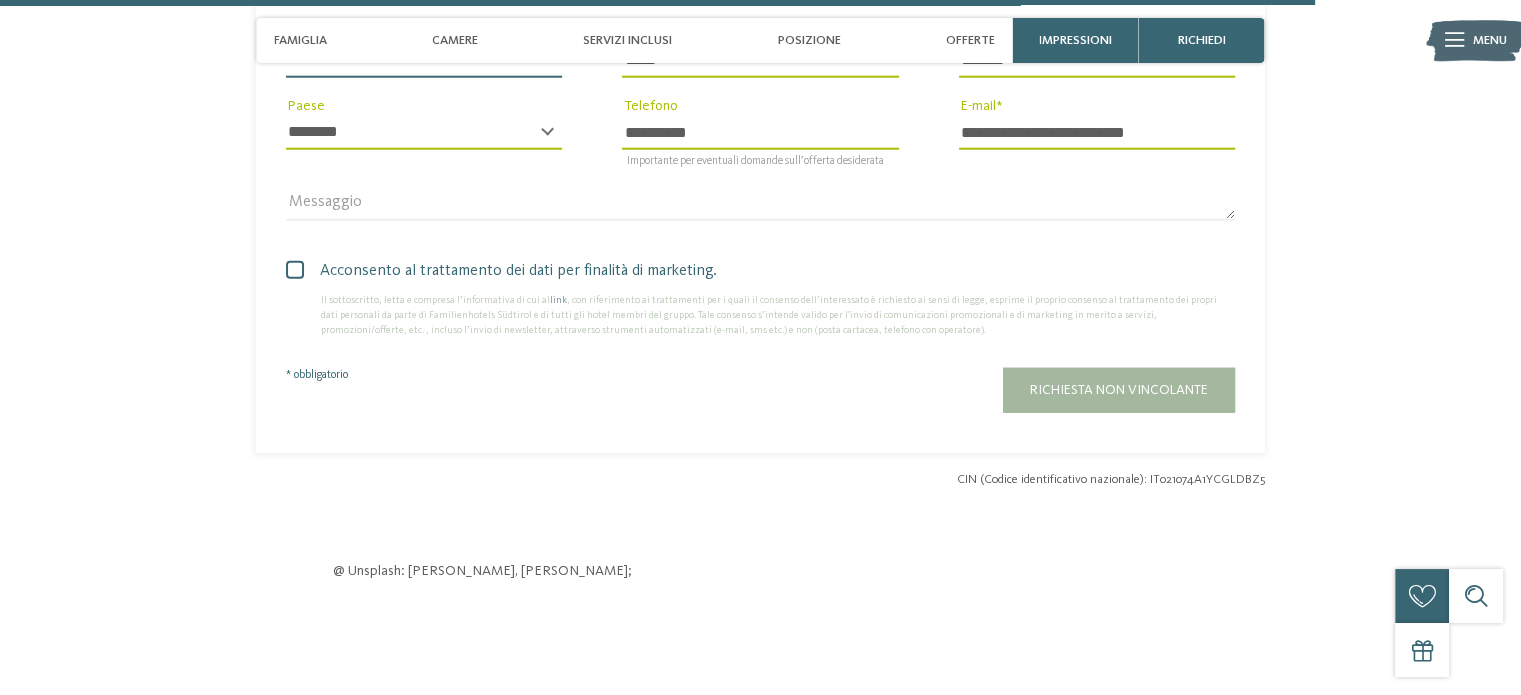 type on "**********" 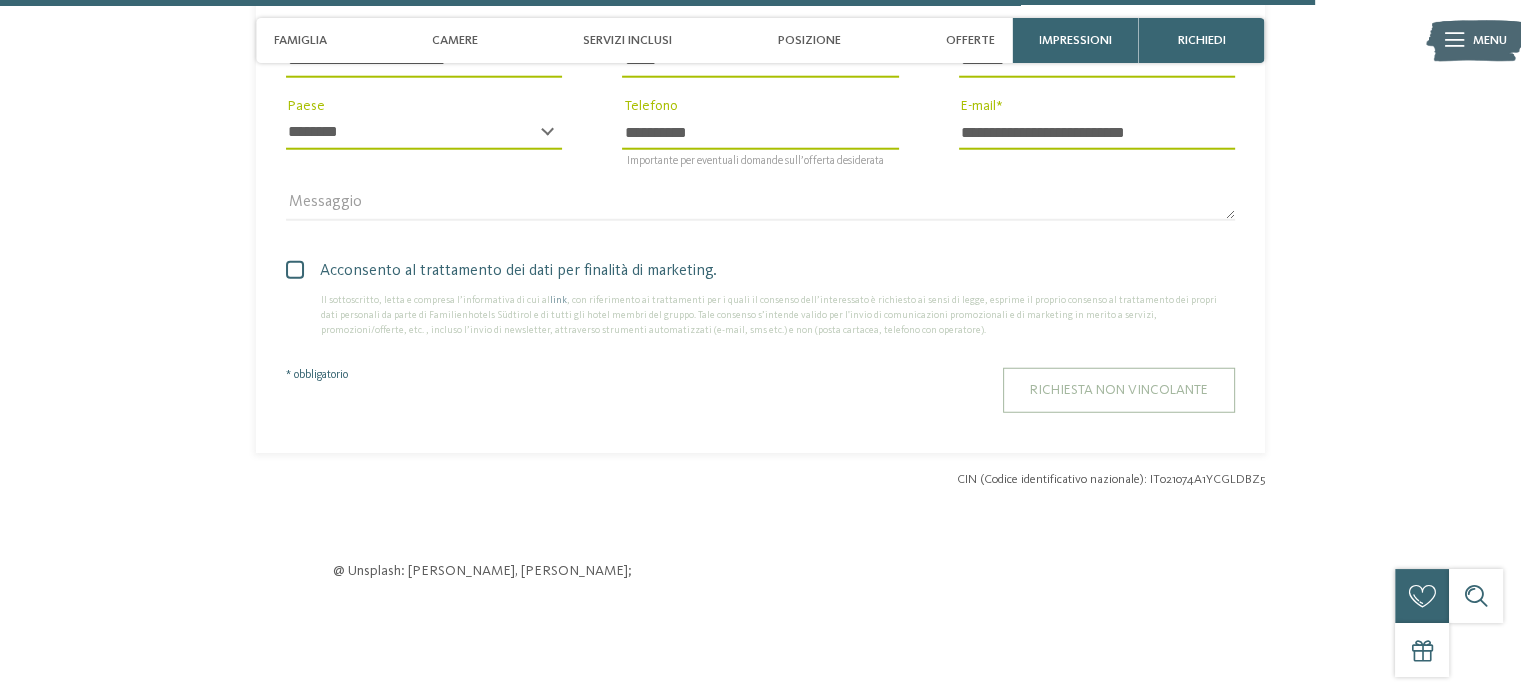 click on "Richiesta non vincolante" at bounding box center [1119, 390] 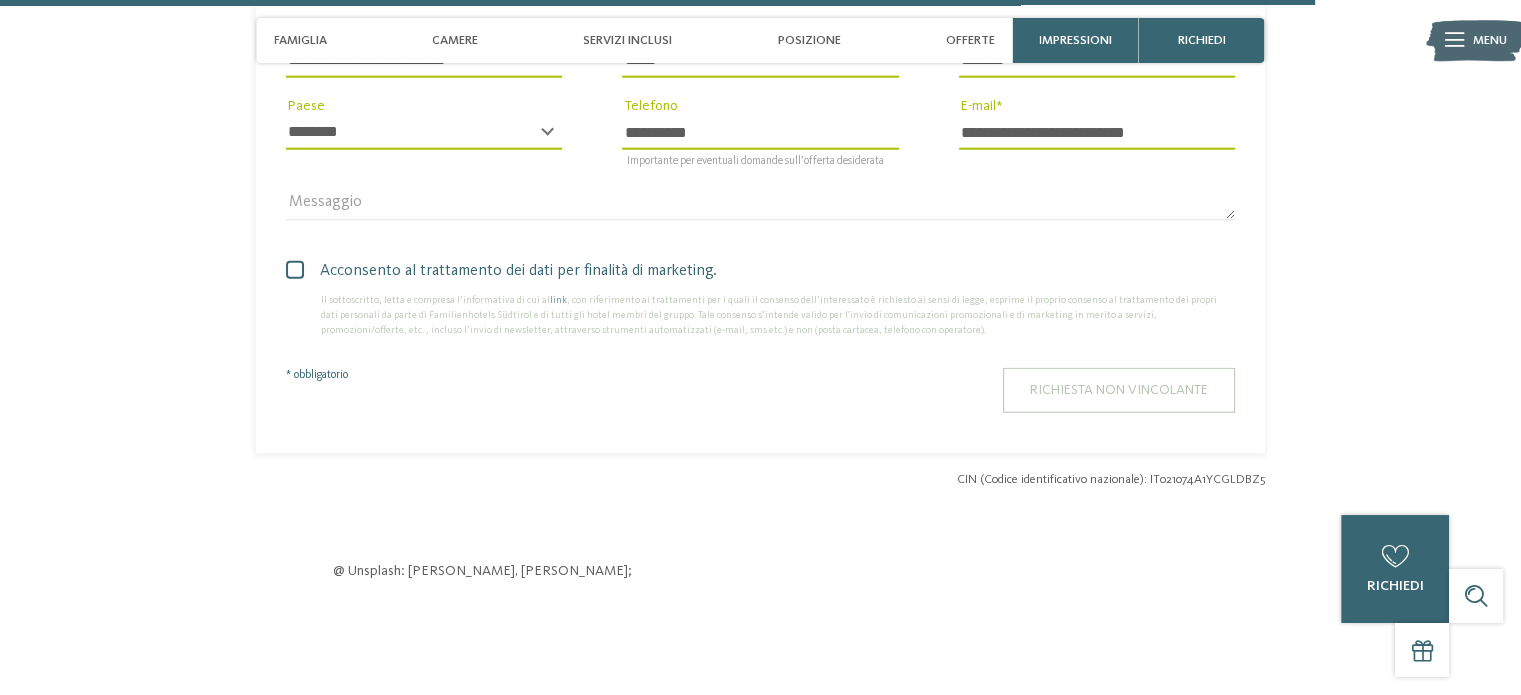 scroll, scrollTop: 5261, scrollLeft: 0, axis: vertical 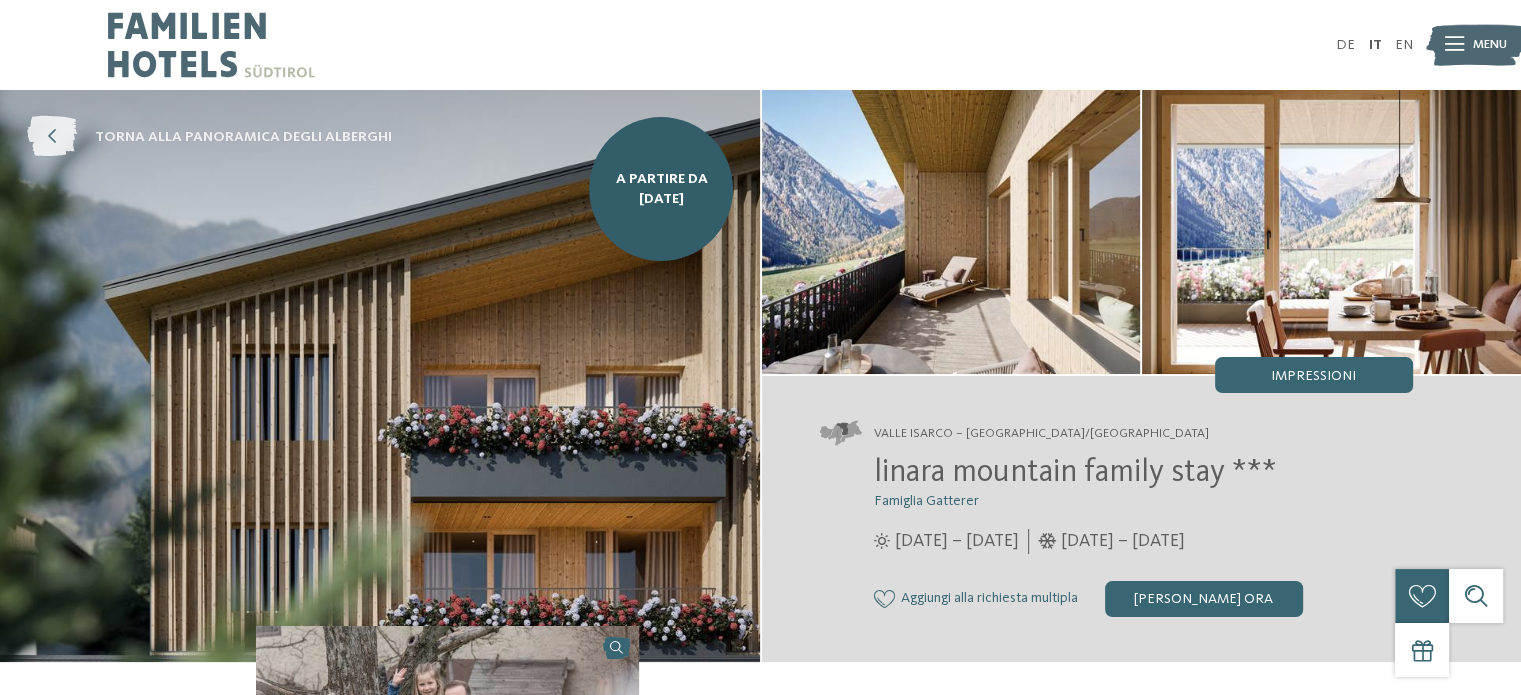 click at bounding box center (52, 137) 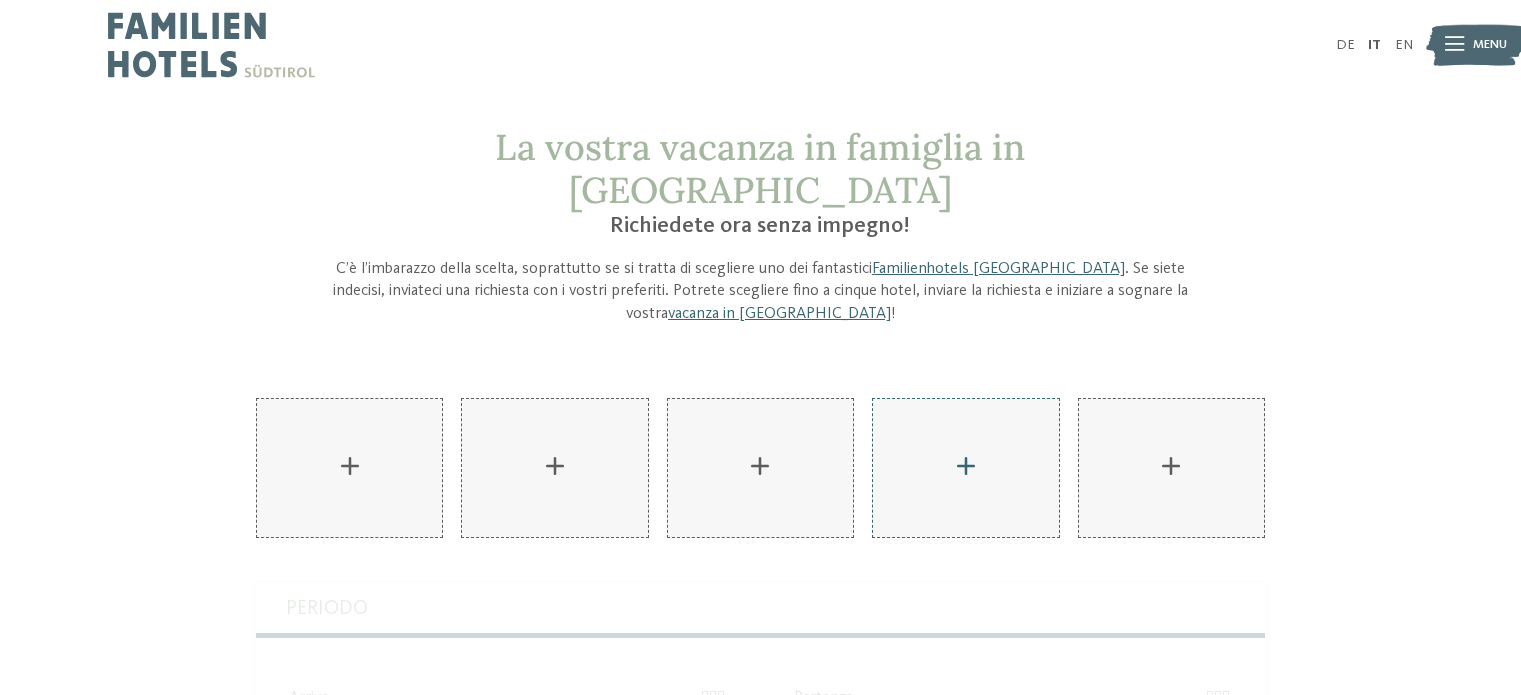 scroll, scrollTop: 0, scrollLeft: 0, axis: both 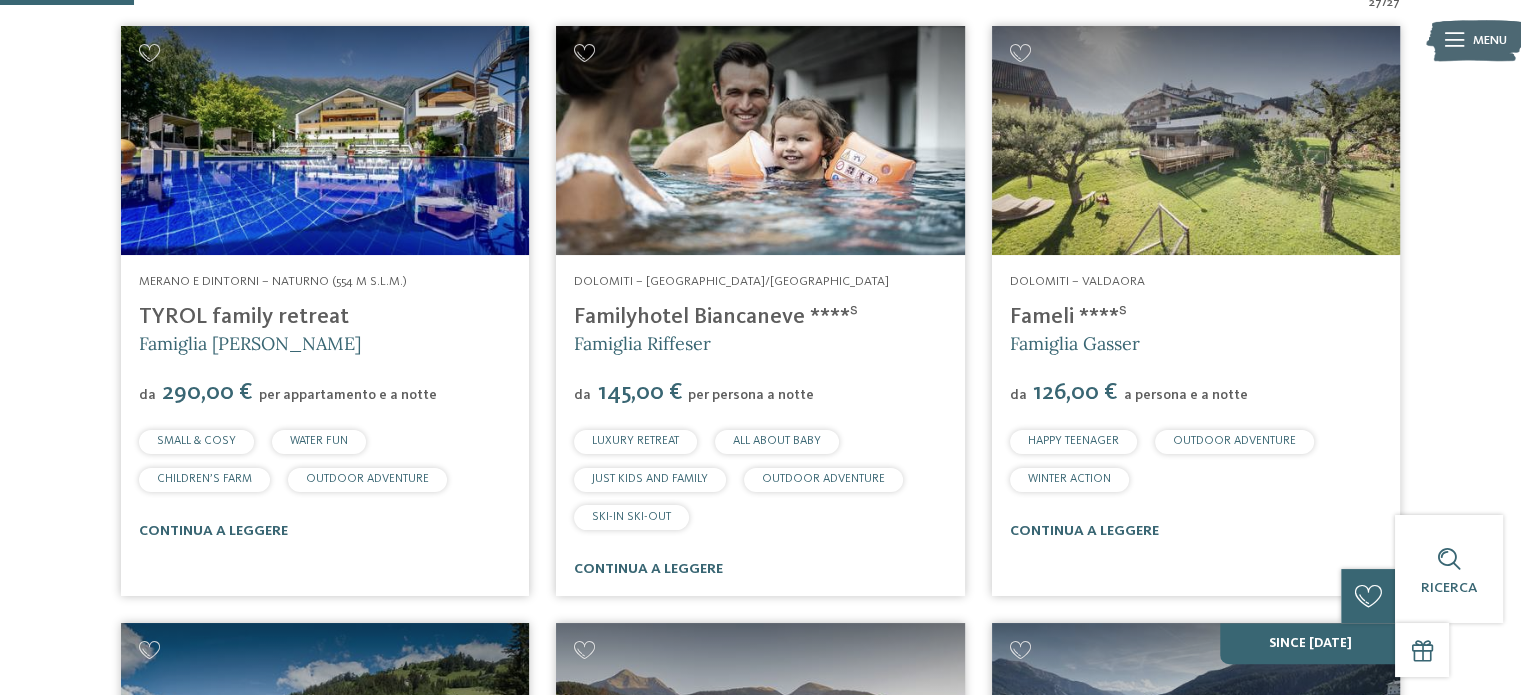 click at bounding box center [325, 141] 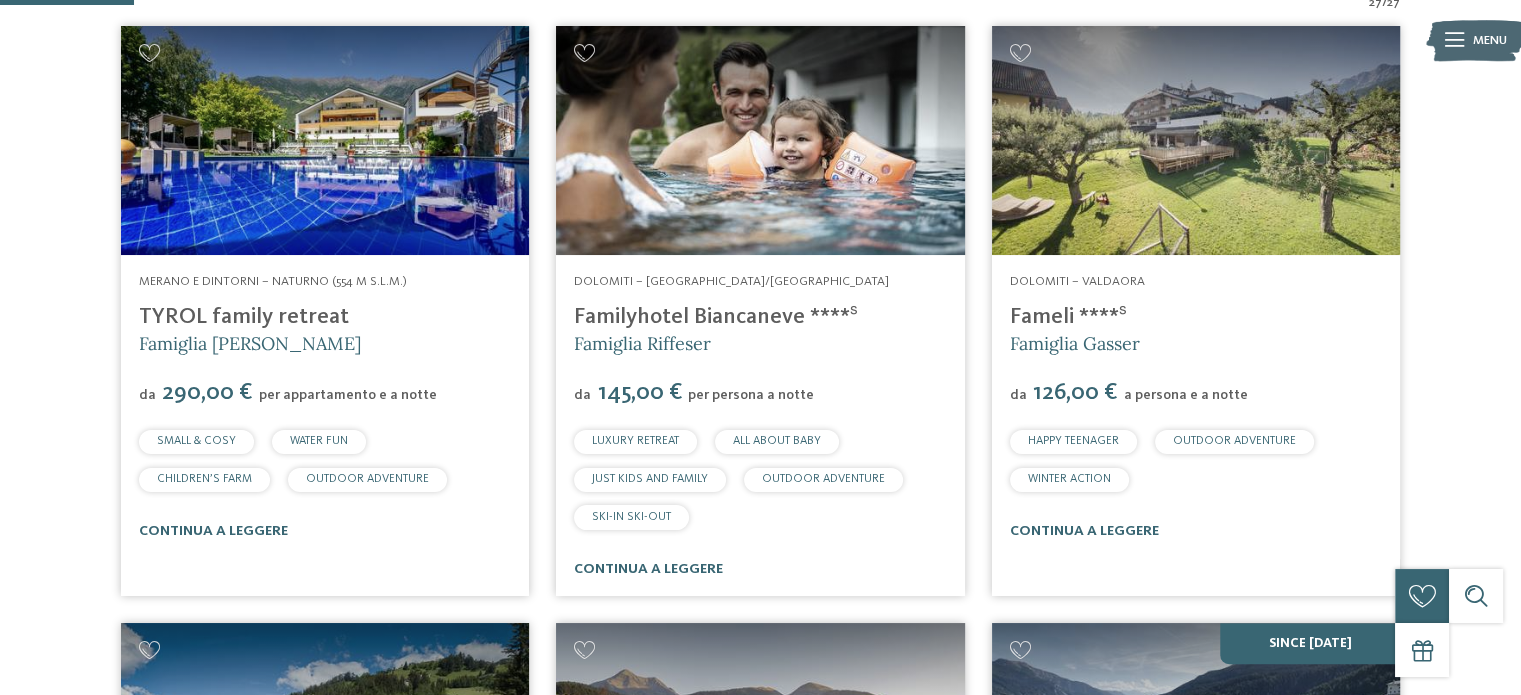 click at bounding box center (760, 141) 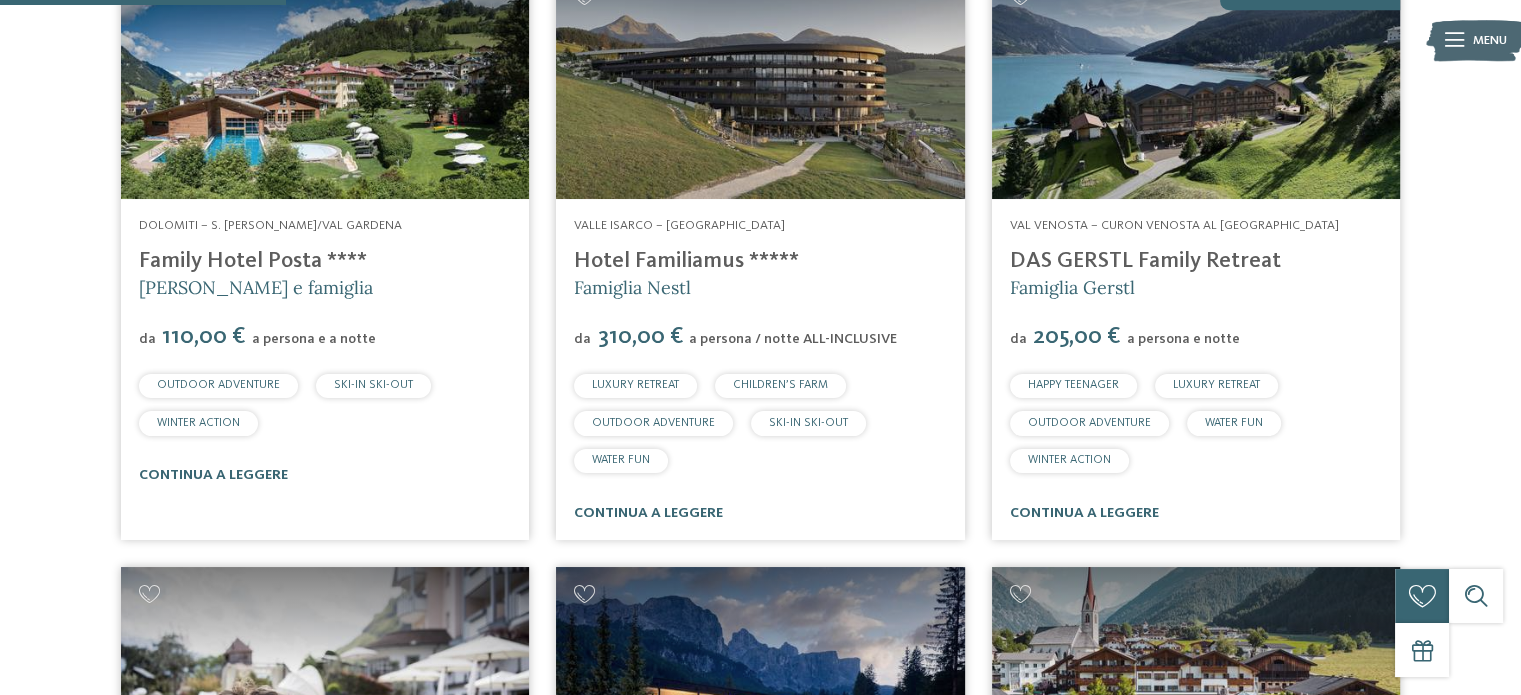 scroll, scrollTop: 1213, scrollLeft: 0, axis: vertical 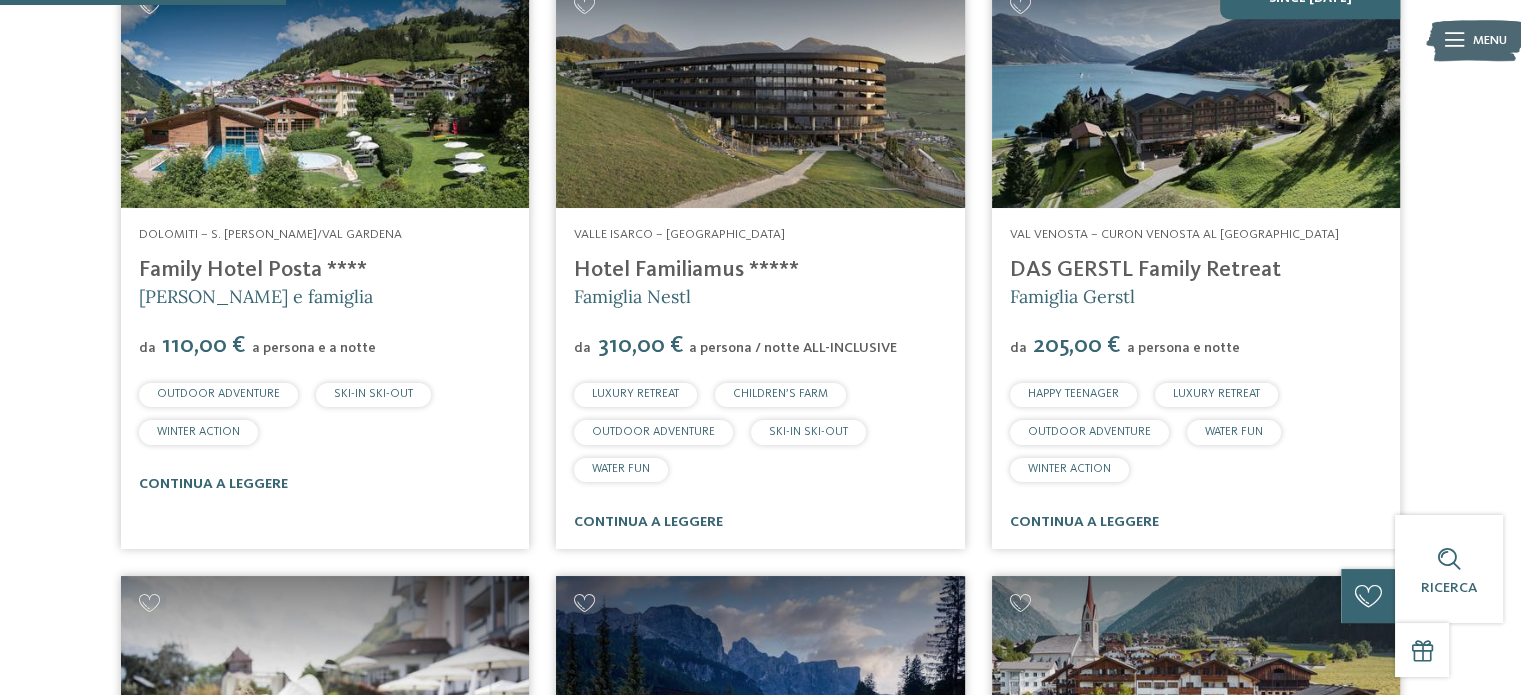 click at bounding box center [325, 93] 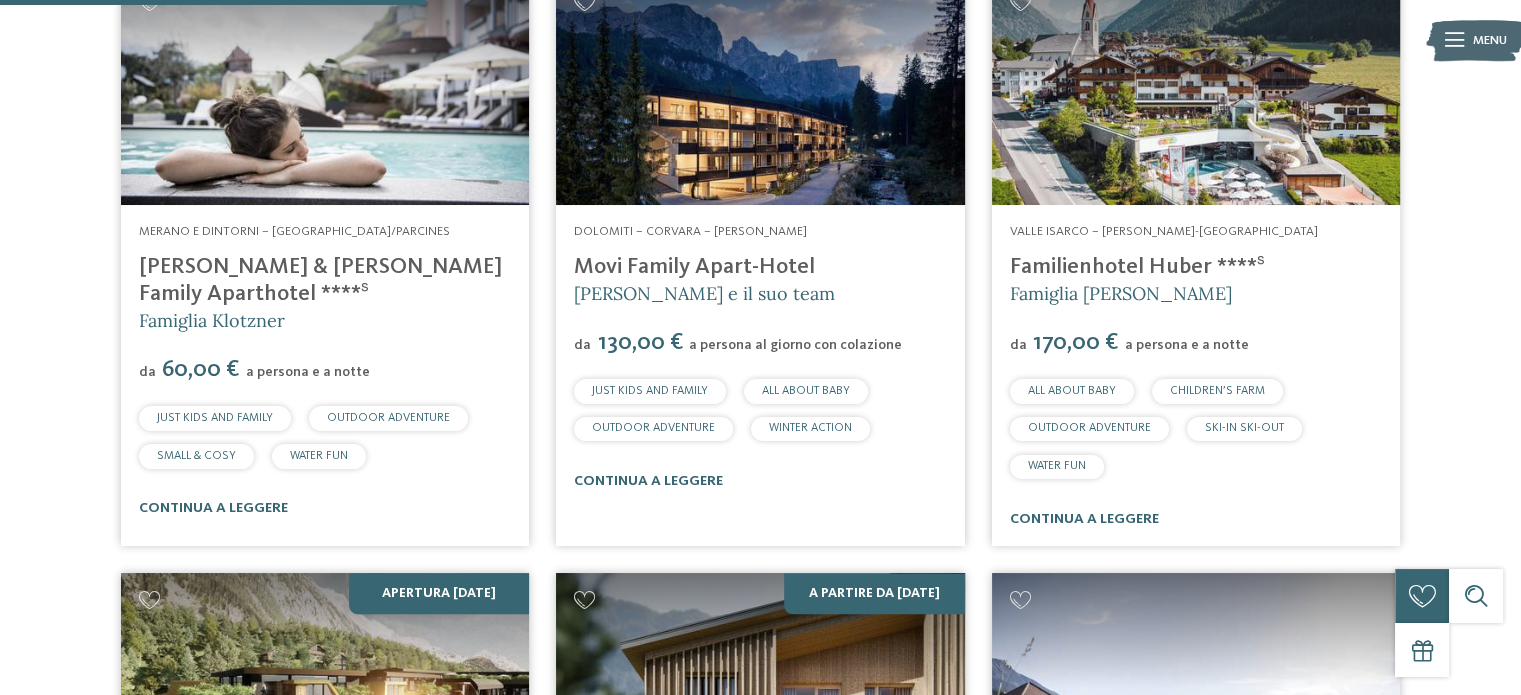 scroll, scrollTop: 1832, scrollLeft: 0, axis: vertical 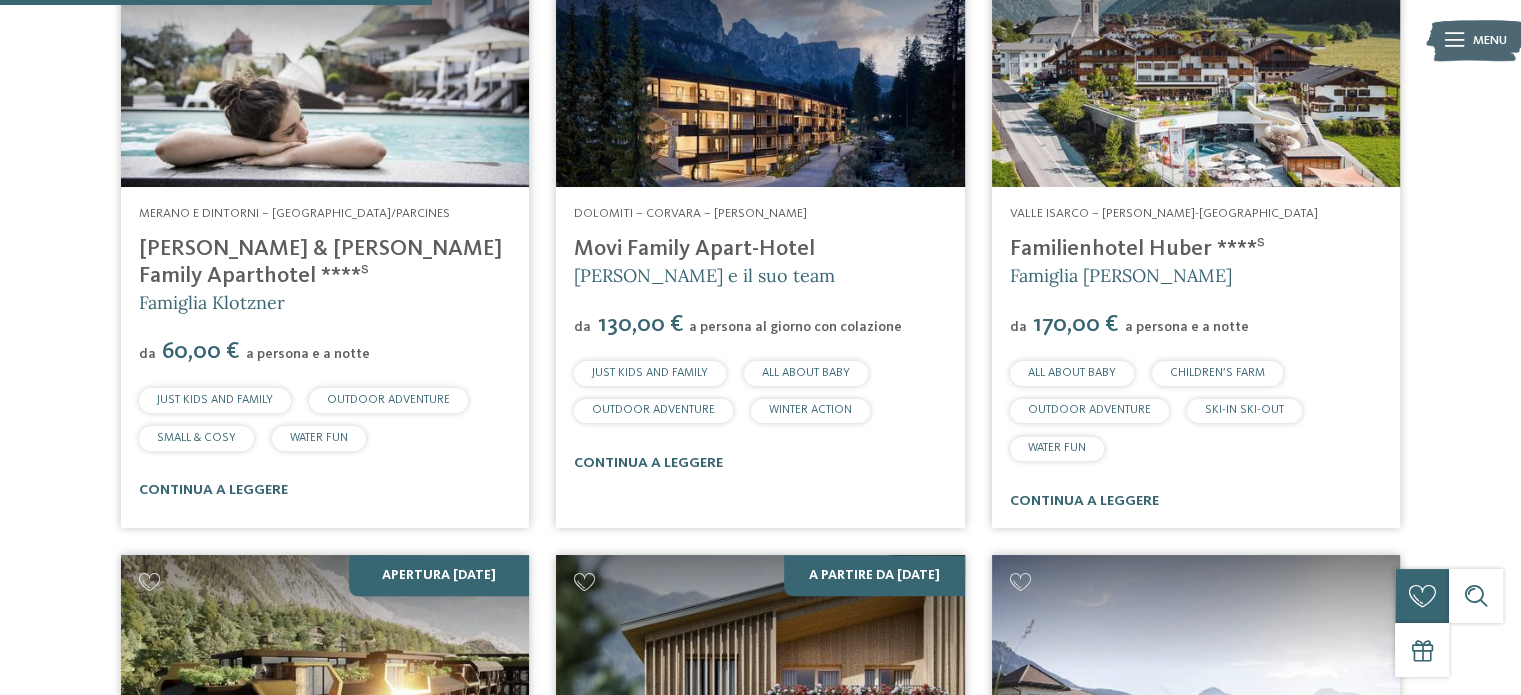 click at bounding box center (325, 72) 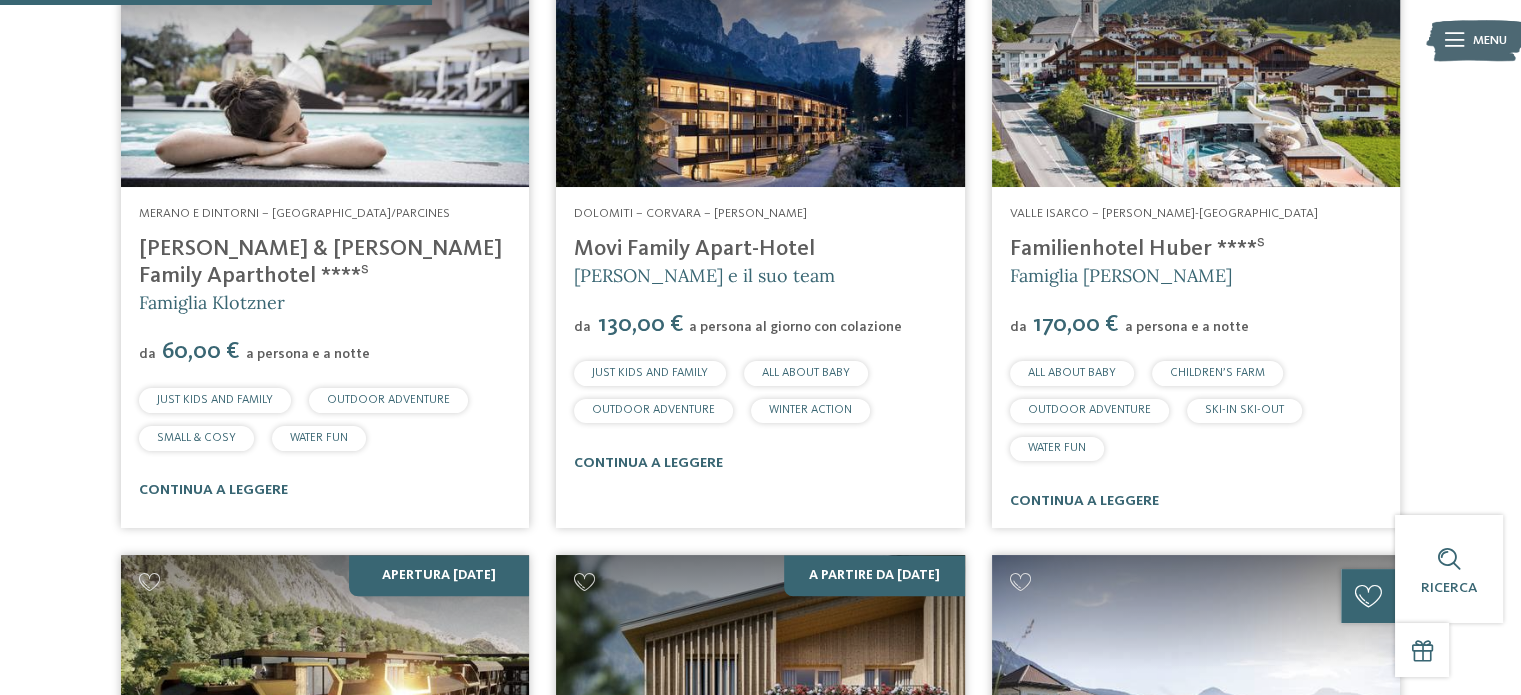 click on "Movi Family Apart-Hotel" at bounding box center [694, 249] 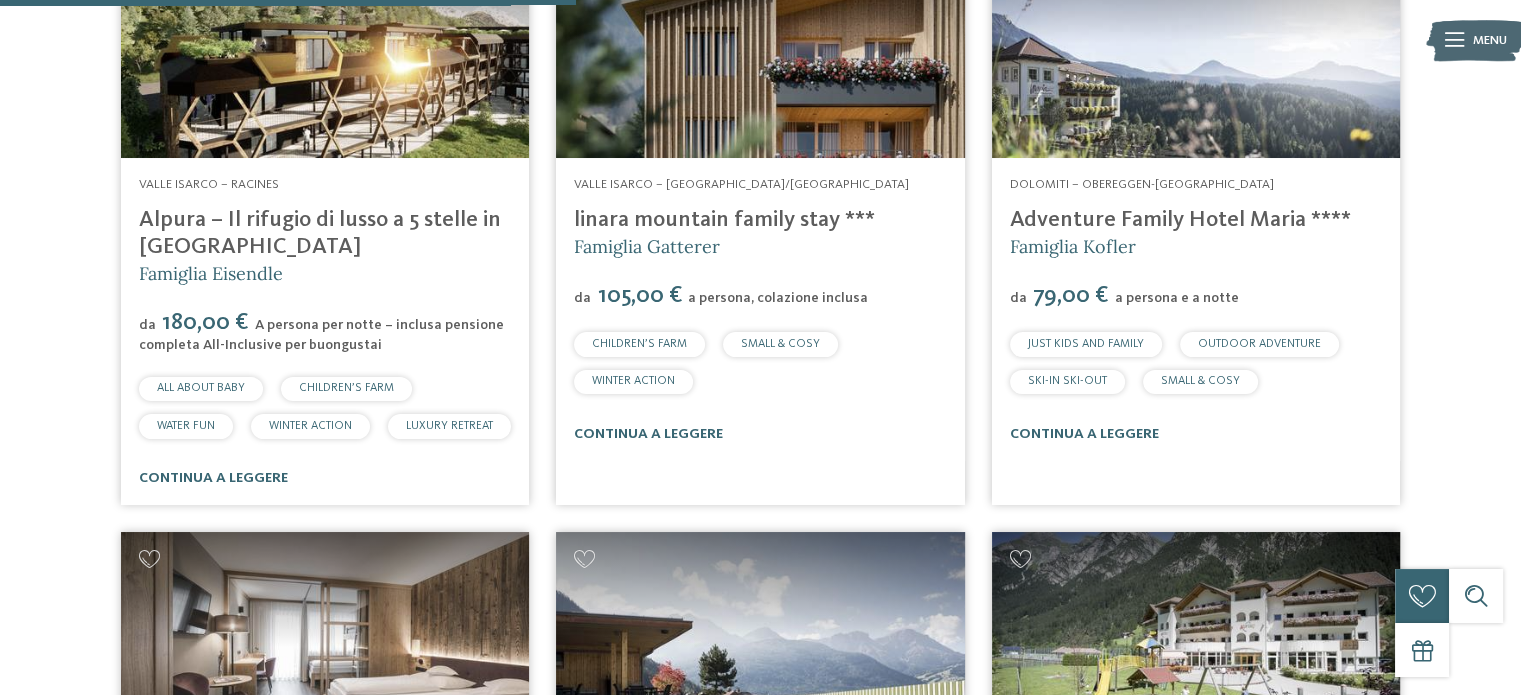 scroll, scrollTop: 2416, scrollLeft: 0, axis: vertical 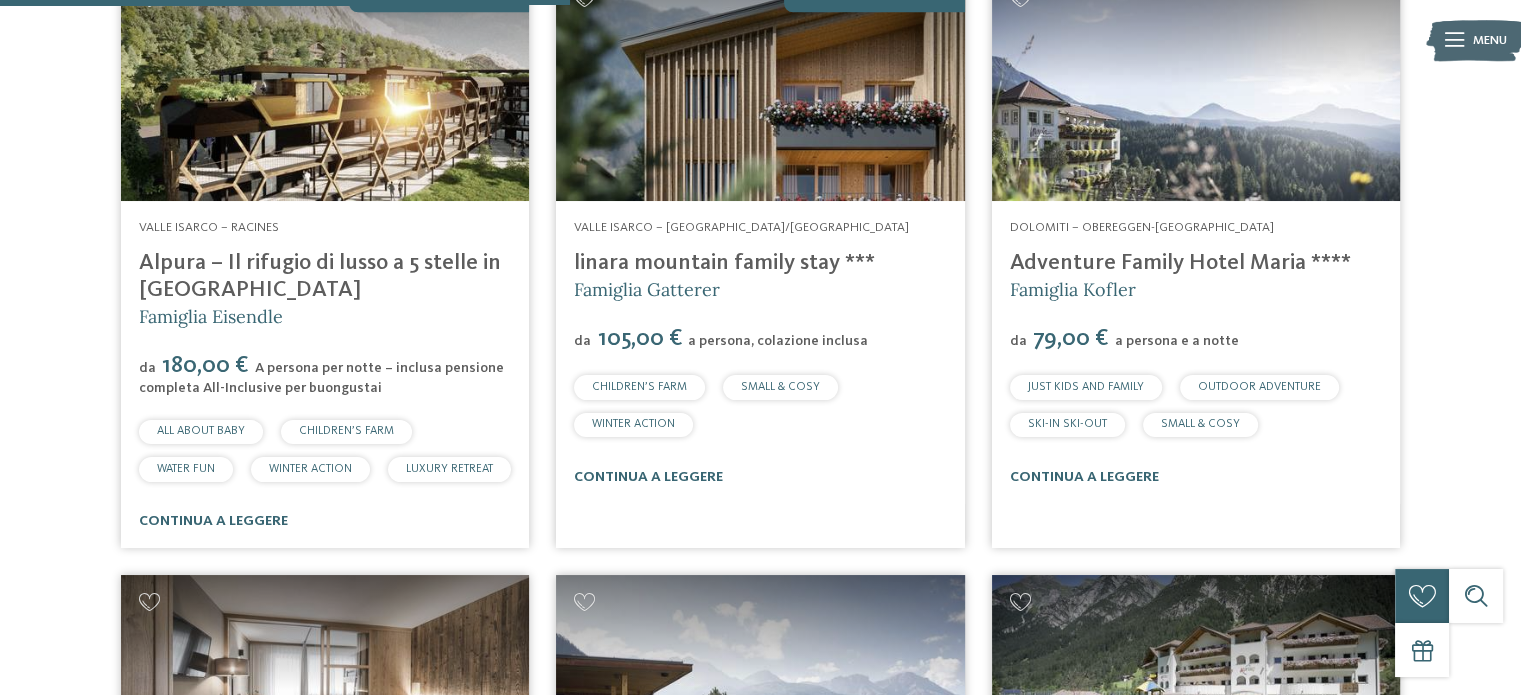 click on "Adventure Family Hotel Maria ****" at bounding box center [1180, 263] 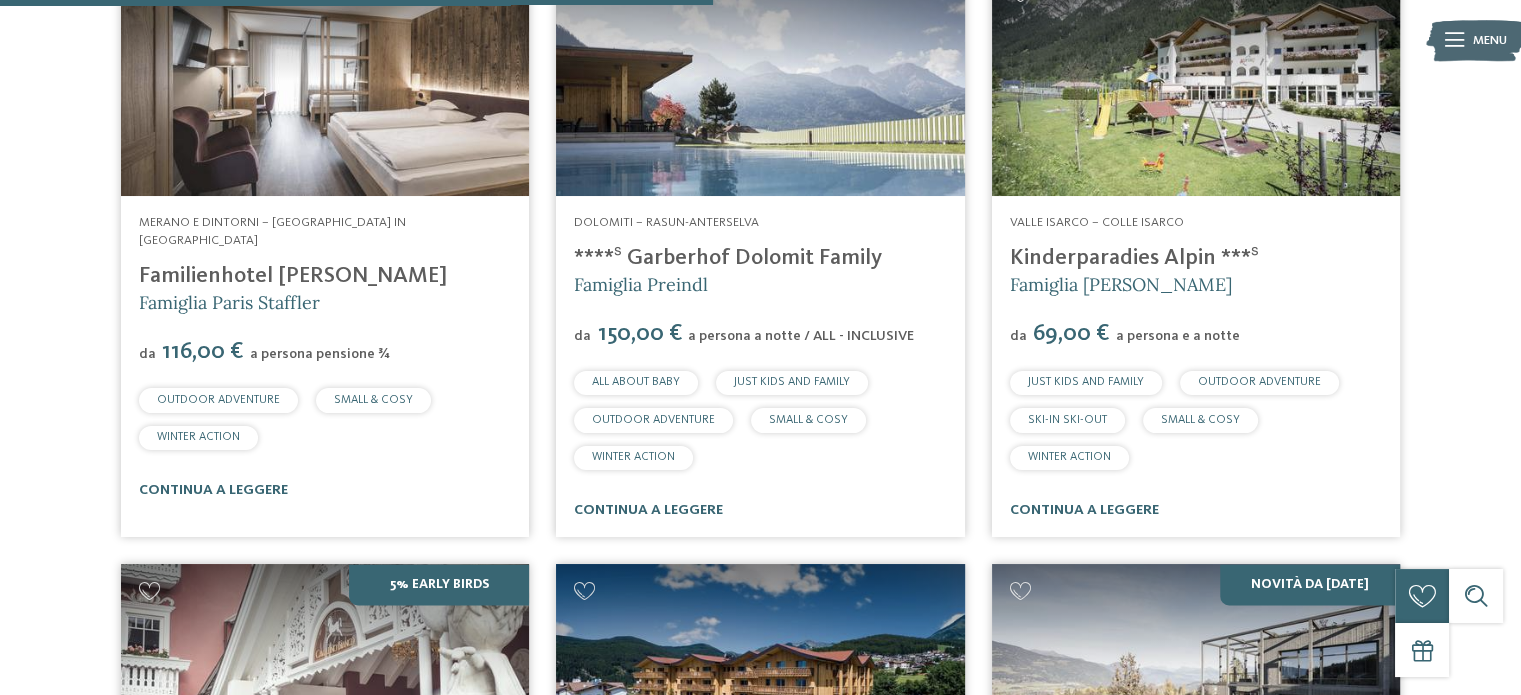 scroll, scrollTop: 3016, scrollLeft: 0, axis: vertical 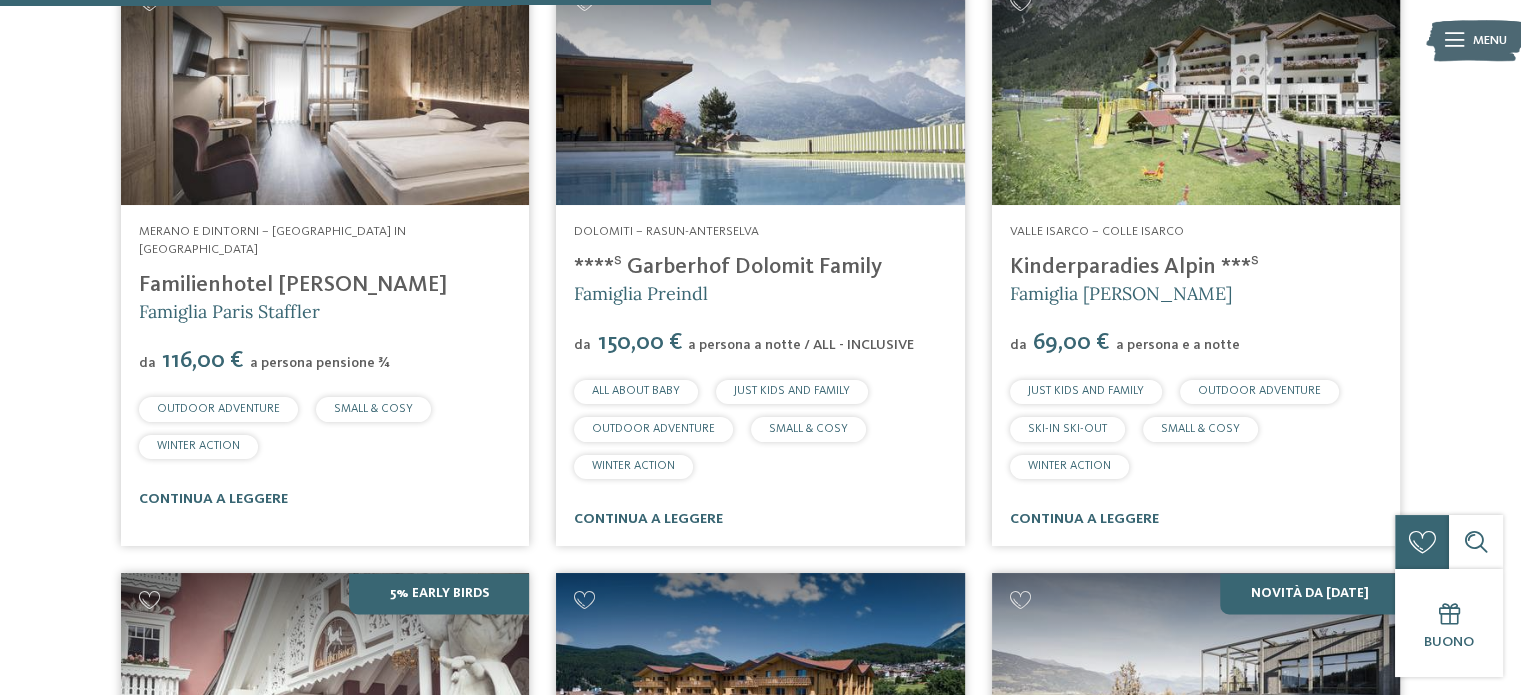 click on "Familienhotel Viktoria" at bounding box center [293, 285] 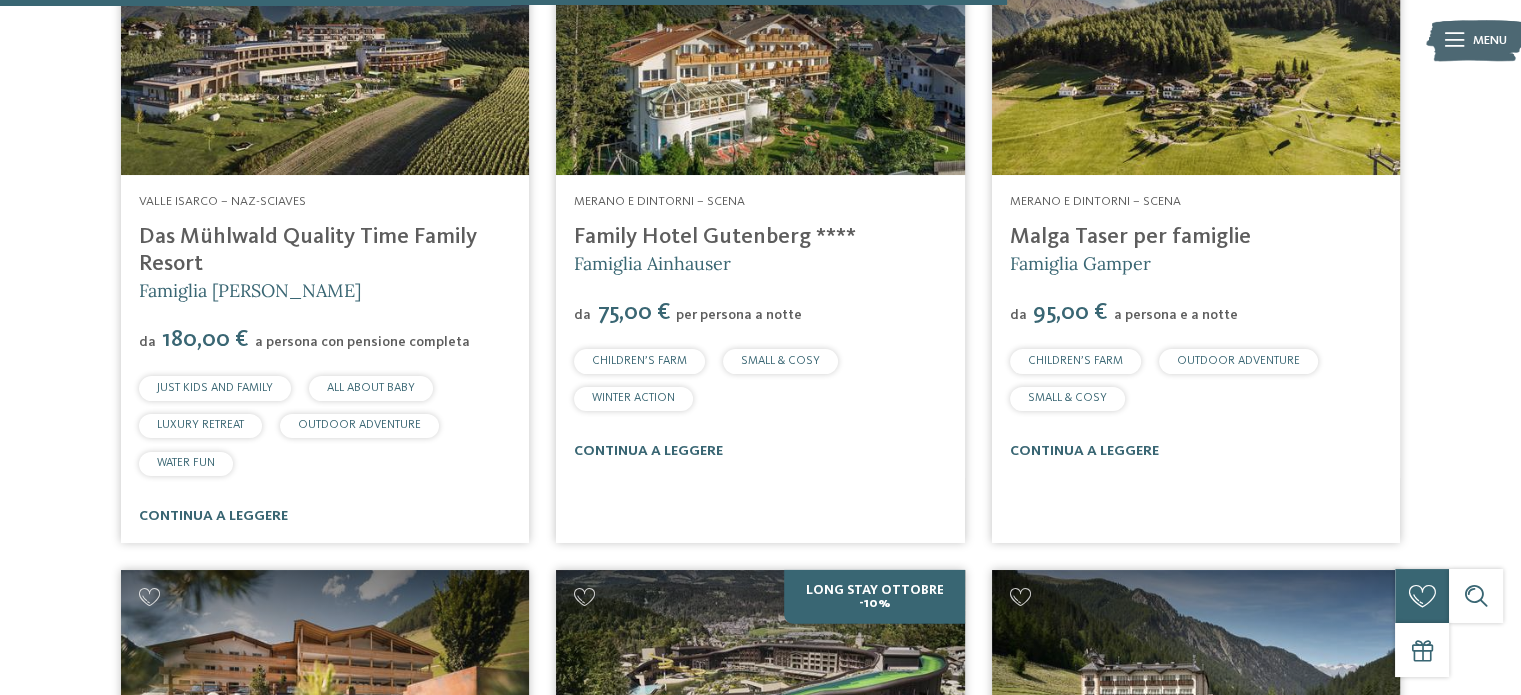 scroll, scrollTop: 4295, scrollLeft: 0, axis: vertical 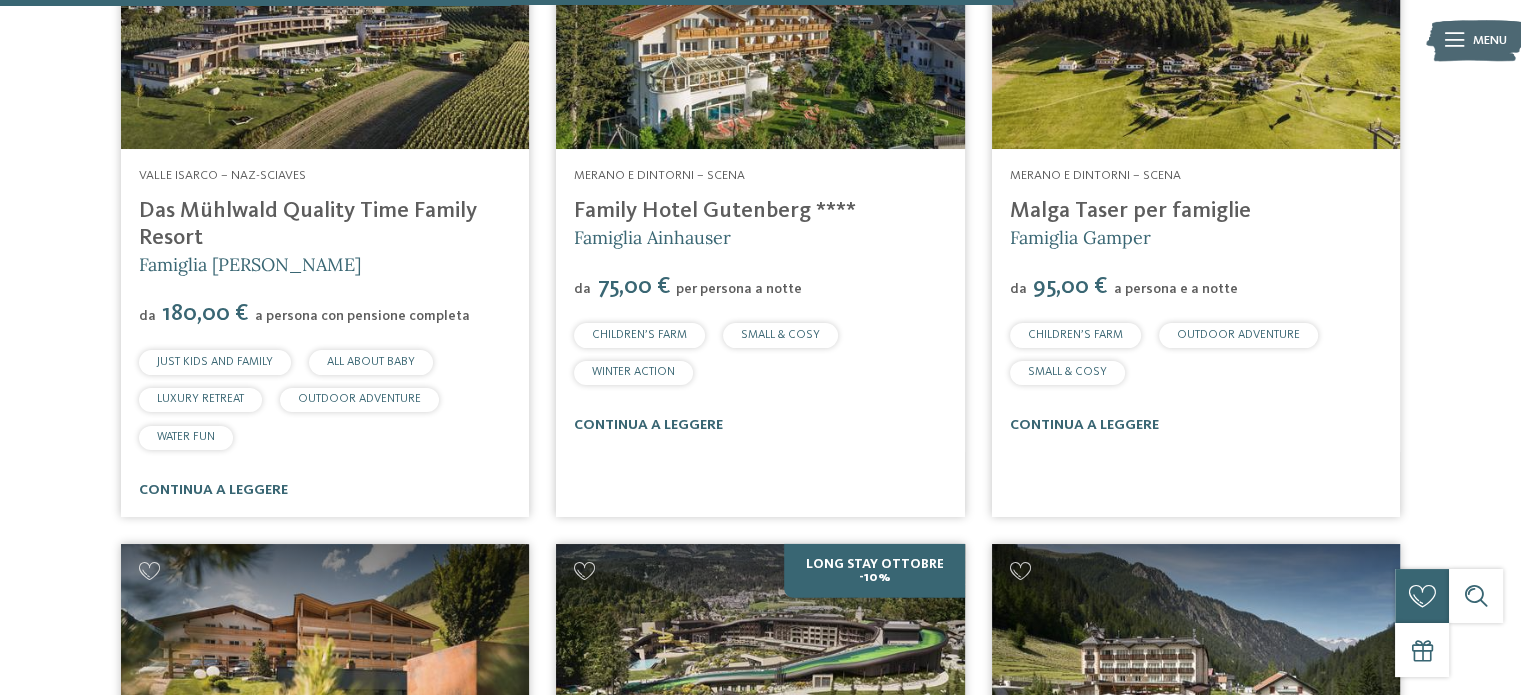 click at bounding box center (760, 34) 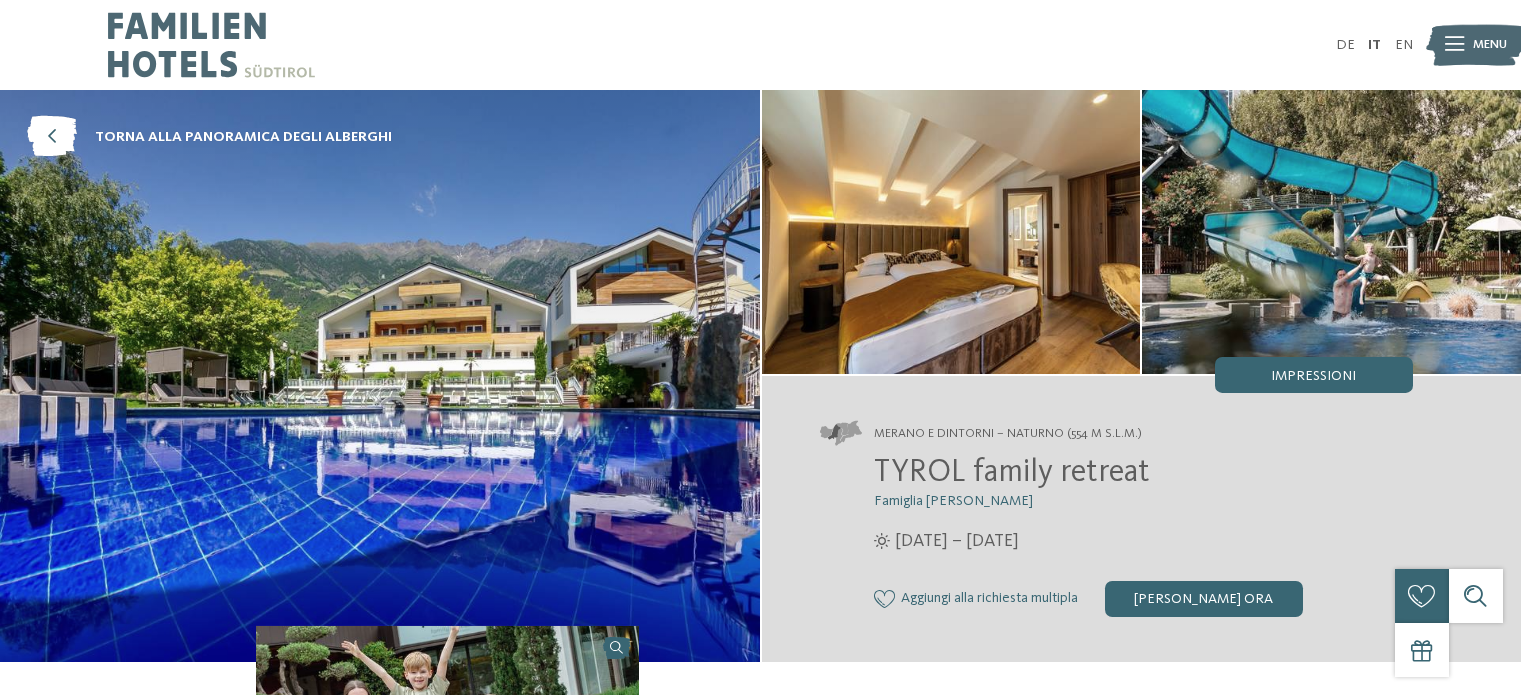 scroll, scrollTop: 0, scrollLeft: 0, axis: both 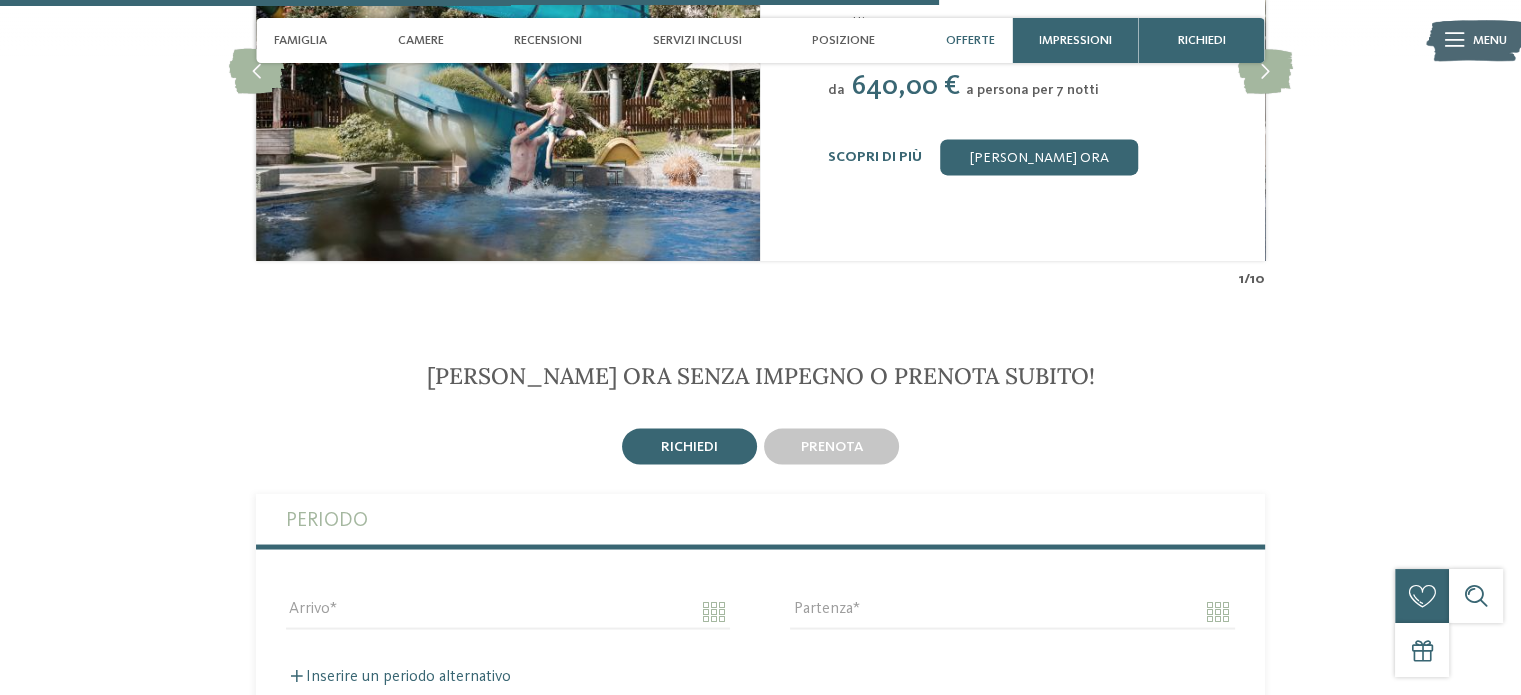 click on "richiedi" at bounding box center [689, 446] 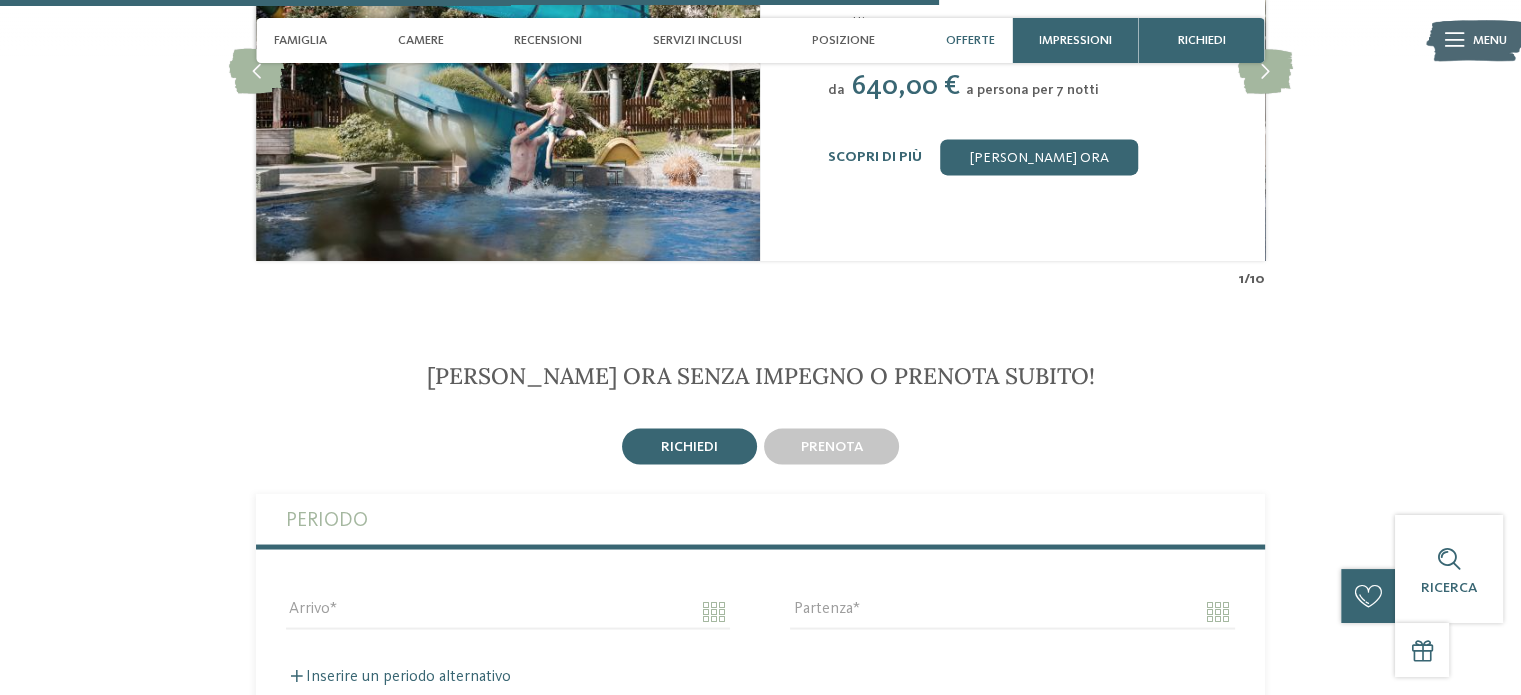 click on "Arrivo" at bounding box center (508, 620) 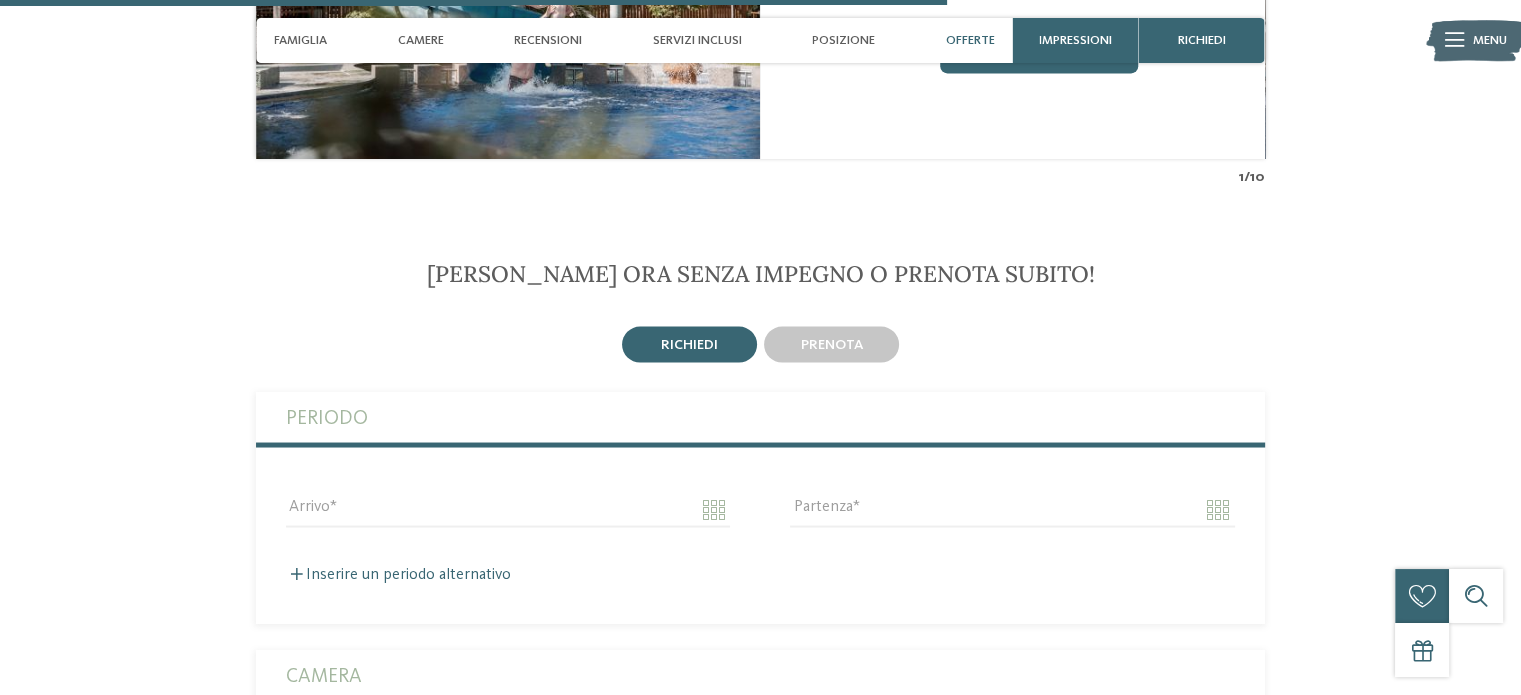 scroll, scrollTop: 3328, scrollLeft: 0, axis: vertical 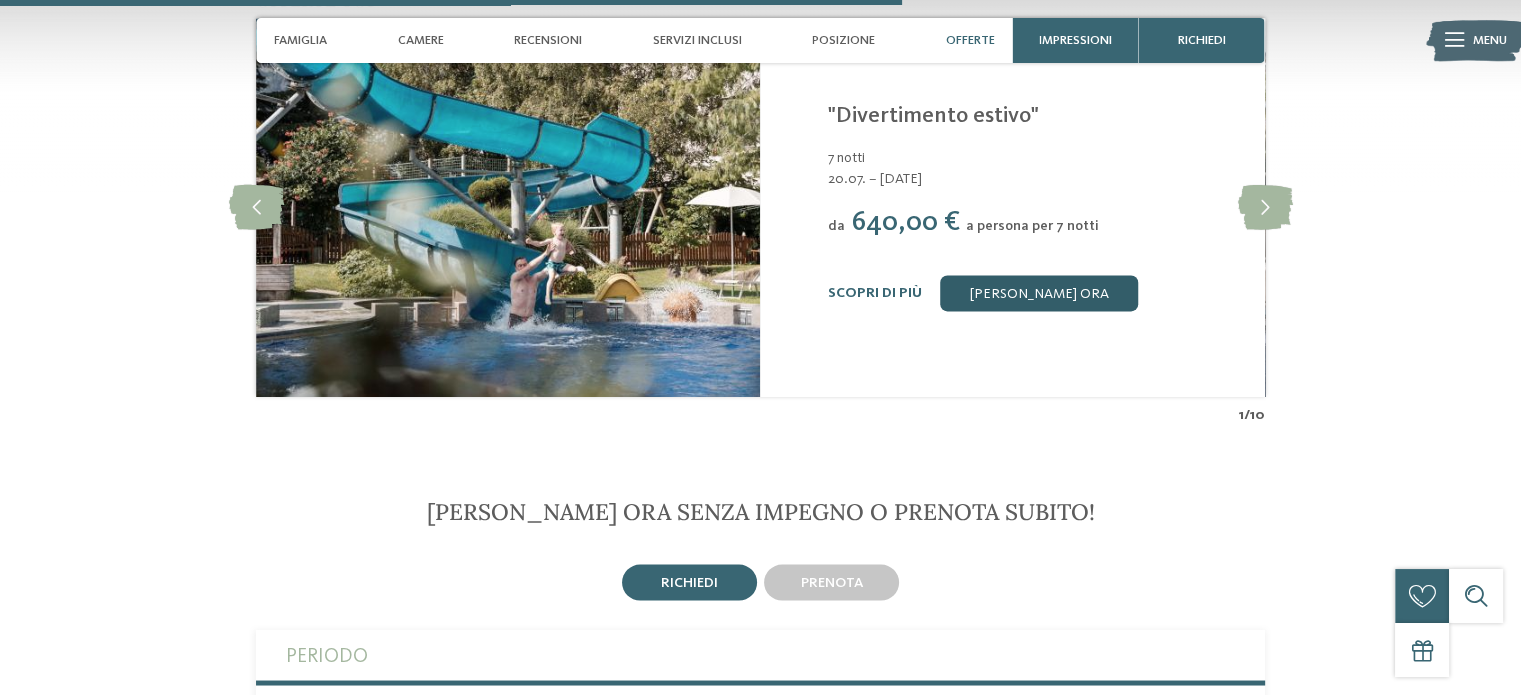click on "[PERSON_NAME] ora" at bounding box center [1039, 293] 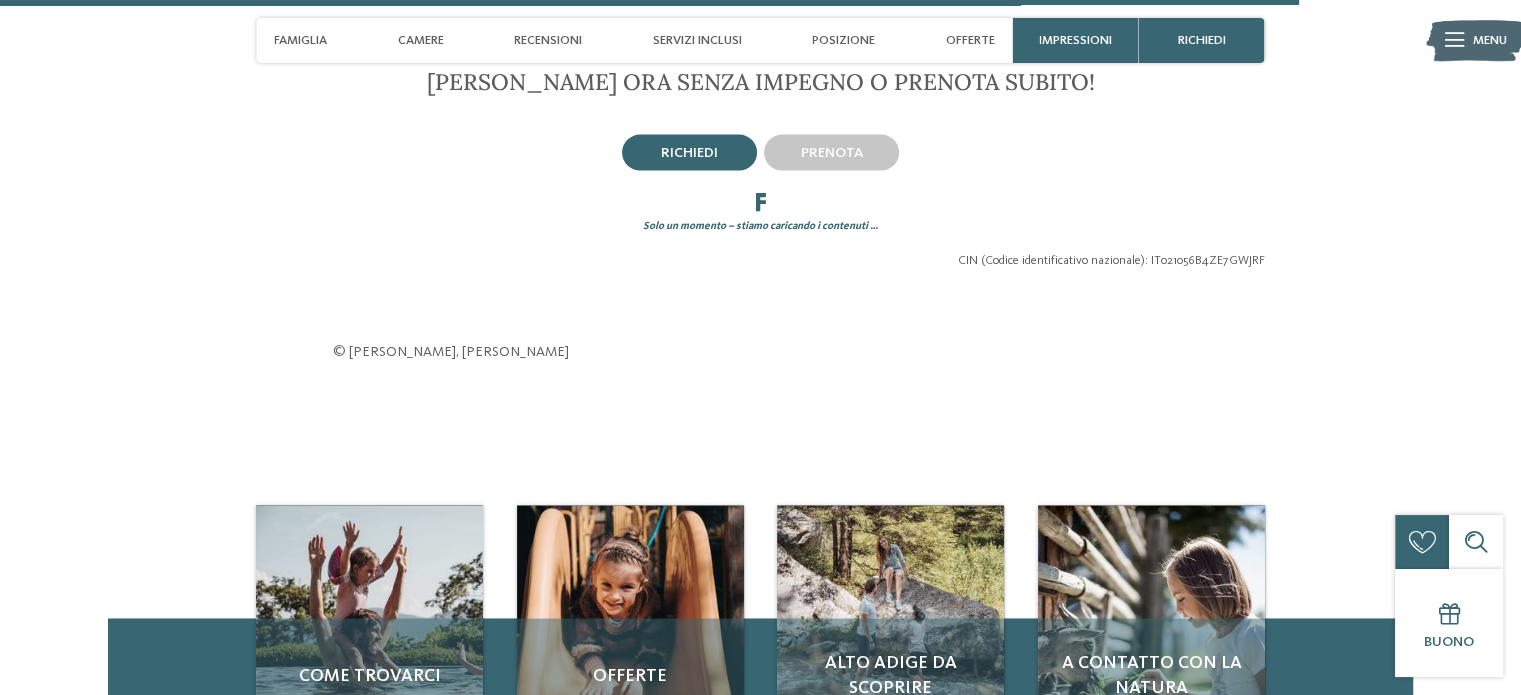 scroll, scrollTop: 3757, scrollLeft: 0, axis: vertical 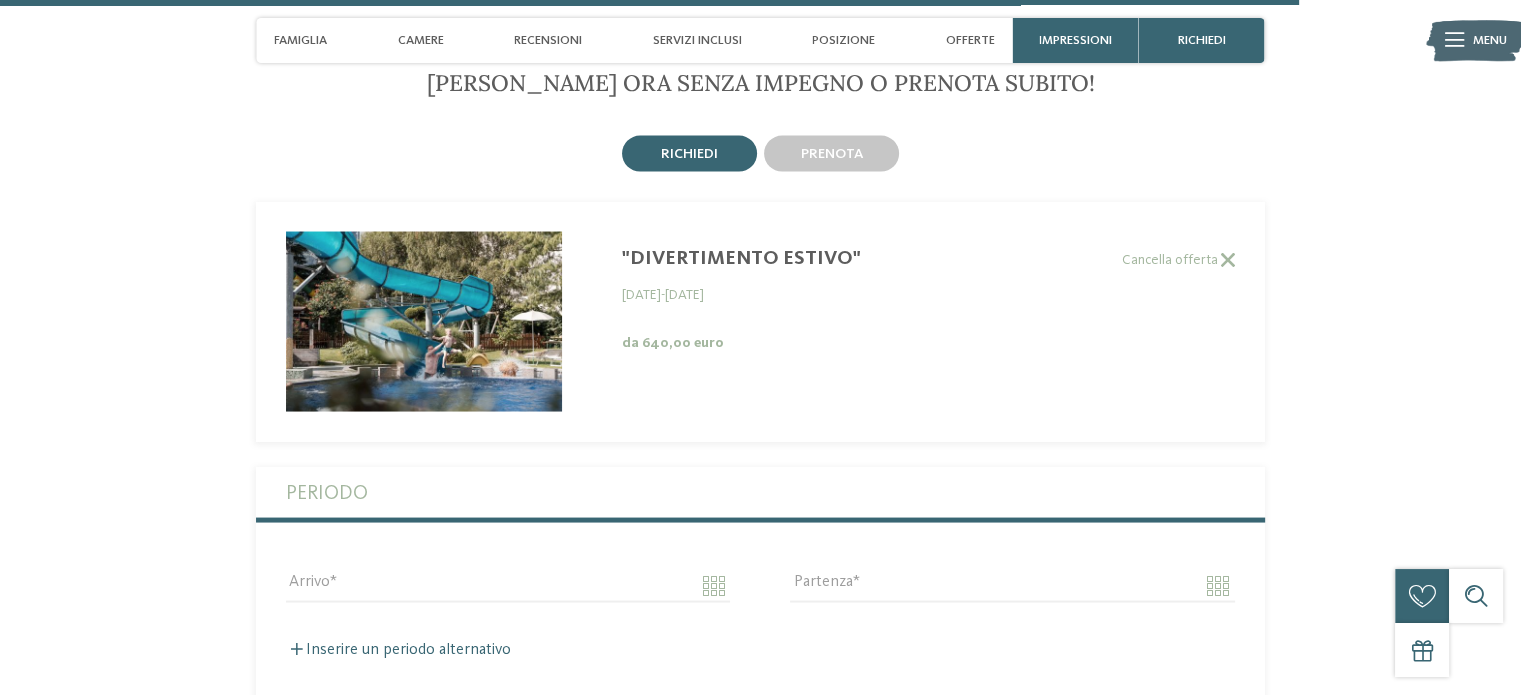 click on "Arrivo" at bounding box center [508, 584] 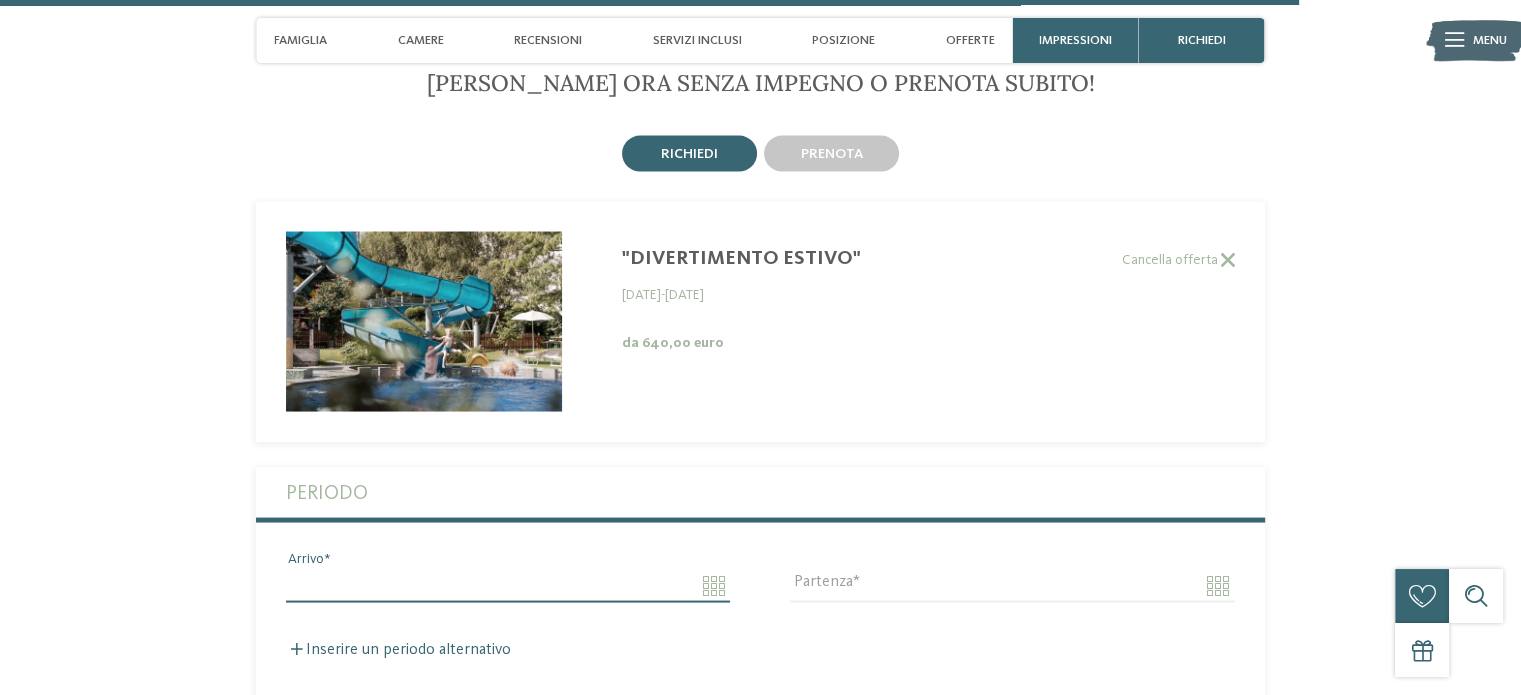 click on "Arrivo" at bounding box center (508, 585) 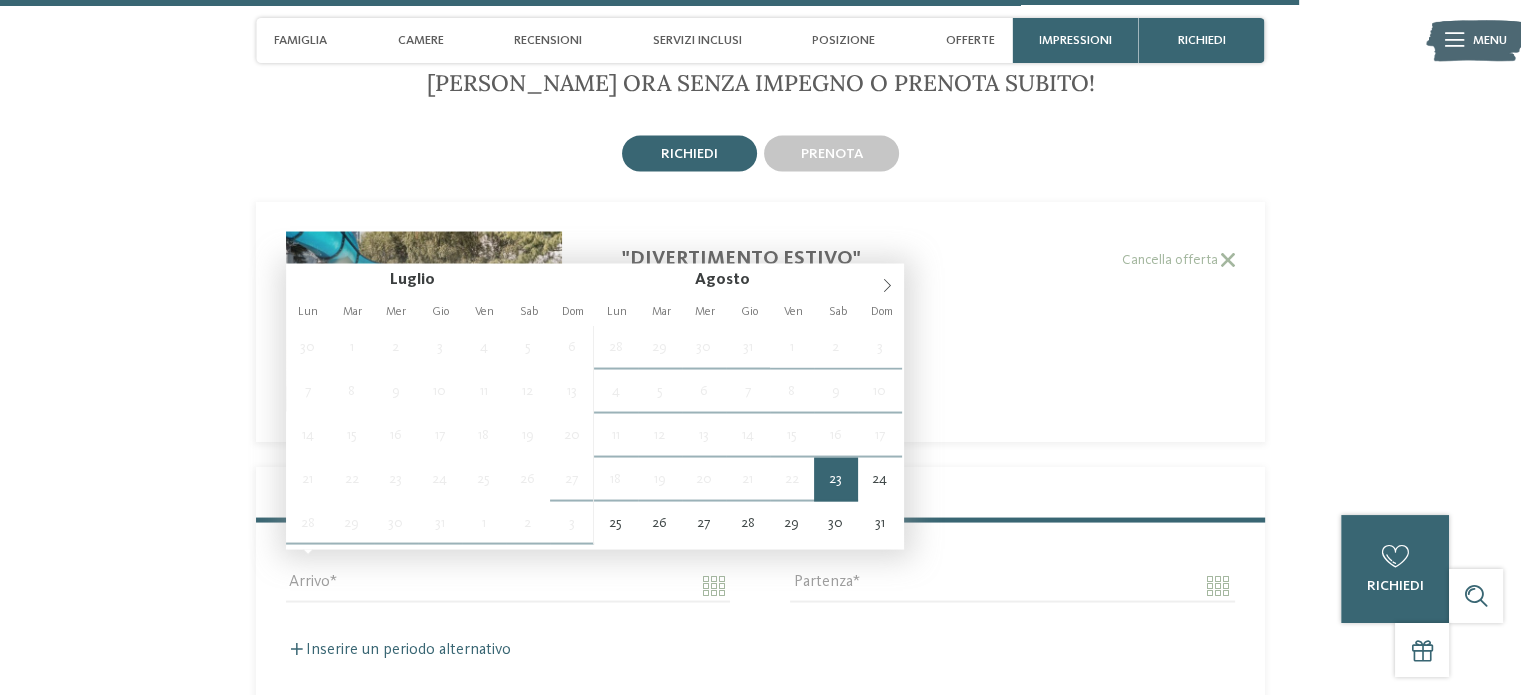 type on "**********" 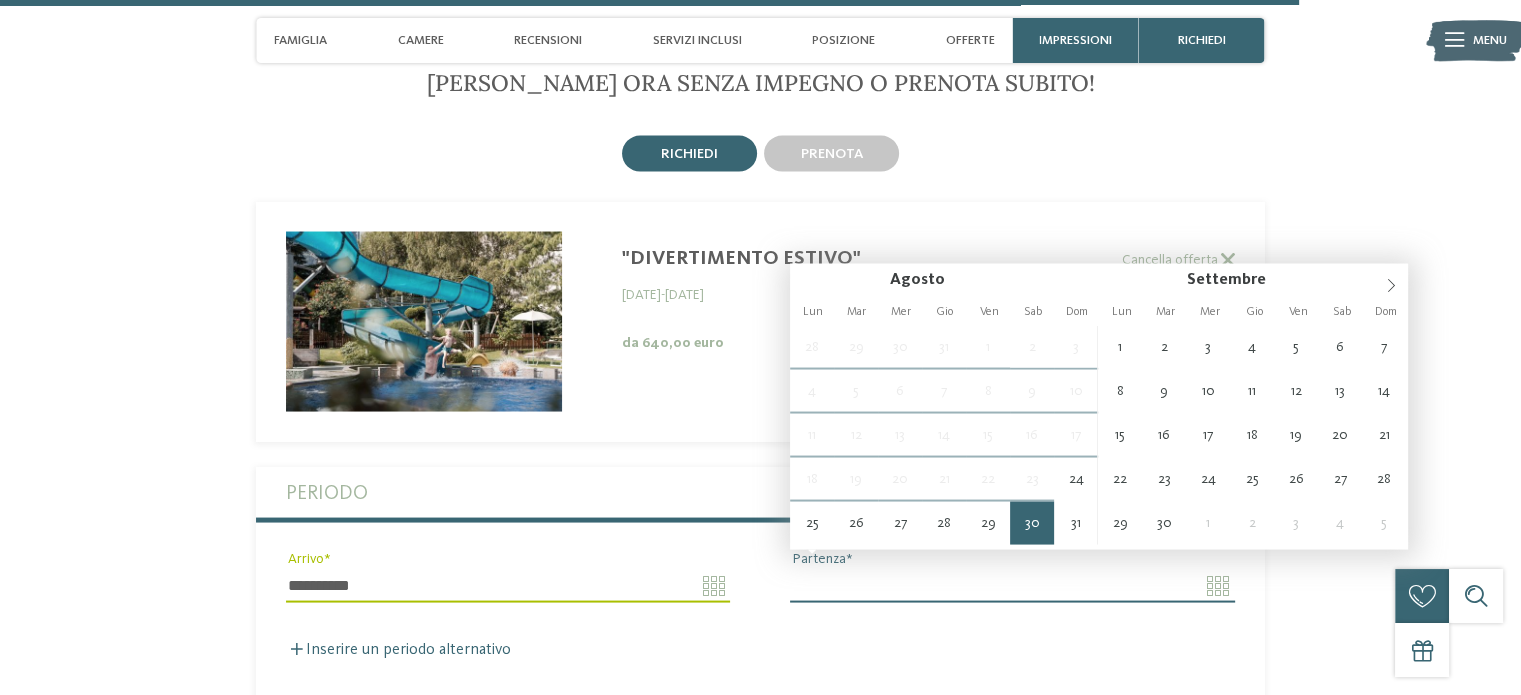 type on "**********" 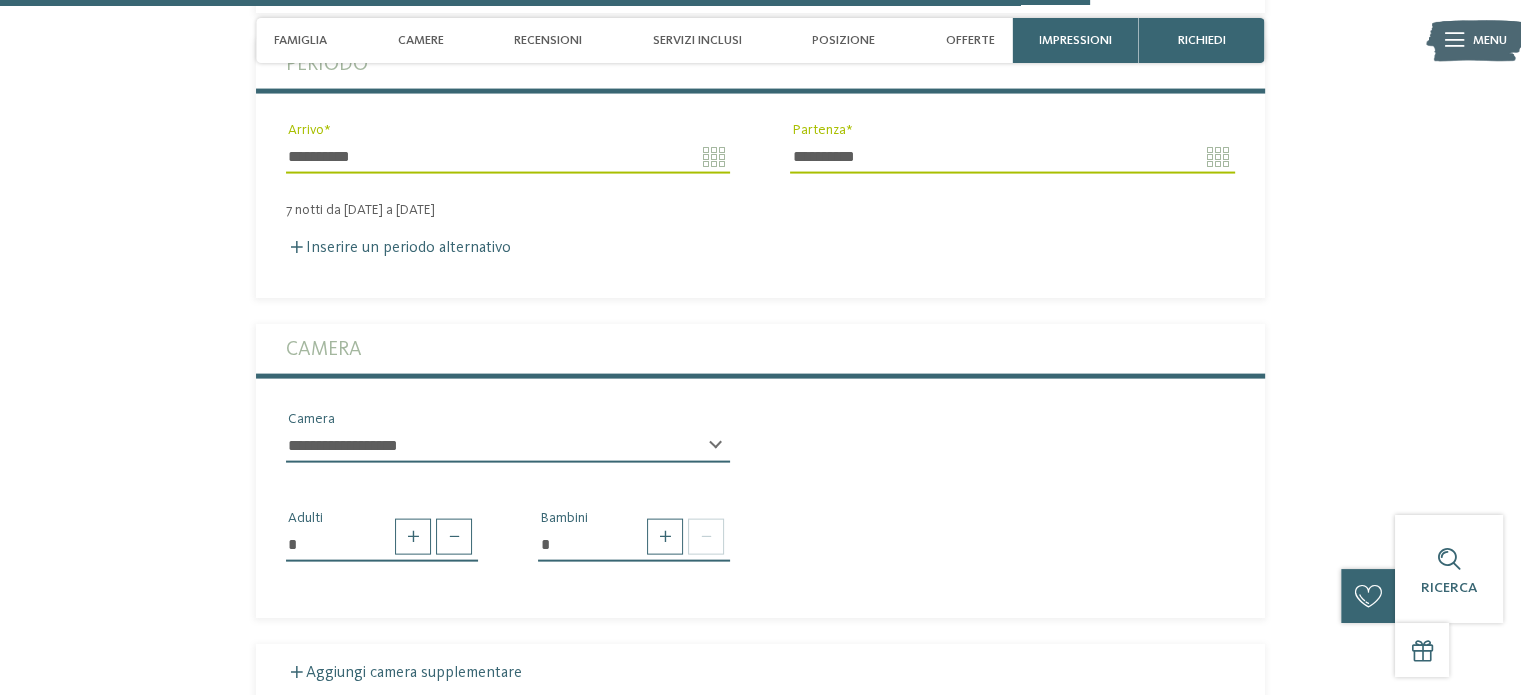 scroll, scrollTop: 4241, scrollLeft: 0, axis: vertical 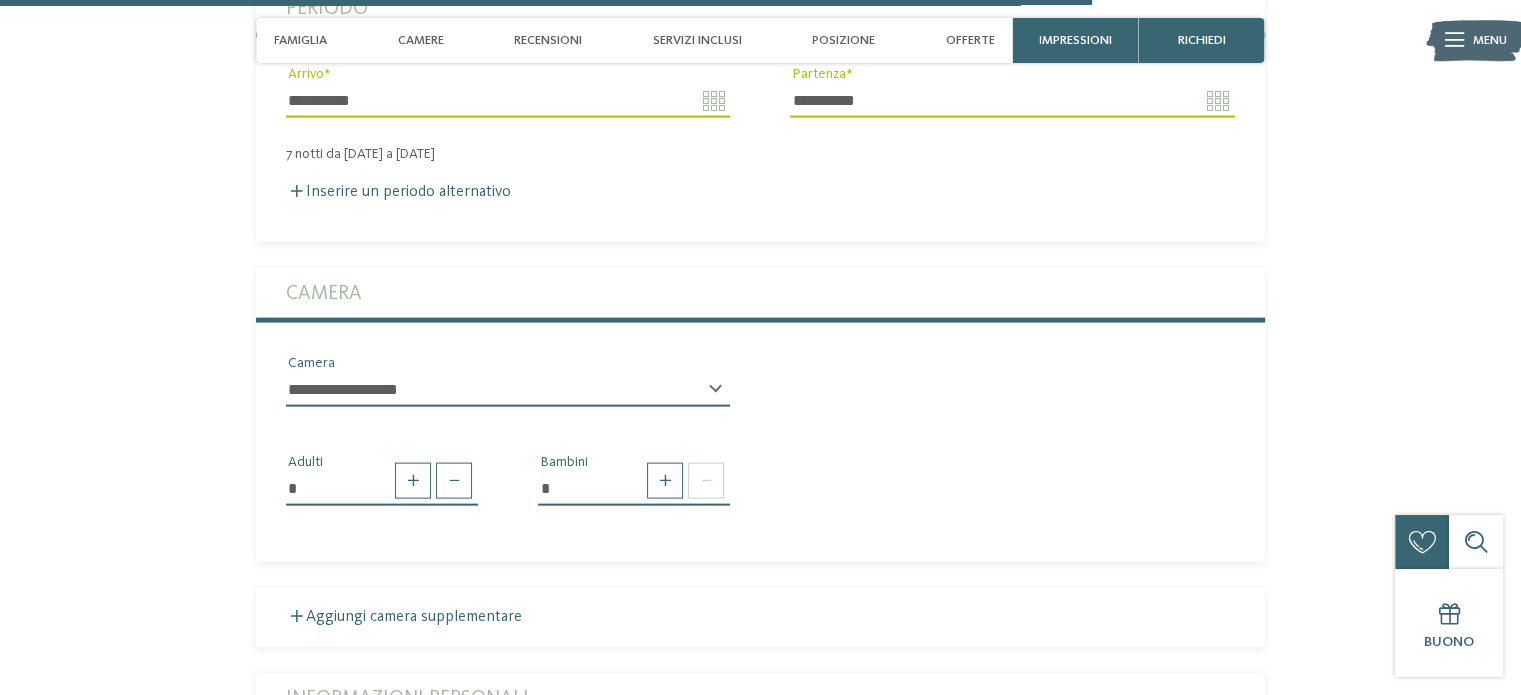 click on "*" at bounding box center [634, 489] 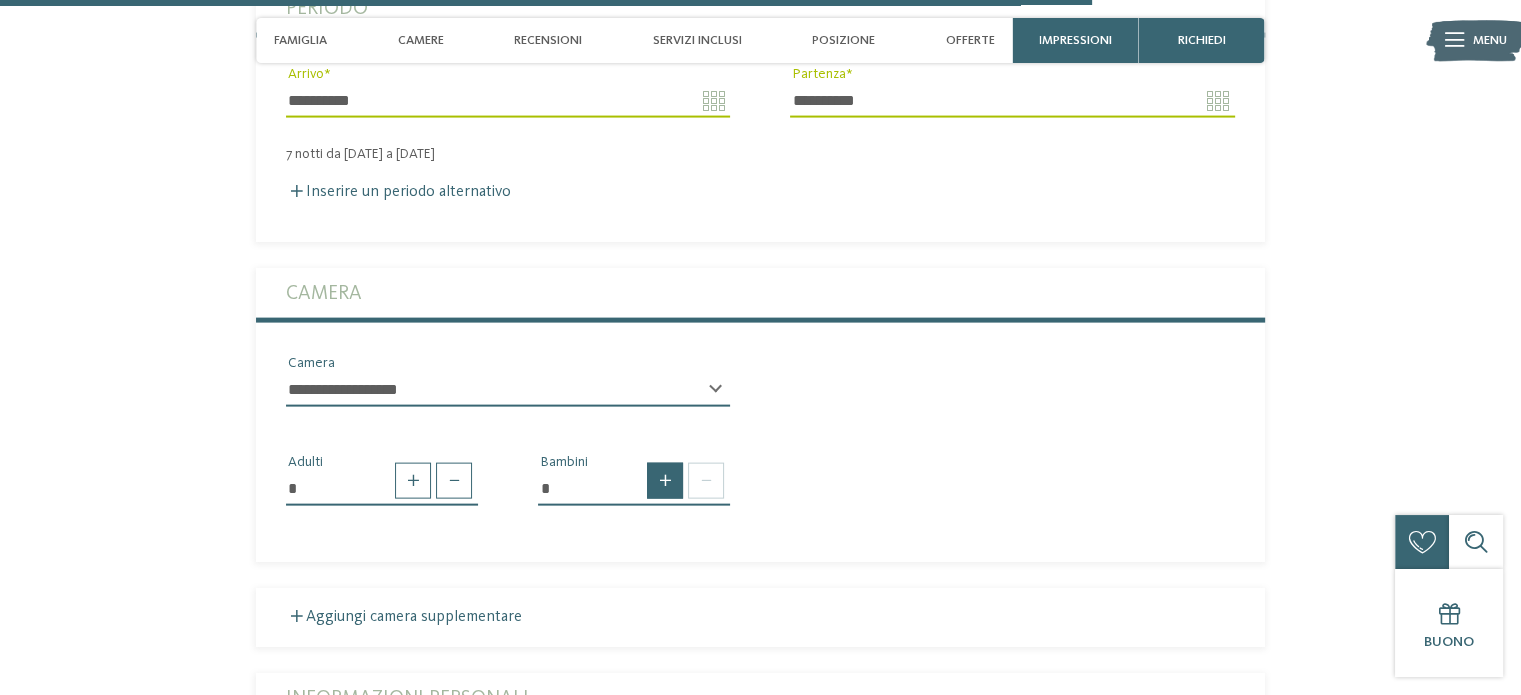 click at bounding box center [665, 481] 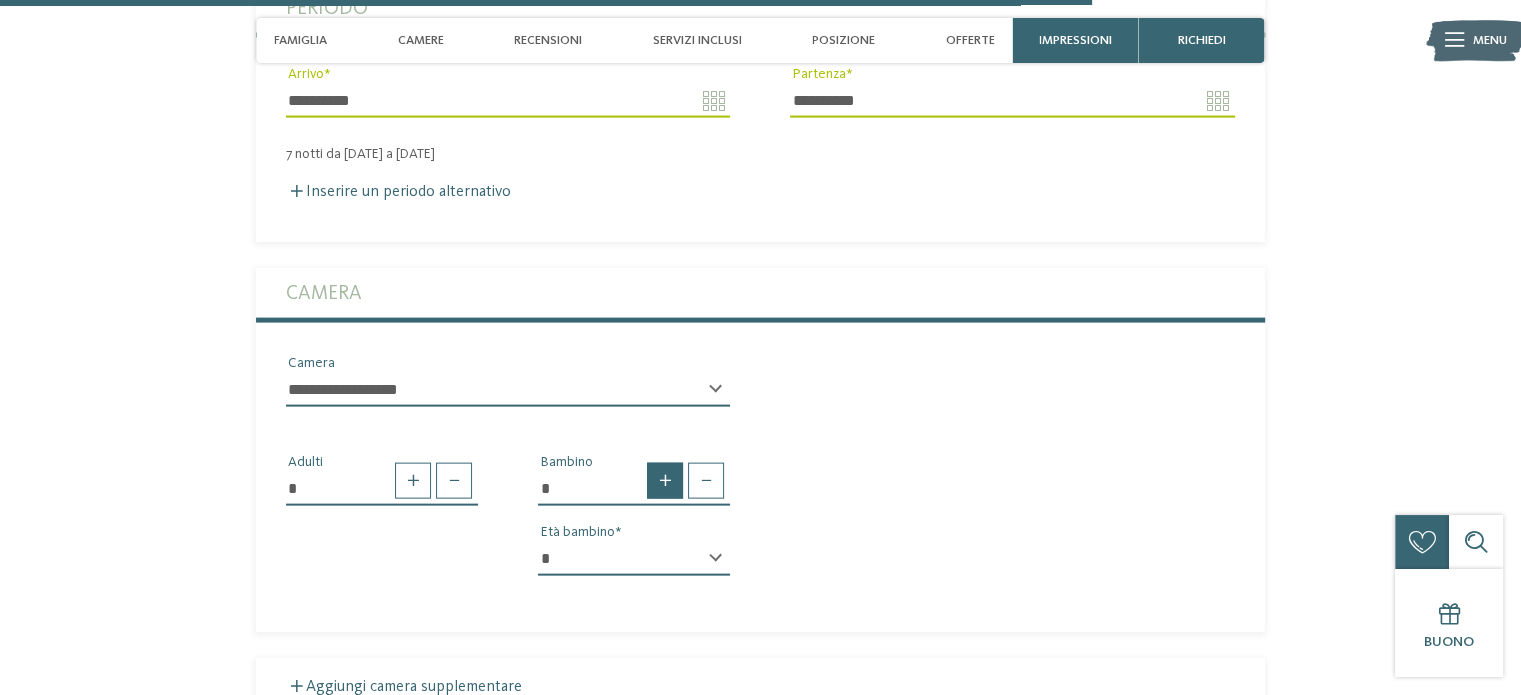 click at bounding box center (665, 481) 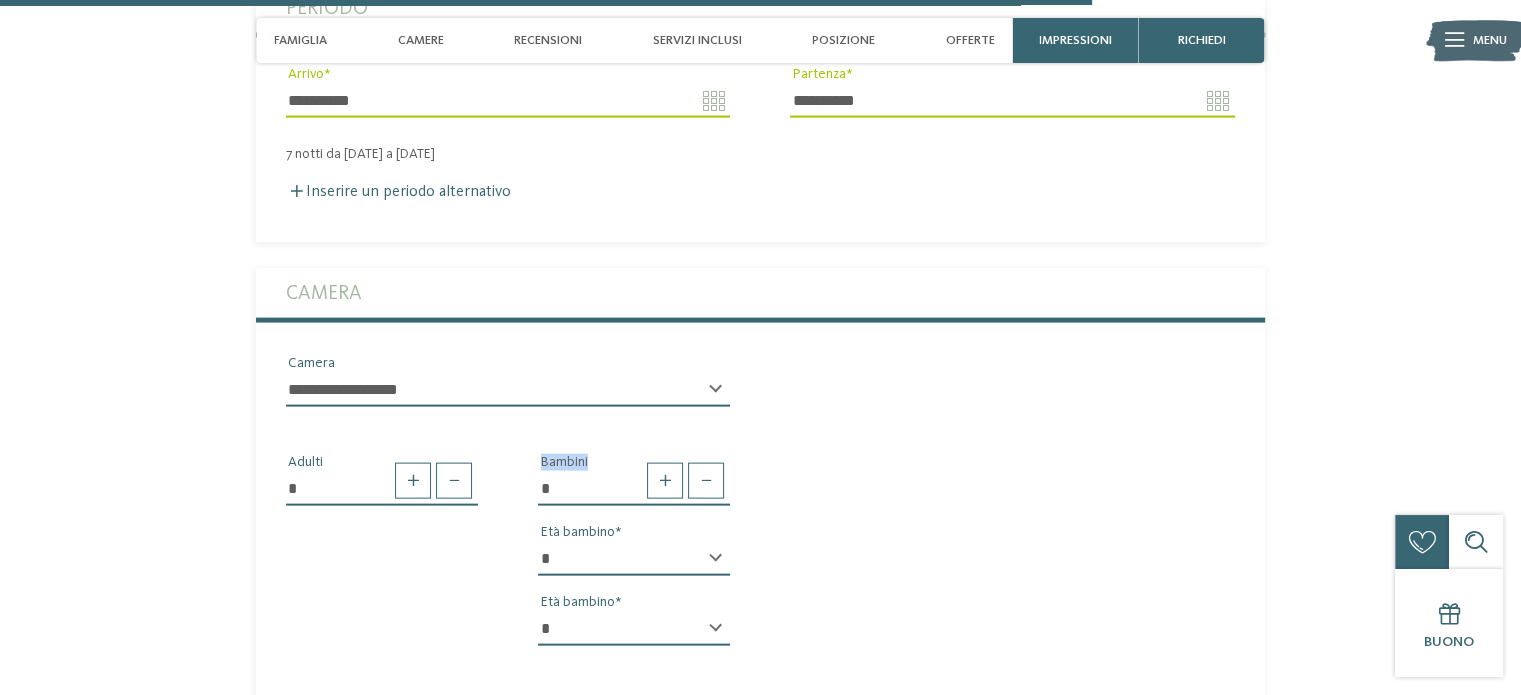 click on "* * * * * * * * * * * ** ** ** ** ** ** ** **" at bounding box center (634, 559) 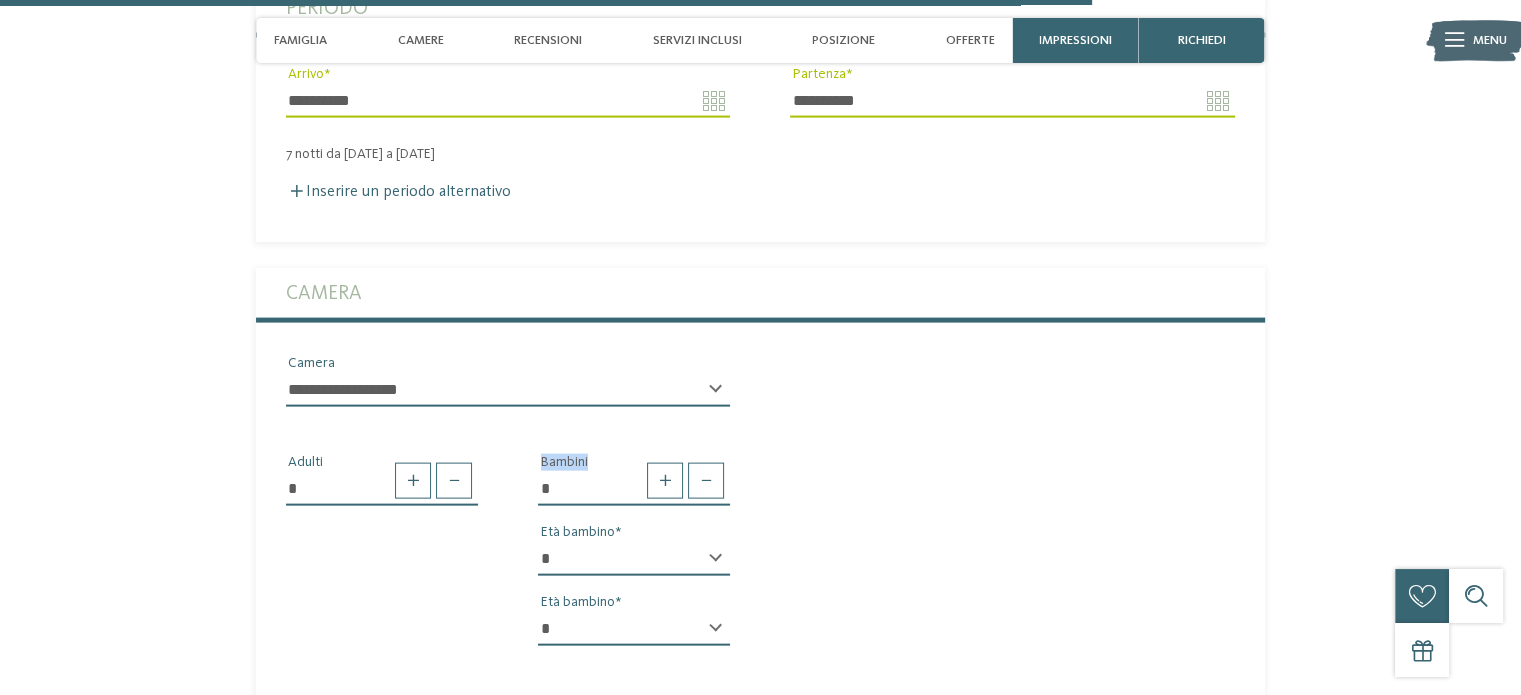 select on "**" 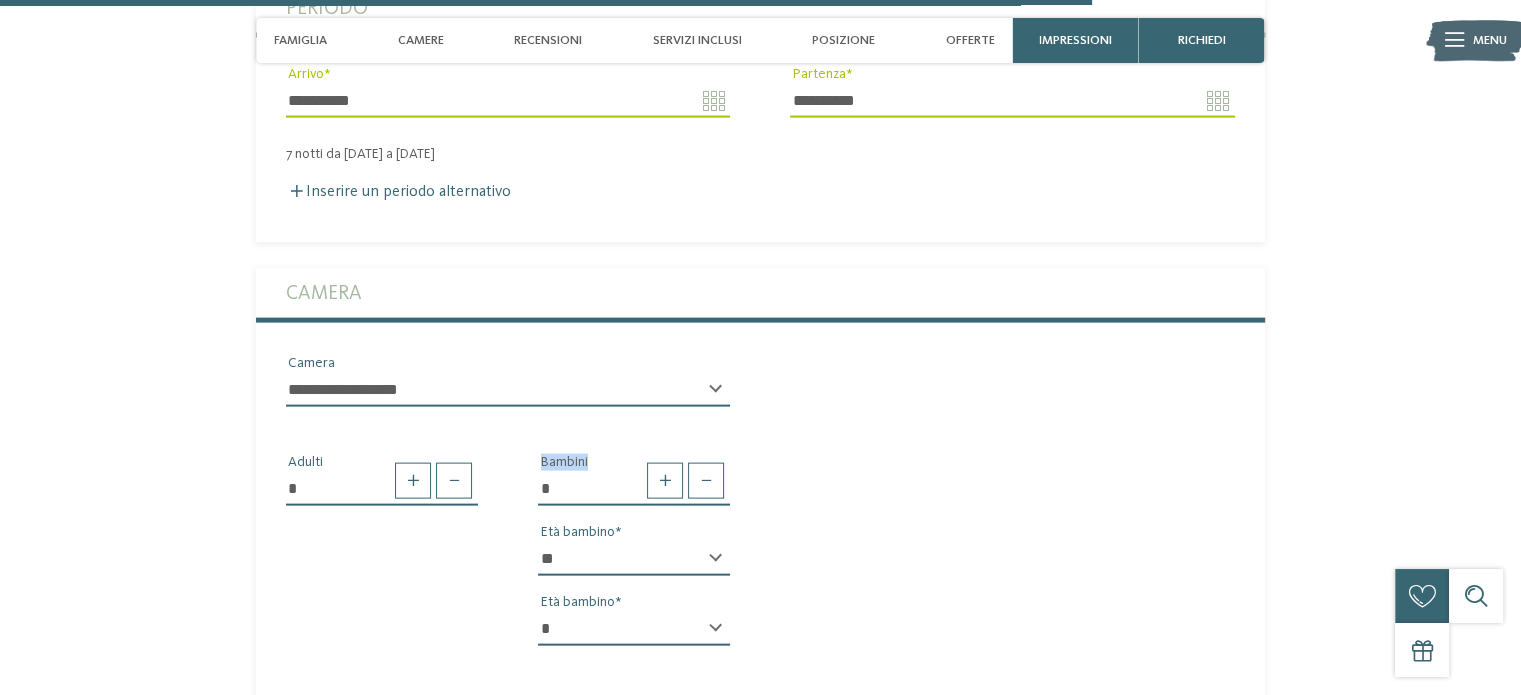 click on "* * * * * * * * * * * ** ** ** ** ** ** ** **" at bounding box center (634, 559) 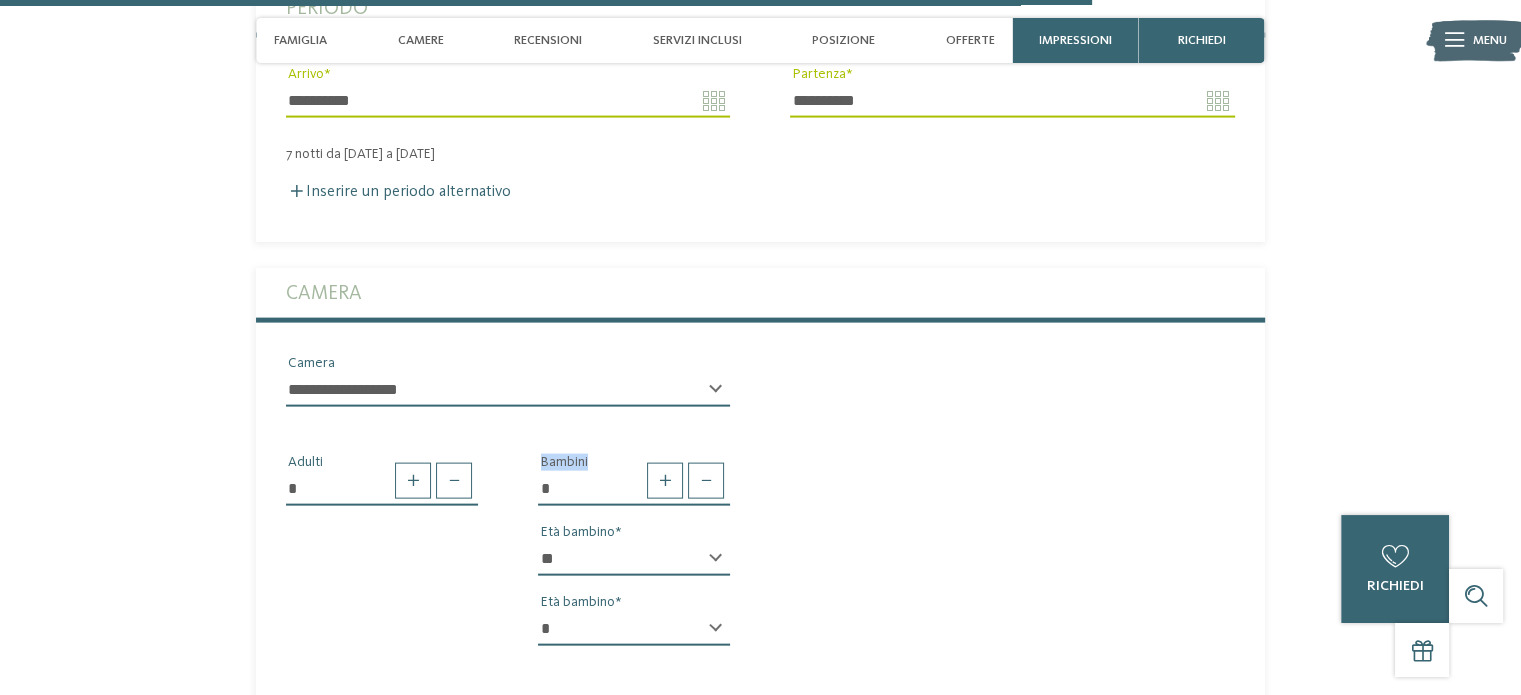 select on "*" 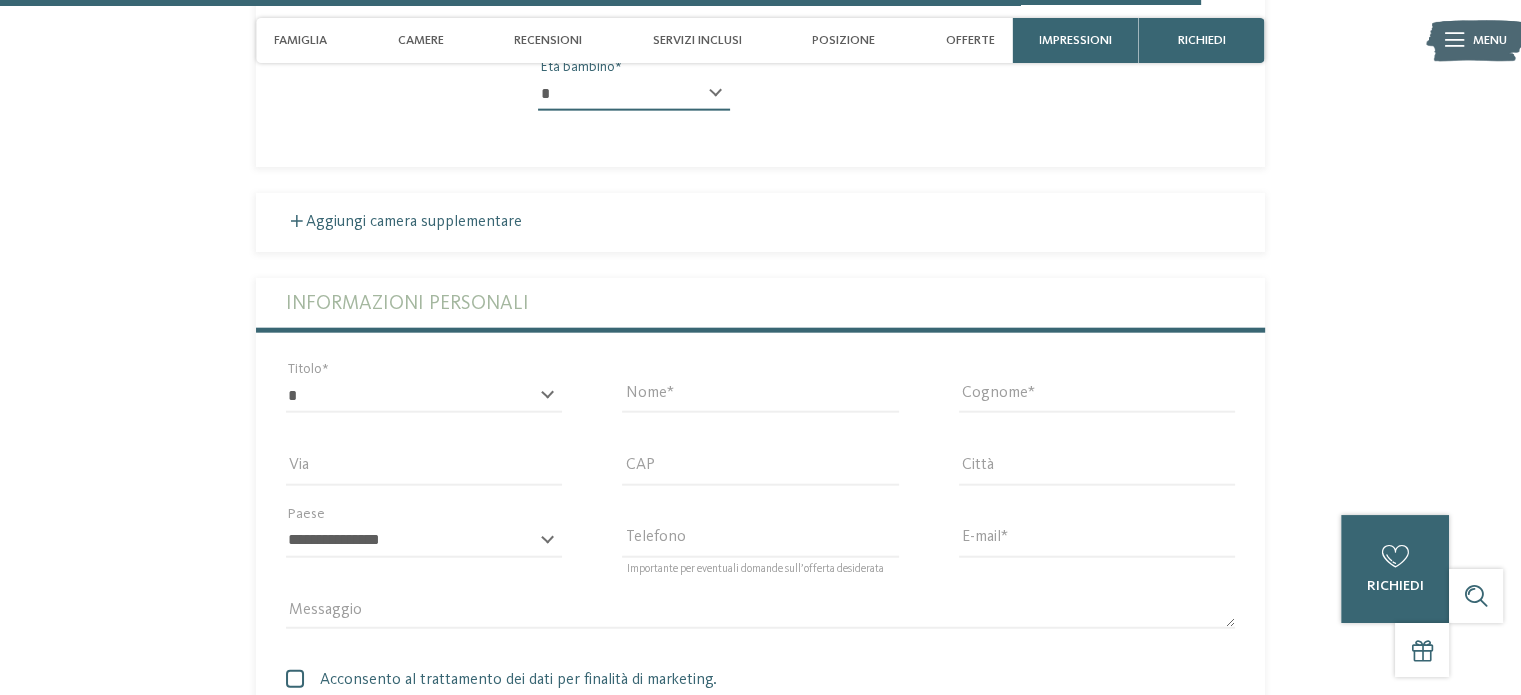 scroll, scrollTop: 4784, scrollLeft: 0, axis: vertical 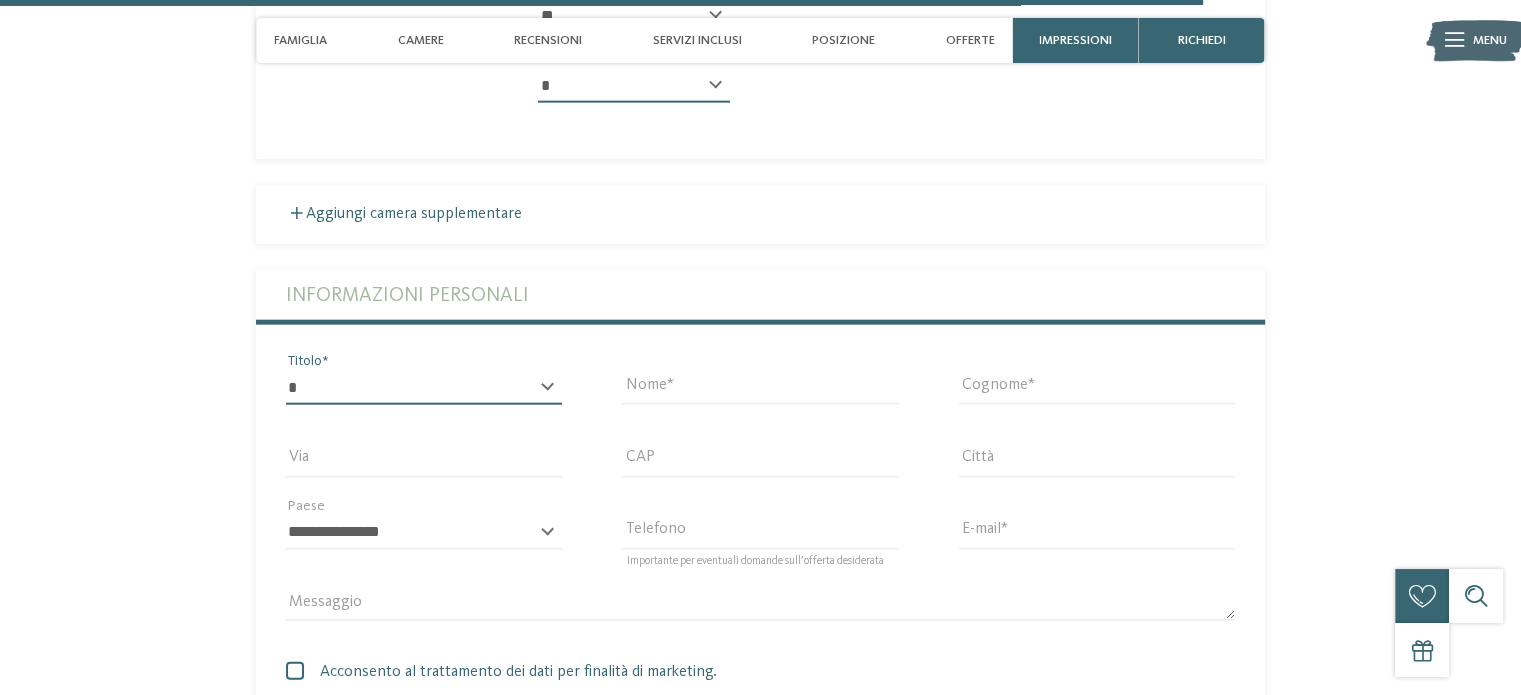 click on "* ****** ******* ******** ******" at bounding box center (424, 388) 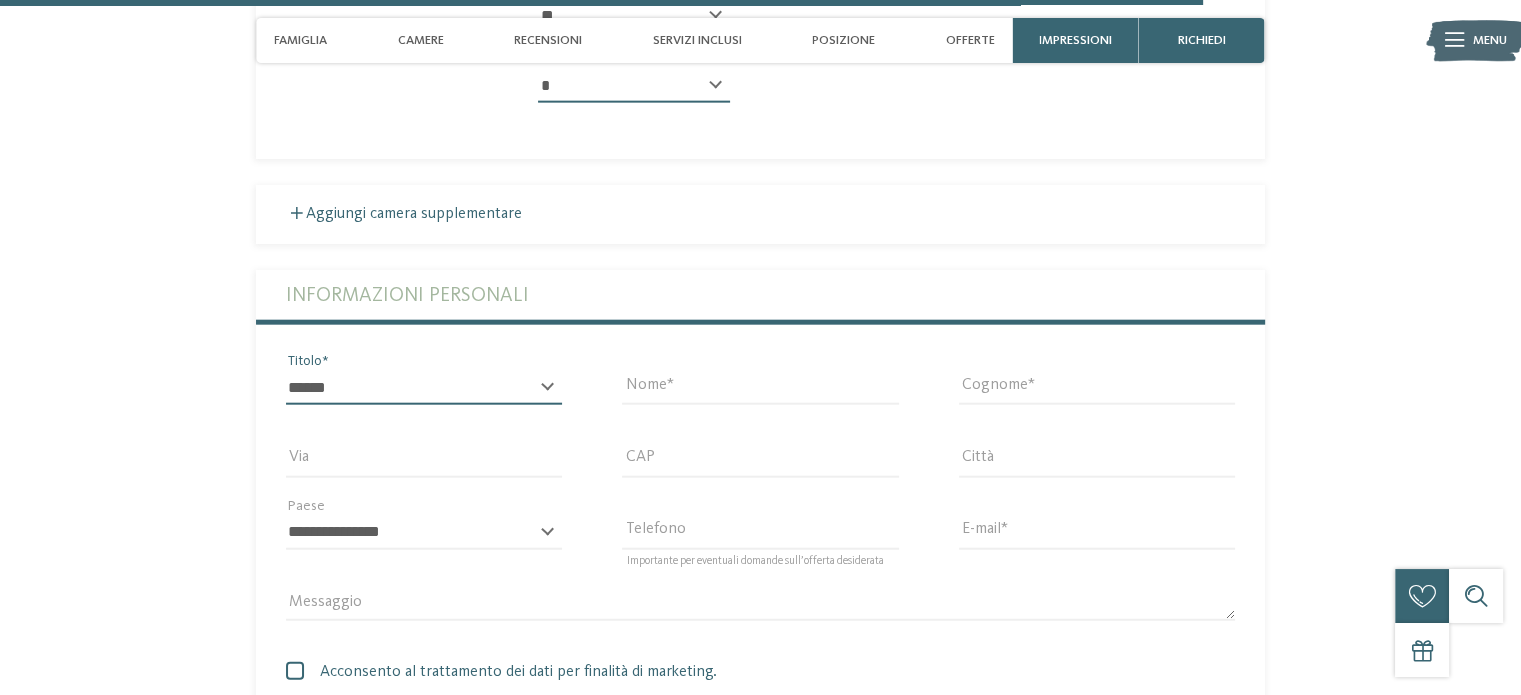 click on "* ****** ******* ******** ******" at bounding box center [424, 388] 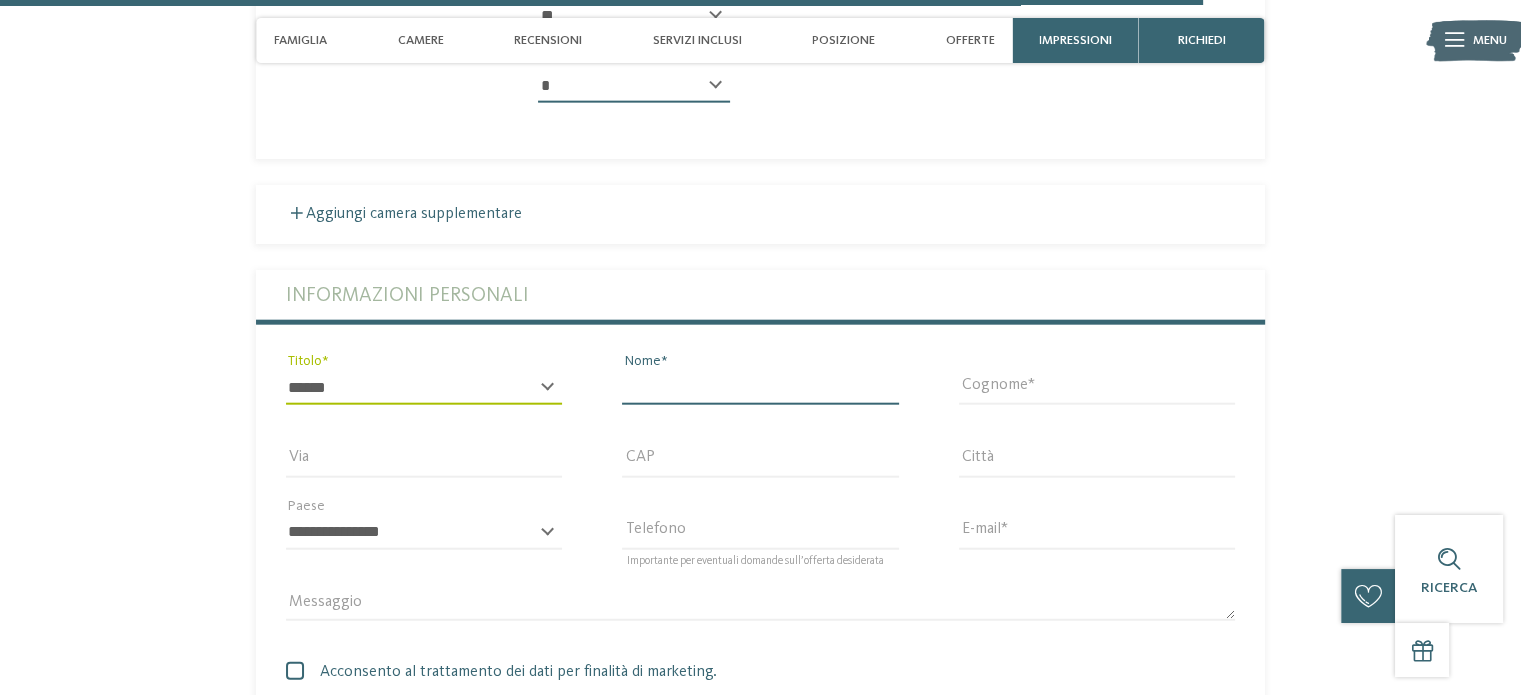 click on "Nome" at bounding box center (760, 388) 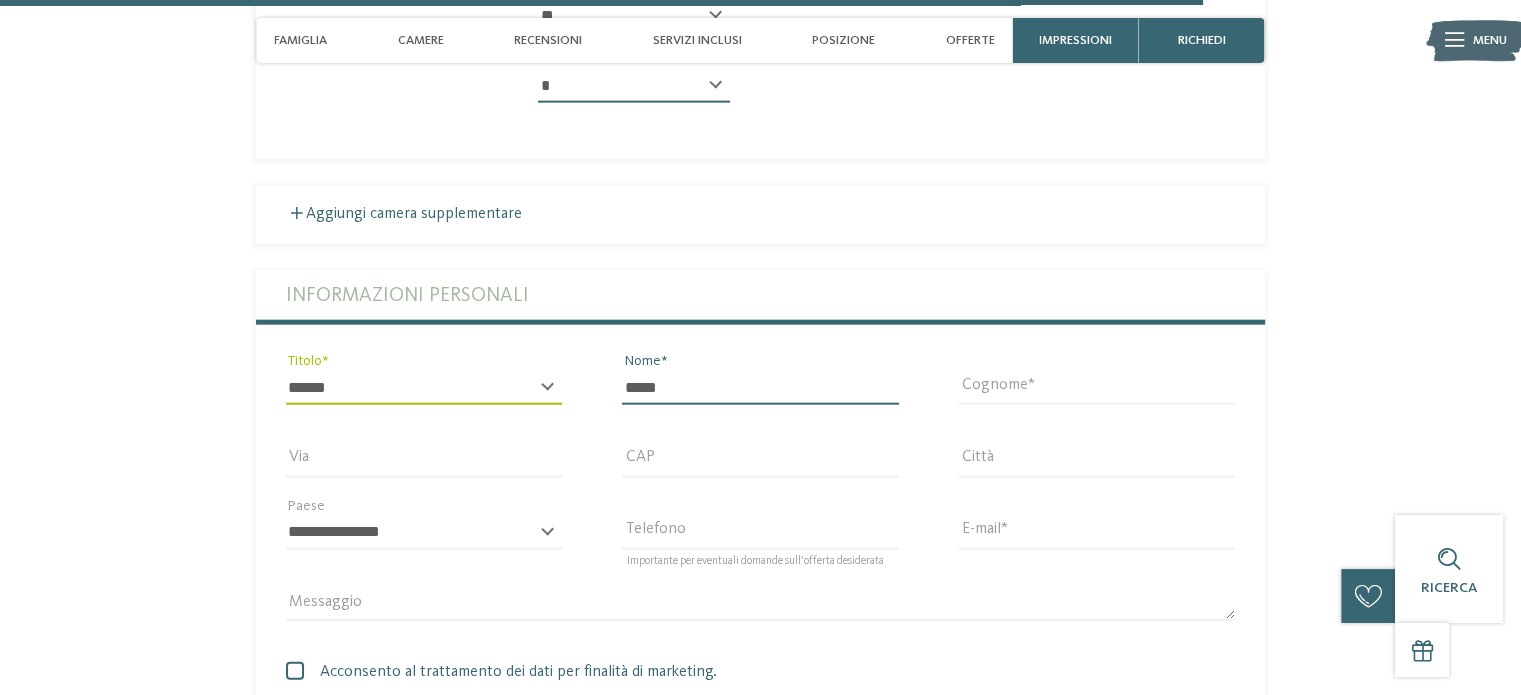 type on "*******" 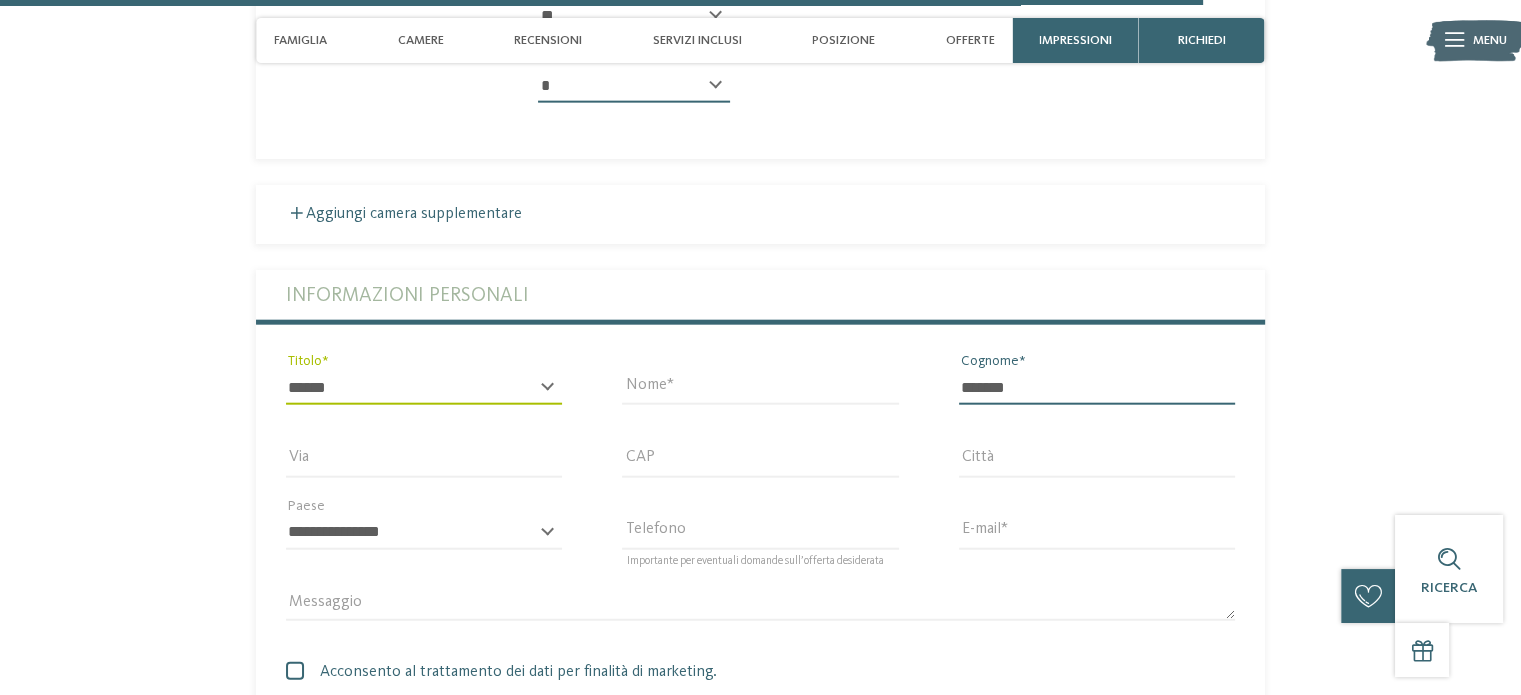 type on "**********" 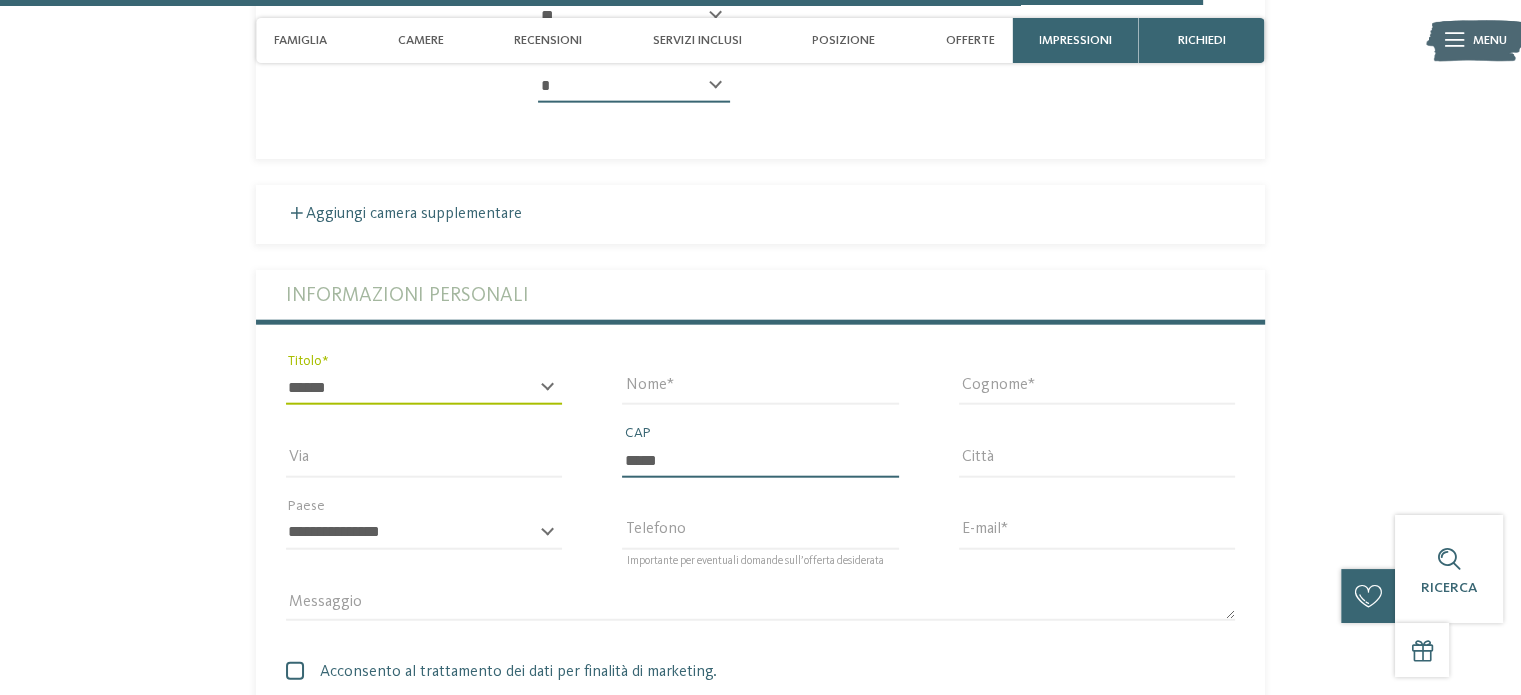 type on "*******" 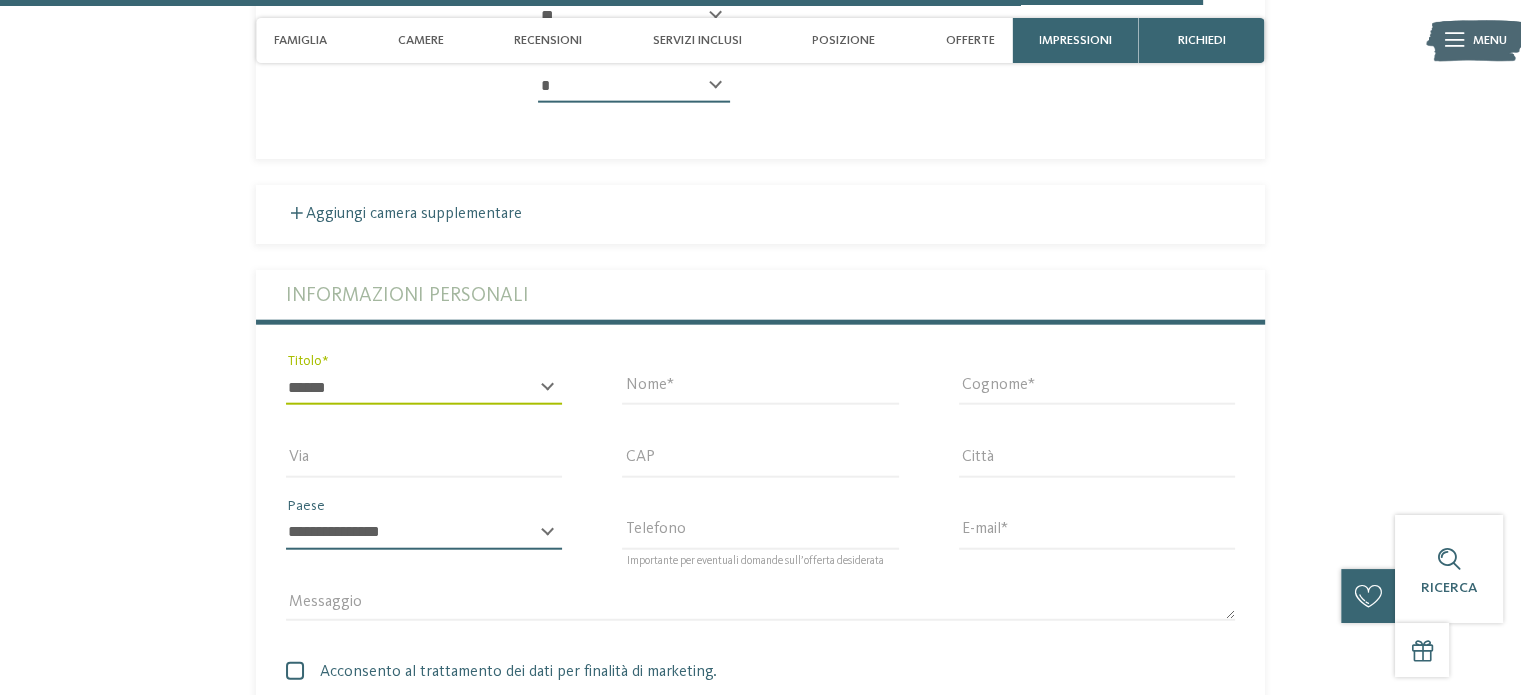 select on "**" 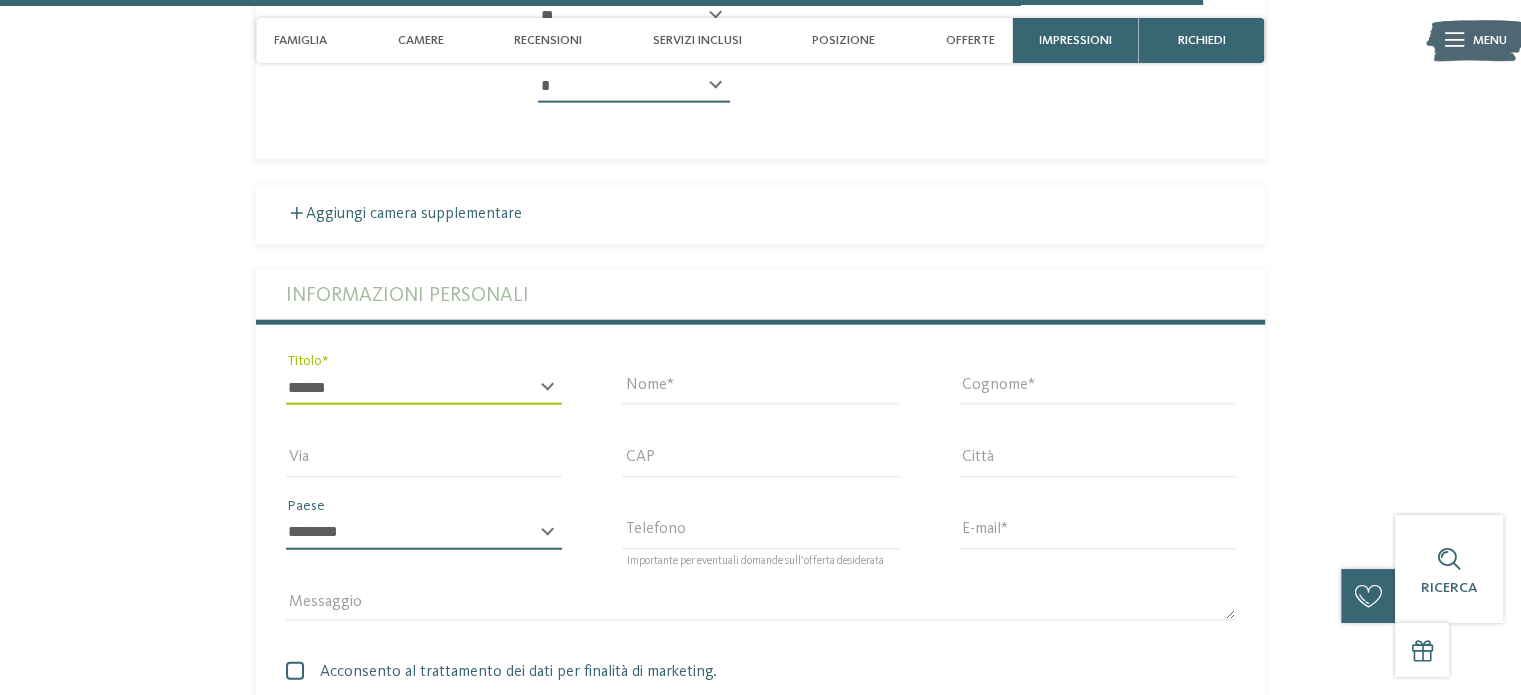 type on "**********" 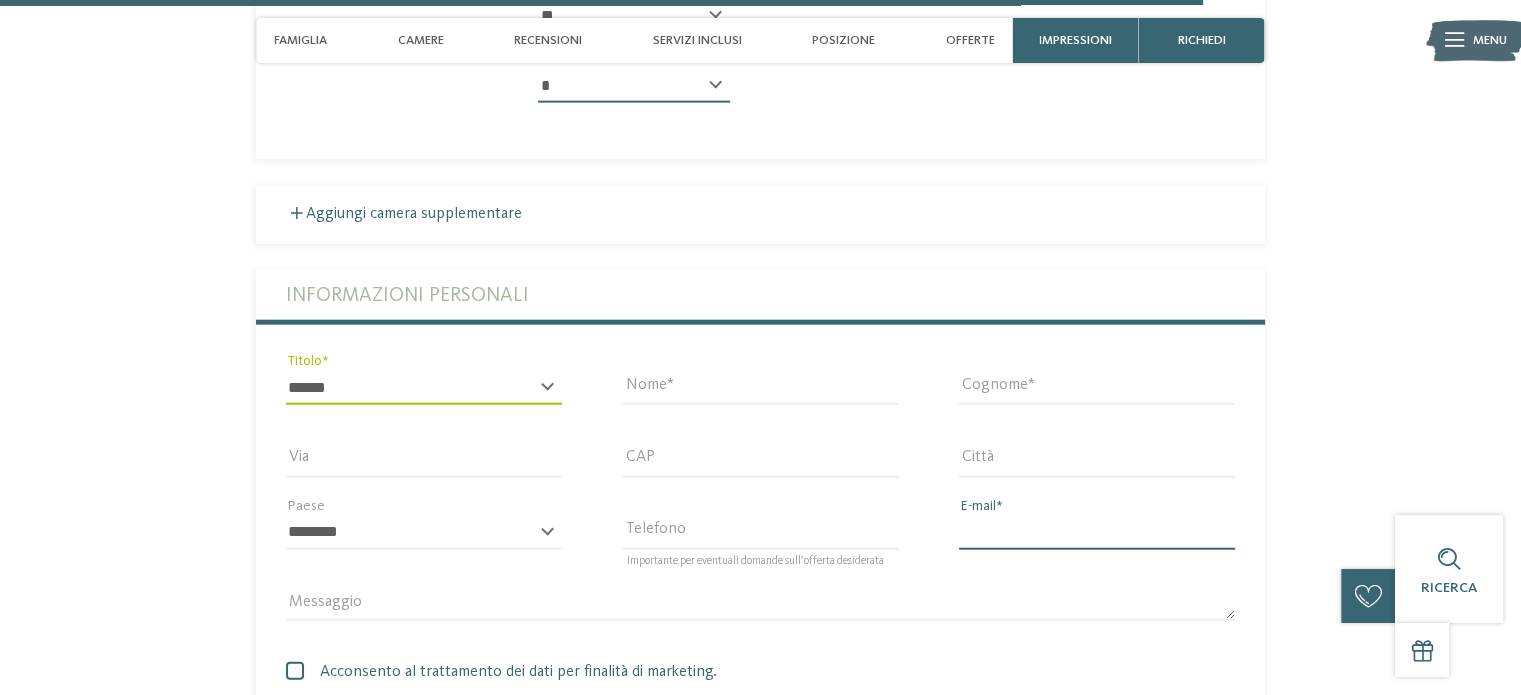 type on "**********" 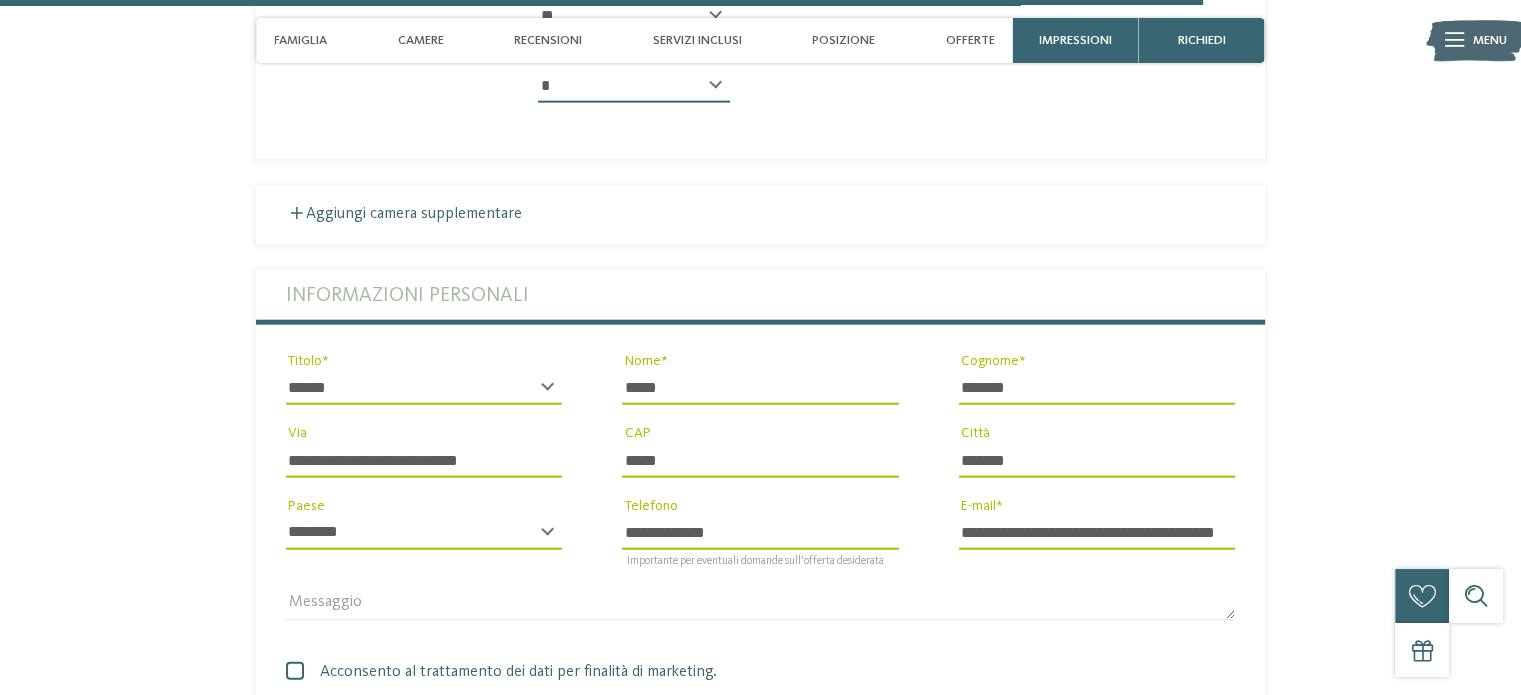 drag, startPoint x: 542, startPoint y: 440, endPoint x: 250, endPoint y: 433, distance: 292.0839 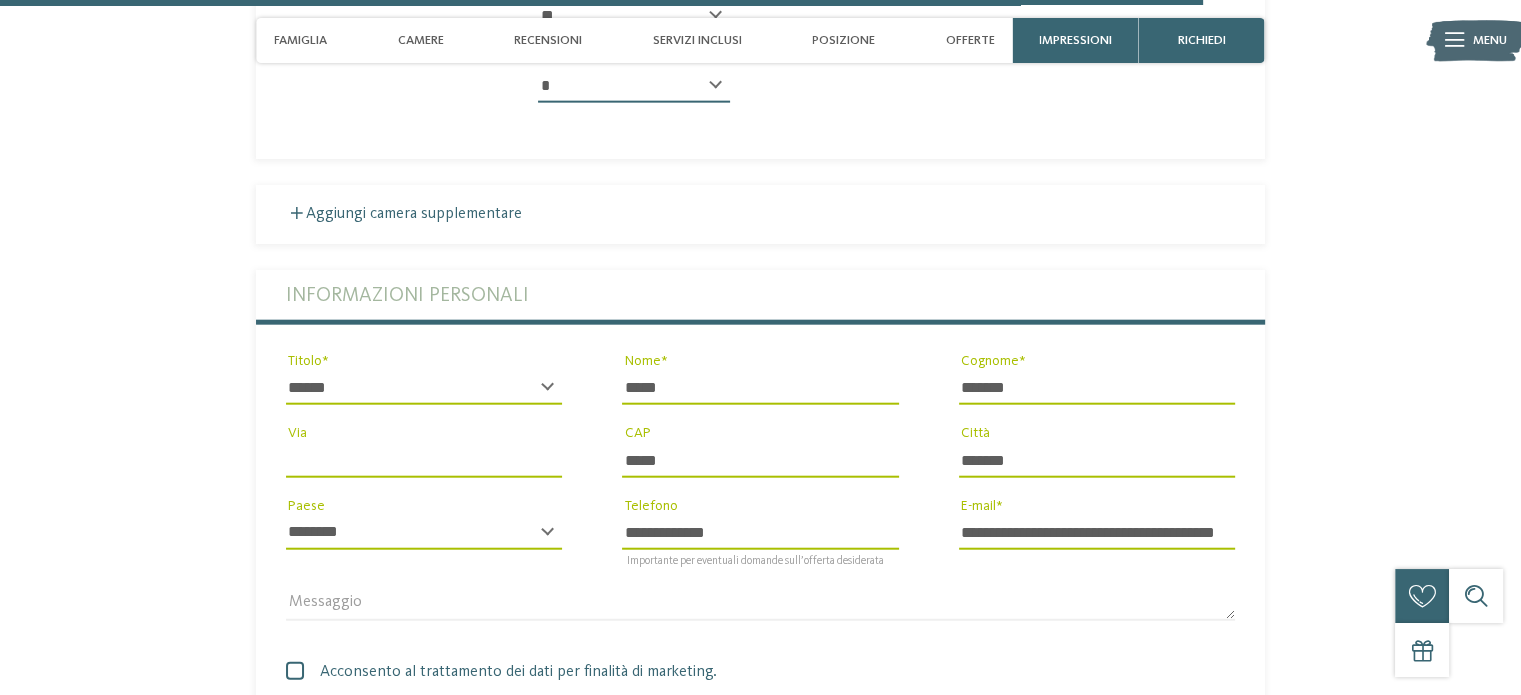type 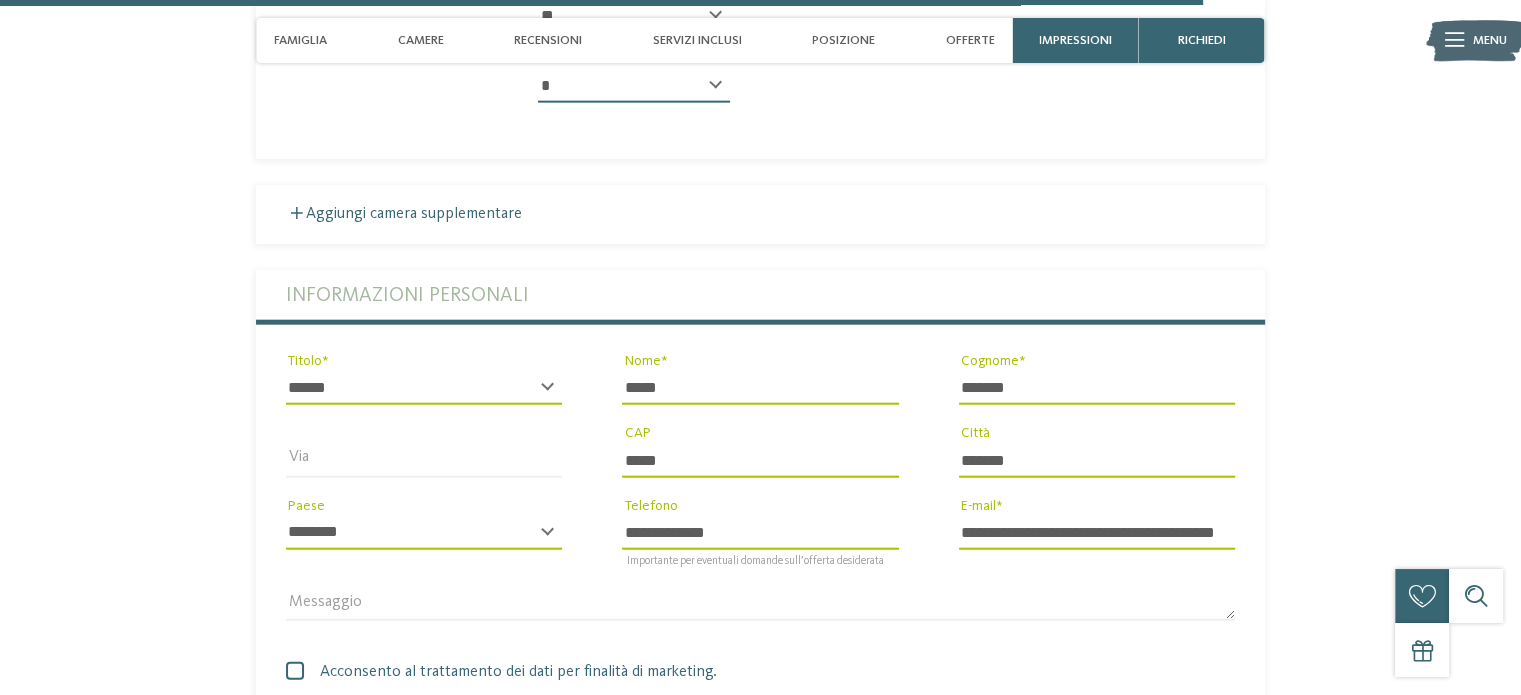 type on "**********" 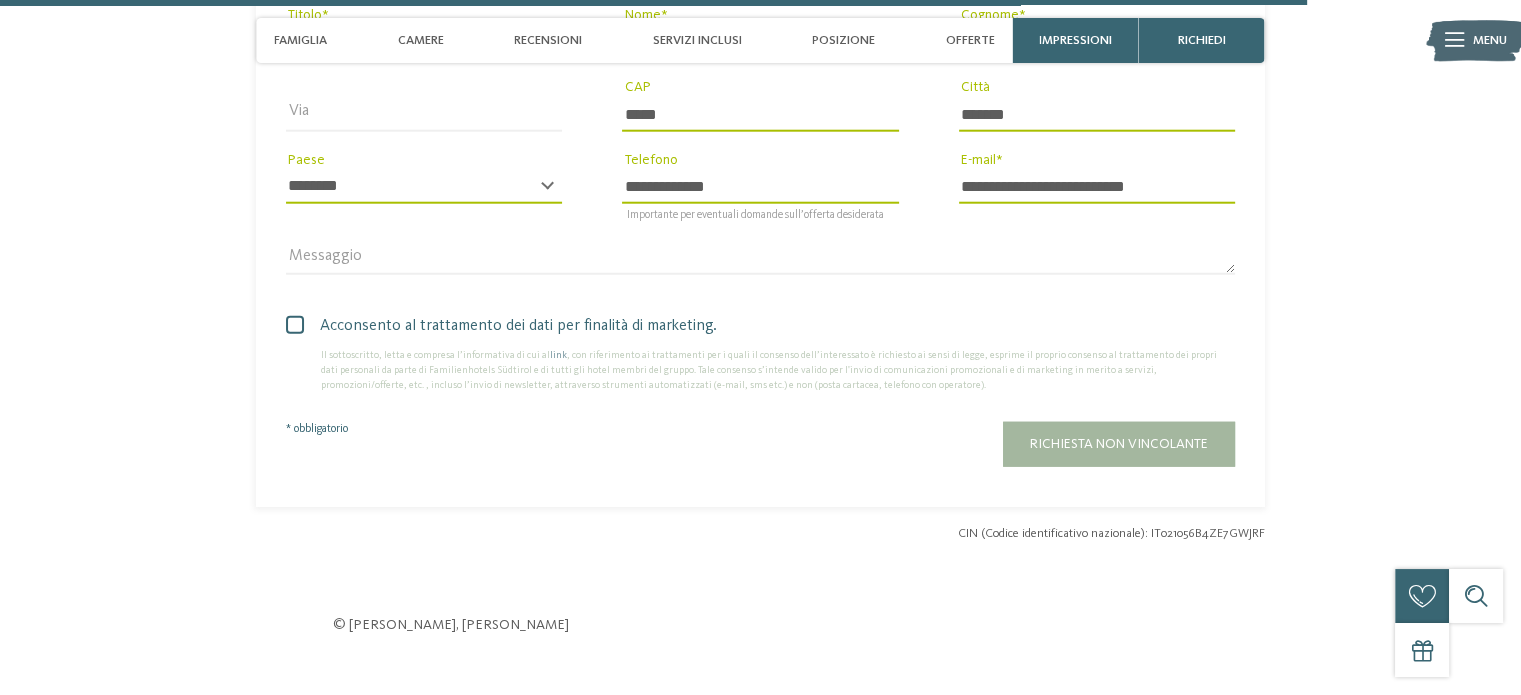 scroll, scrollTop: 5212, scrollLeft: 0, axis: vertical 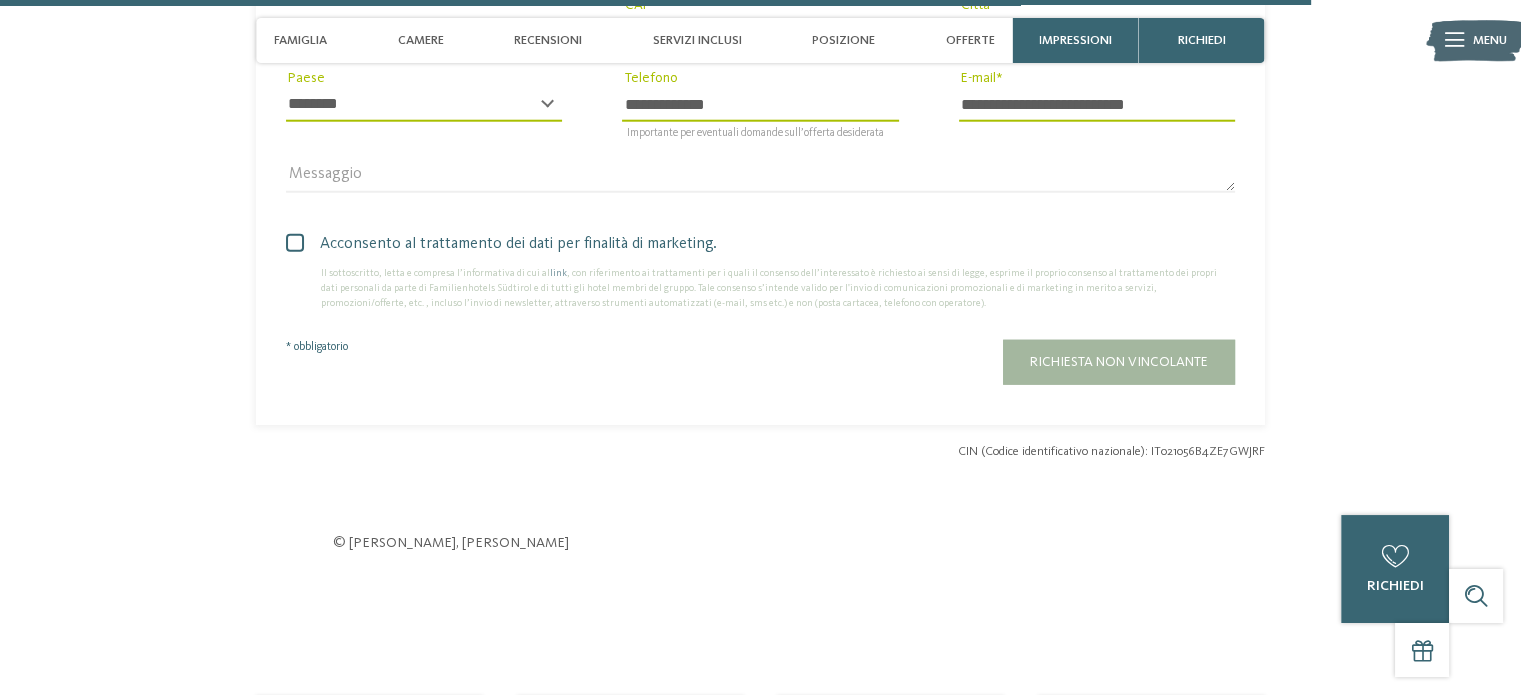 click at bounding box center [295, 243] 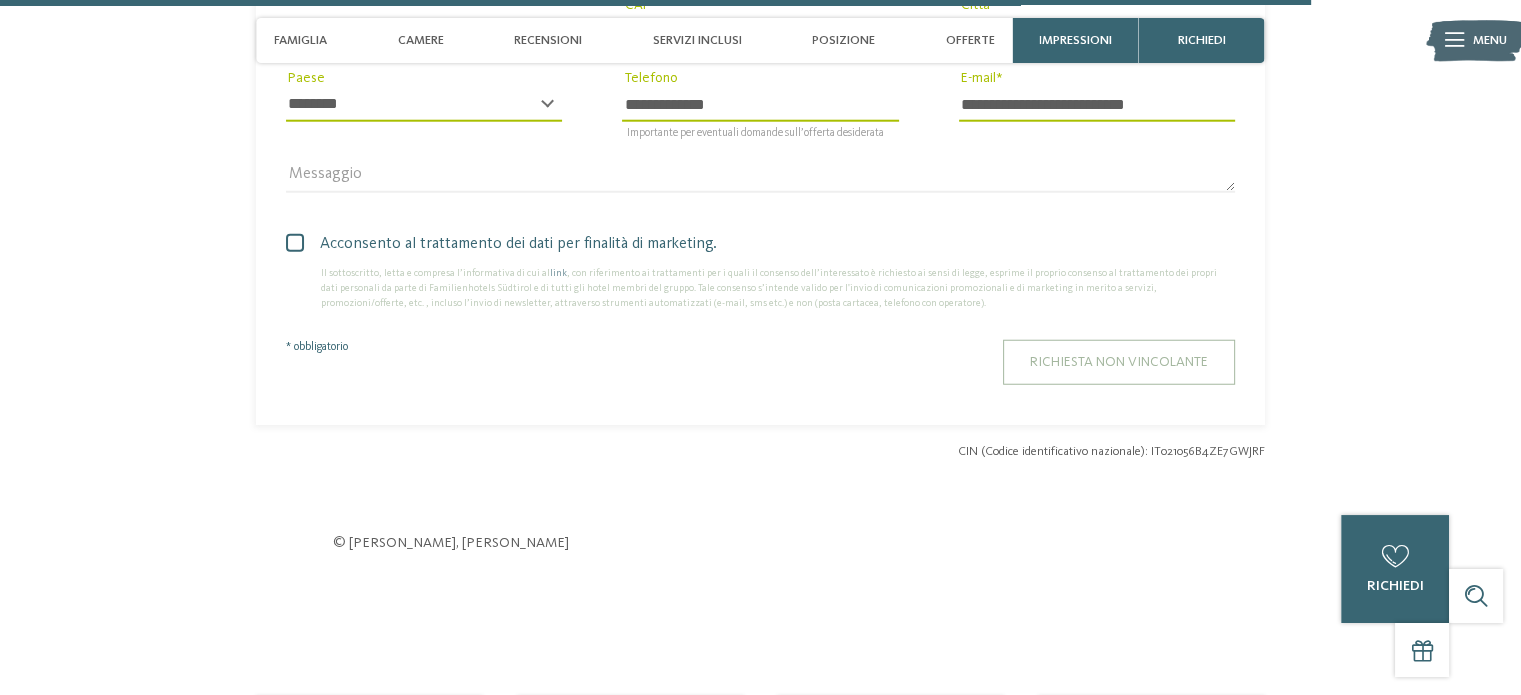 click on "Richiesta non vincolante" at bounding box center (1119, 362) 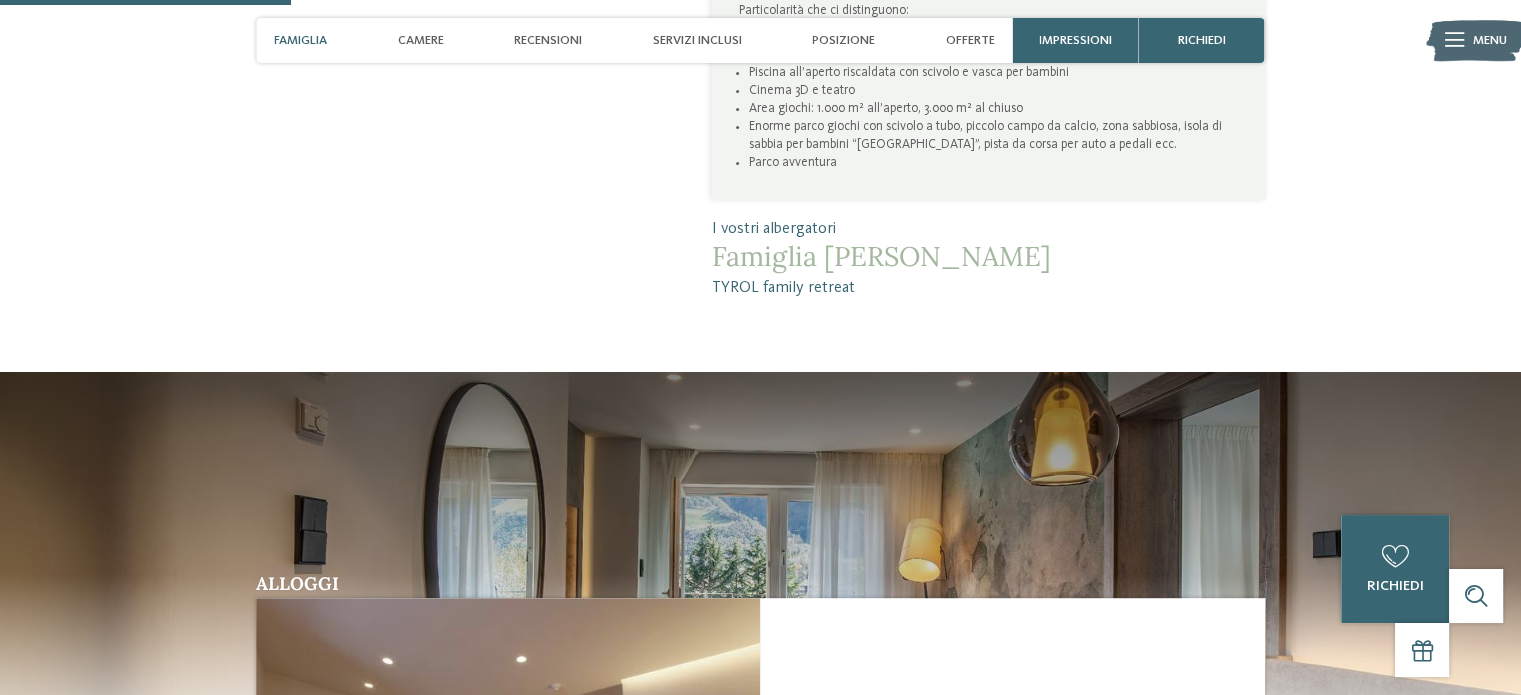 scroll, scrollTop: 145, scrollLeft: 0, axis: vertical 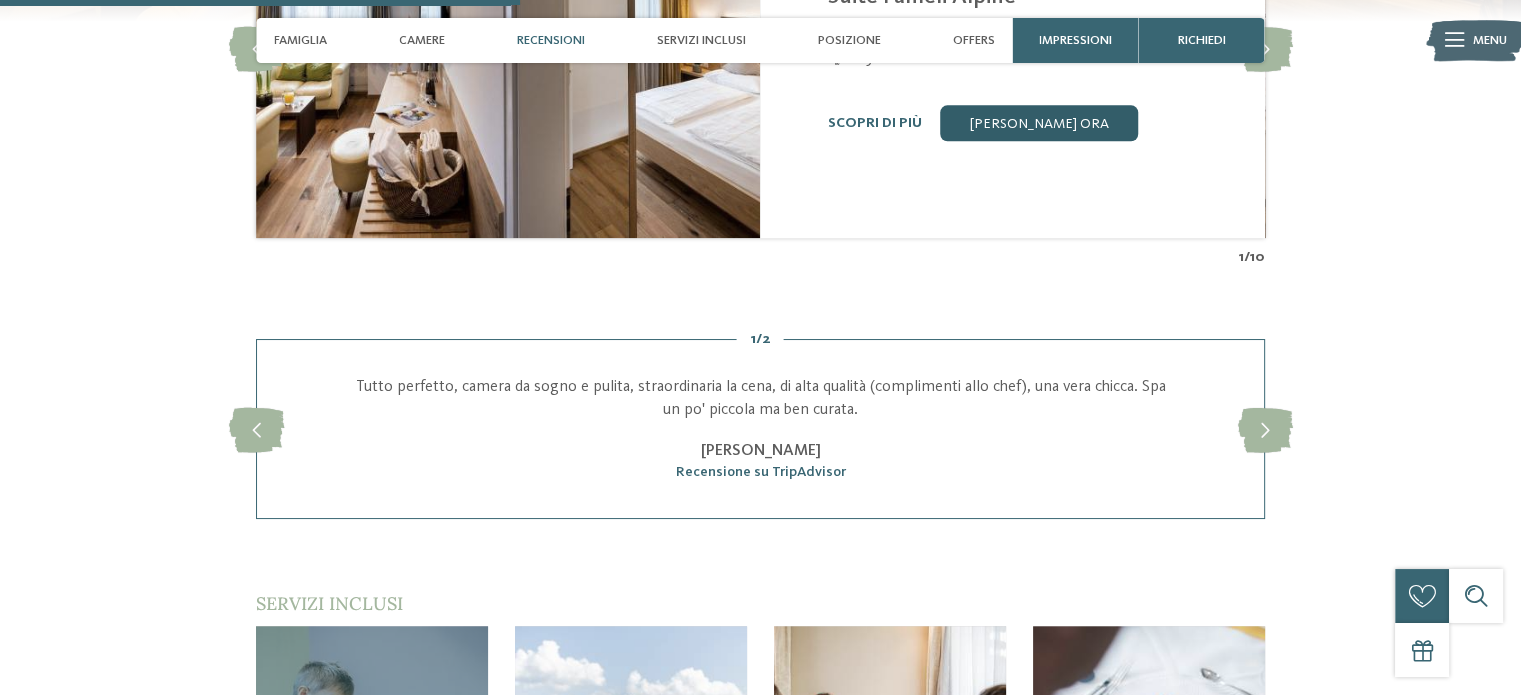 click on "[PERSON_NAME] ora" at bounding box center [1039, 123] 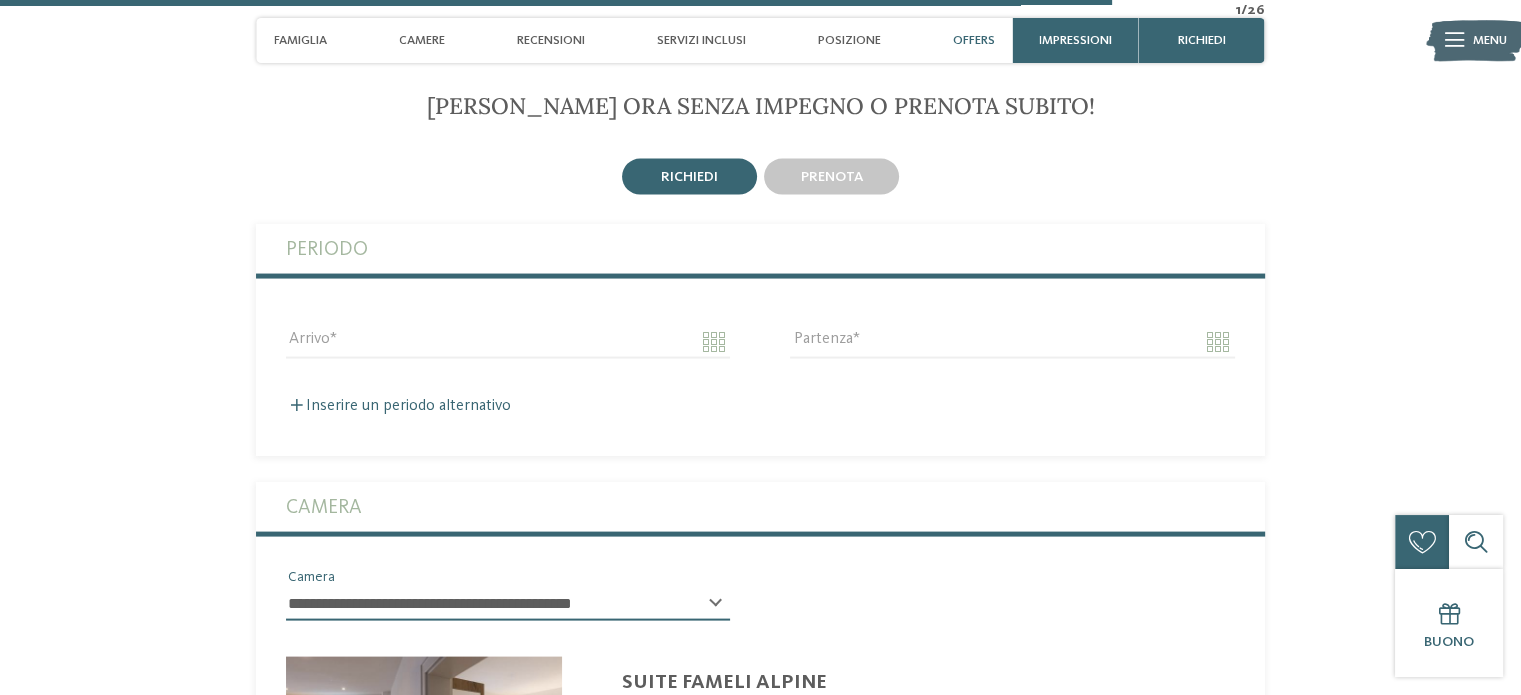 scroll, scrollTop: 3957, scrollLeft: 0, axis: vertical 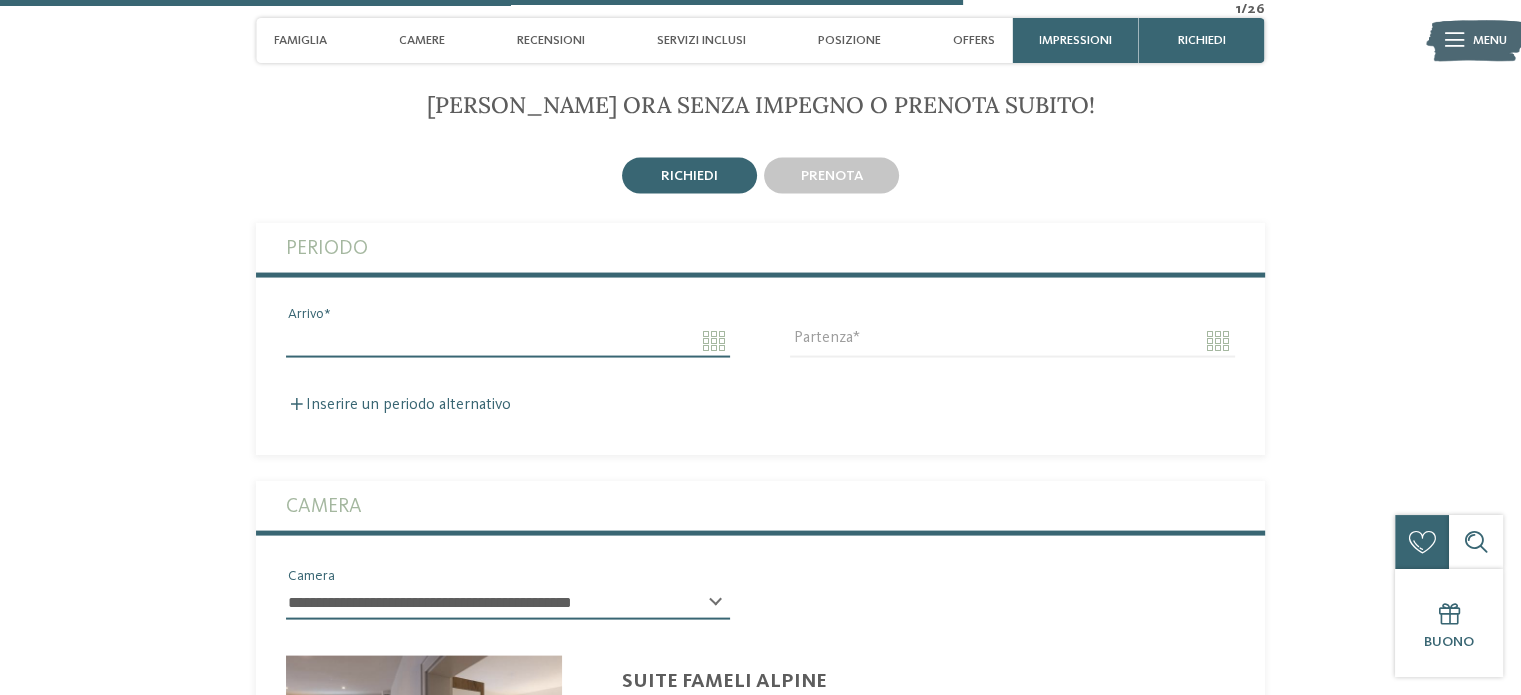 click on "Arrivo" at bounding box center [508, 341] 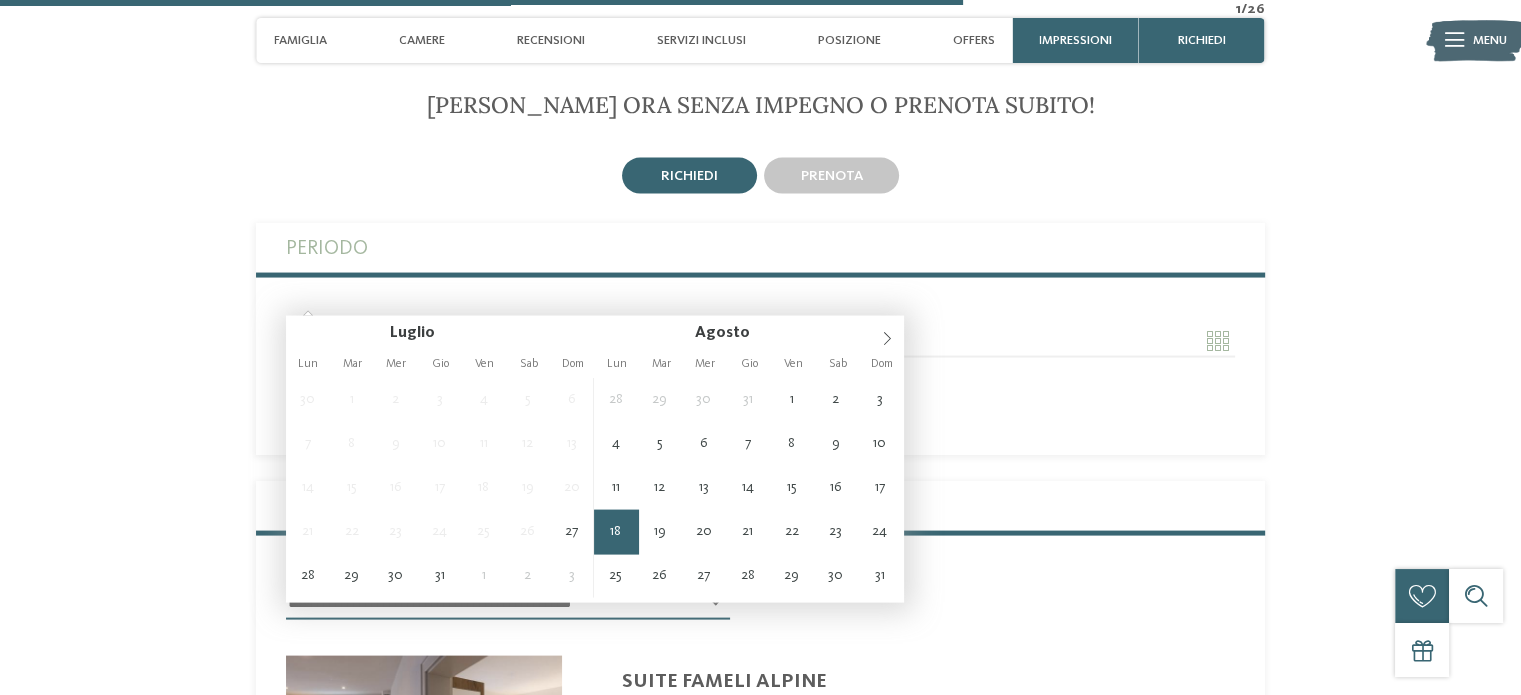 type on "**********" 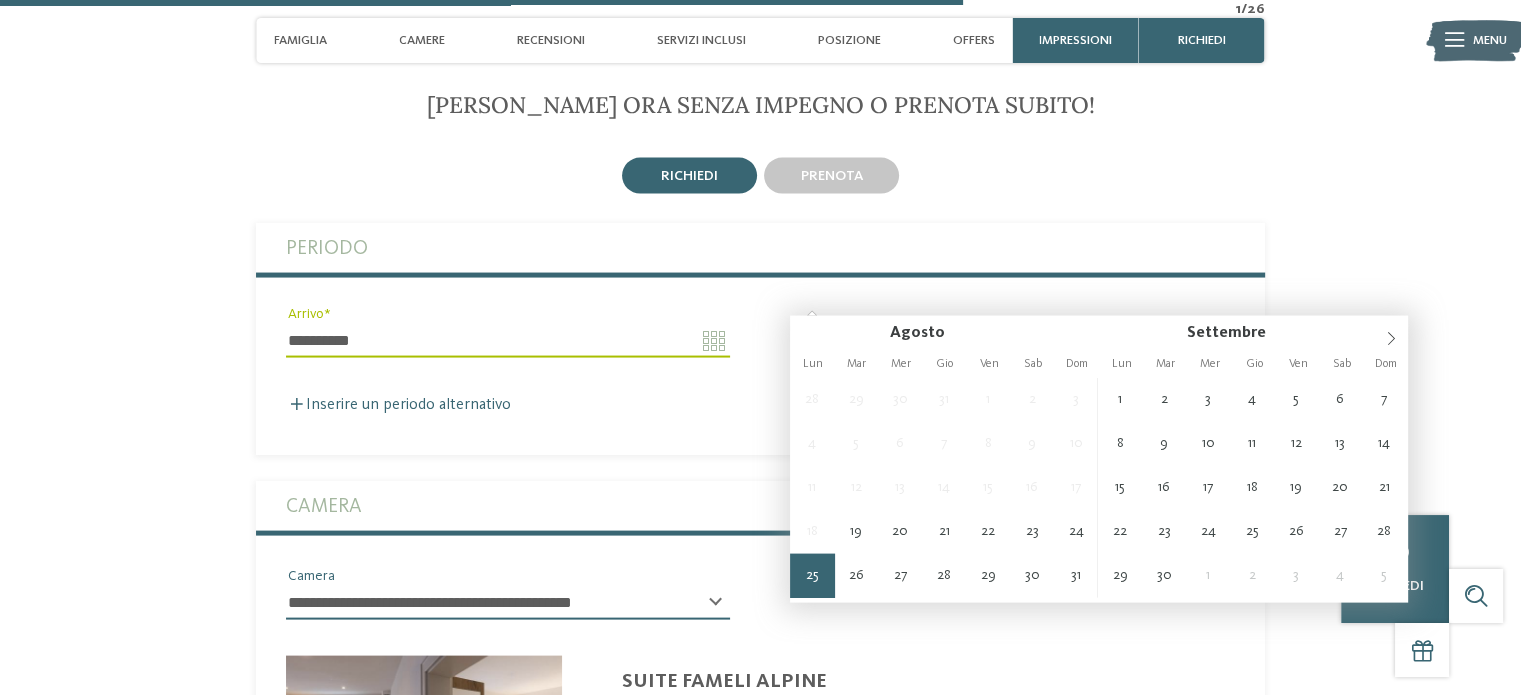 type on "**********" 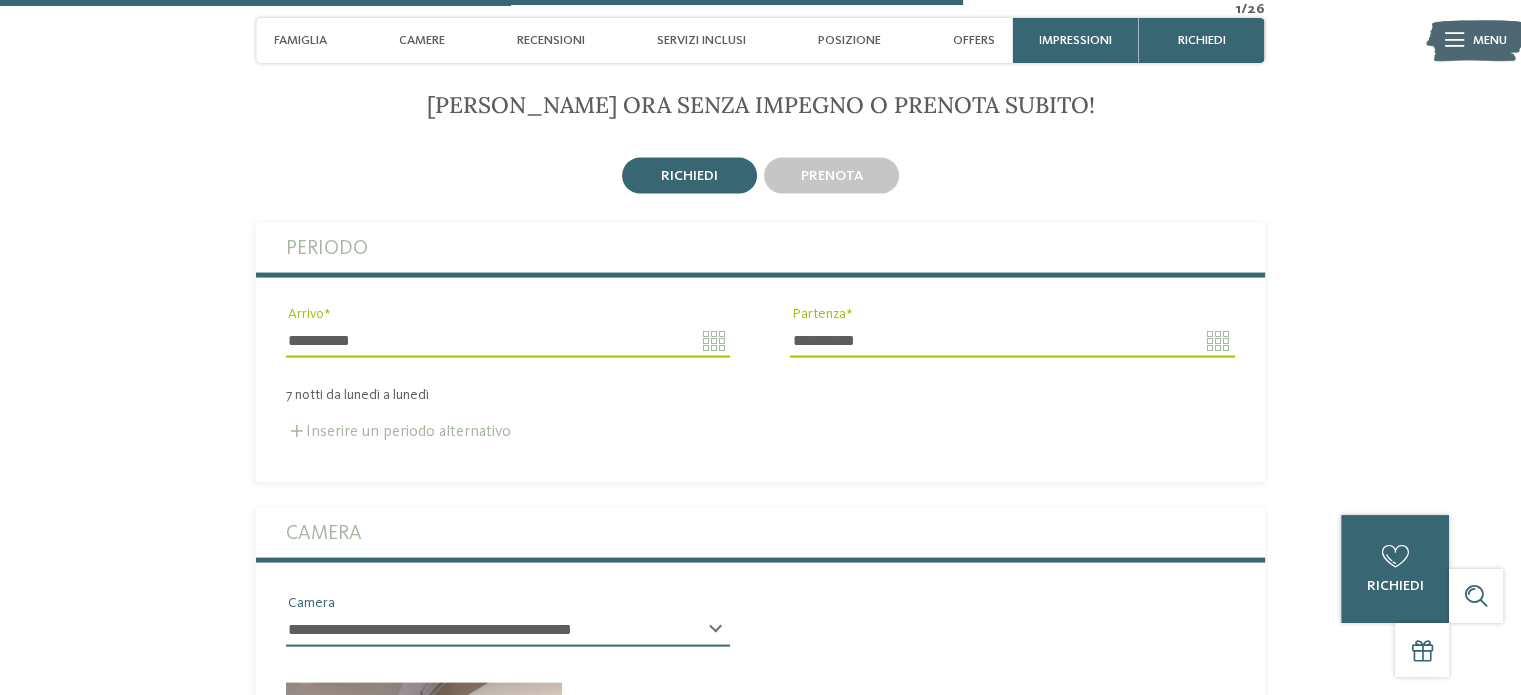 click on "Inserire un periodo alternativo" at bounding box center (398, 432) 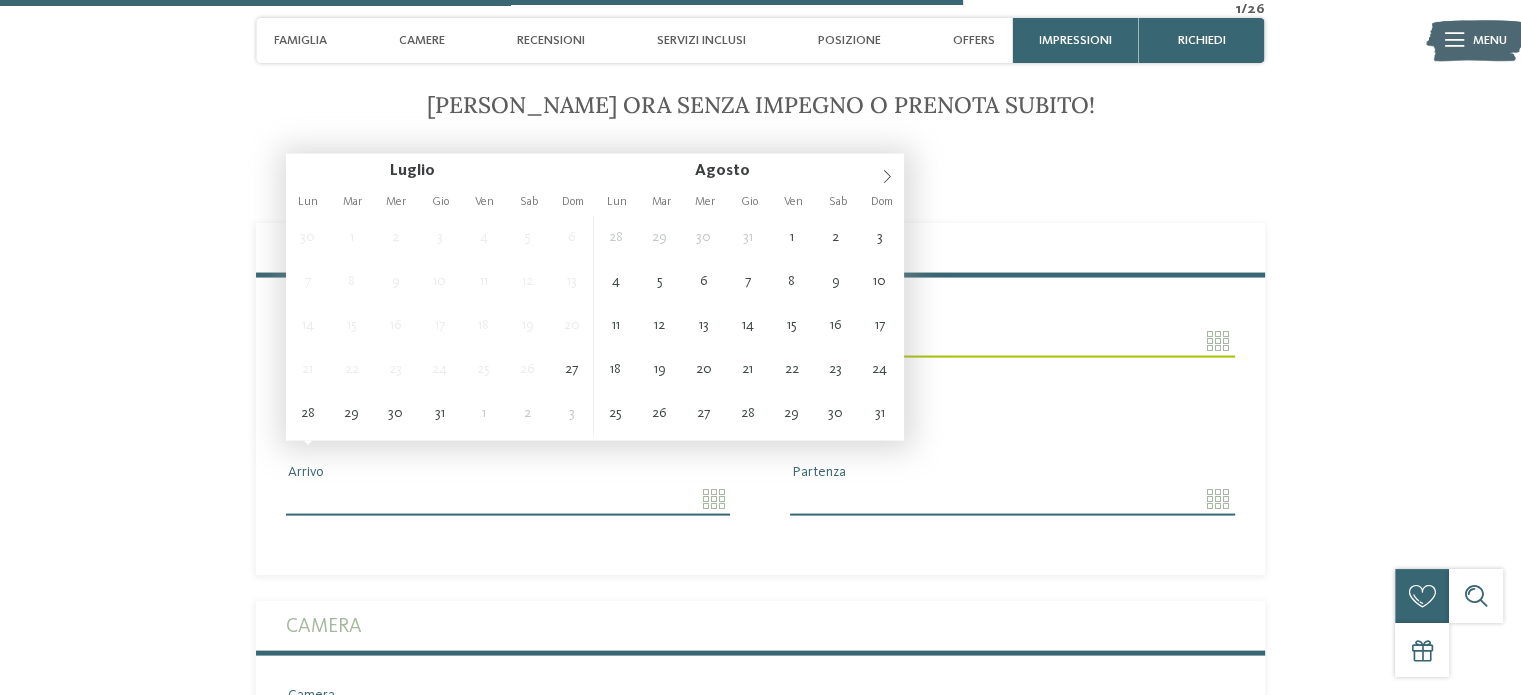 click on "Arrivo" at bounding box center [508, 499] 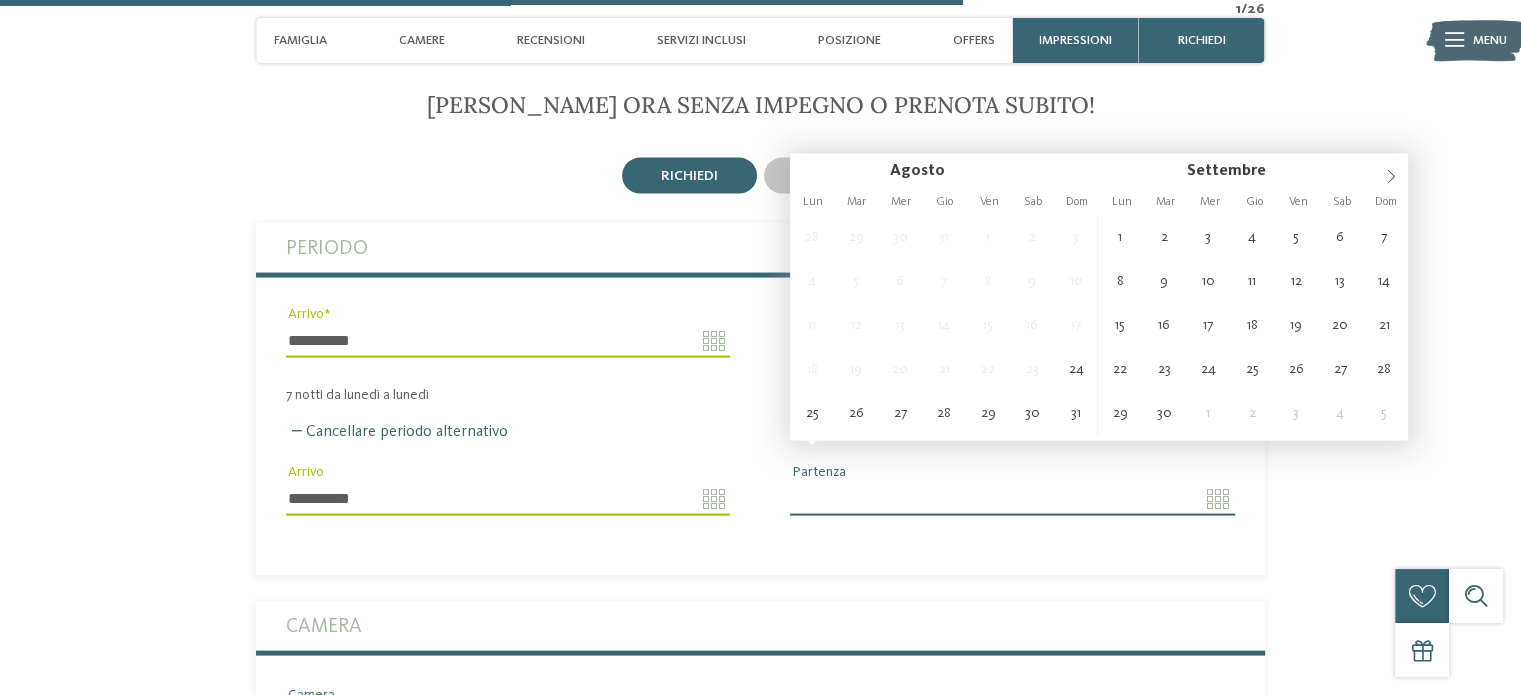 click on "**********" at bounding box center [508, 499] 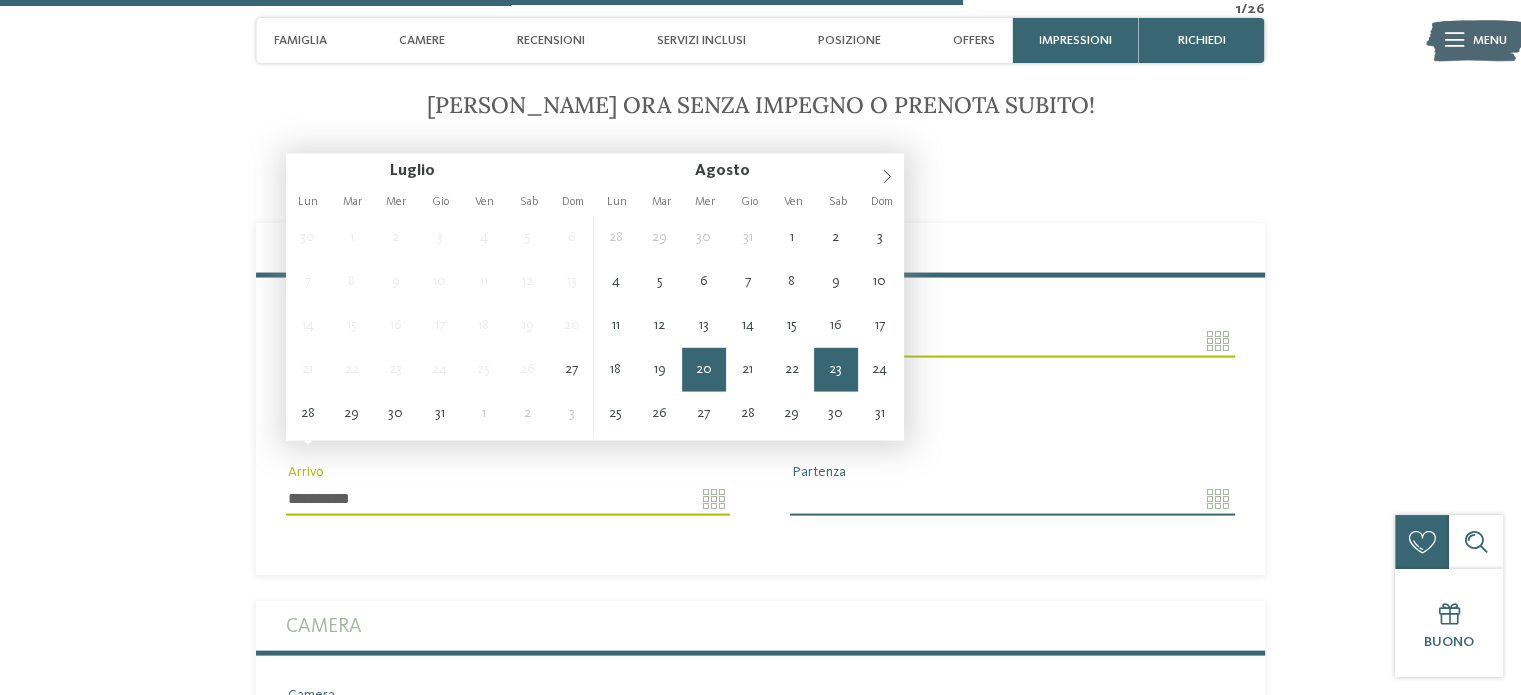 type on "**********" 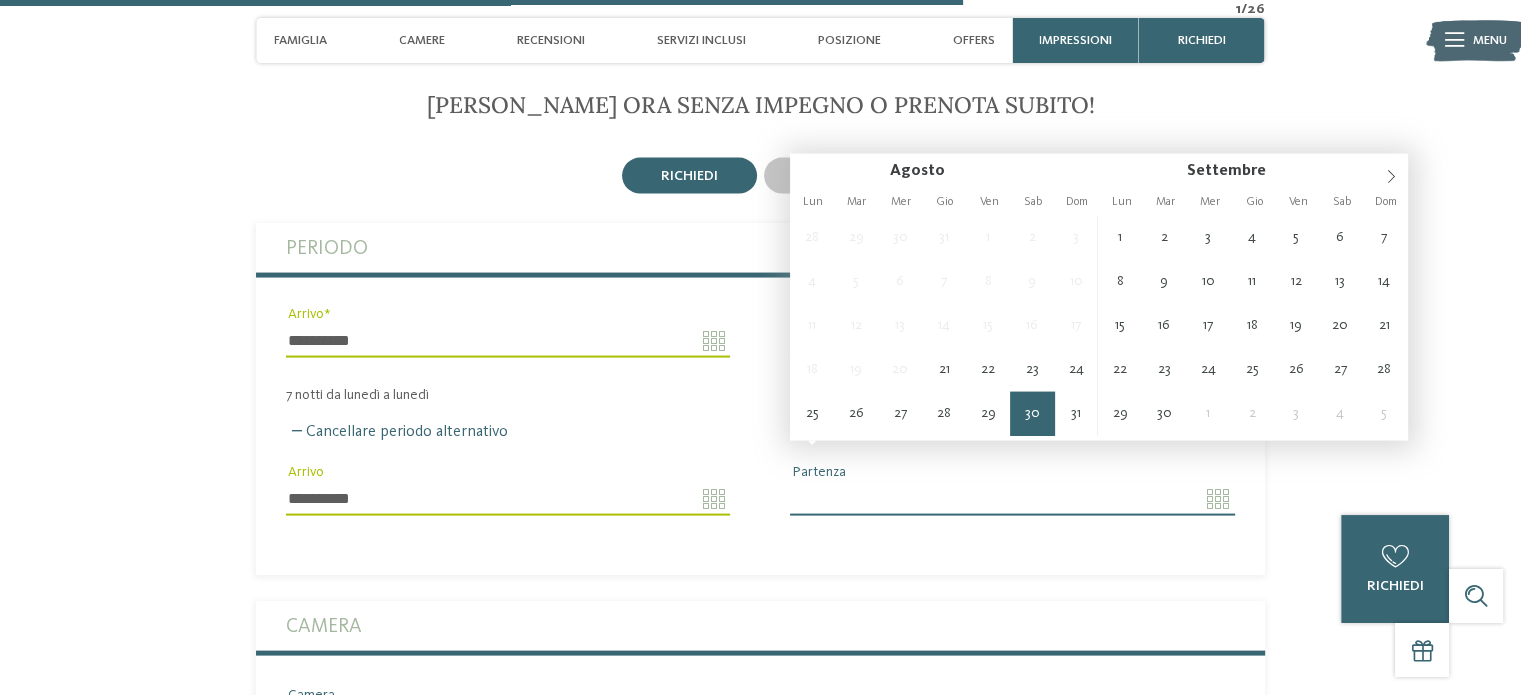 type on "**********" 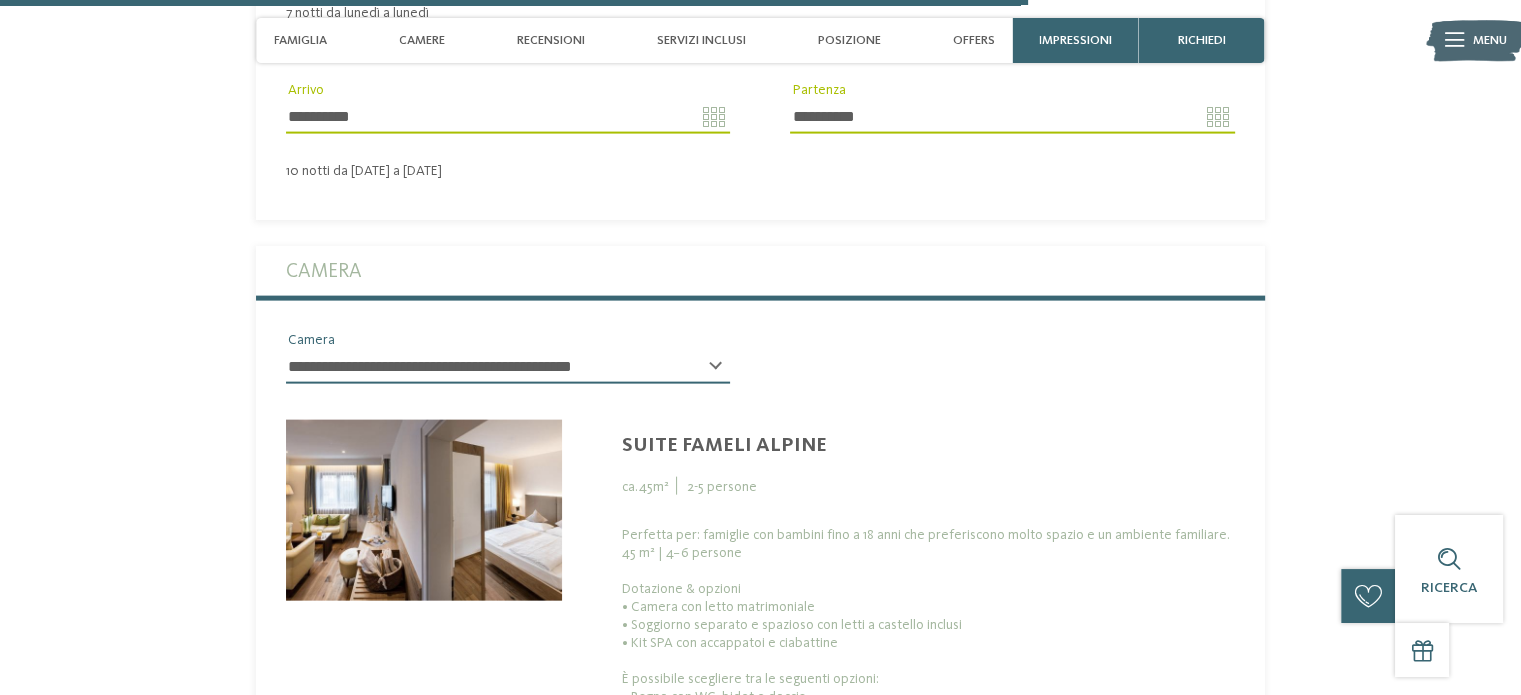 scroll, scrollTop: 4364, scrollLeft: 0, axis: vertical 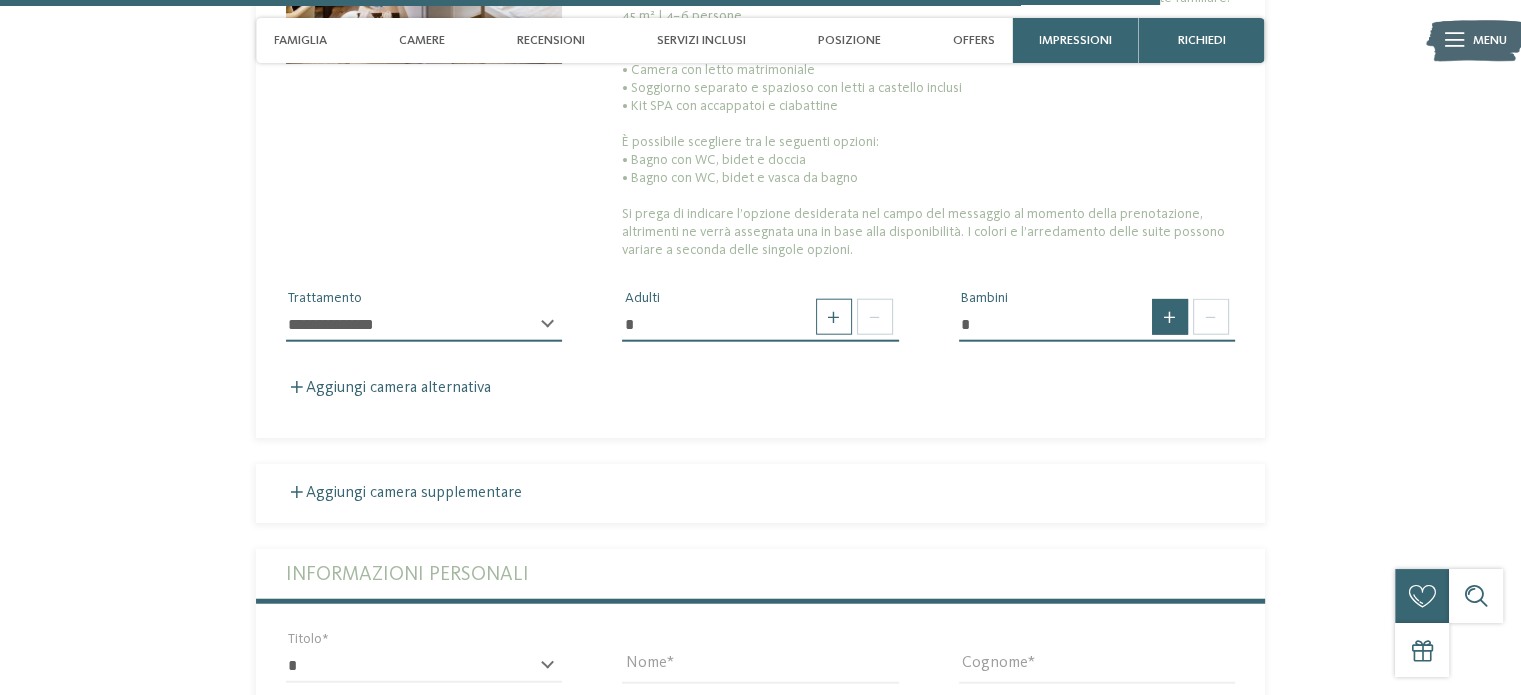 click at bounding box center [1170, 317] 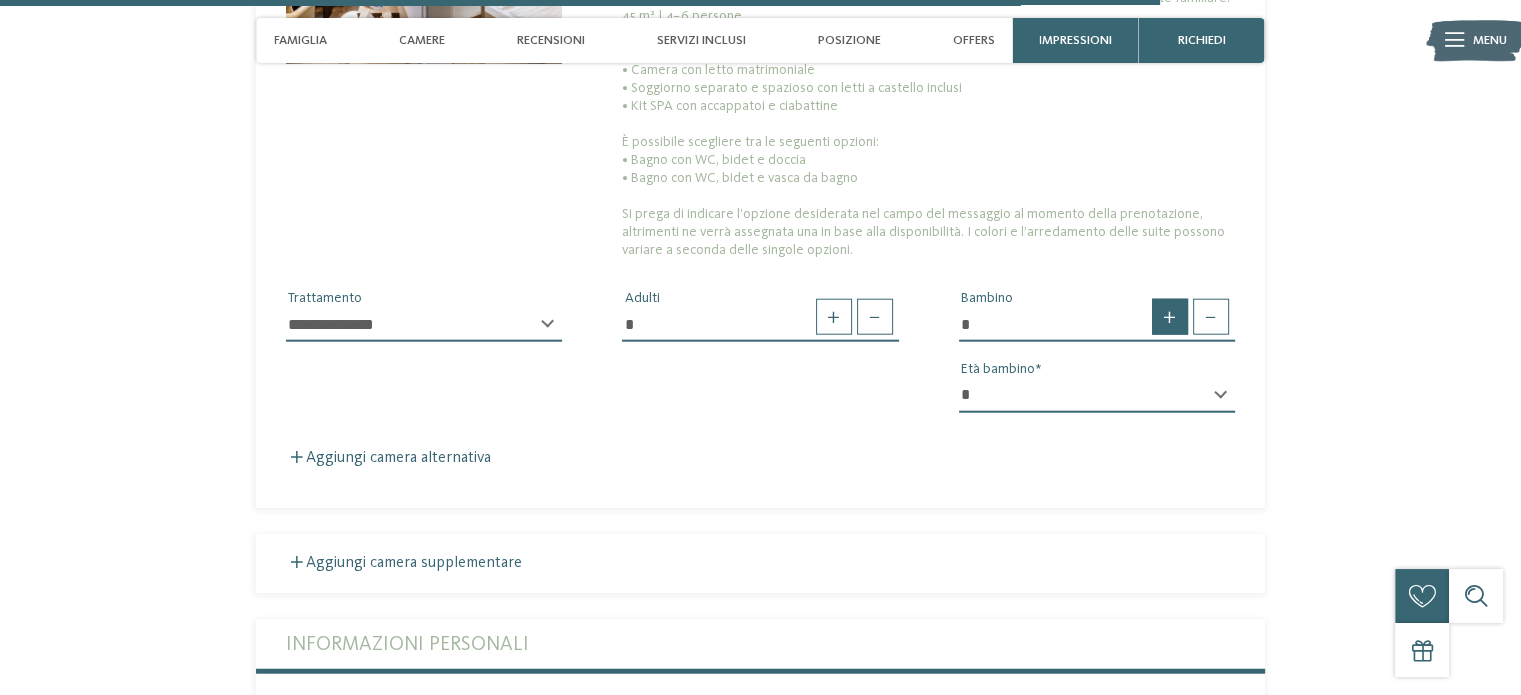 click at bounding box center [1170, 317] 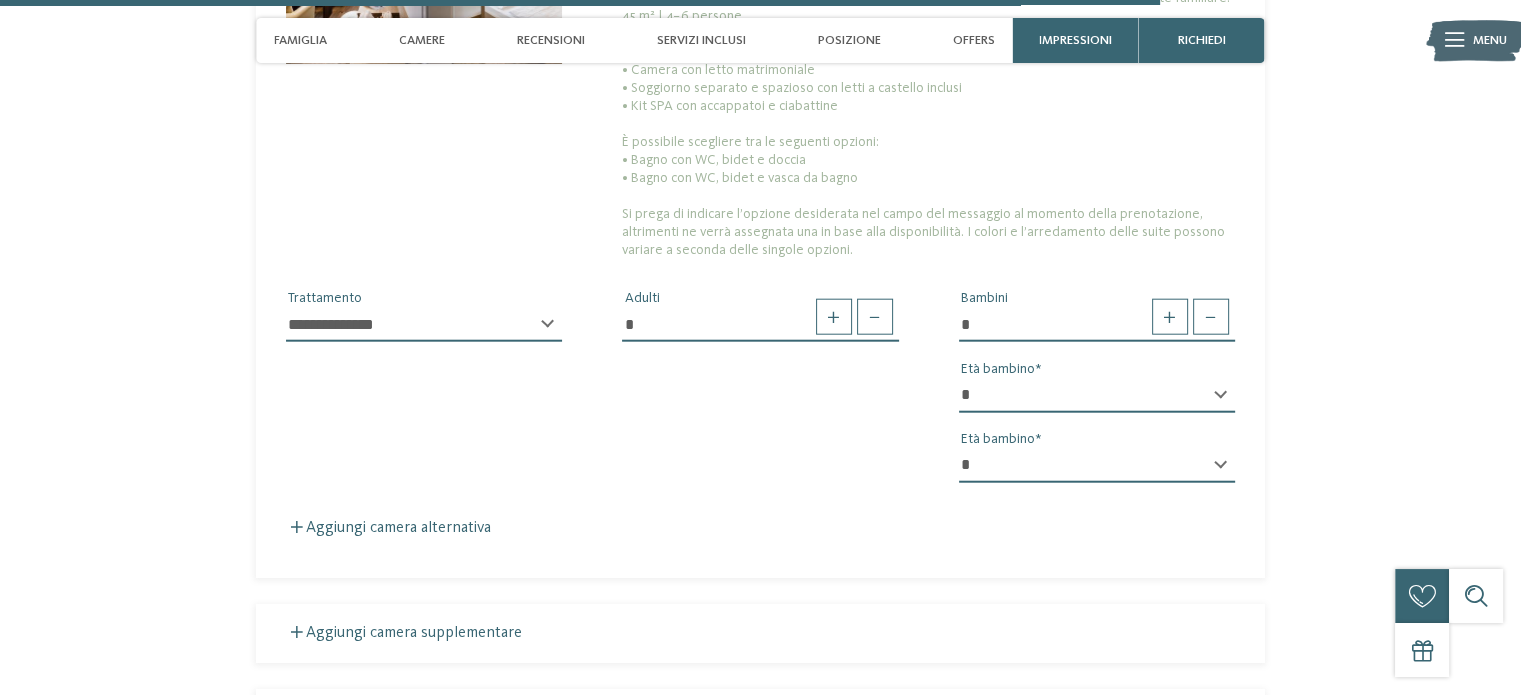 click on "* * * * * * * * * * * ** ** ** ** ** ** ** **" at bounding box center [1097, 396] 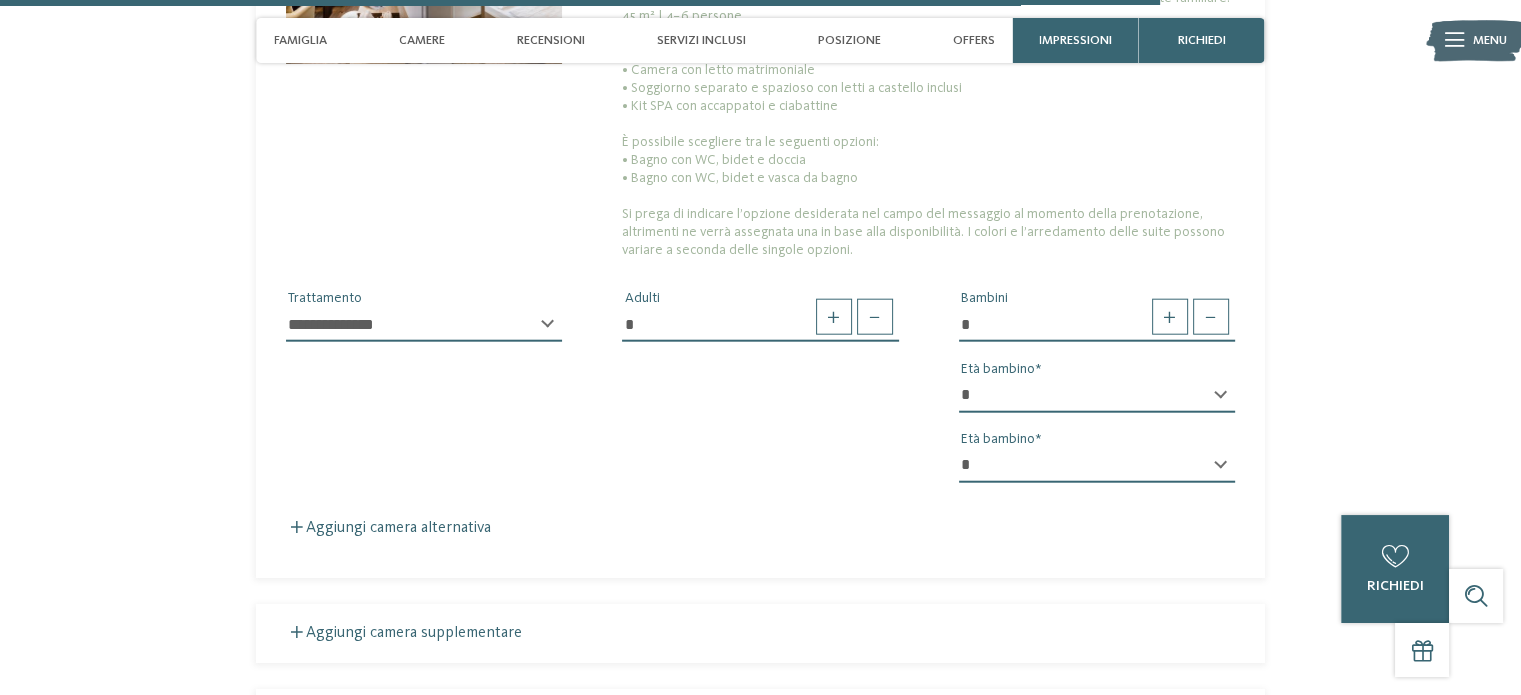 select on "**" 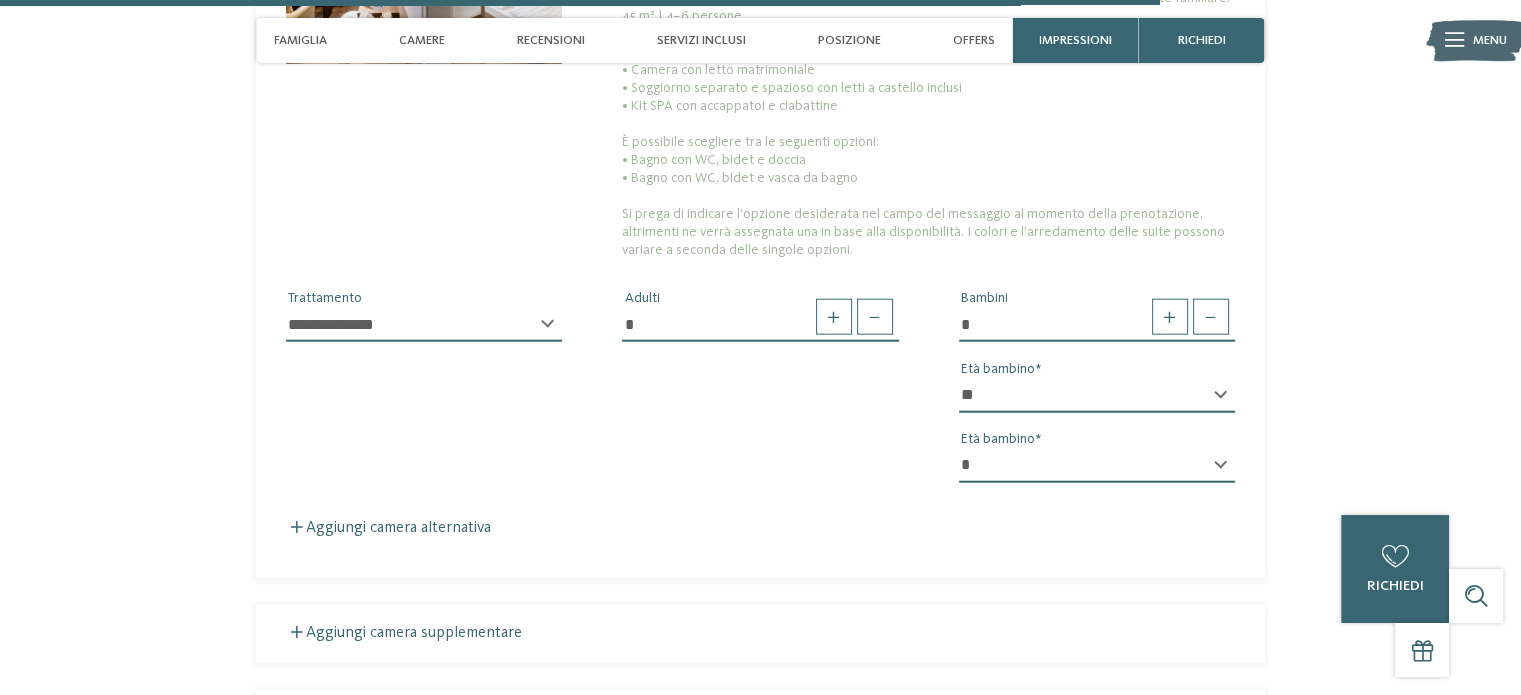 click on "* * * * * * * * * * * ** ** ** ** ** ** ** **" at bounding box center (1097, 396) 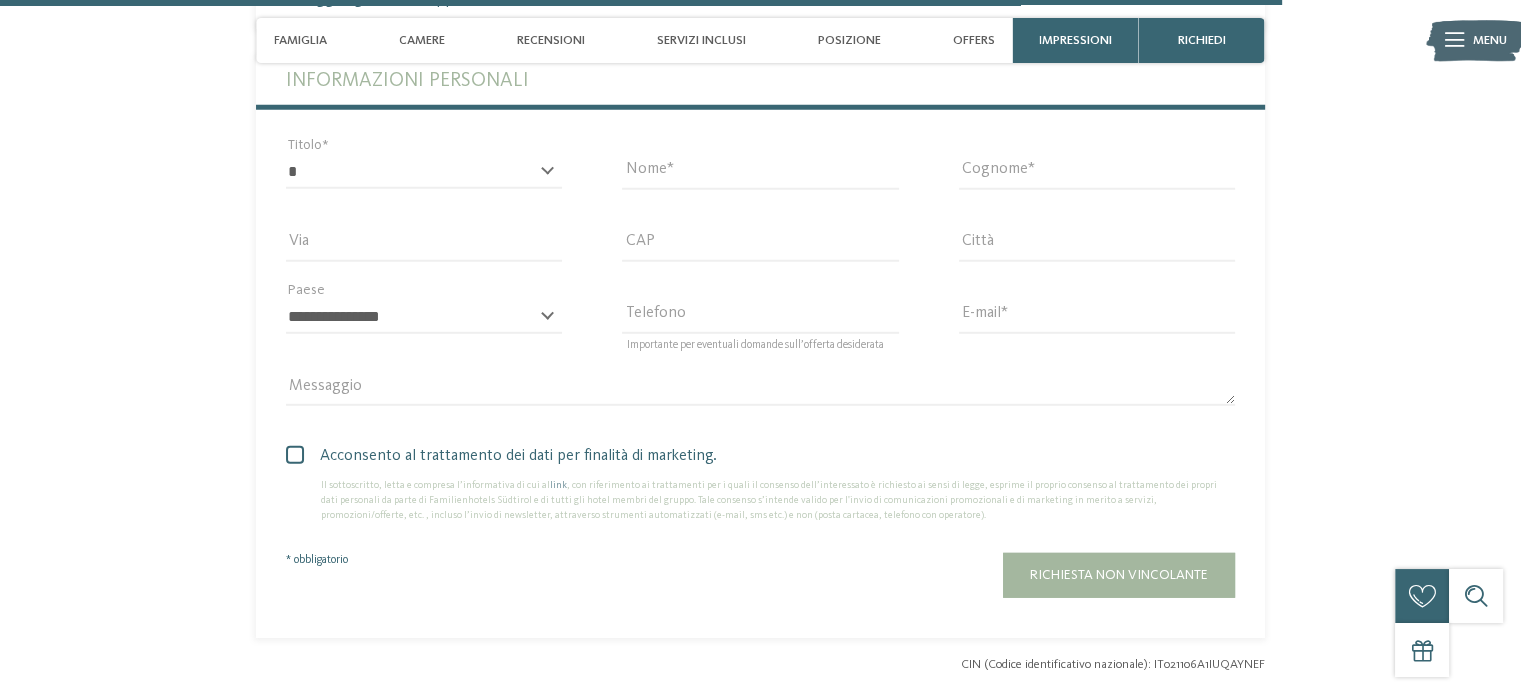 scroll, scrollTop: 5528, scrollLeft: 0, axis: vertical 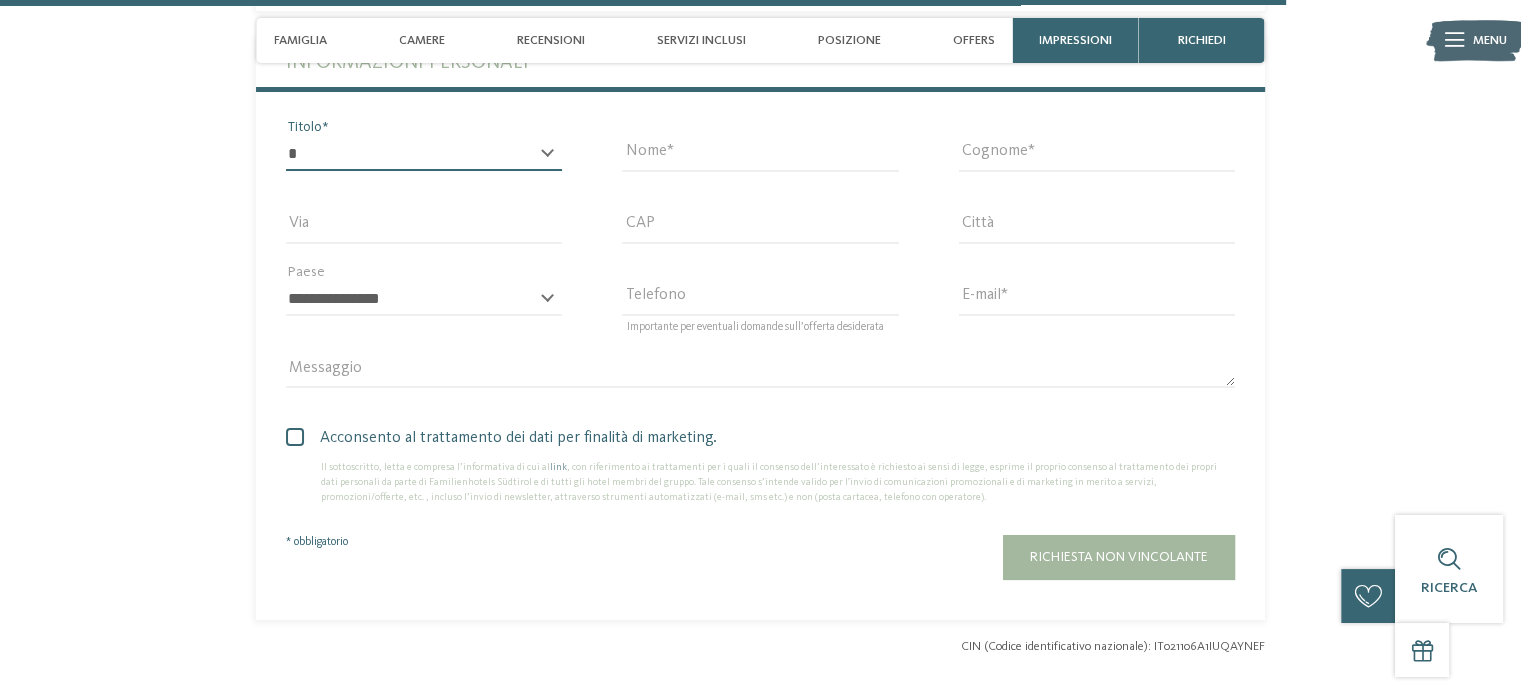click on "* ****** ******* ******** ******" at bounding box center [424, 154] 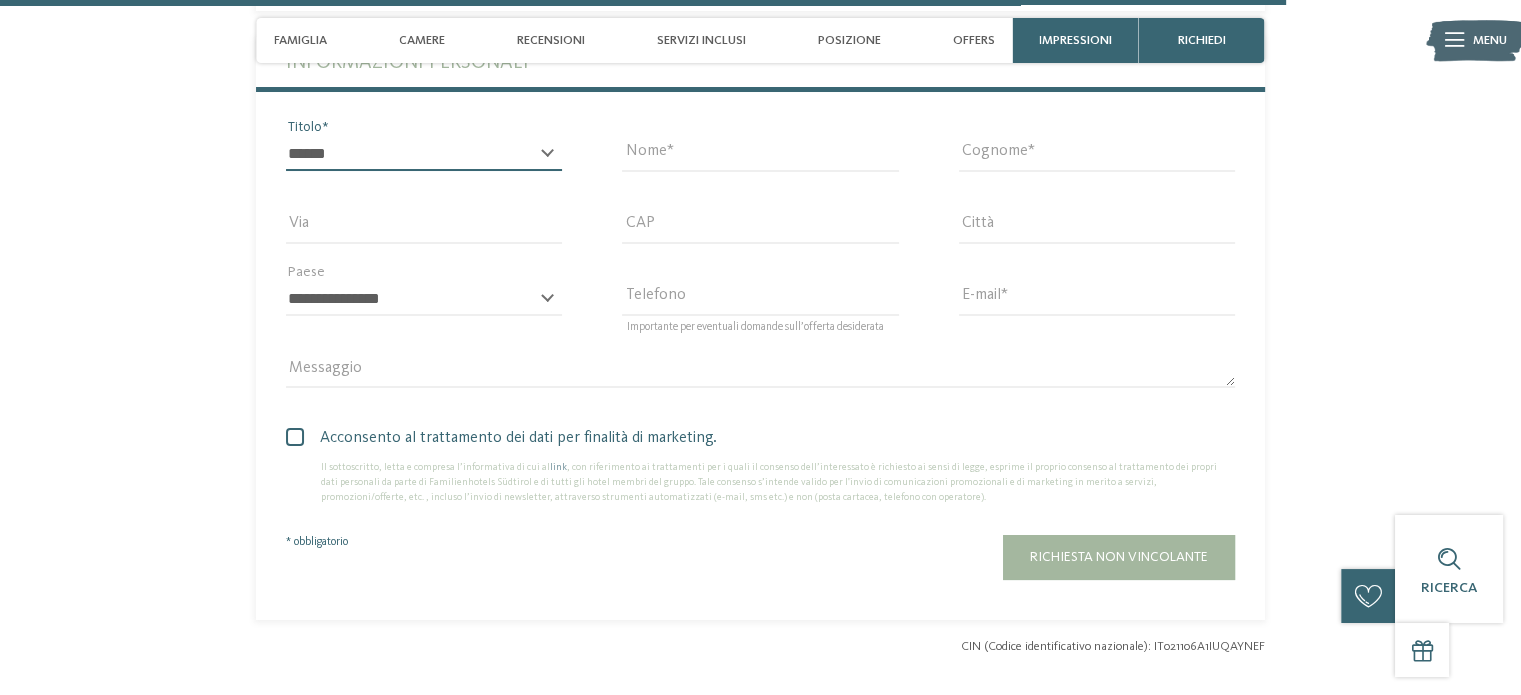 click on "* ****** ******* ******** ******" at bounding box center [424, 154] 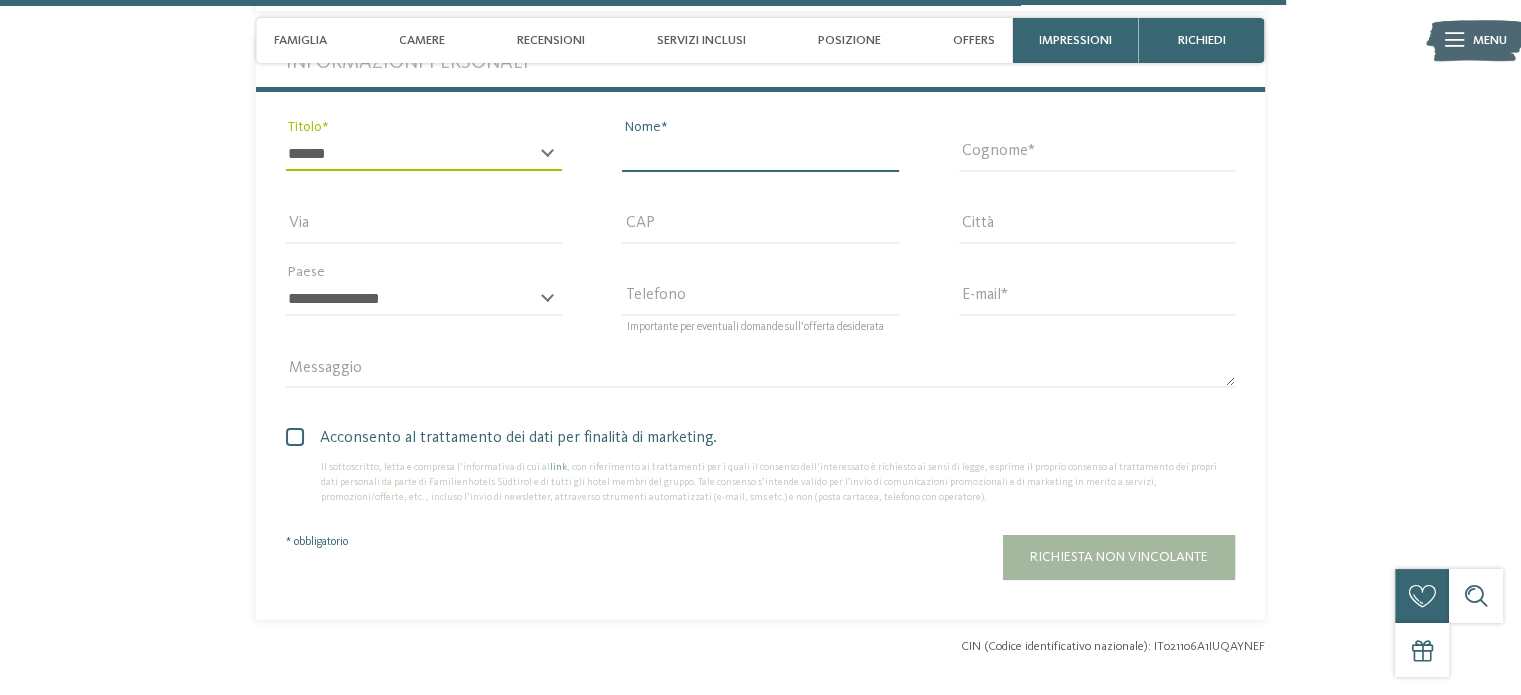 click on "Nome" at bounding box center (760, 154) 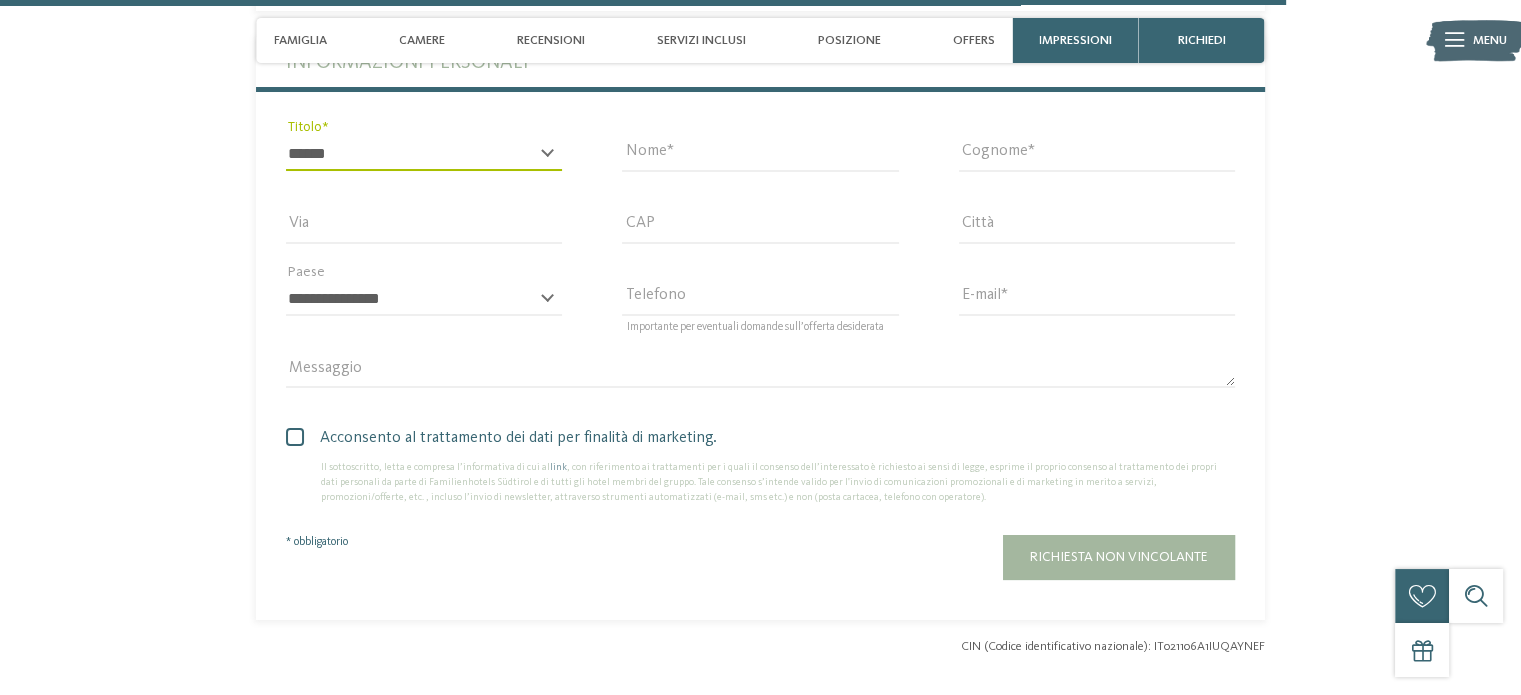 type on "*******" 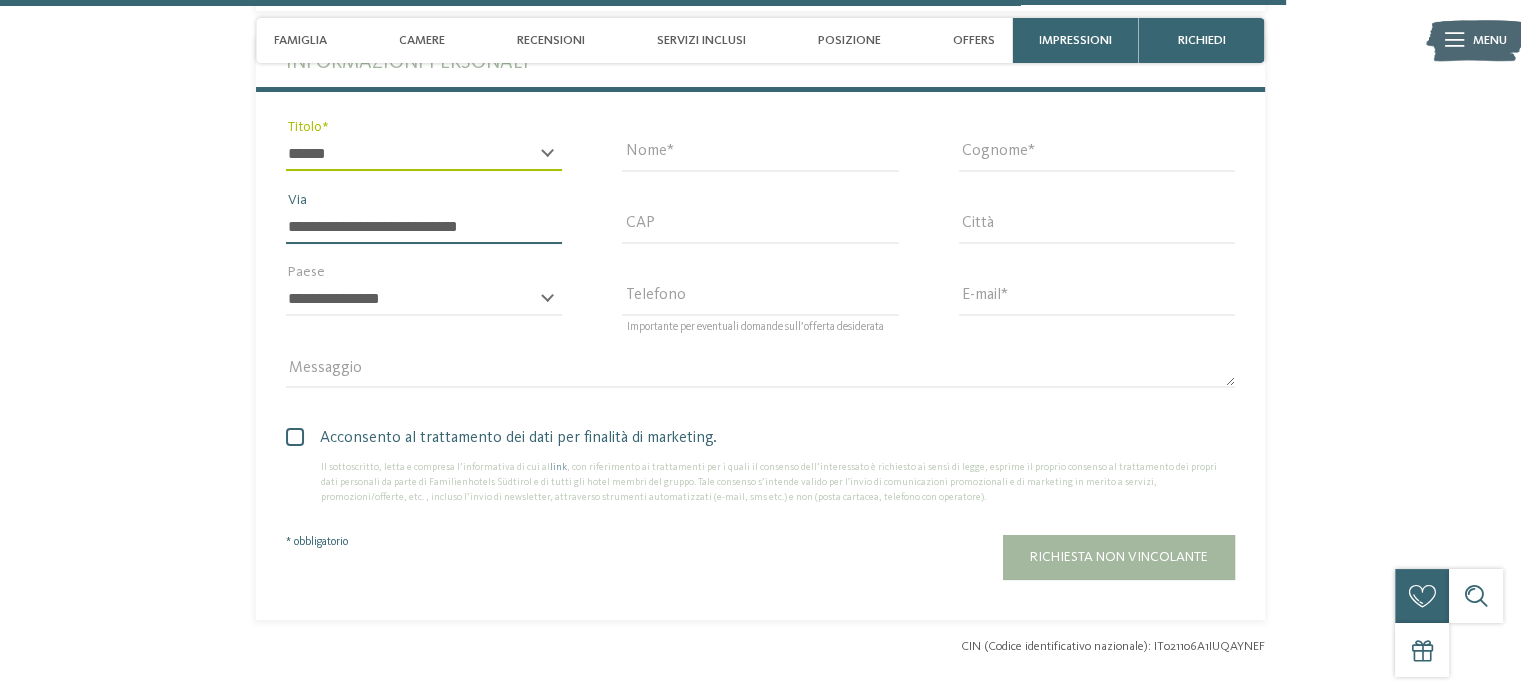 type on "*****" 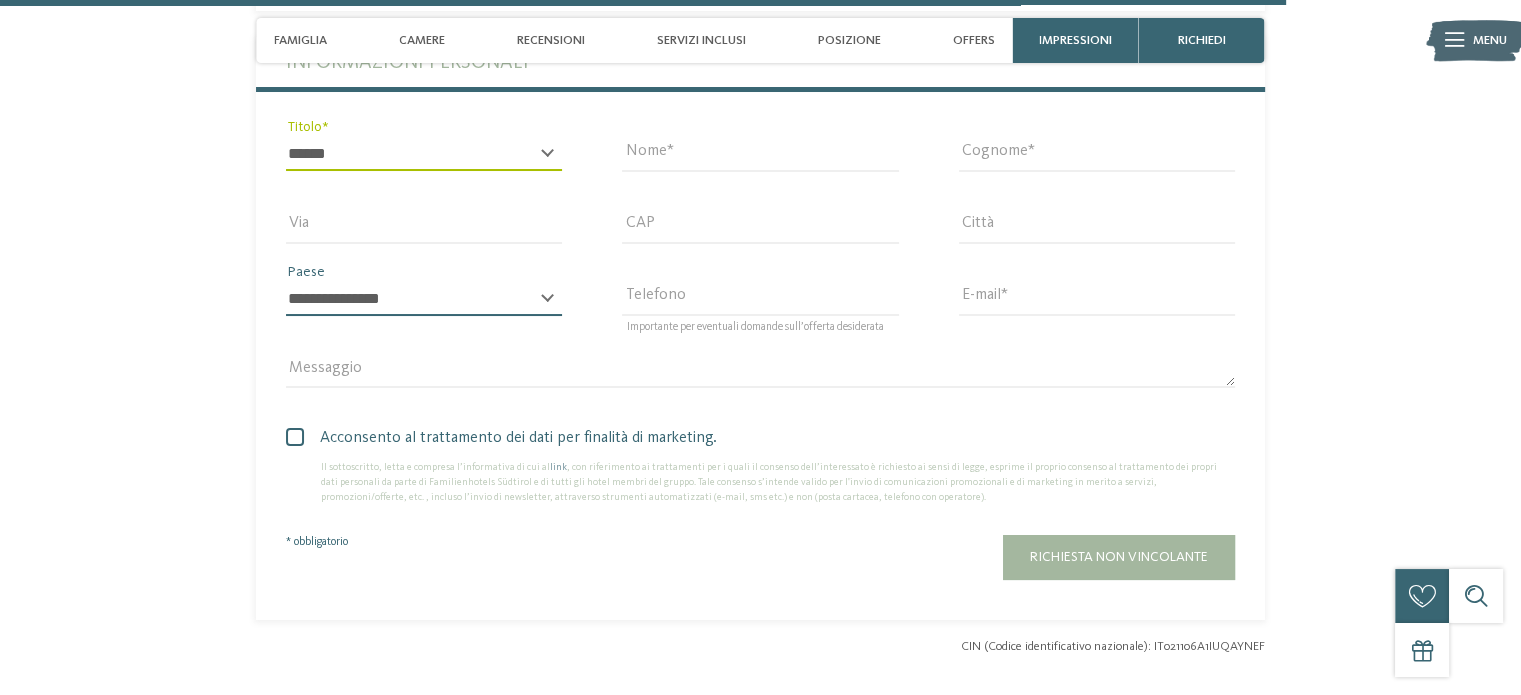 select on "**" 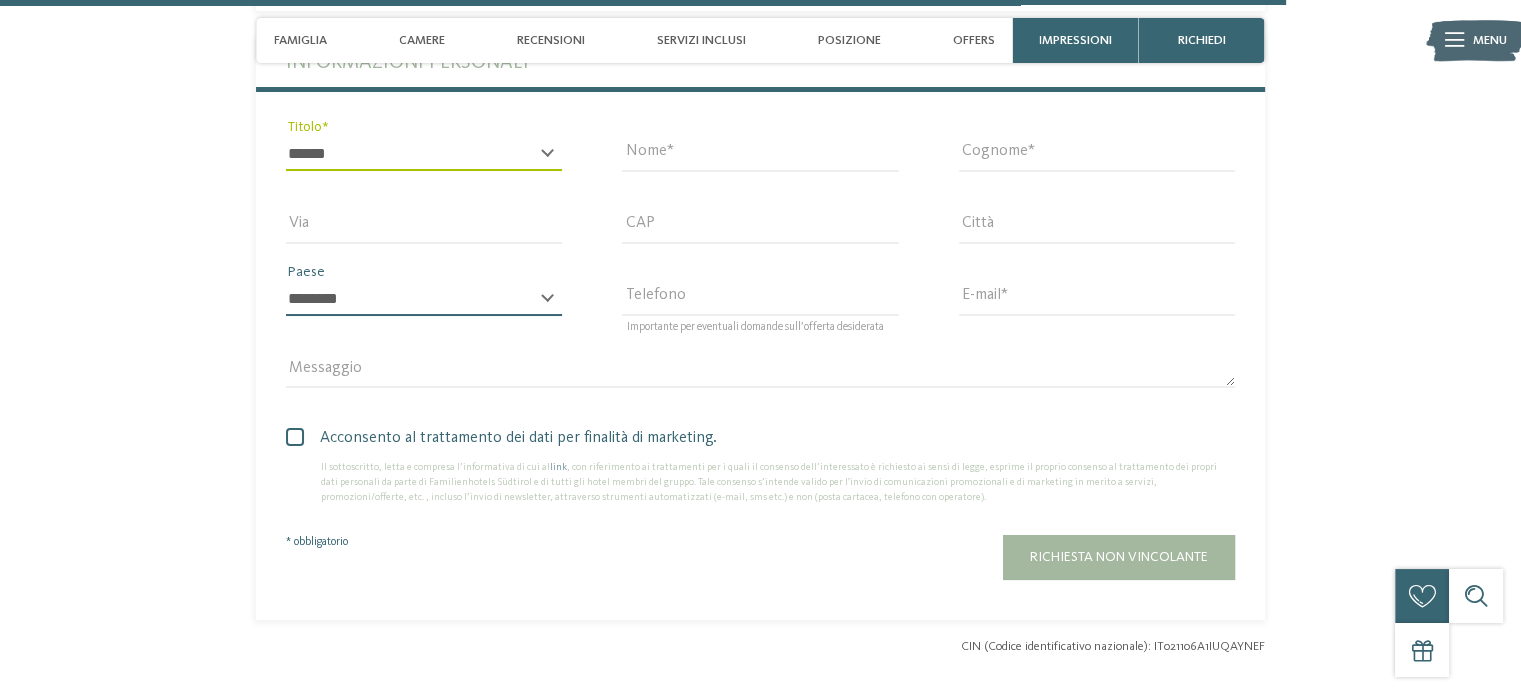 type on "**********" 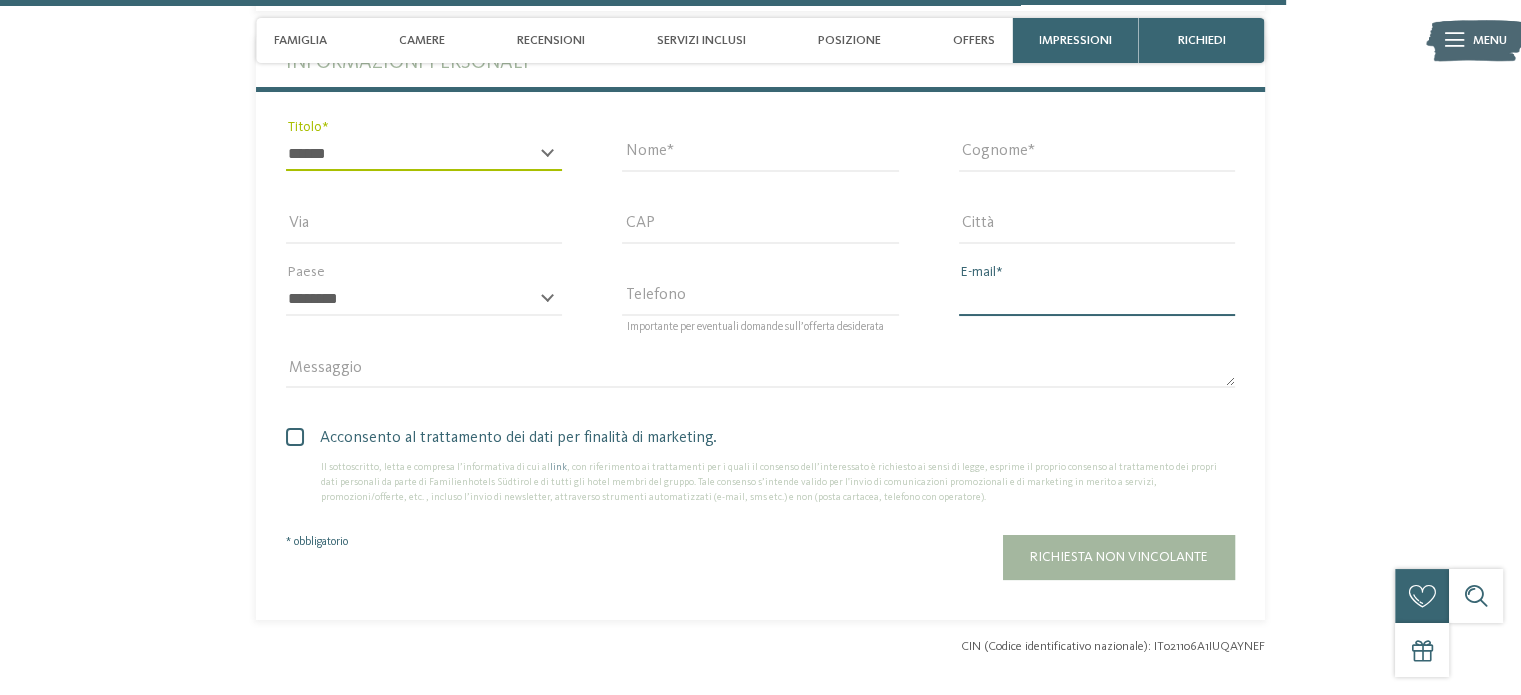 type on "**********" 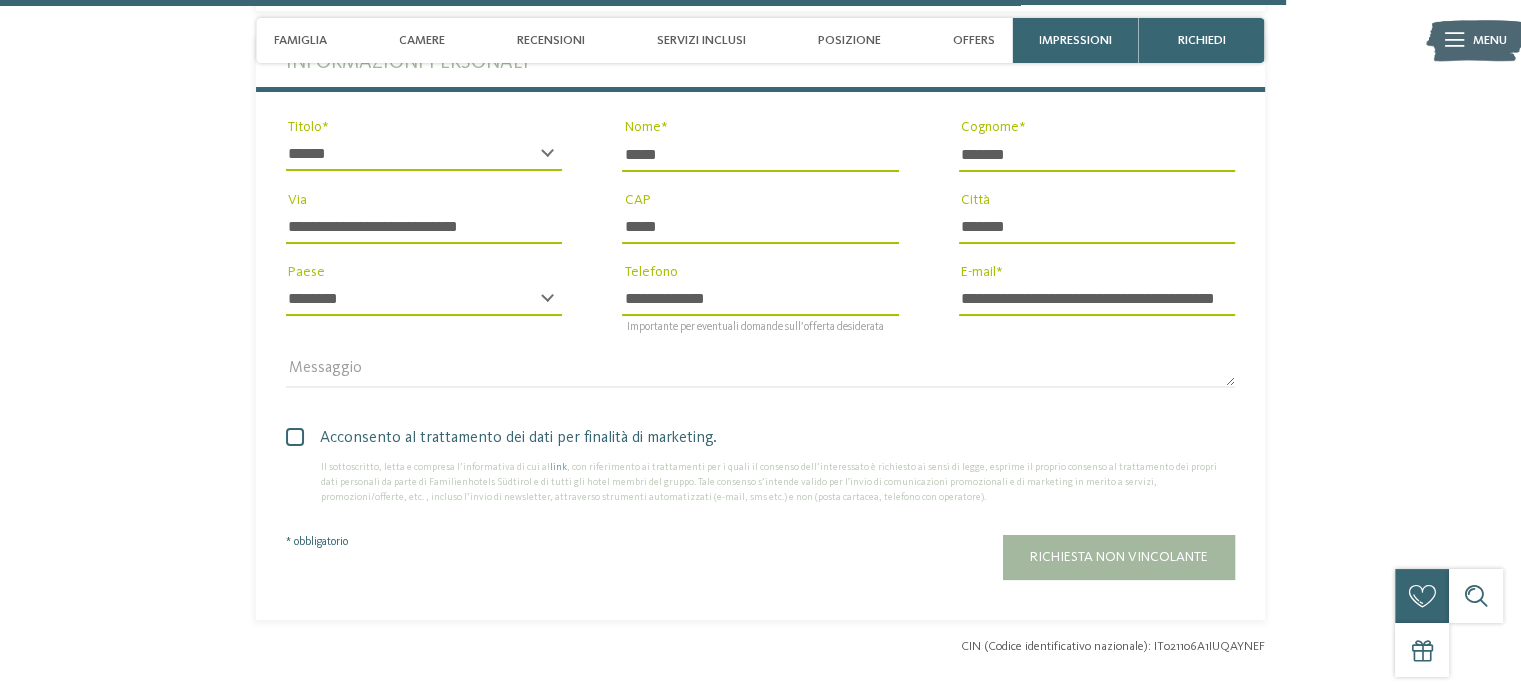 drag, startPoint x: 519, startPoint y: 191, endPoint x: 280, endPoint y: 195, distance: 239.03348 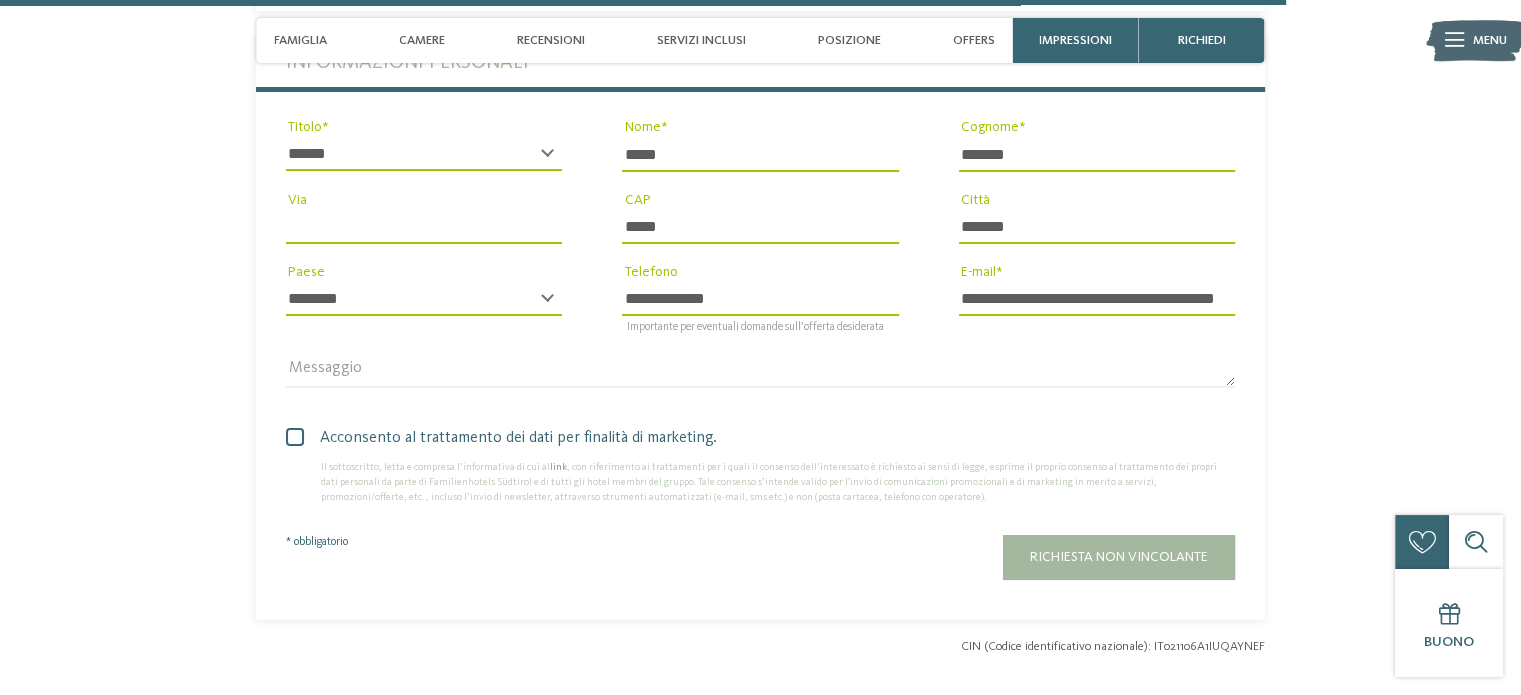 type 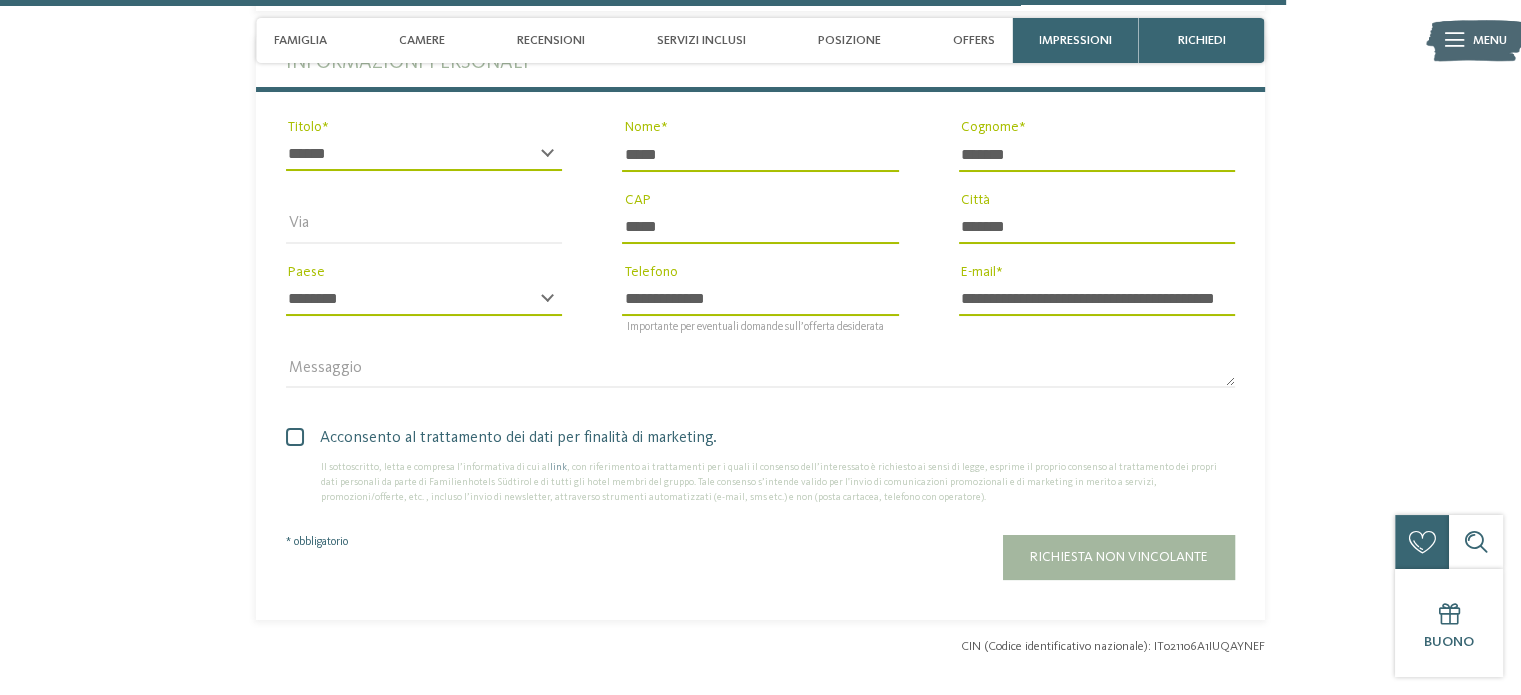 type on "**********" 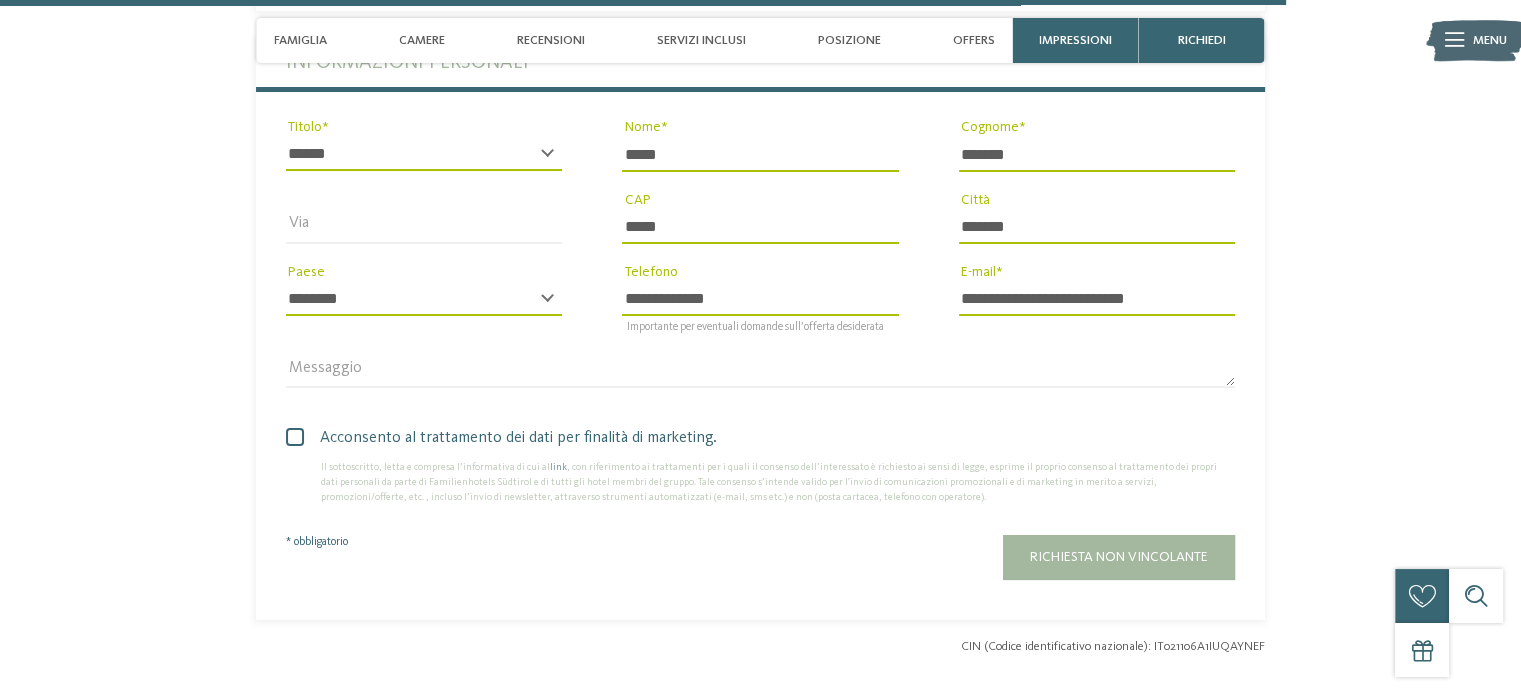 click on "Acconsento al trattamento dei dati per finalità di marketing." at bounding box center [768, 438] 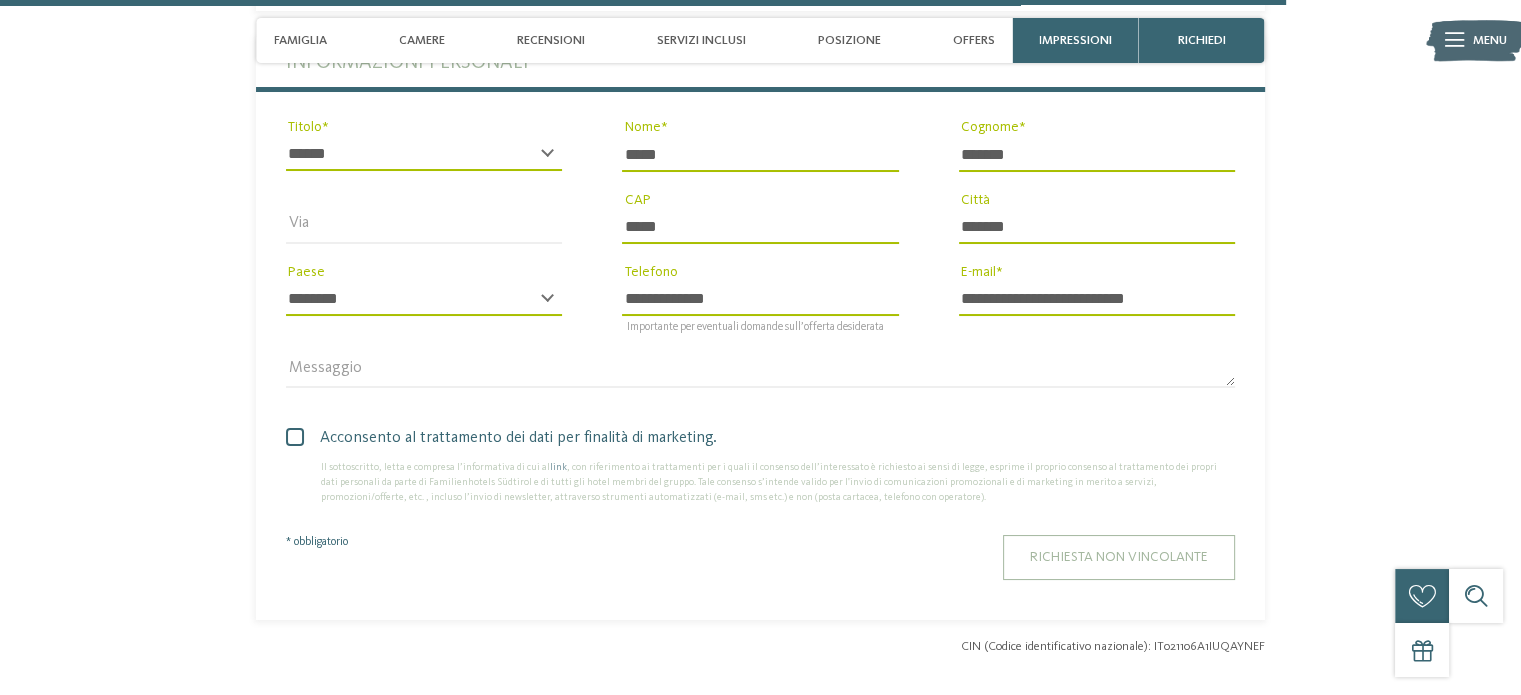click on "Richiesta non vincolante" at bounding box center (1119, 557) 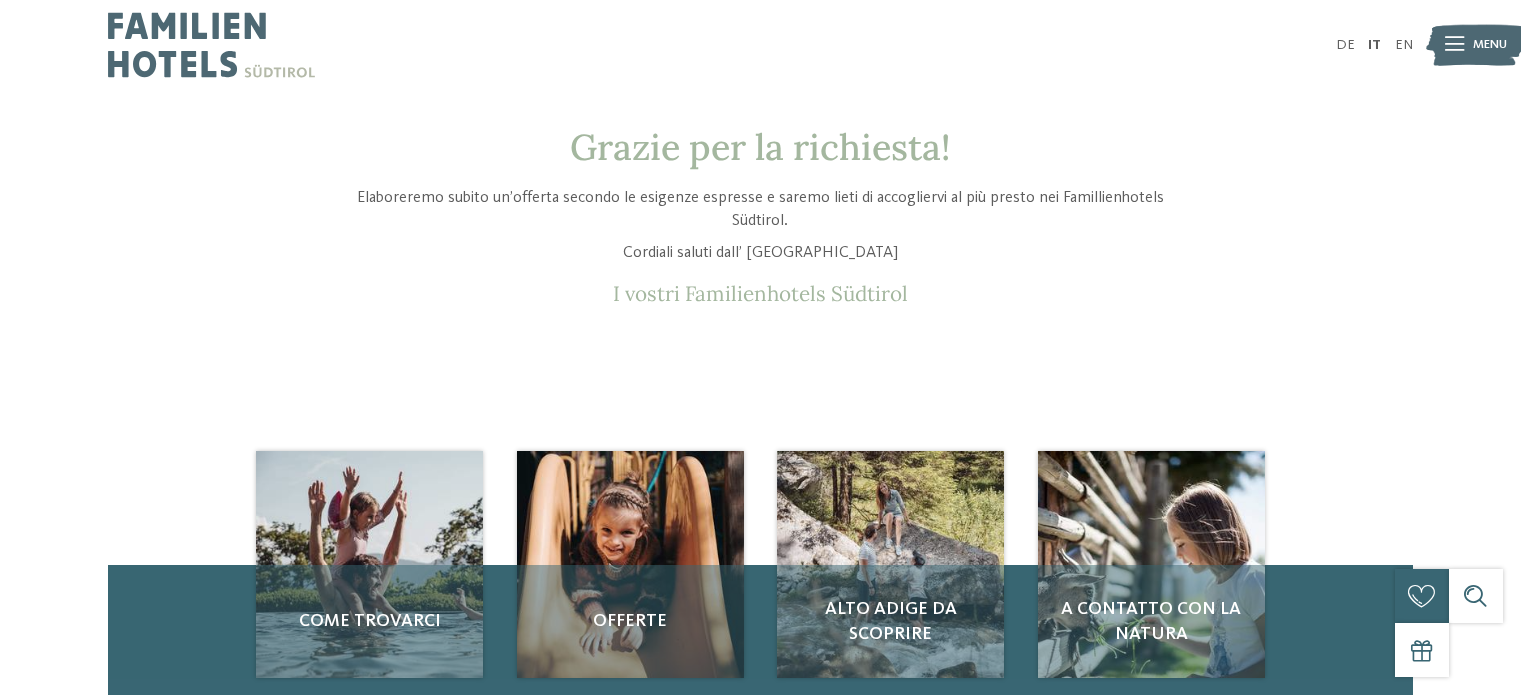 scroll, scrollTop: 0, scrollLeft: 0, axis: both 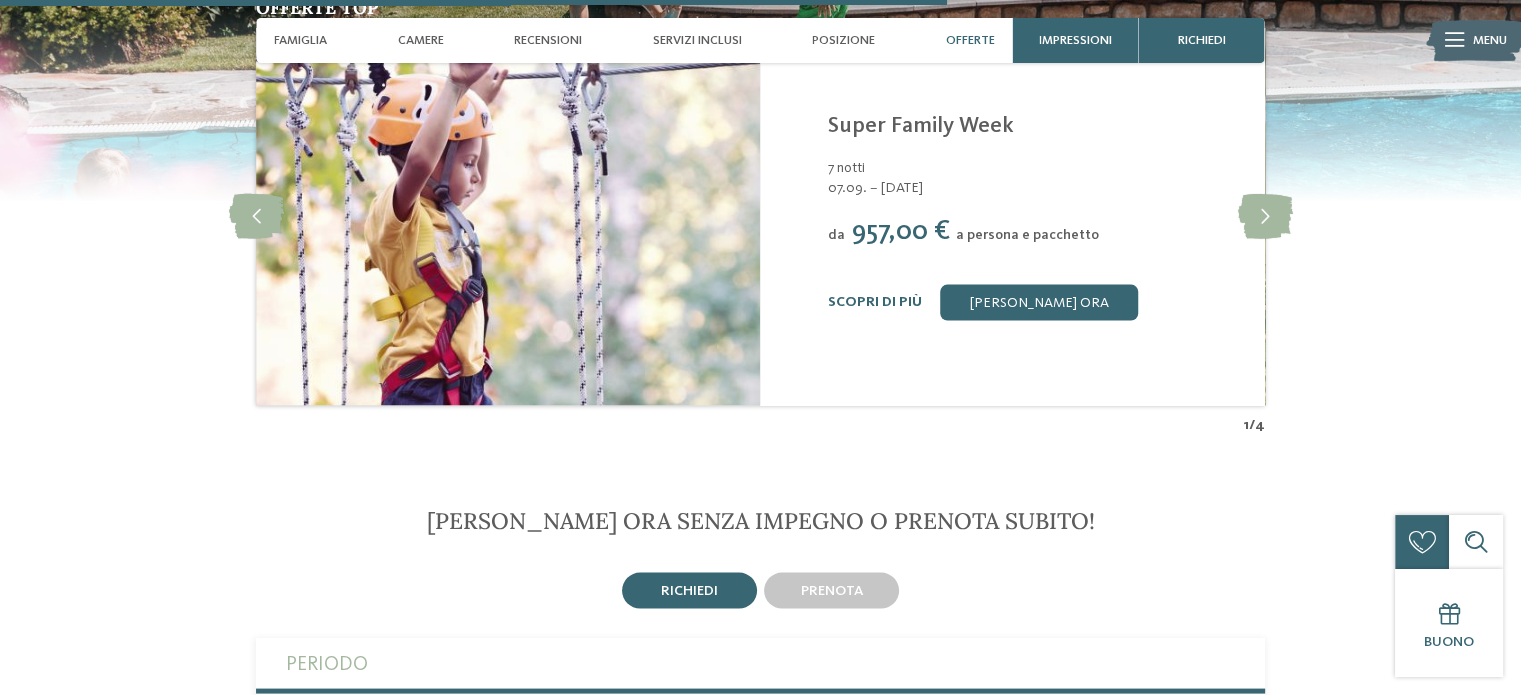 click on "richiedi" at bounding box center [689, 590] 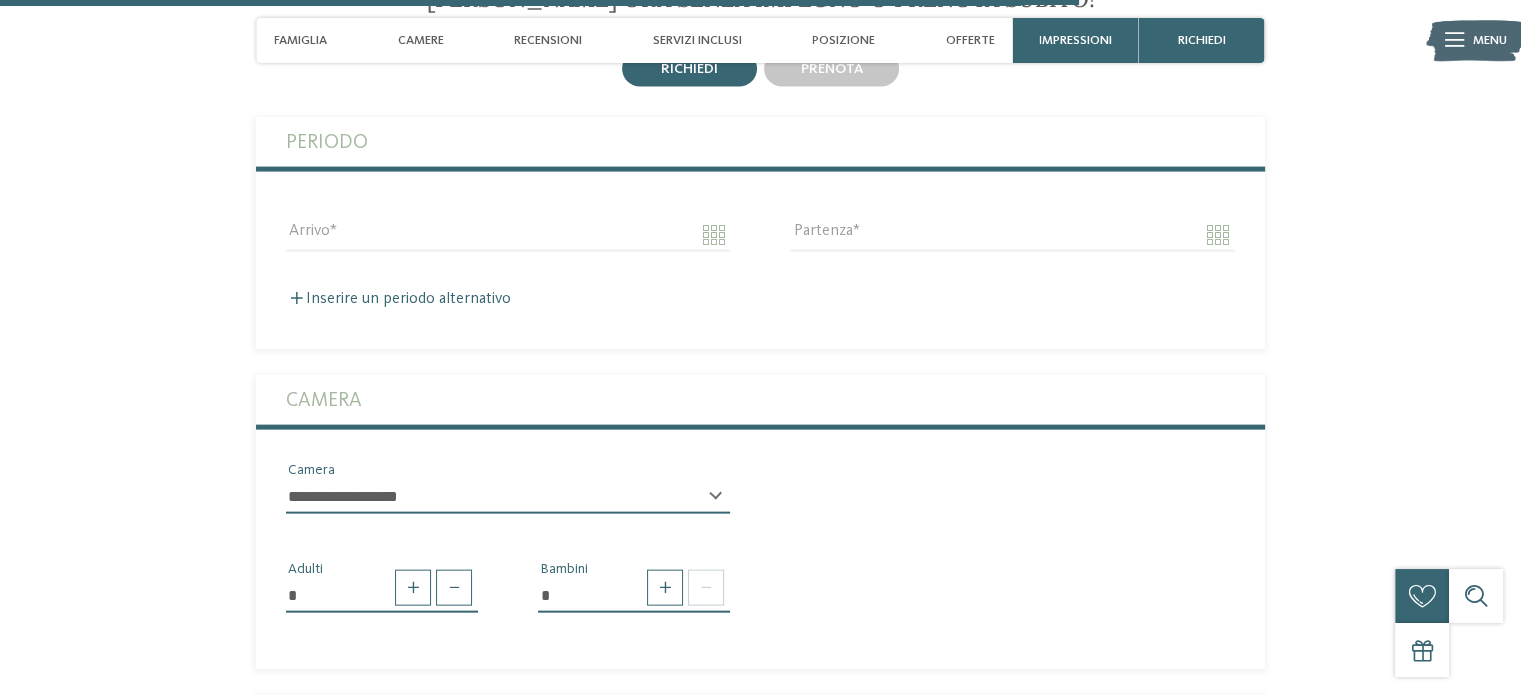 scroll, scrollTop: 4307, scrollLeft: 0, axis: vertical 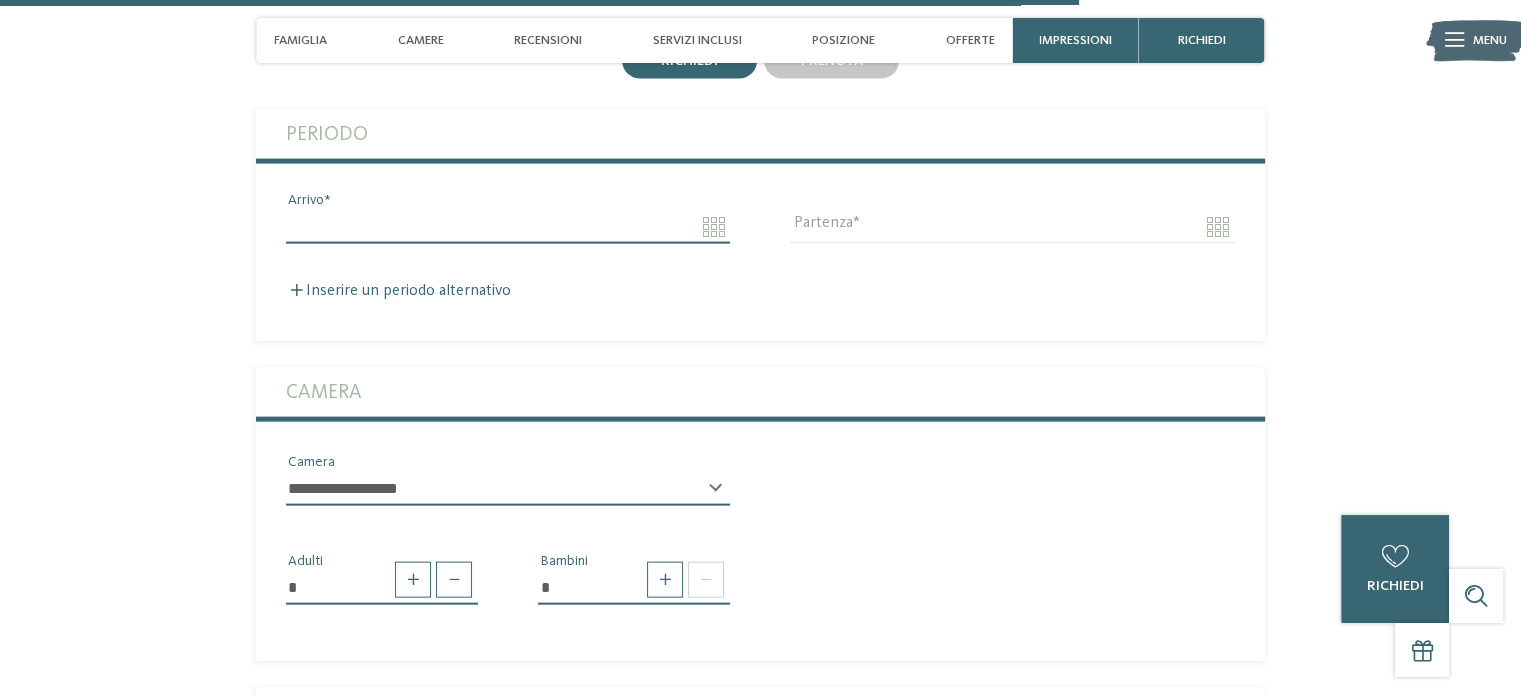 click on "Arrivo" at bounding box center [508, 227] 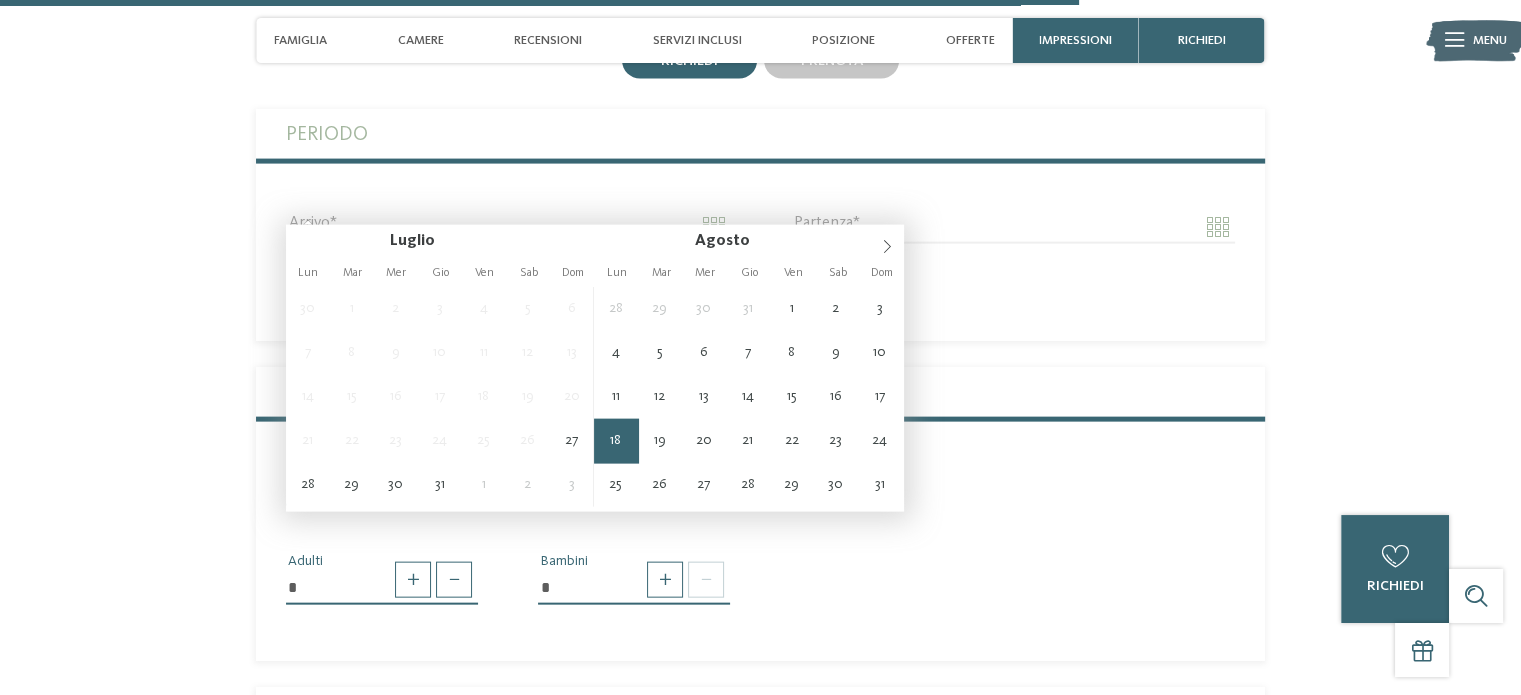 type on "**********" 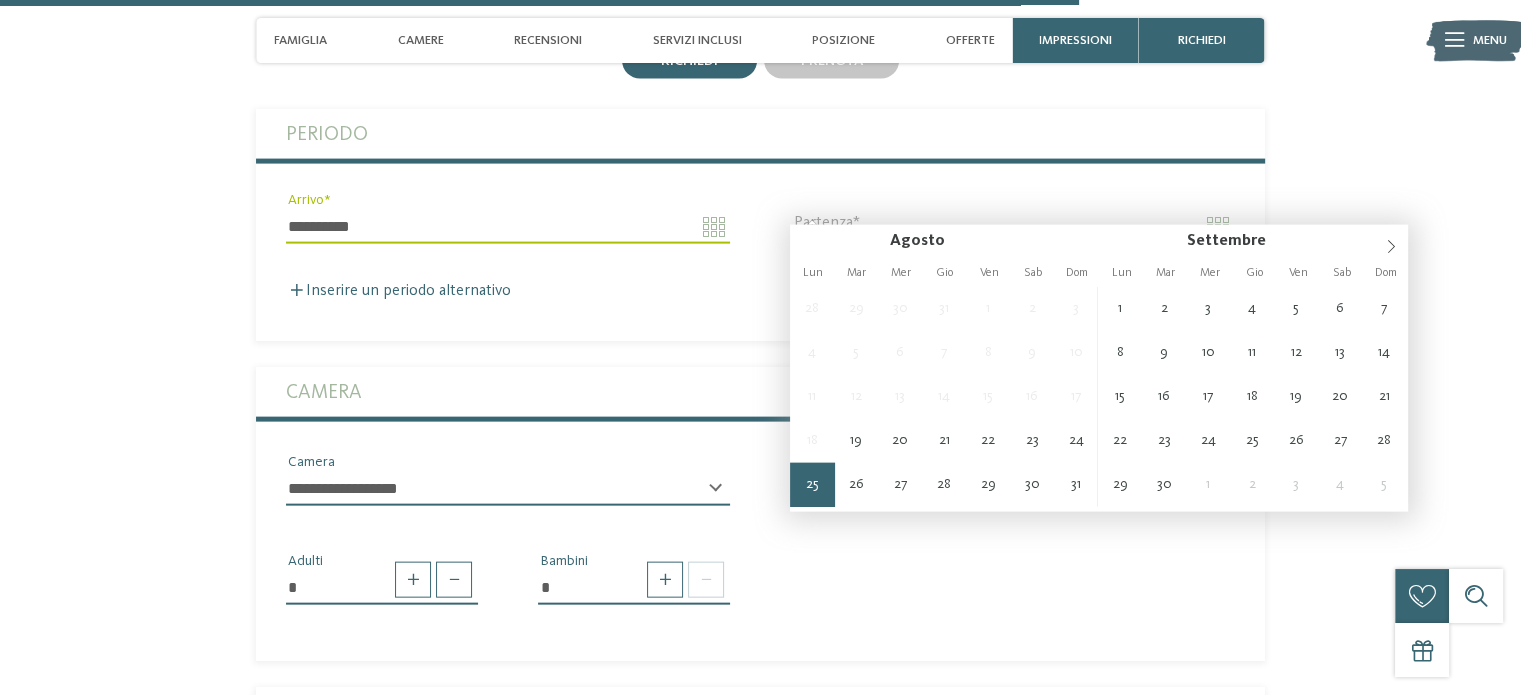 type on "**********" 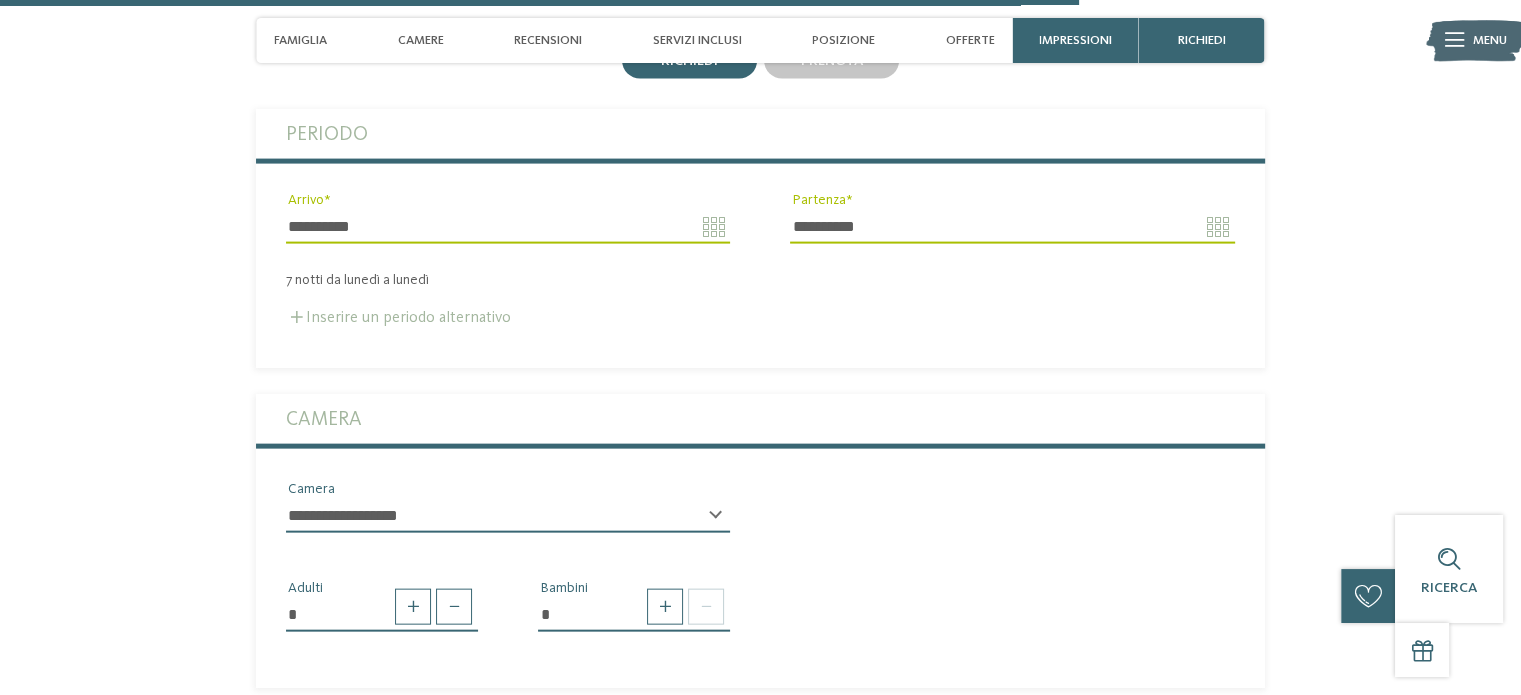 click on "Inserire un periodo alternativo" at bounding box center (398, 318) 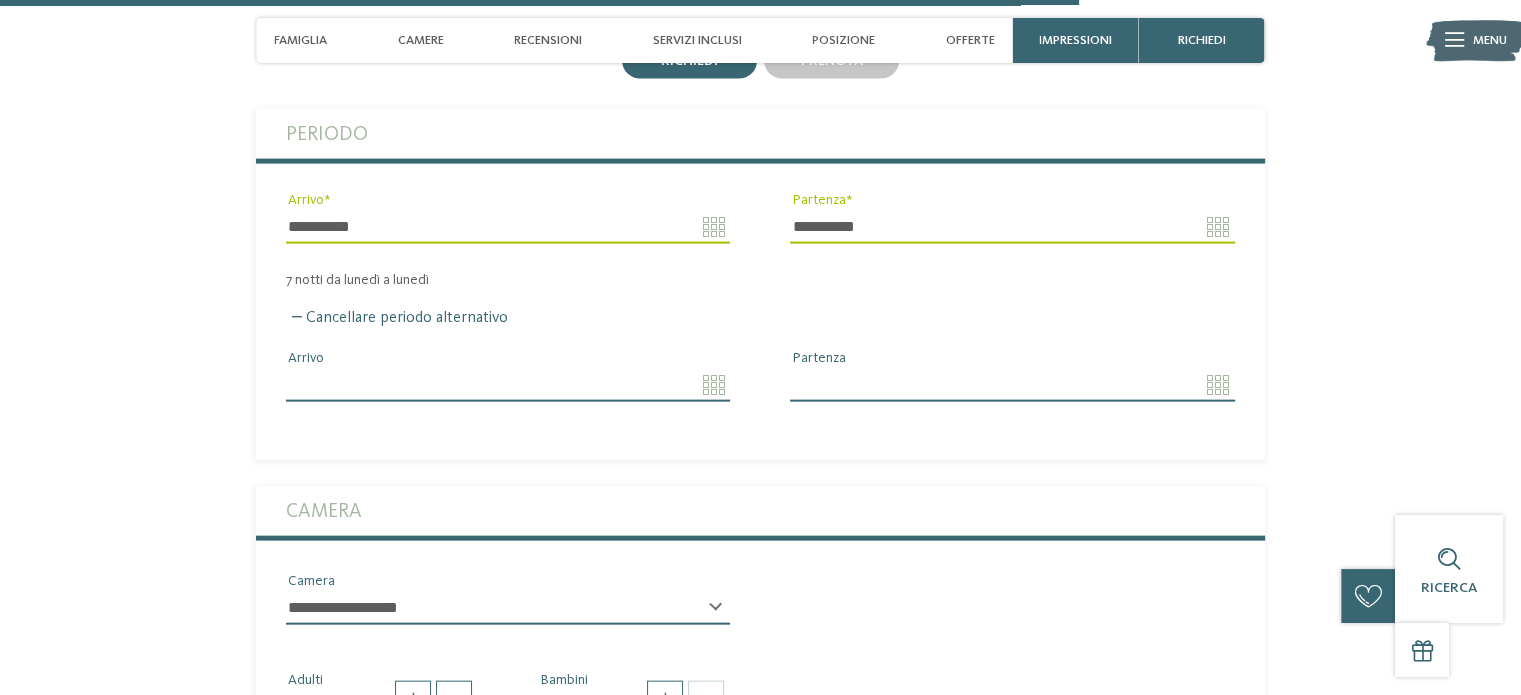 click on "Arrivo" at bounding box center [508, 385] 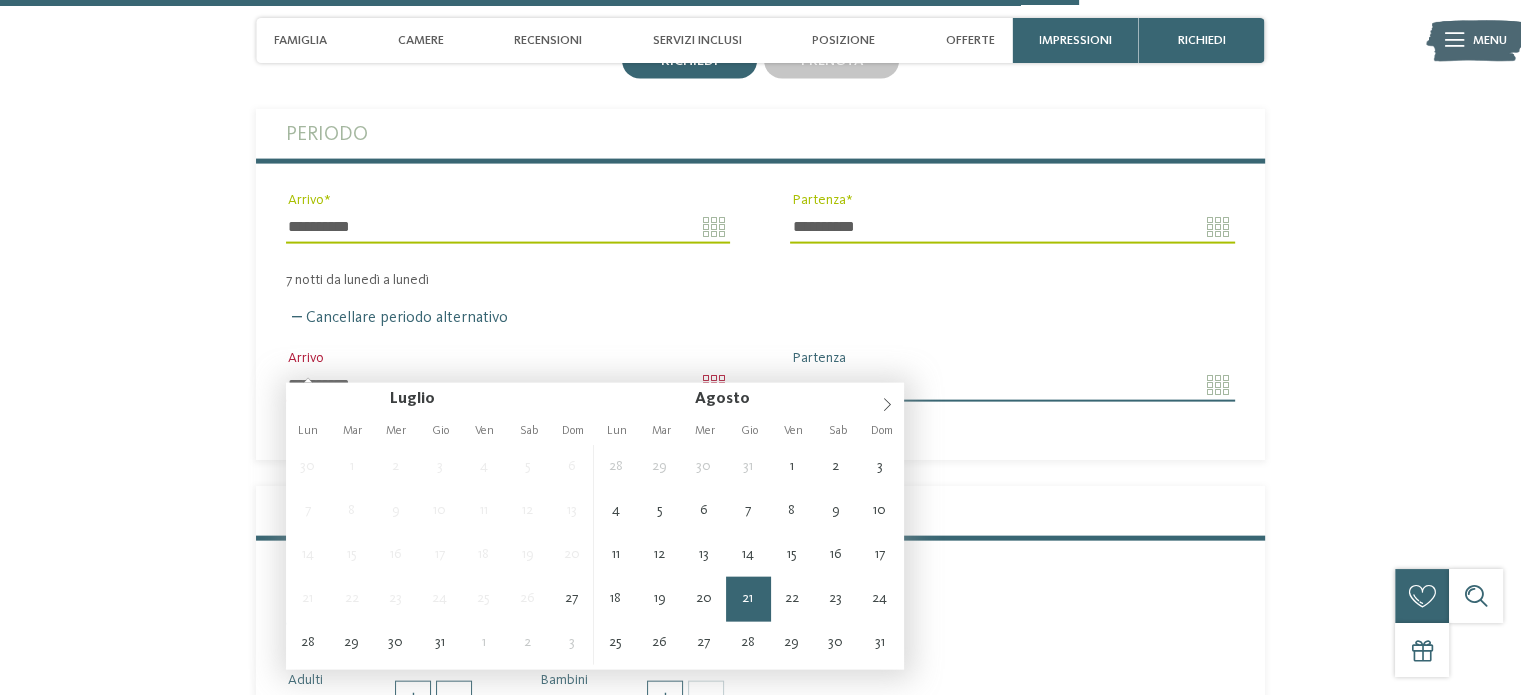 click on "**********" at bounding box center (508, 385) 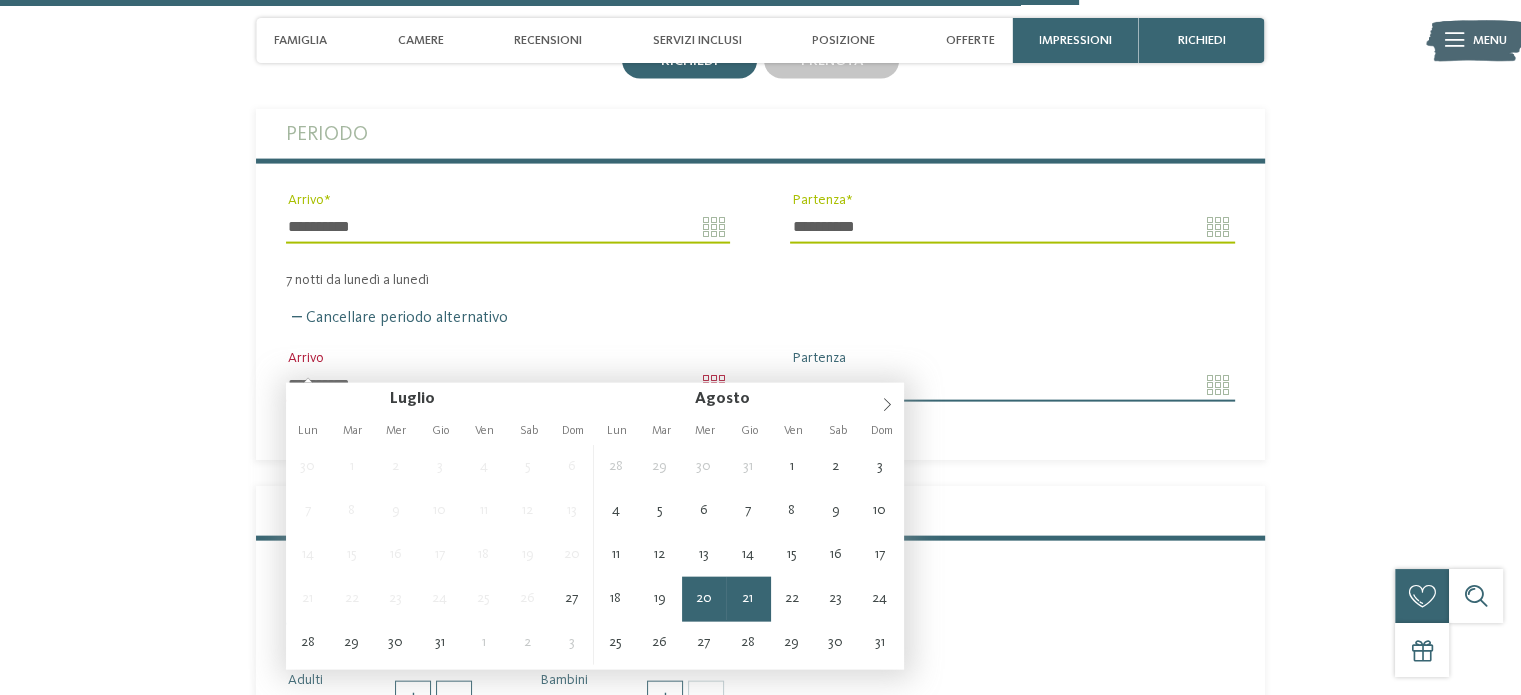 type on "**********" 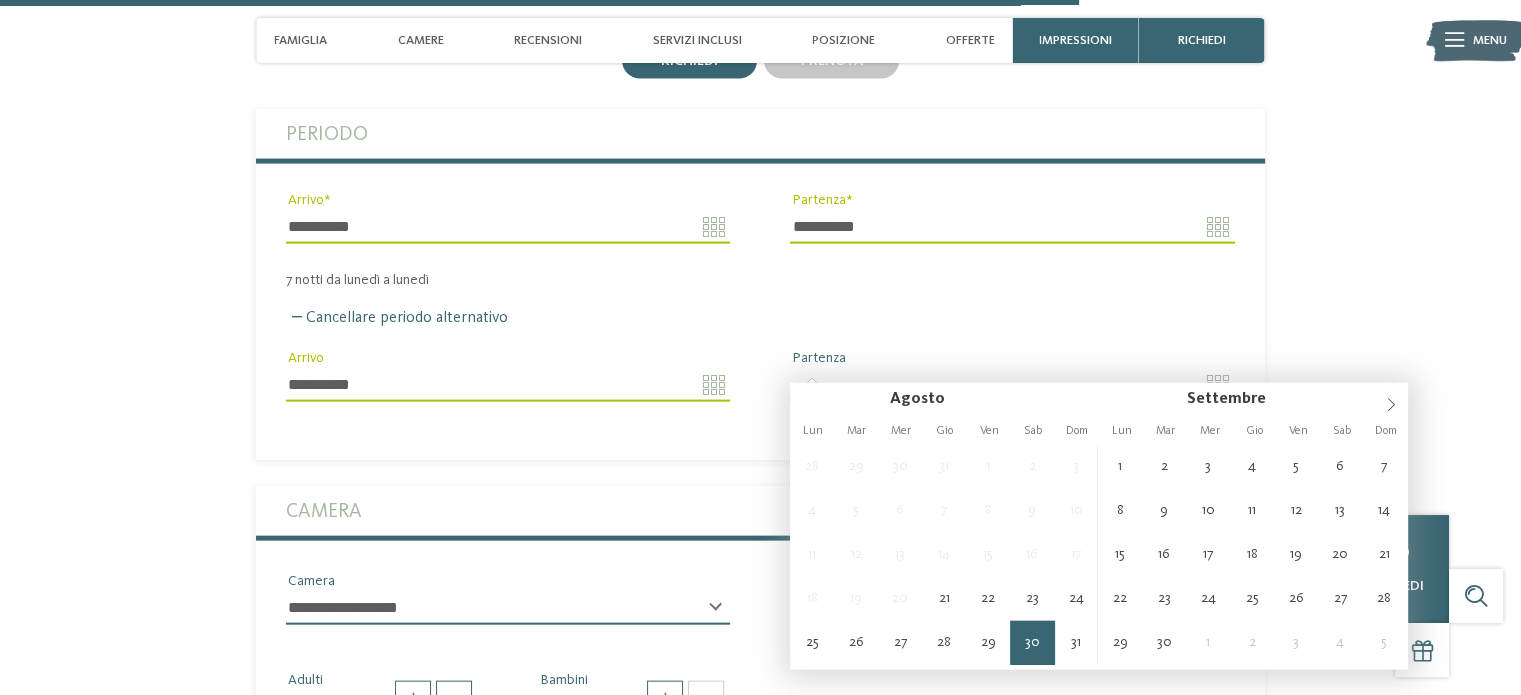 type on "**********" 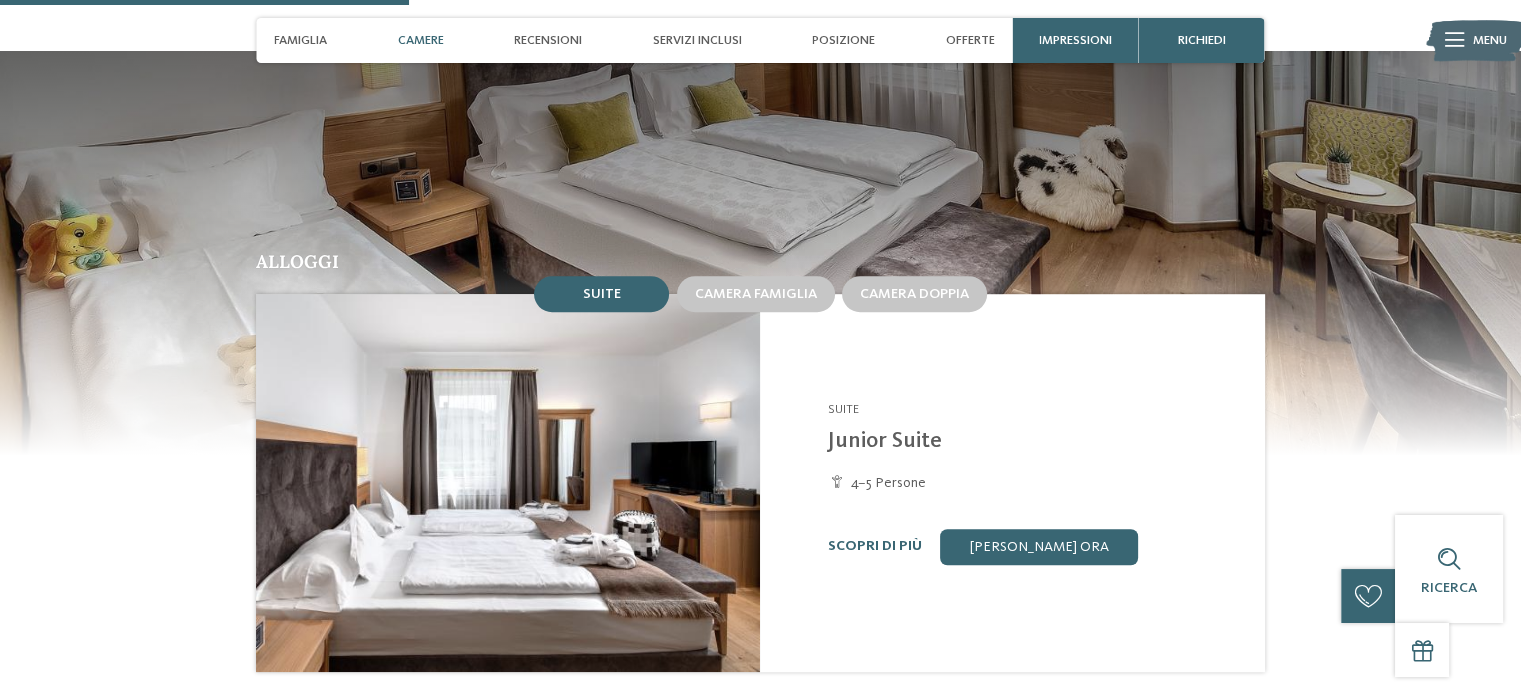 scroll, scrollTop: 1267, scrollLeft: 0, axis: vertical 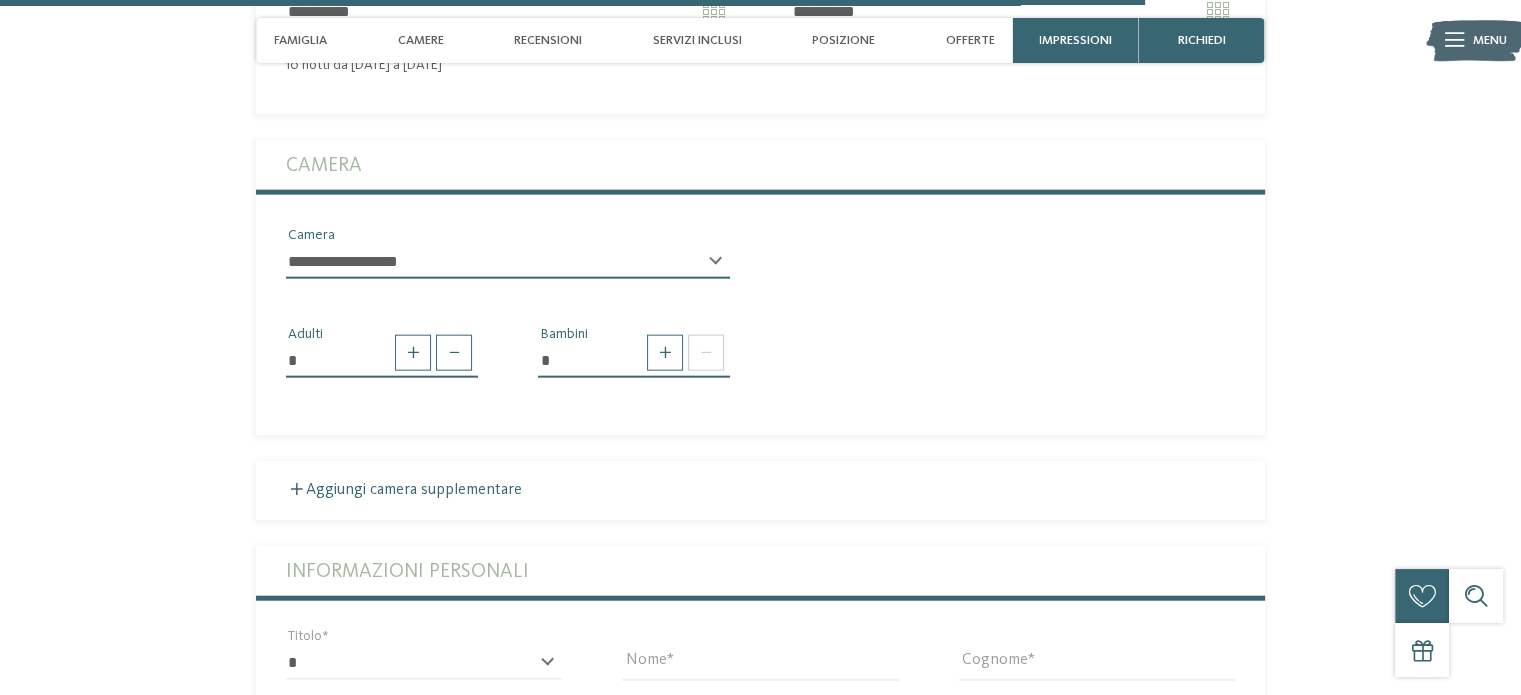 click on "*" at bounding box center (634, 361) 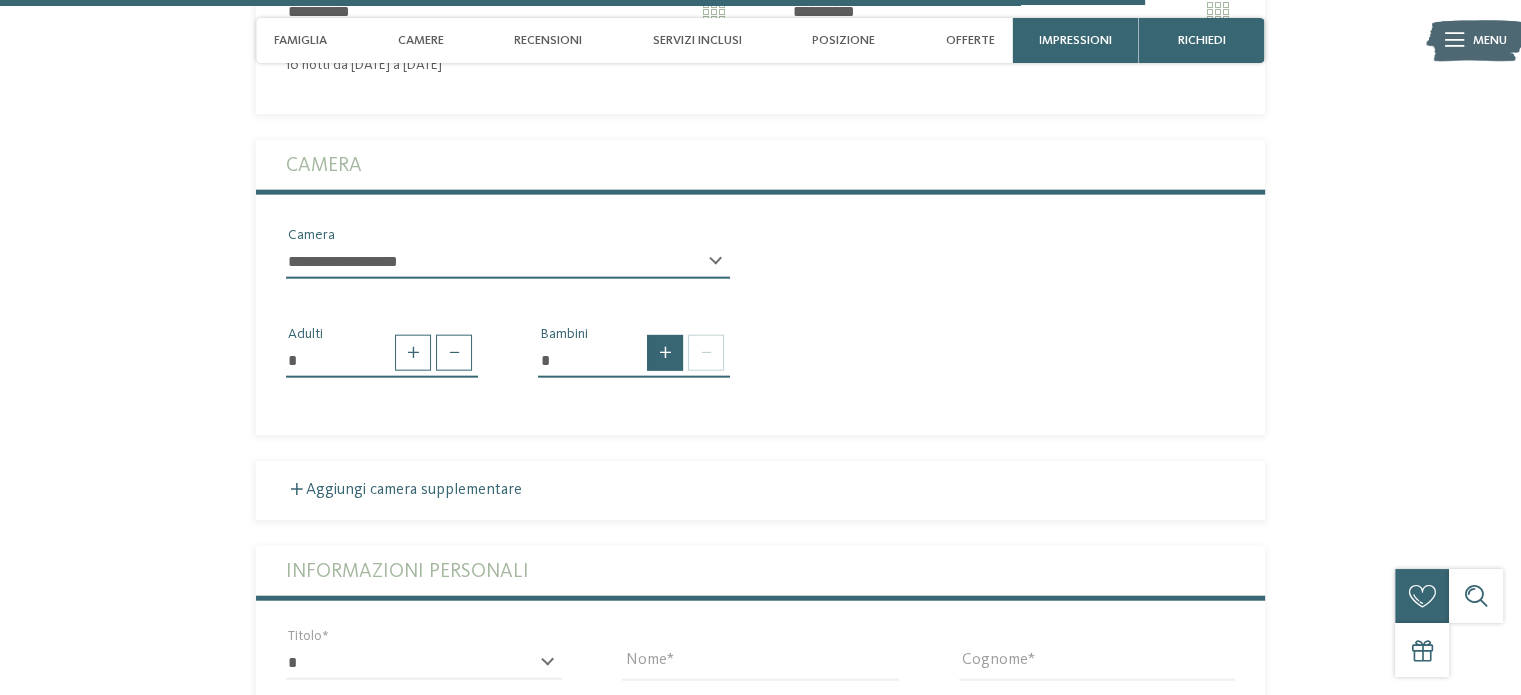 click at bounding box center [665, 353] 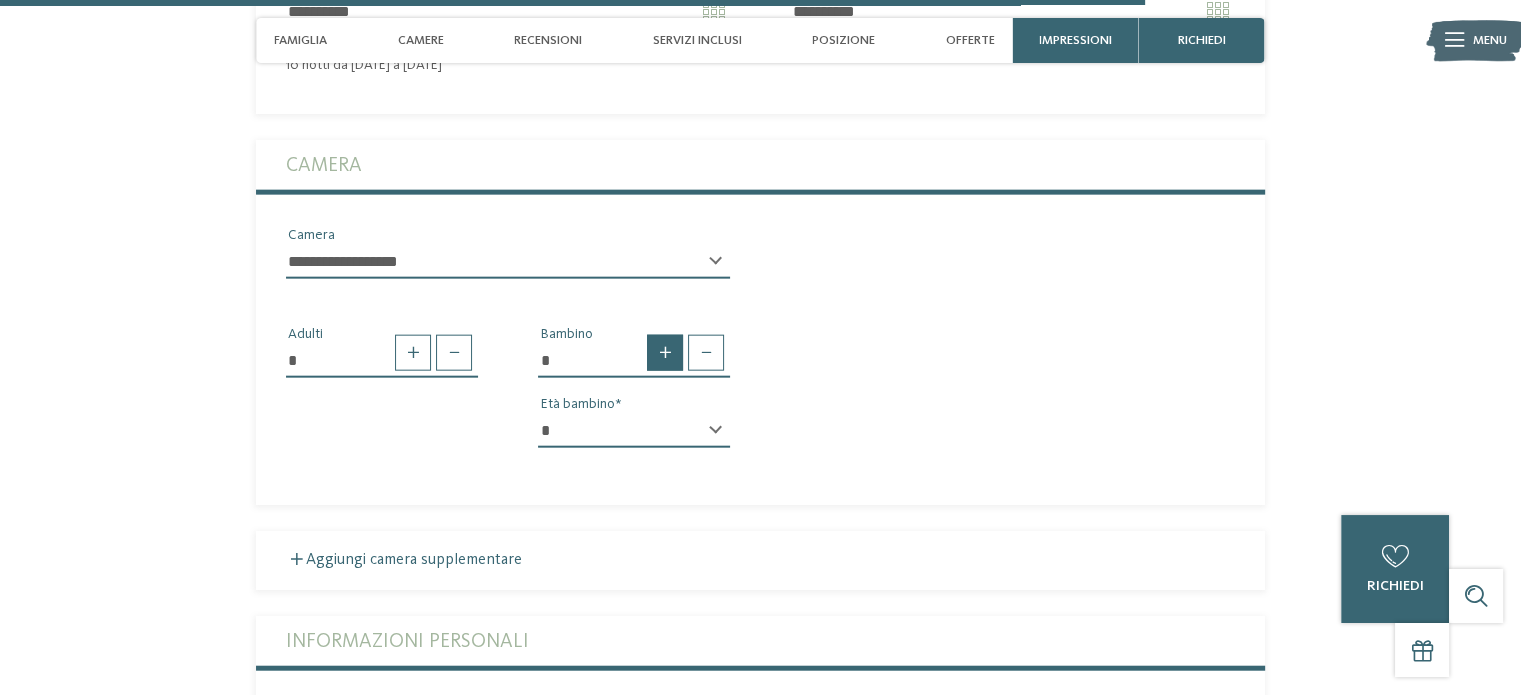 click at bounding box center (665, 353) 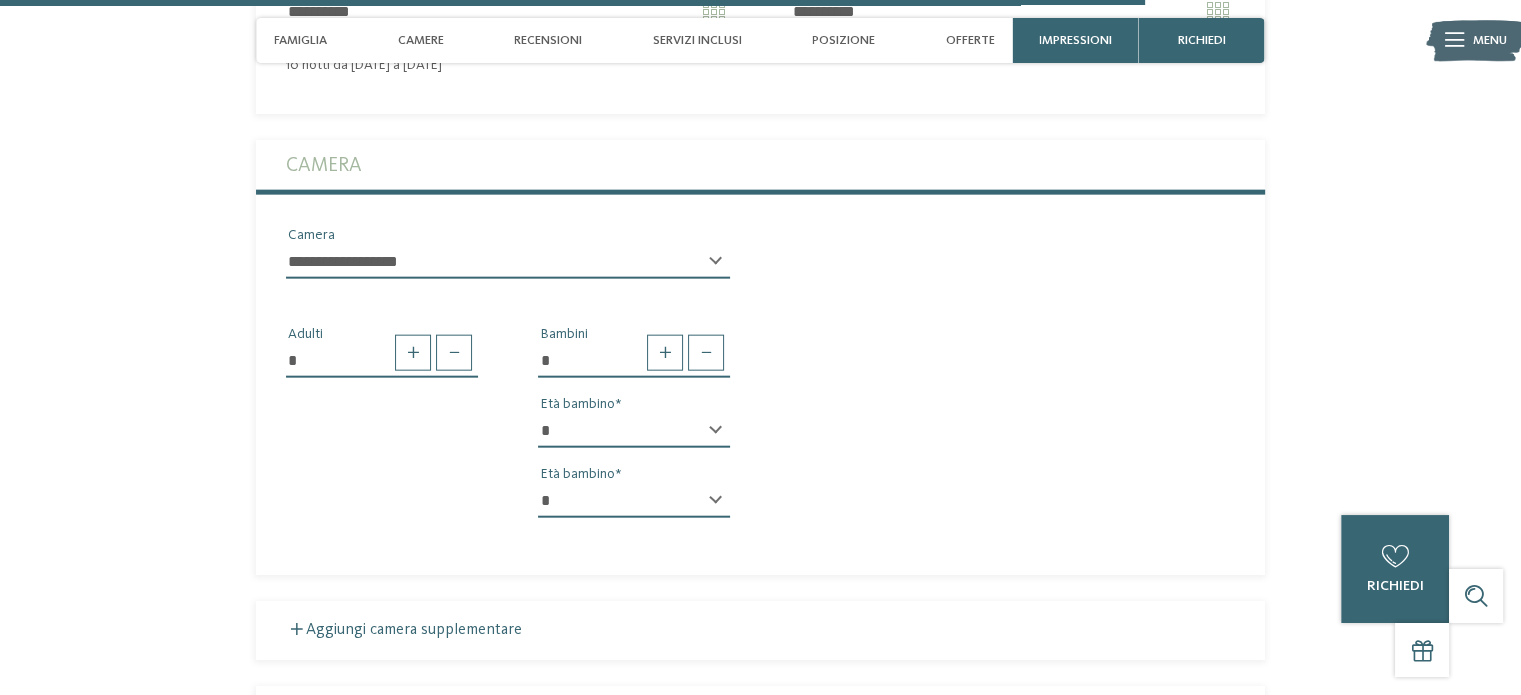 click on "* * * * * * * * * * * ** ** ** ** ** ** ** **" at bounding box center (634, 431) 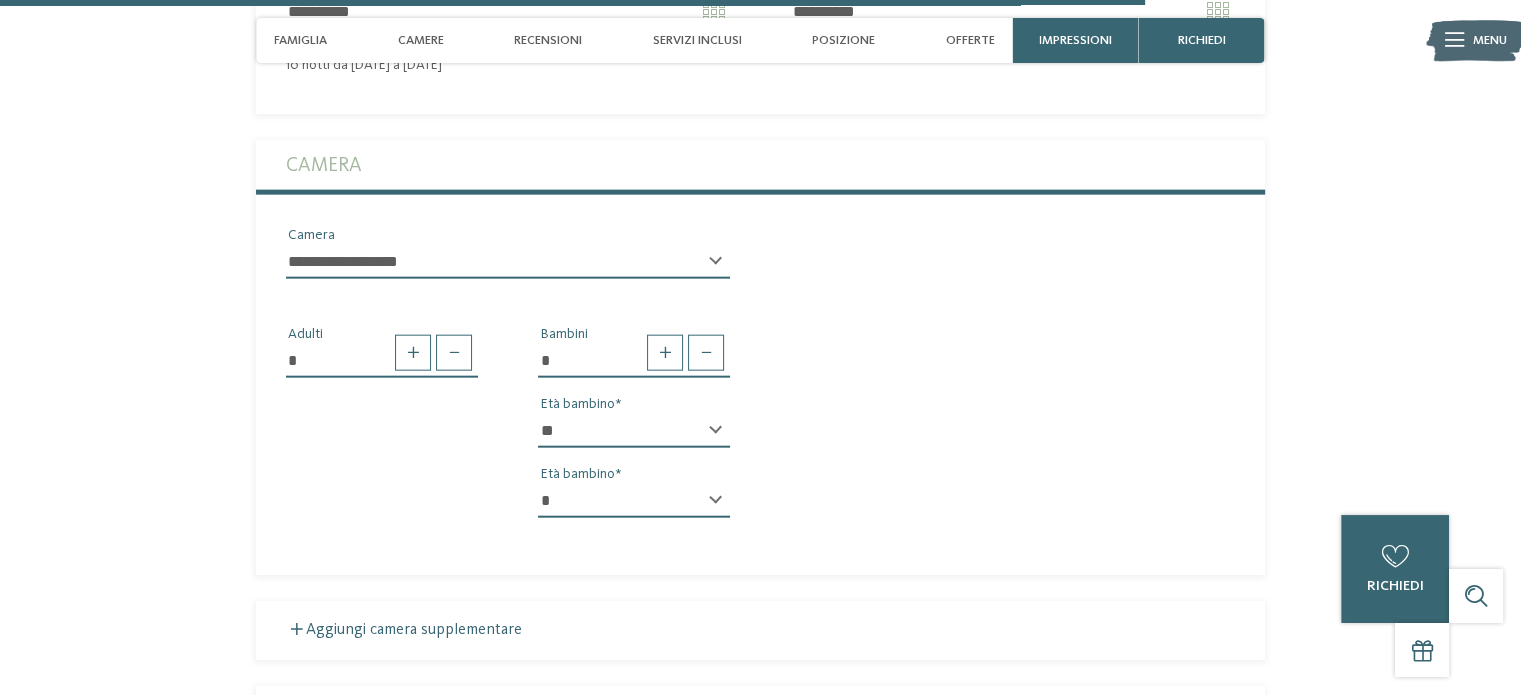 click on "* * * * * * * * * * * ** ** ** ** ** ** ** **" at bounding box center [634, 431] 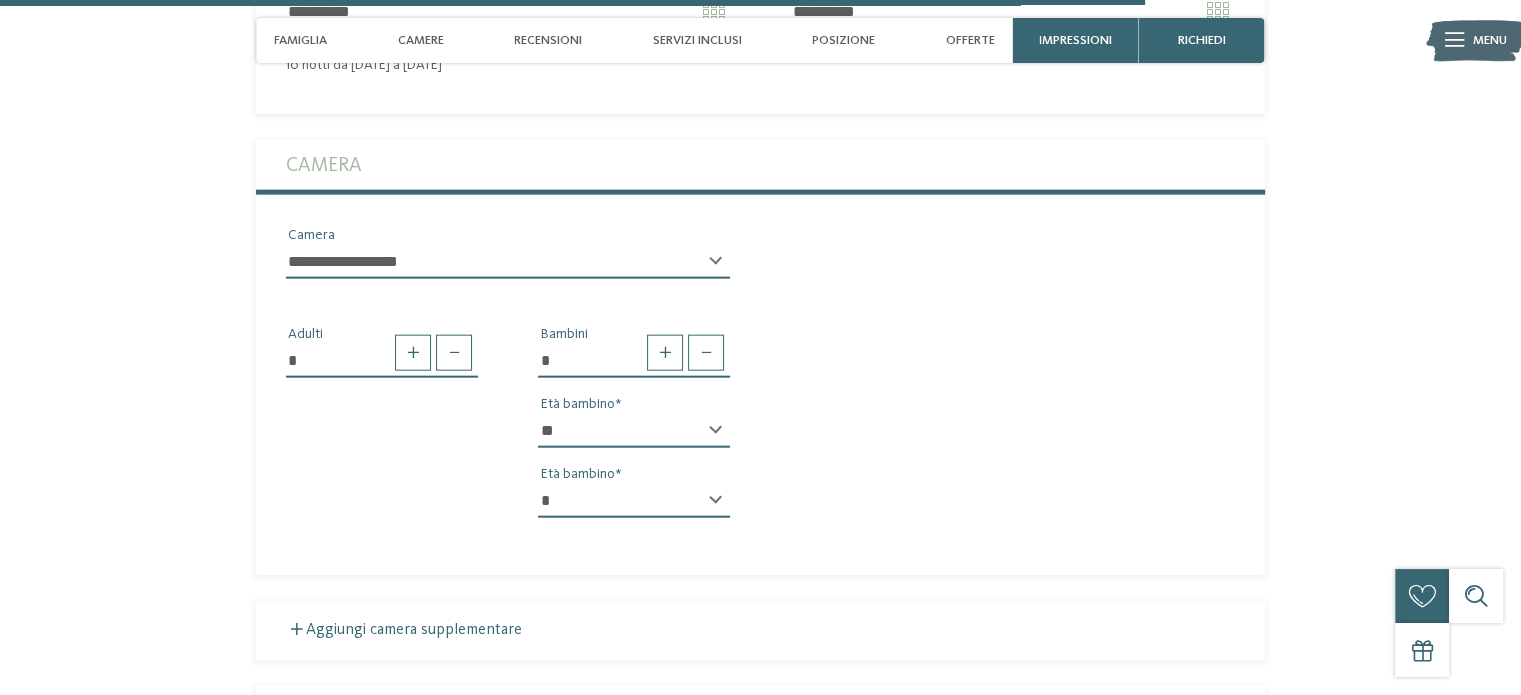click on "* * * * * * * * * * * ** ** ** ** ** ** ** **" at bounding box center (634, 501) 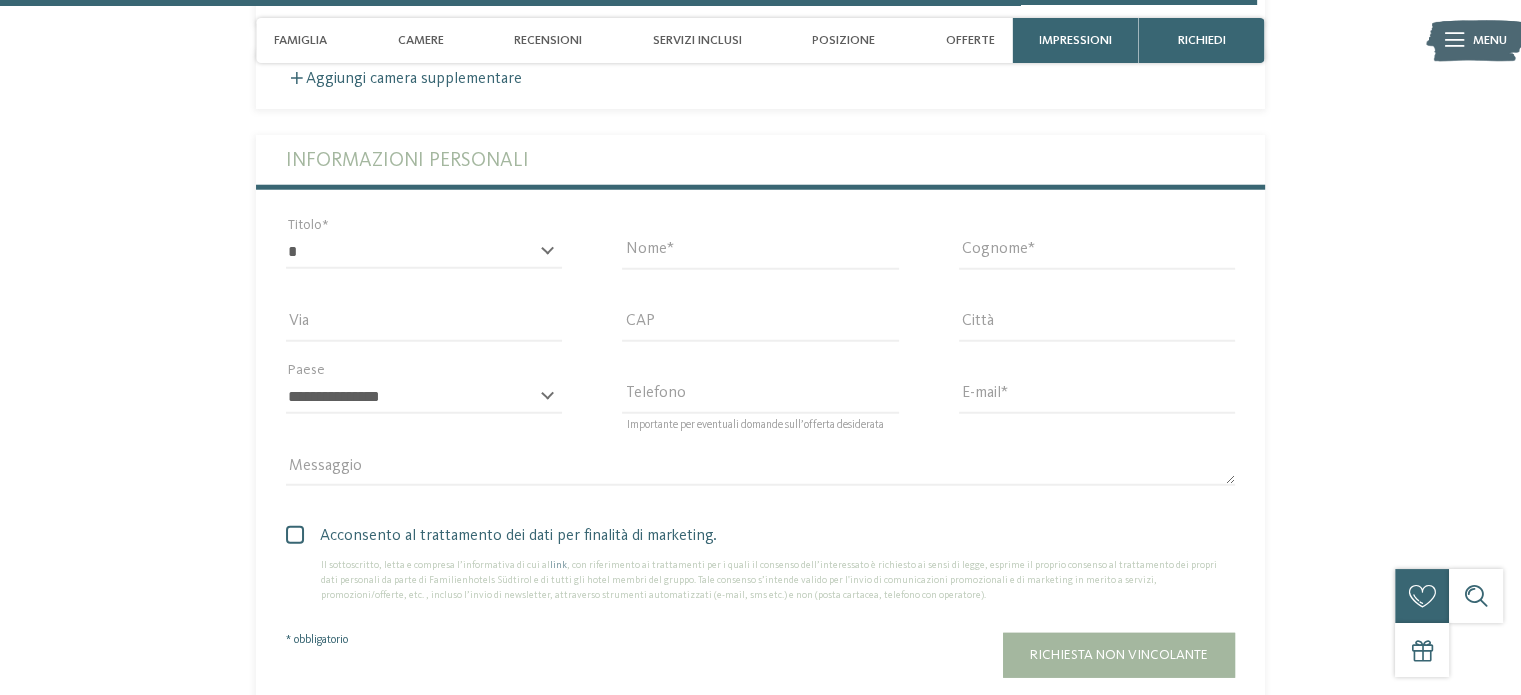 scroll, scrollTop: 5205, scrollLeft: 0, axis: vertical 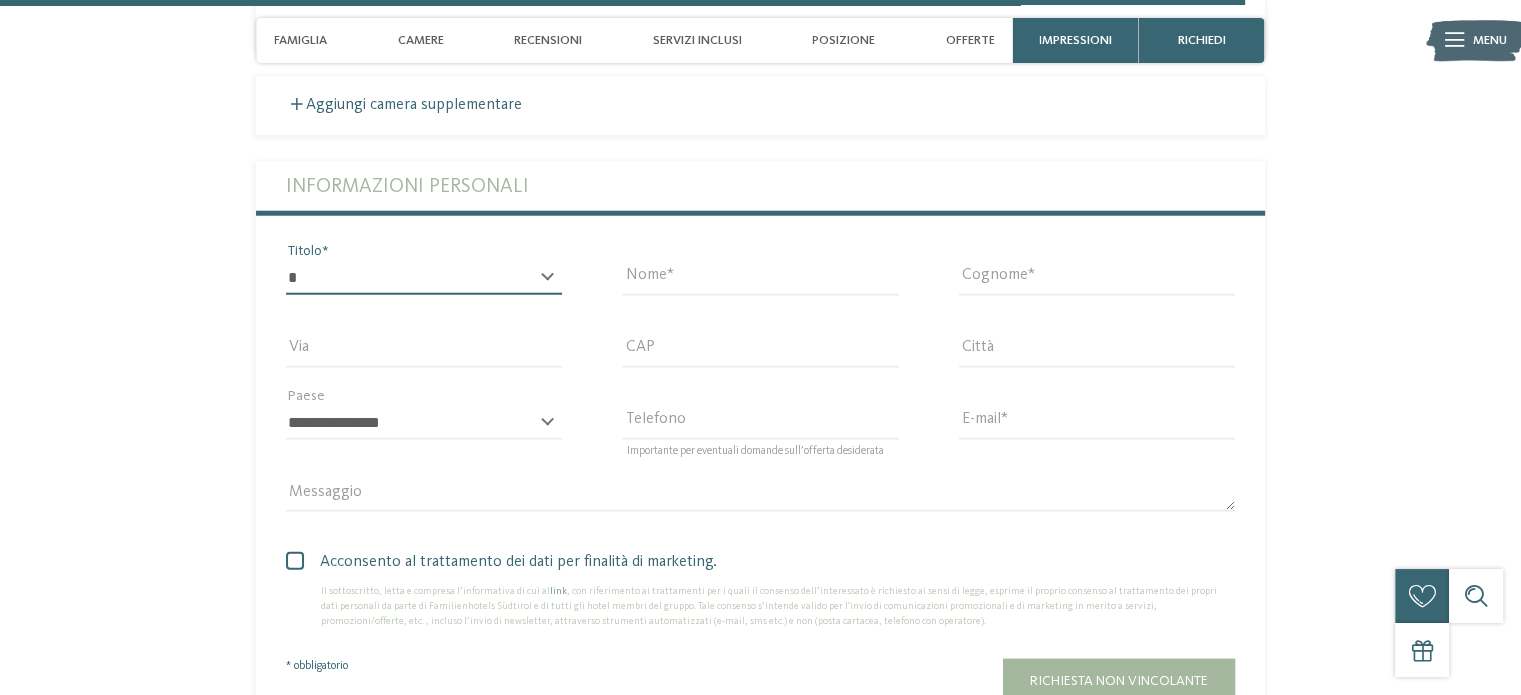 click on "* ****** ******* ******** ******" at bounding box center (424, 278) 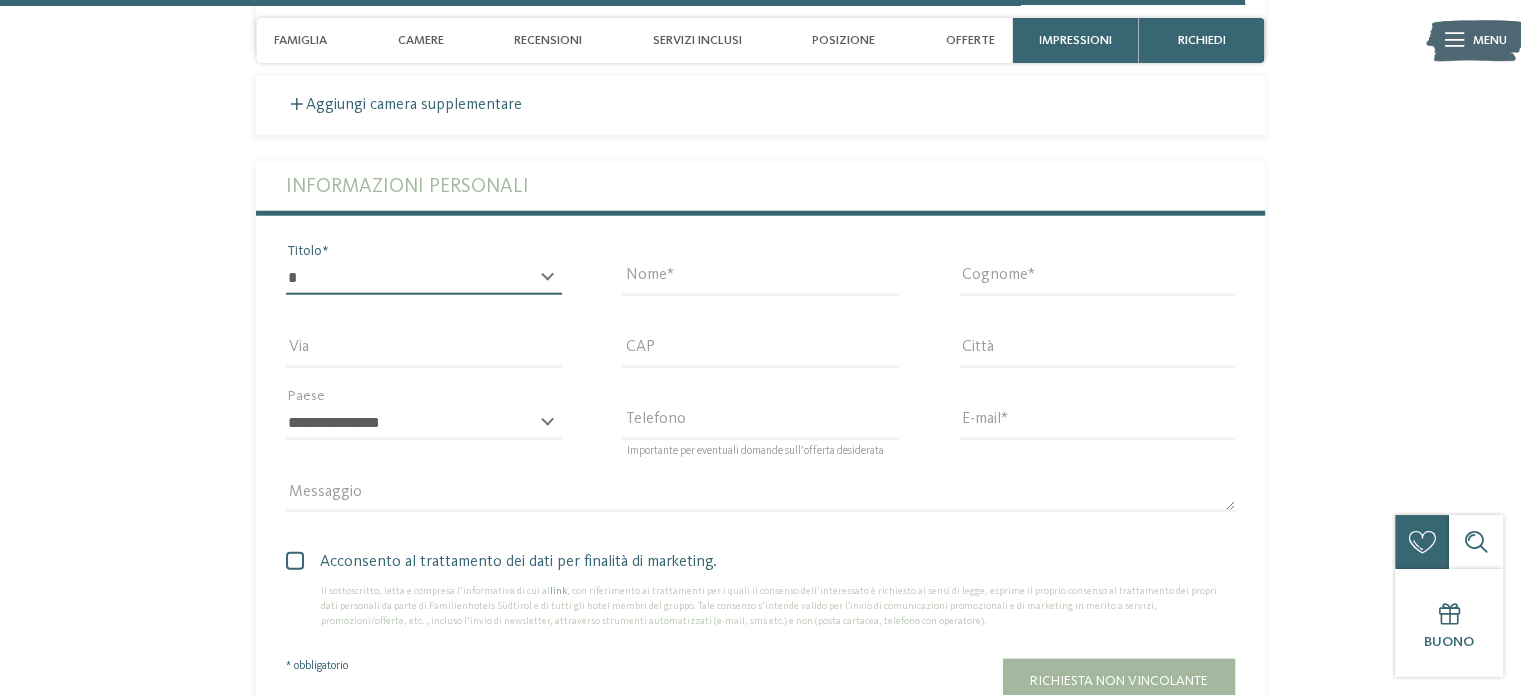 select on "*" 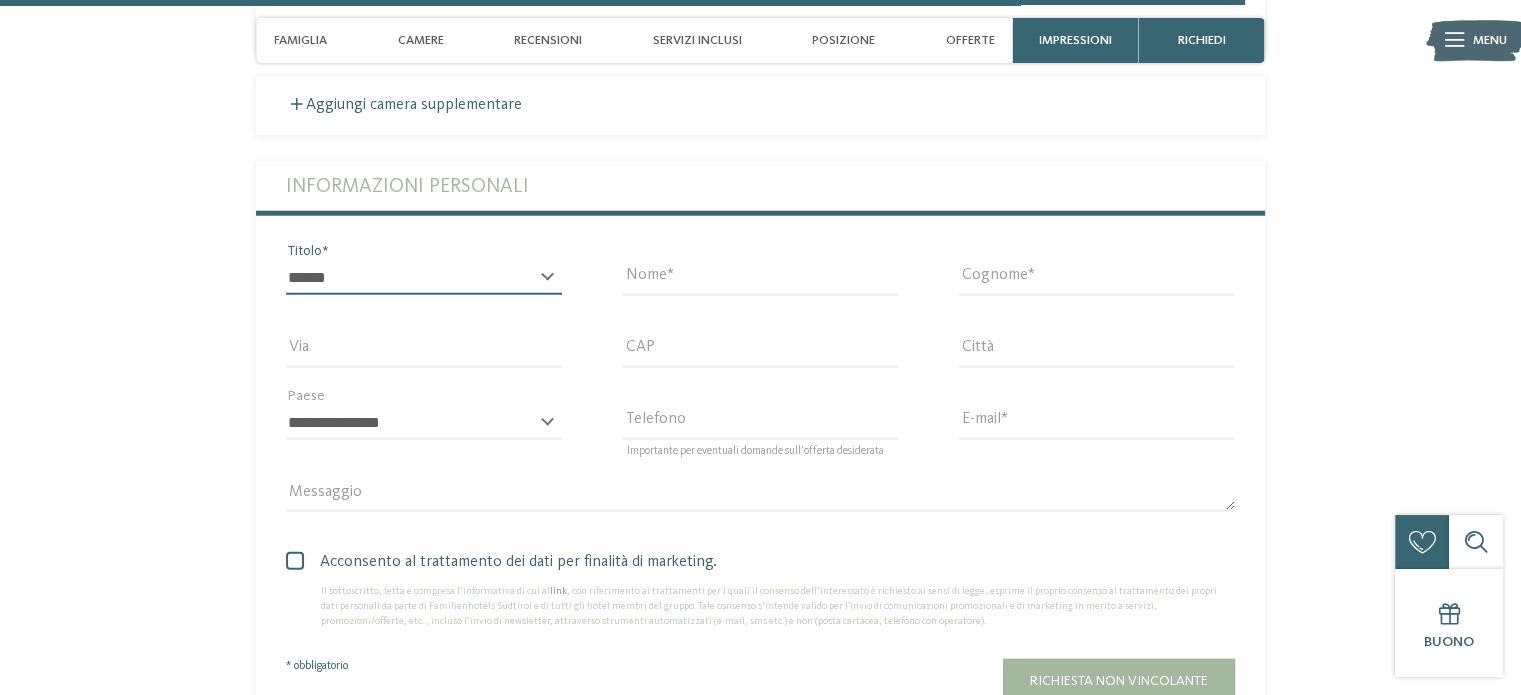 click on "* ****** ******* ******** ******" at bounding box center [424, 278] 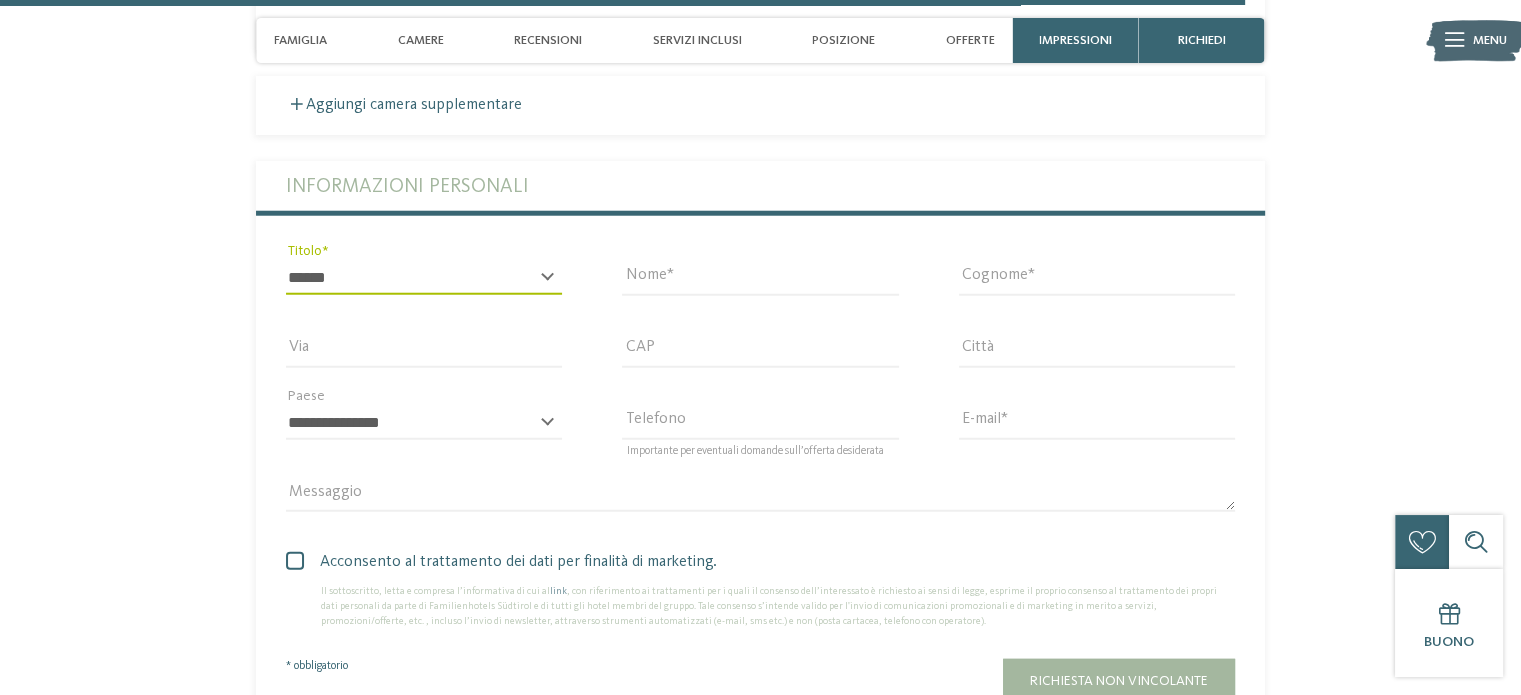 click on "Nome" at bounding box center (760, 287) 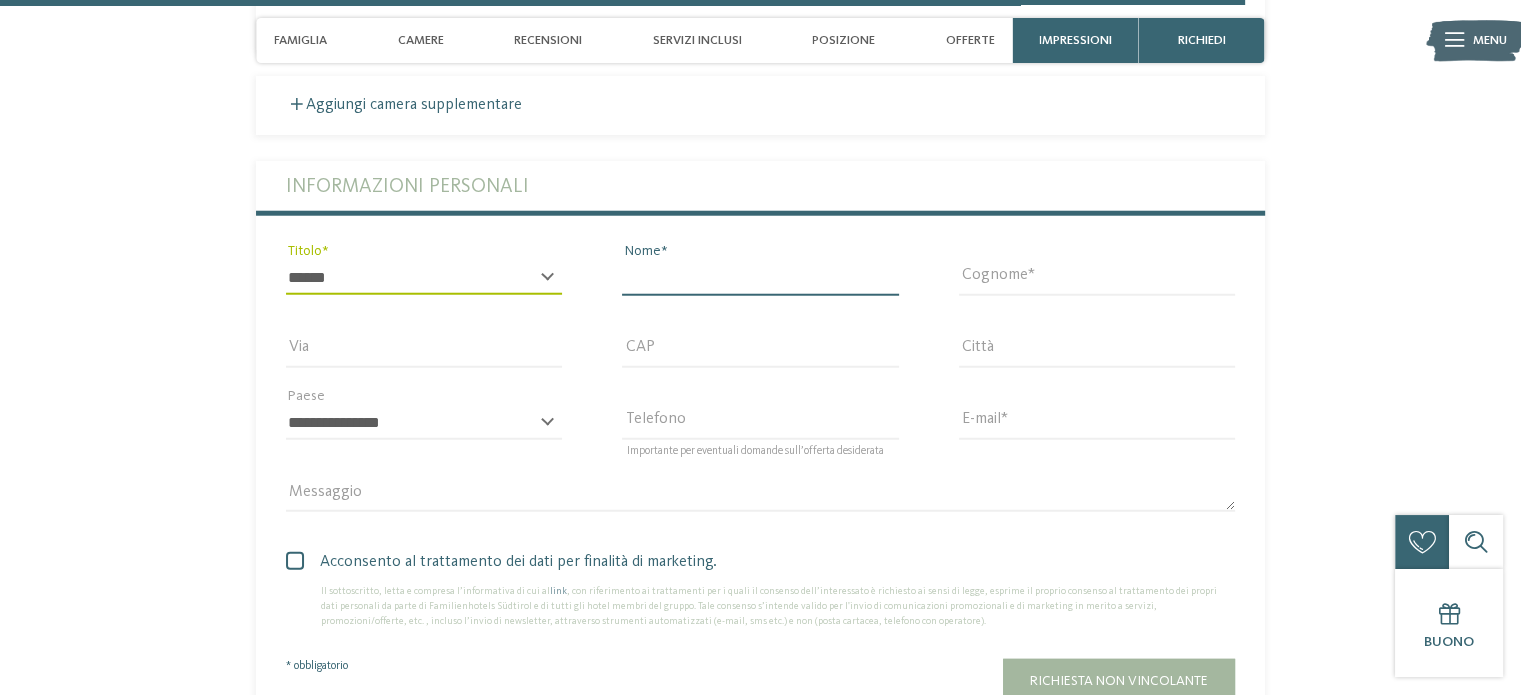 click on "Nome" at bounding box center [760, 278] 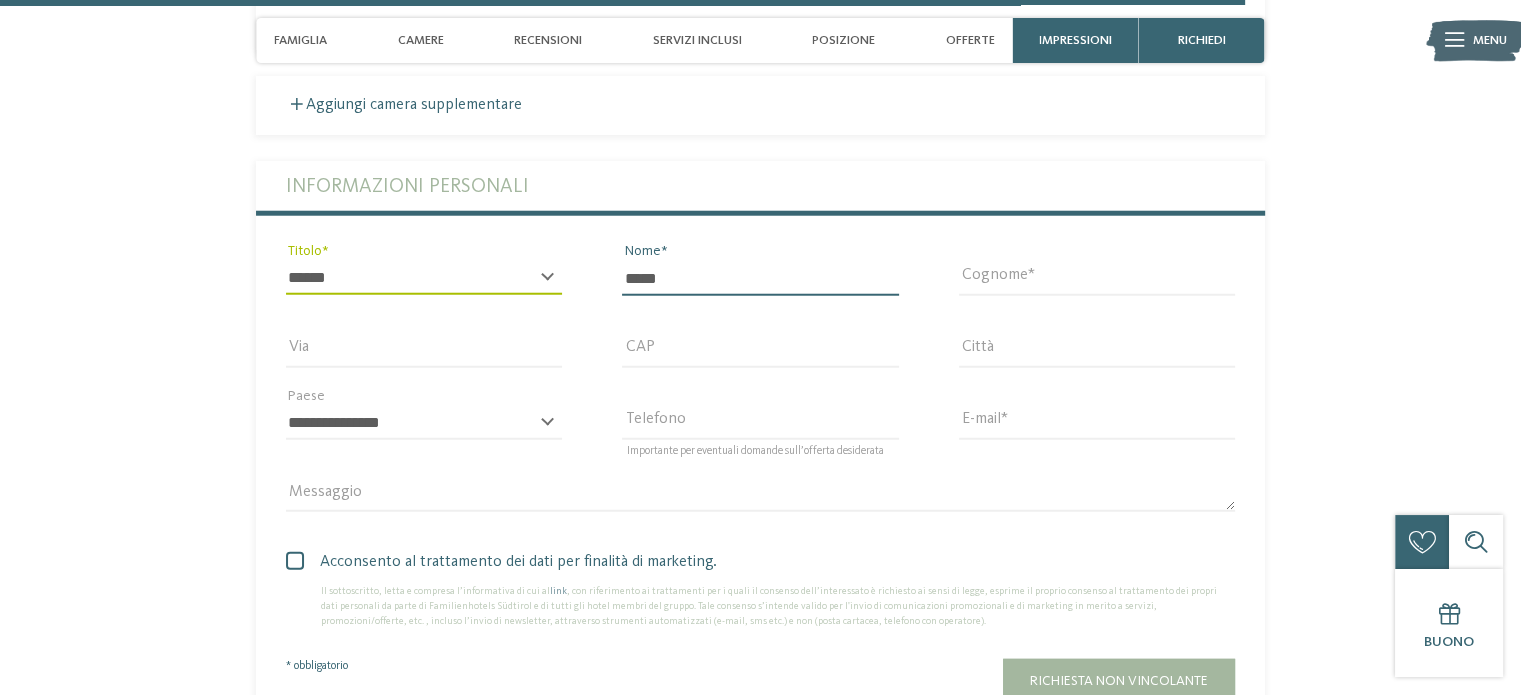 type on "*******" 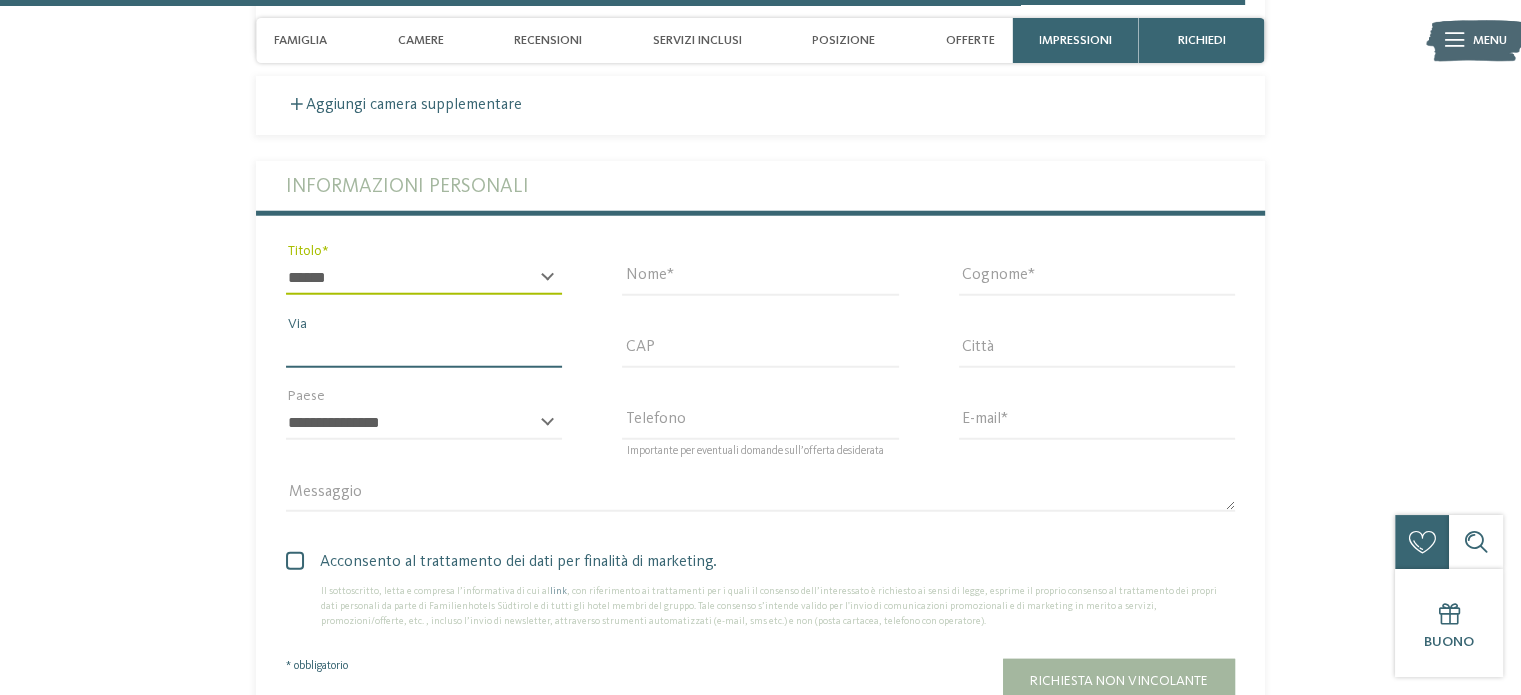 type on "**********" 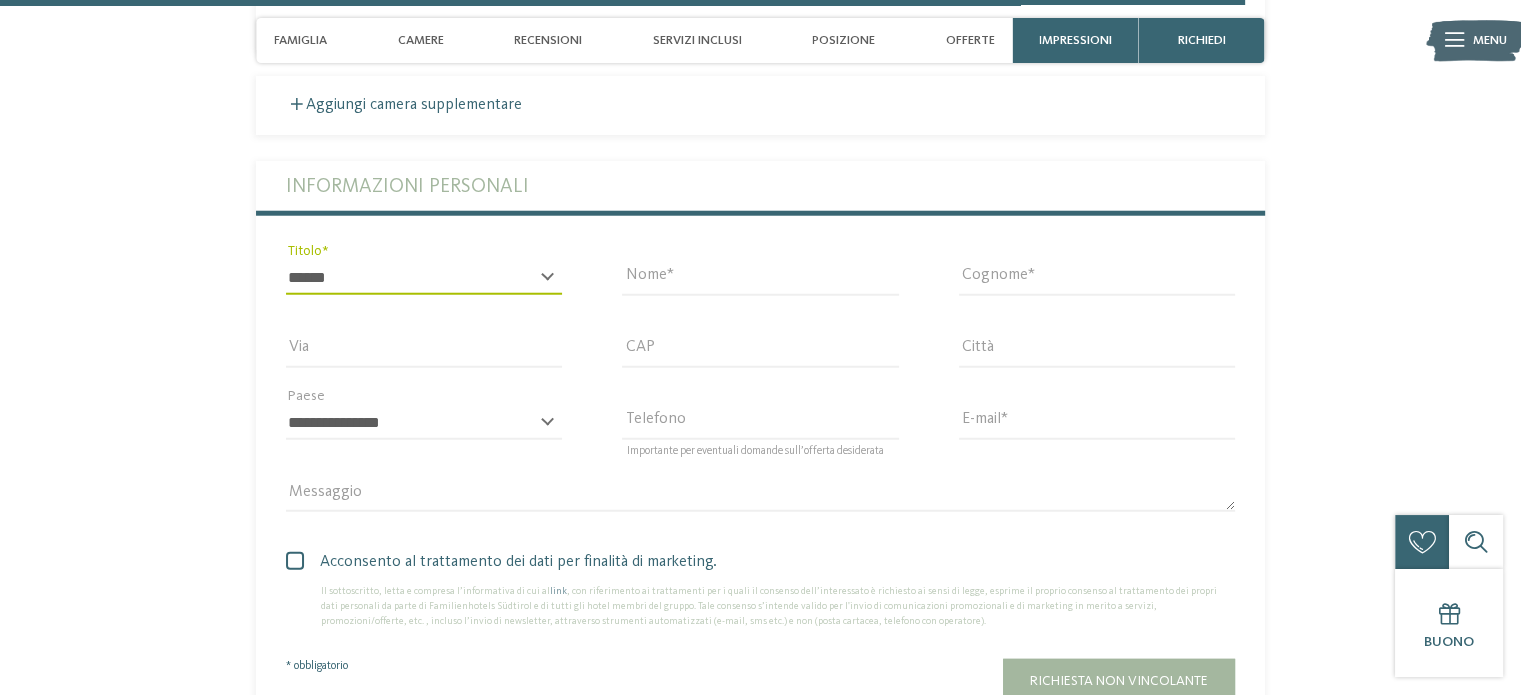 type on "***" 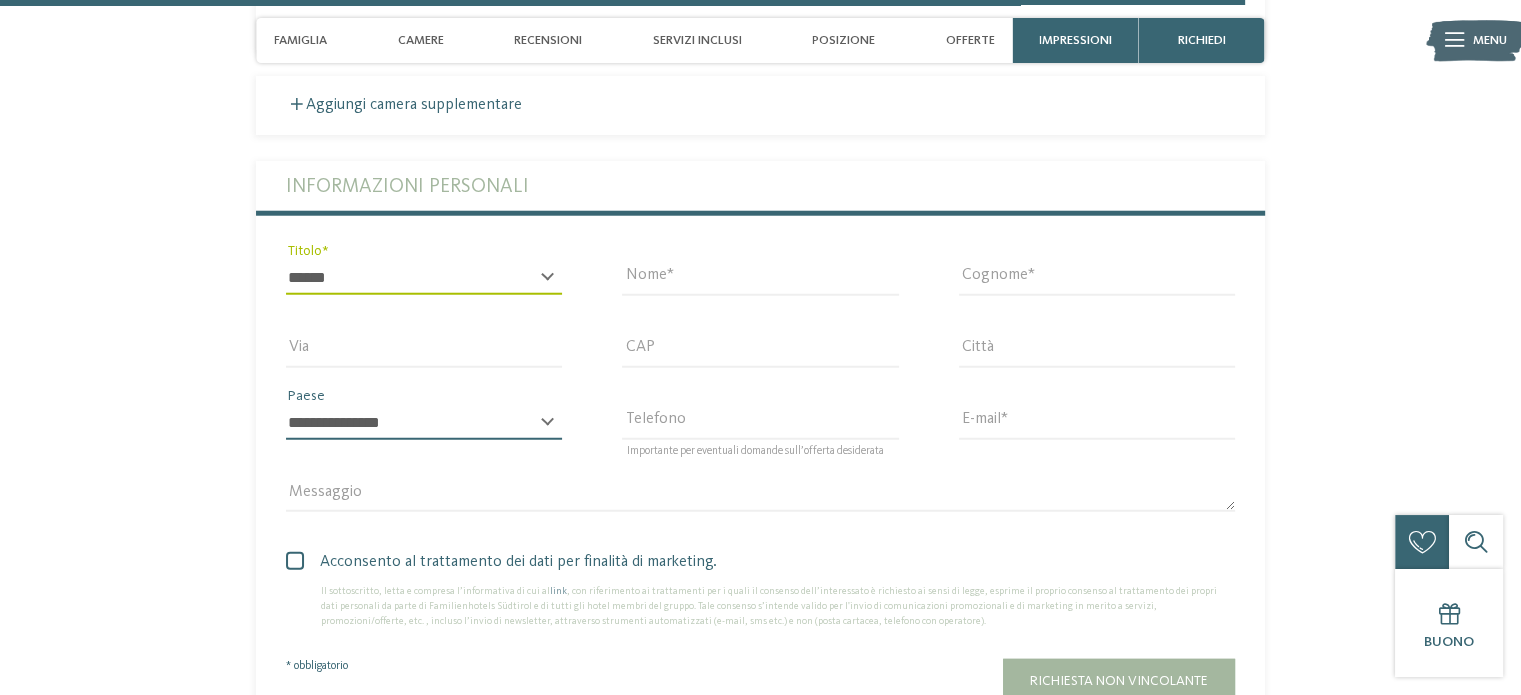 select on "**" 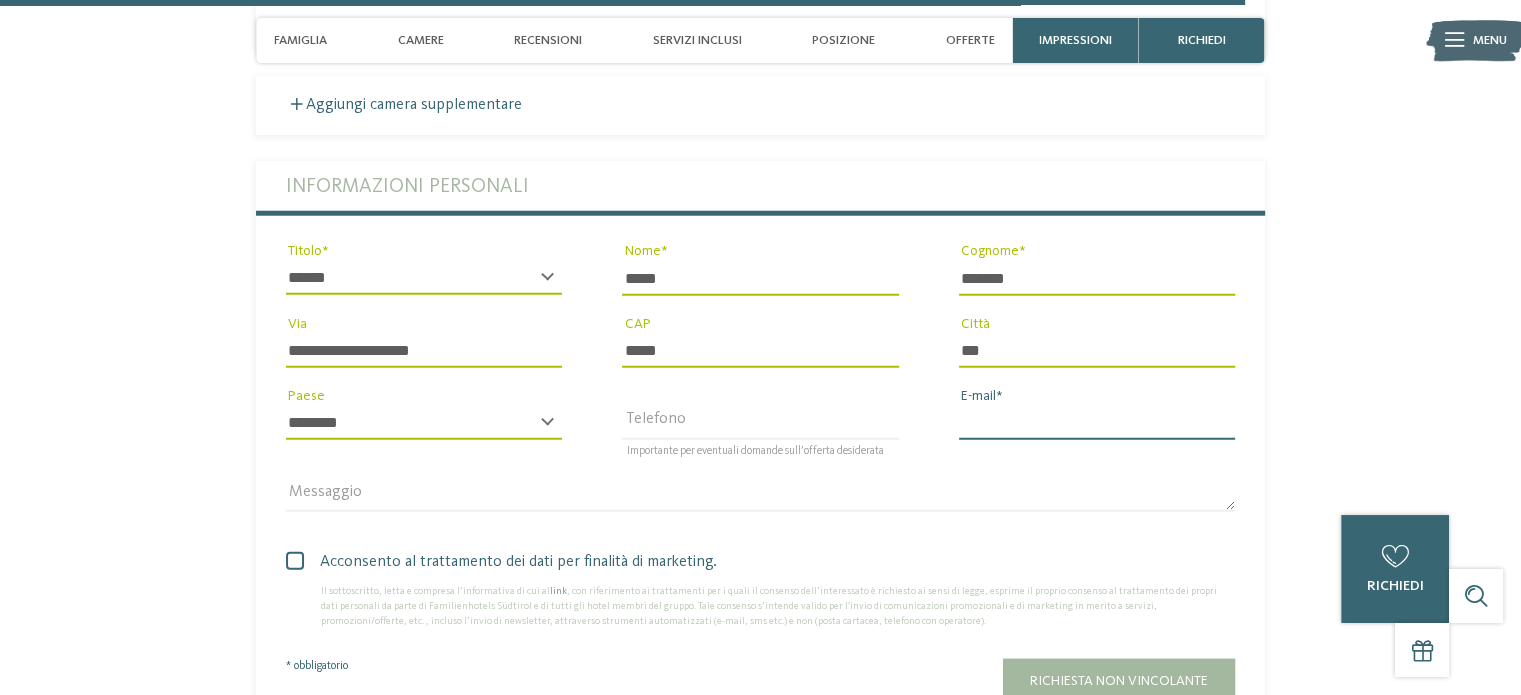 click on "E-mail" at bounding box center [1097, 423] 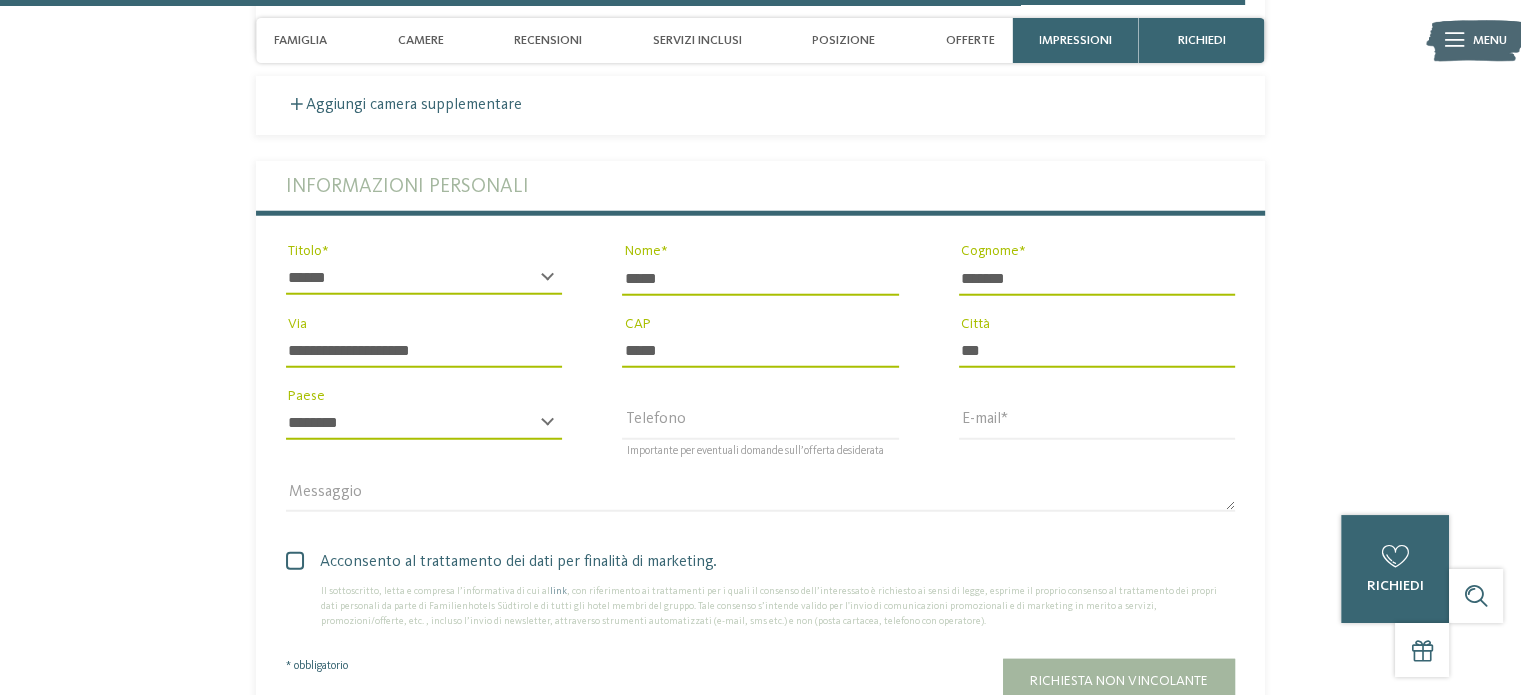 type on "**********" 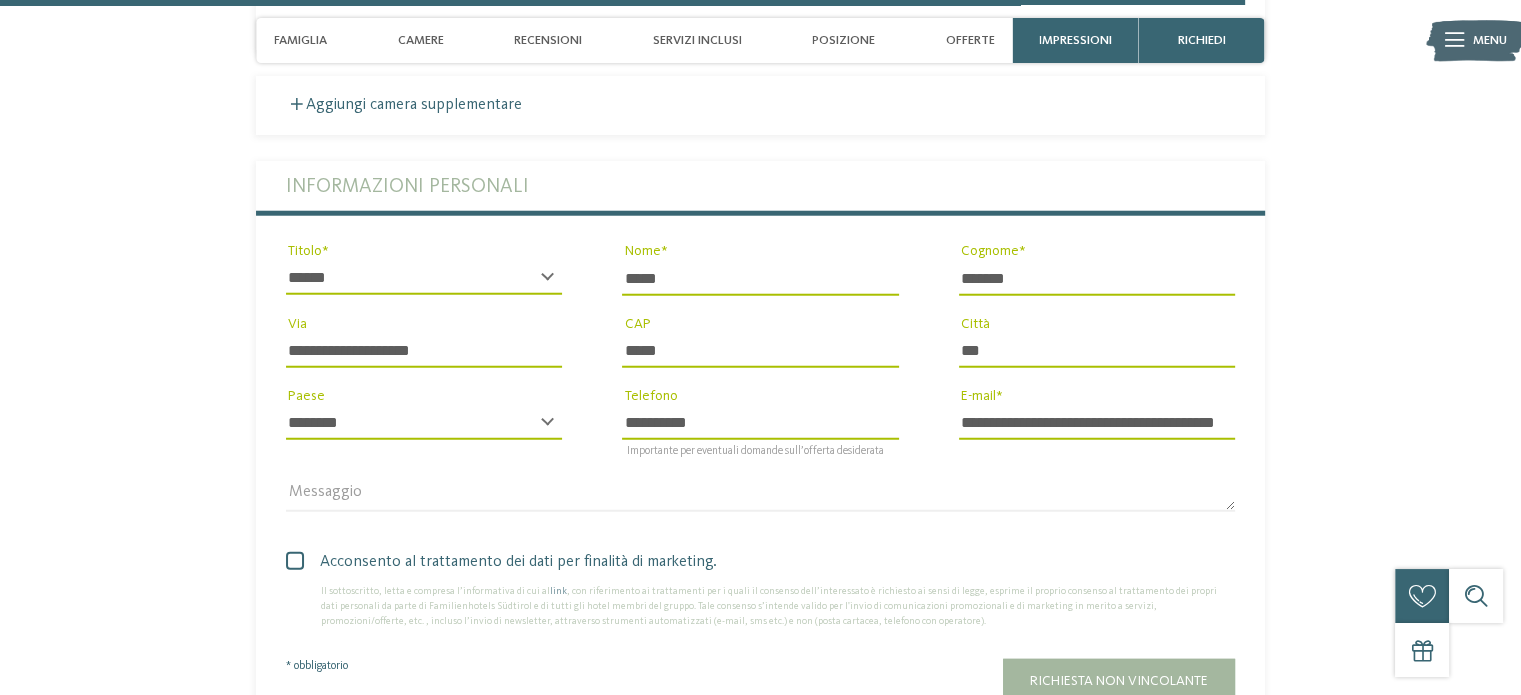 click on "**********" at bounding box center (1097, 423) 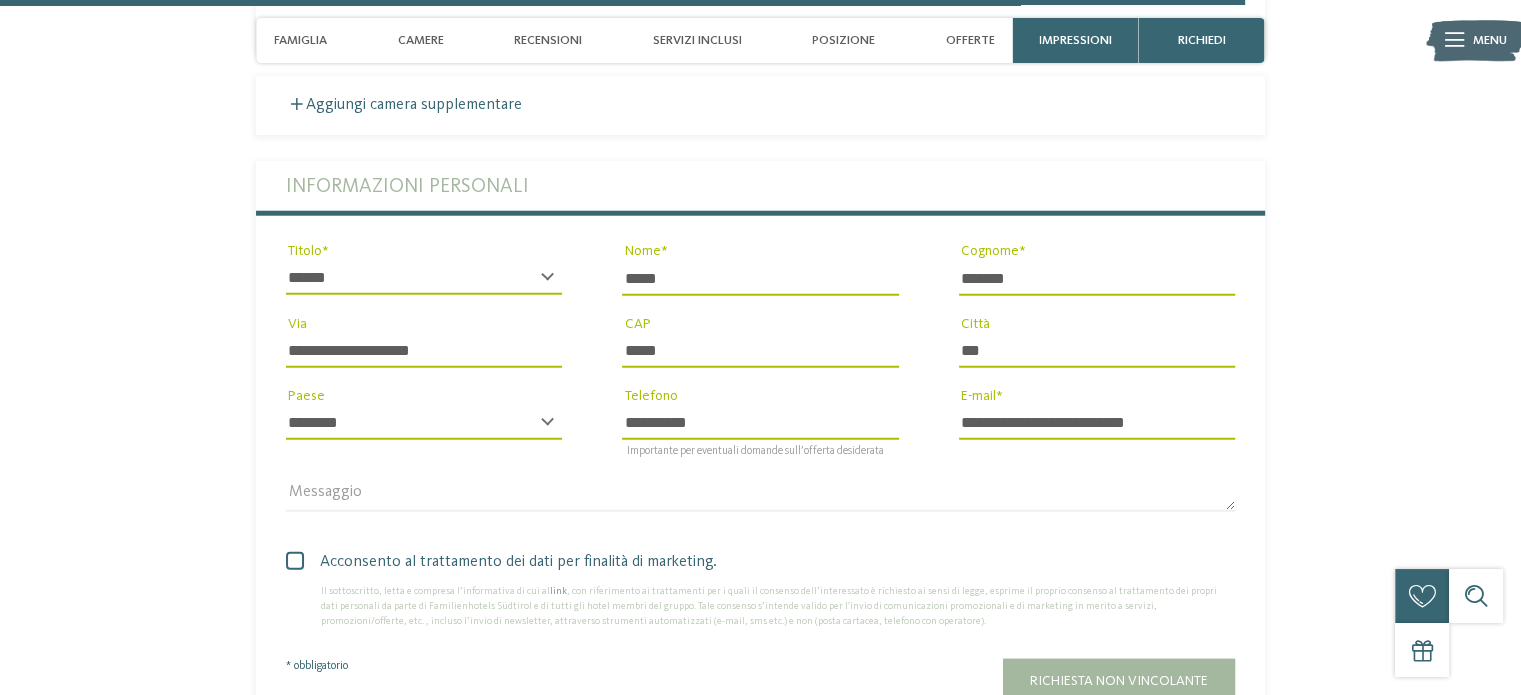 click on "Acconsento al trattamento dei dati per finalità di marketing." at bounding box center [768, 562] 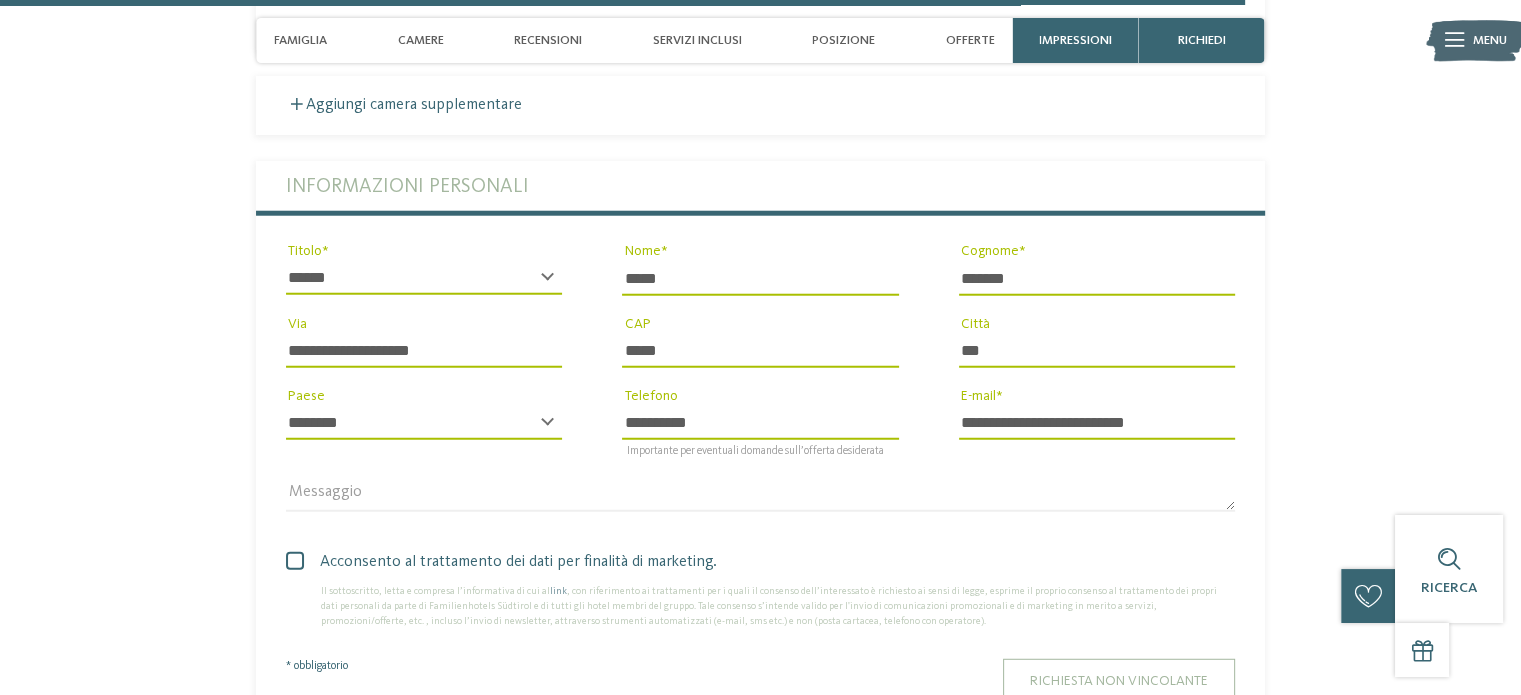 click on "Richiesta non vincolante" at bounding box center (1119, 681) 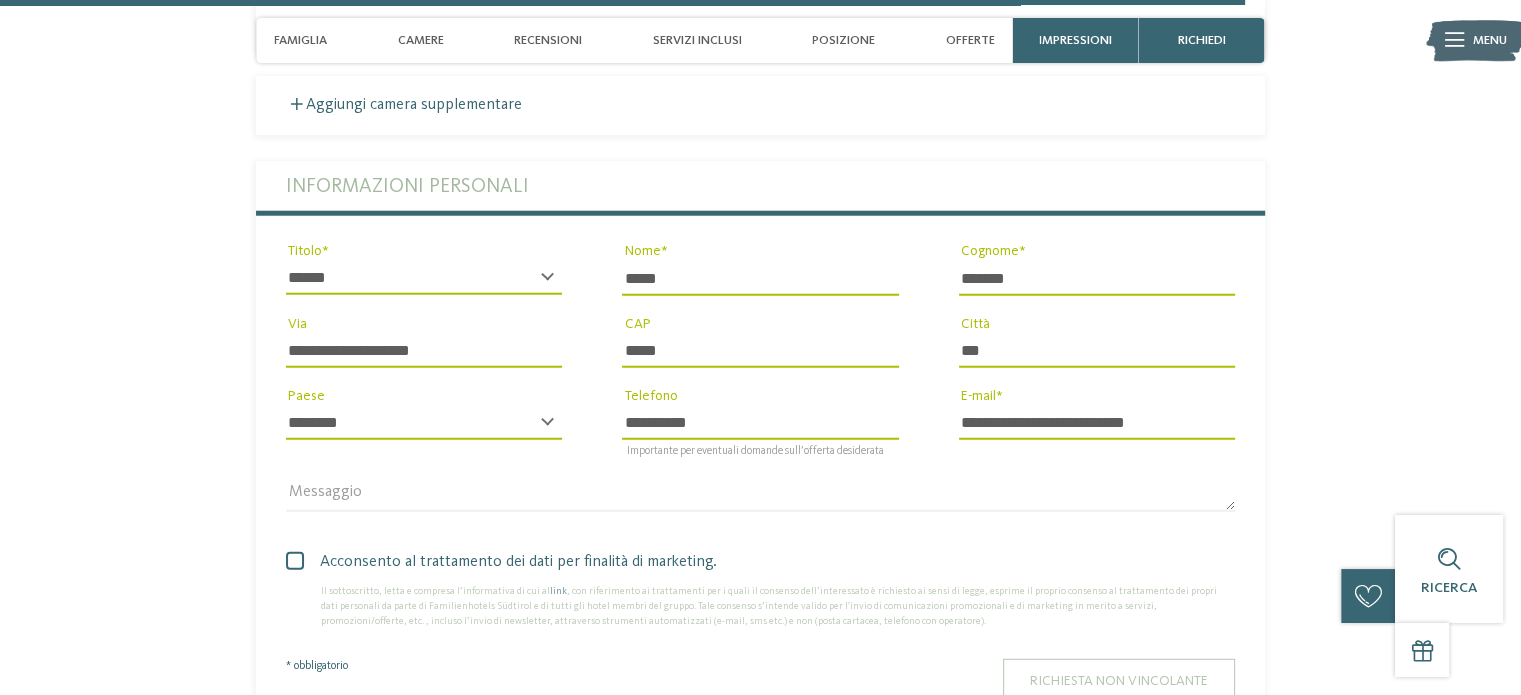 scroll, scrollTop: 5202, scrollLeft: 0, axis: vertical 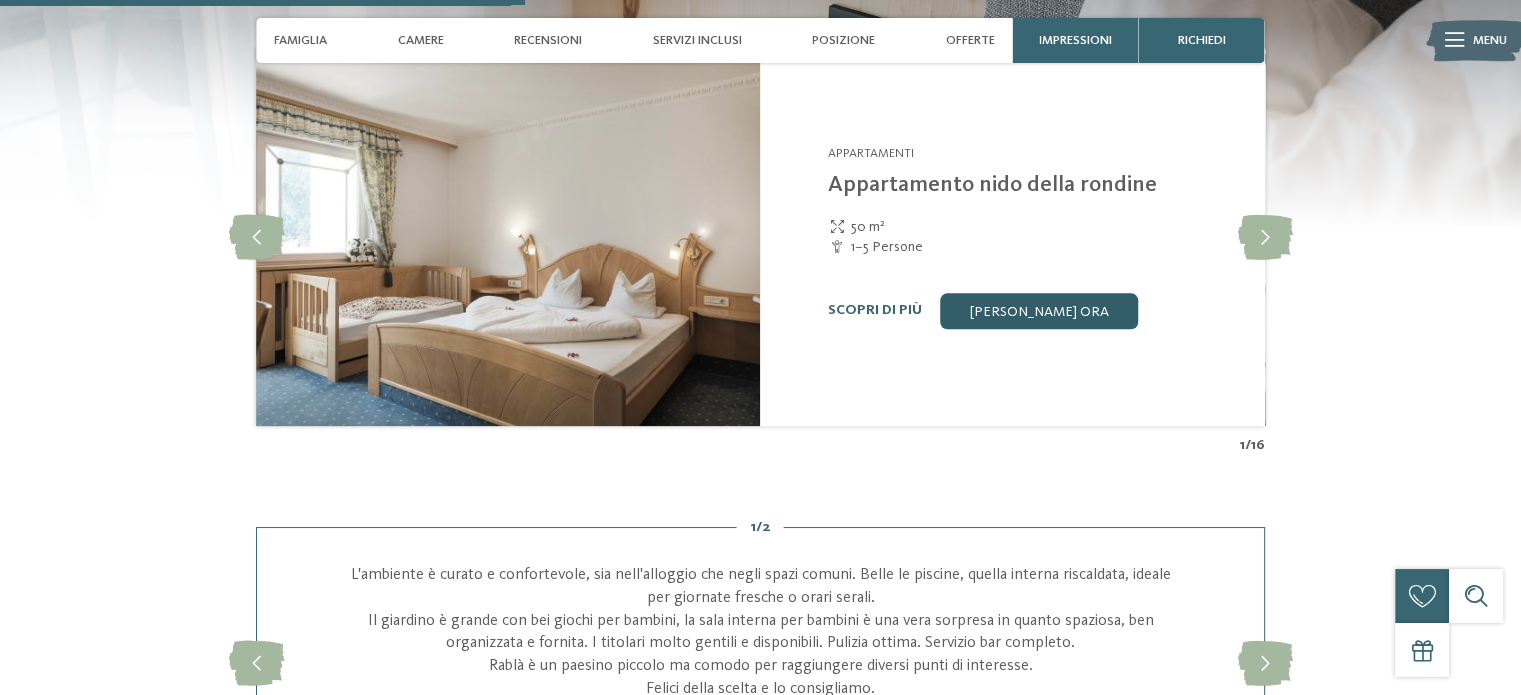 click on "[PERSON_NAME] ora" at bounding box center [1039, 311] 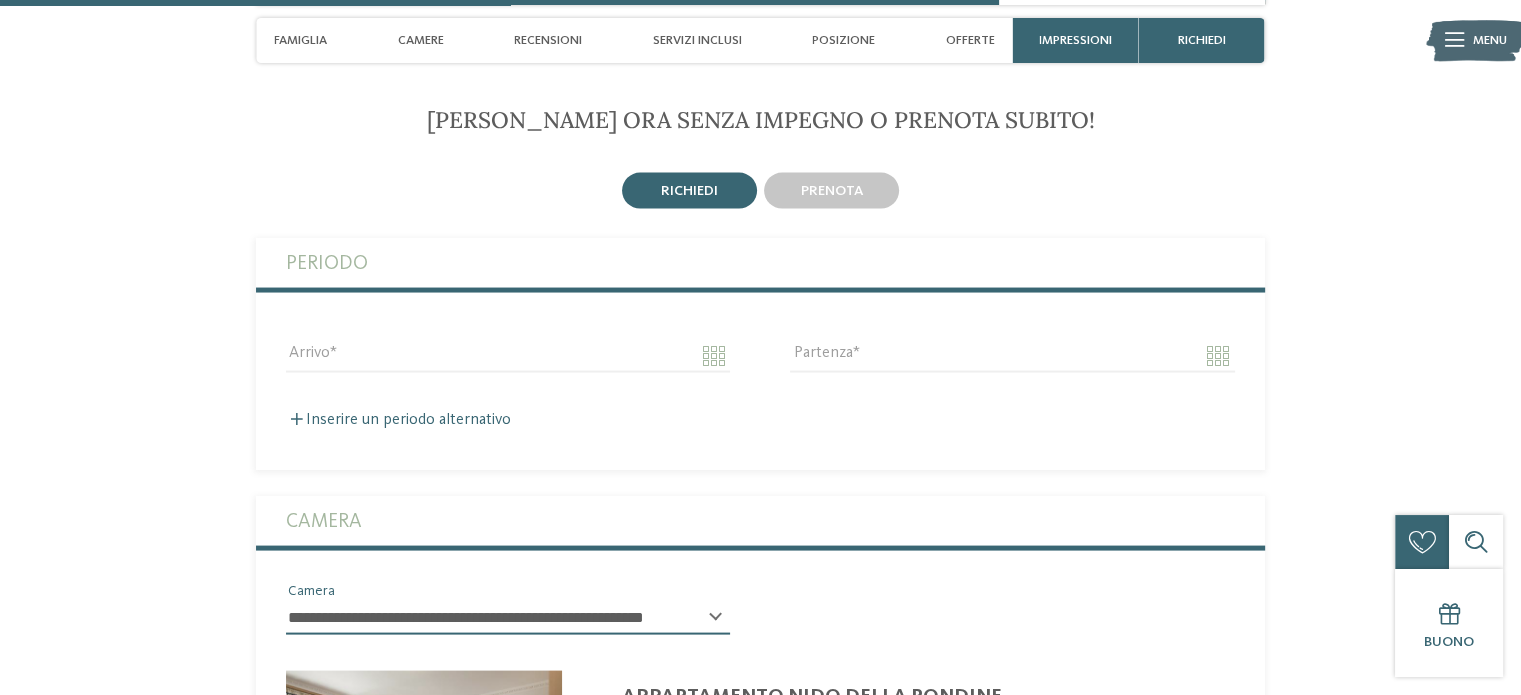 scroll, scrollTop: 3873, scrollLeft: 0, axis: vertical 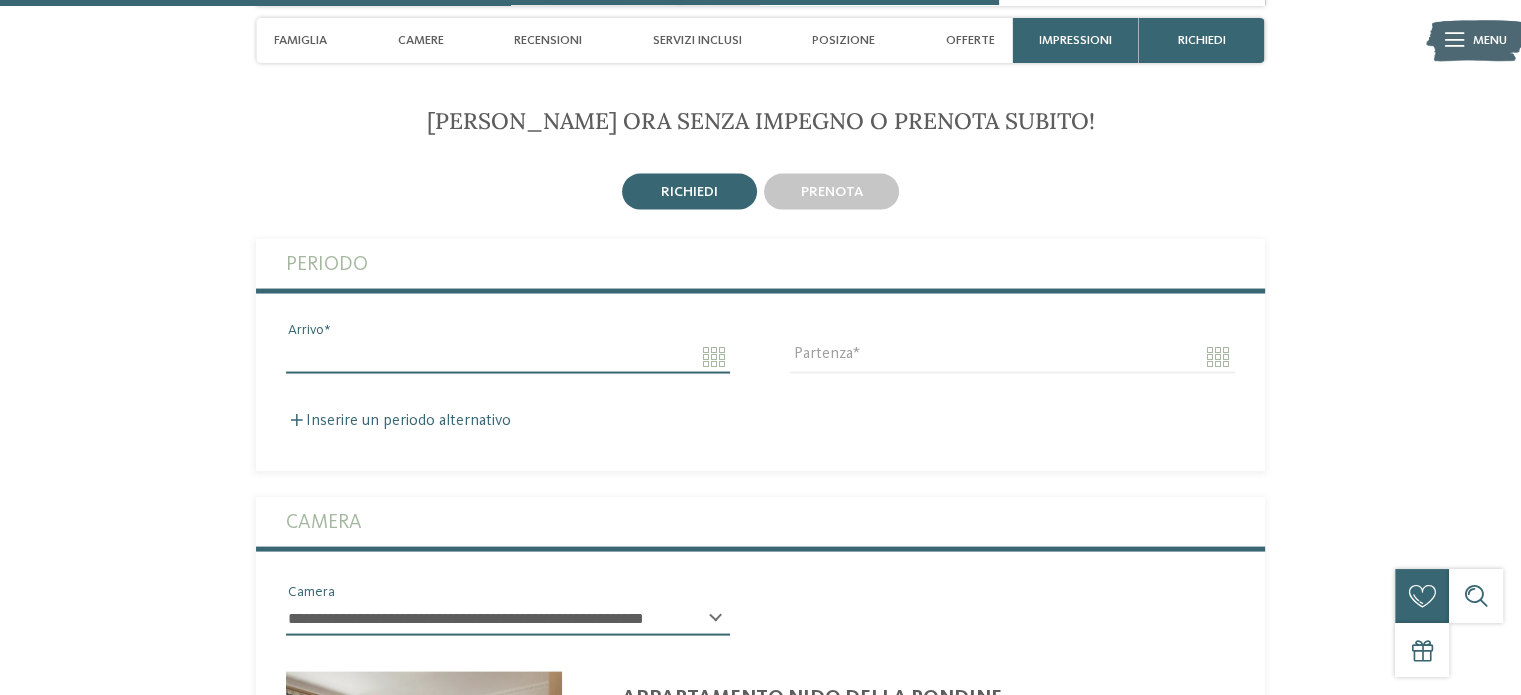 click on "Arrivo" at bounding box center (508, 357) 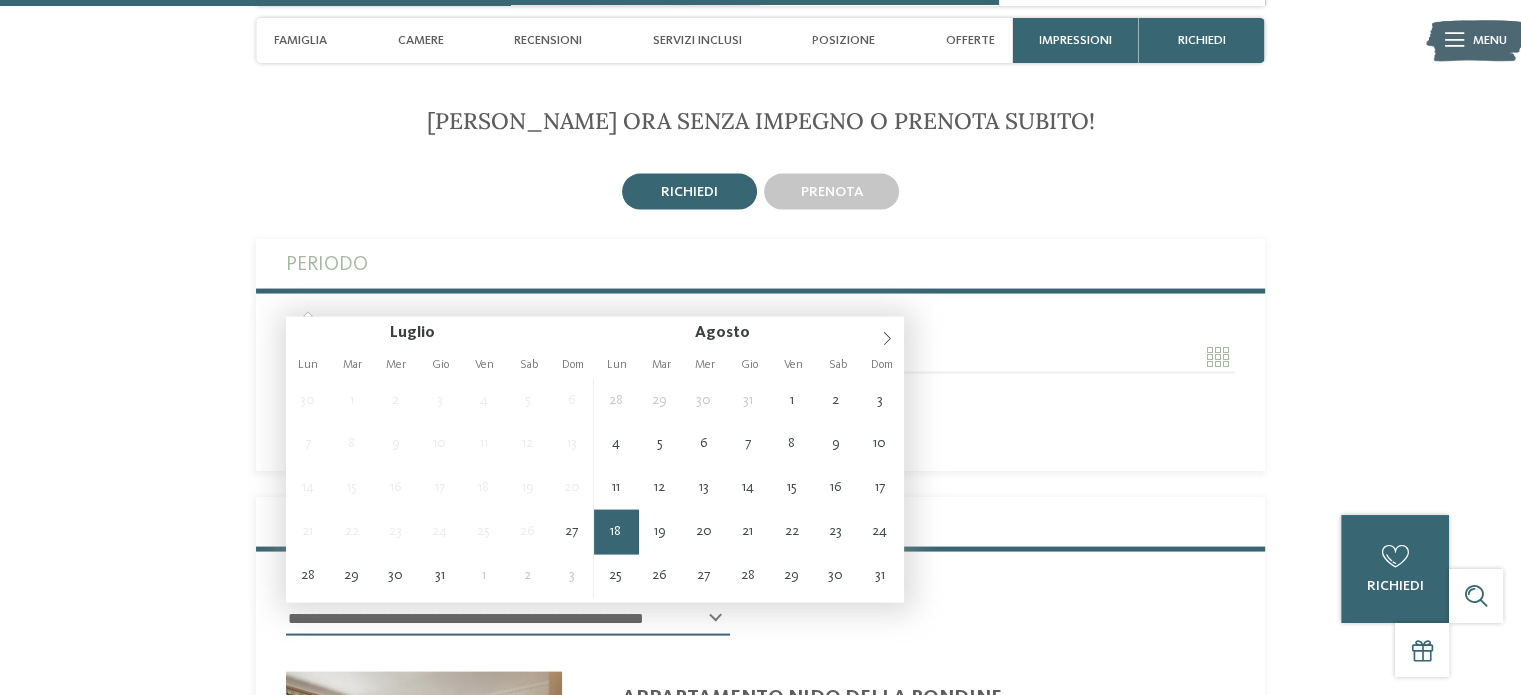 type on "**********" 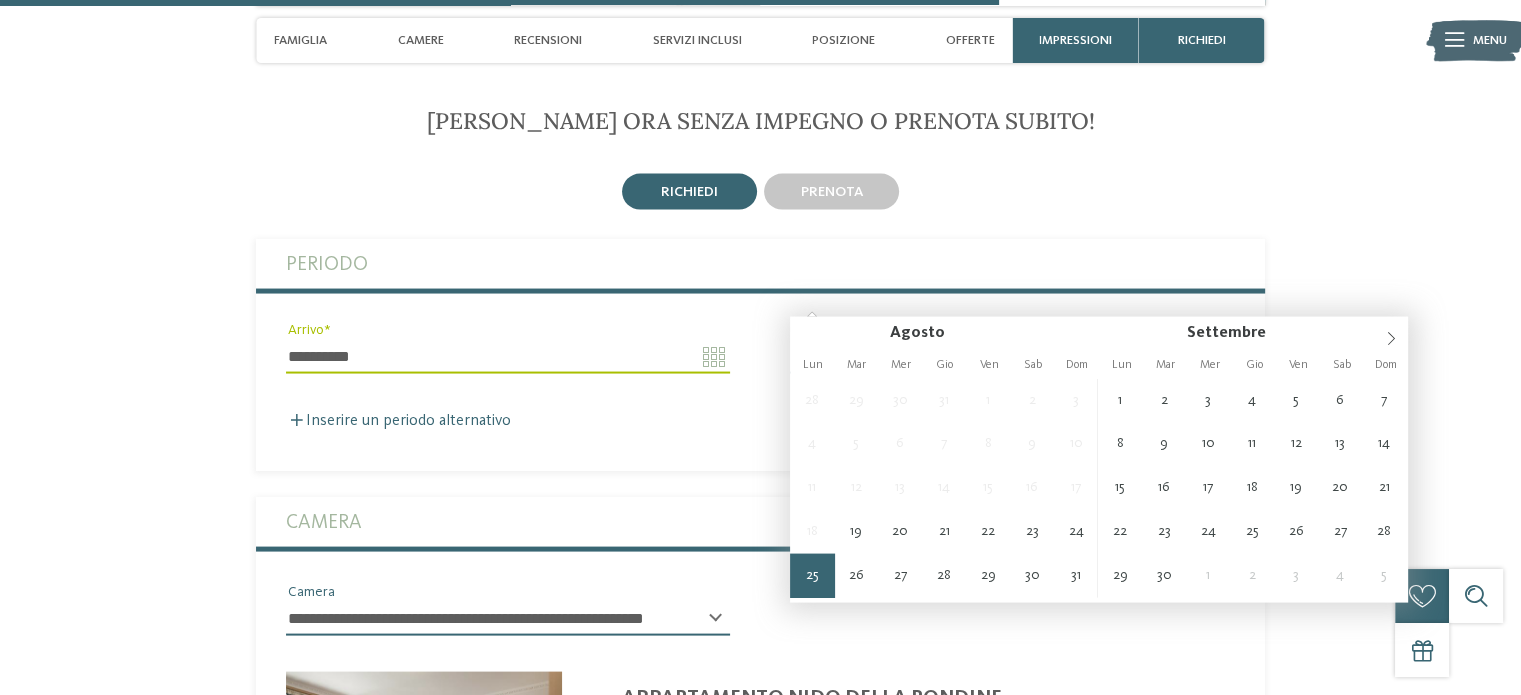 type on "**********" 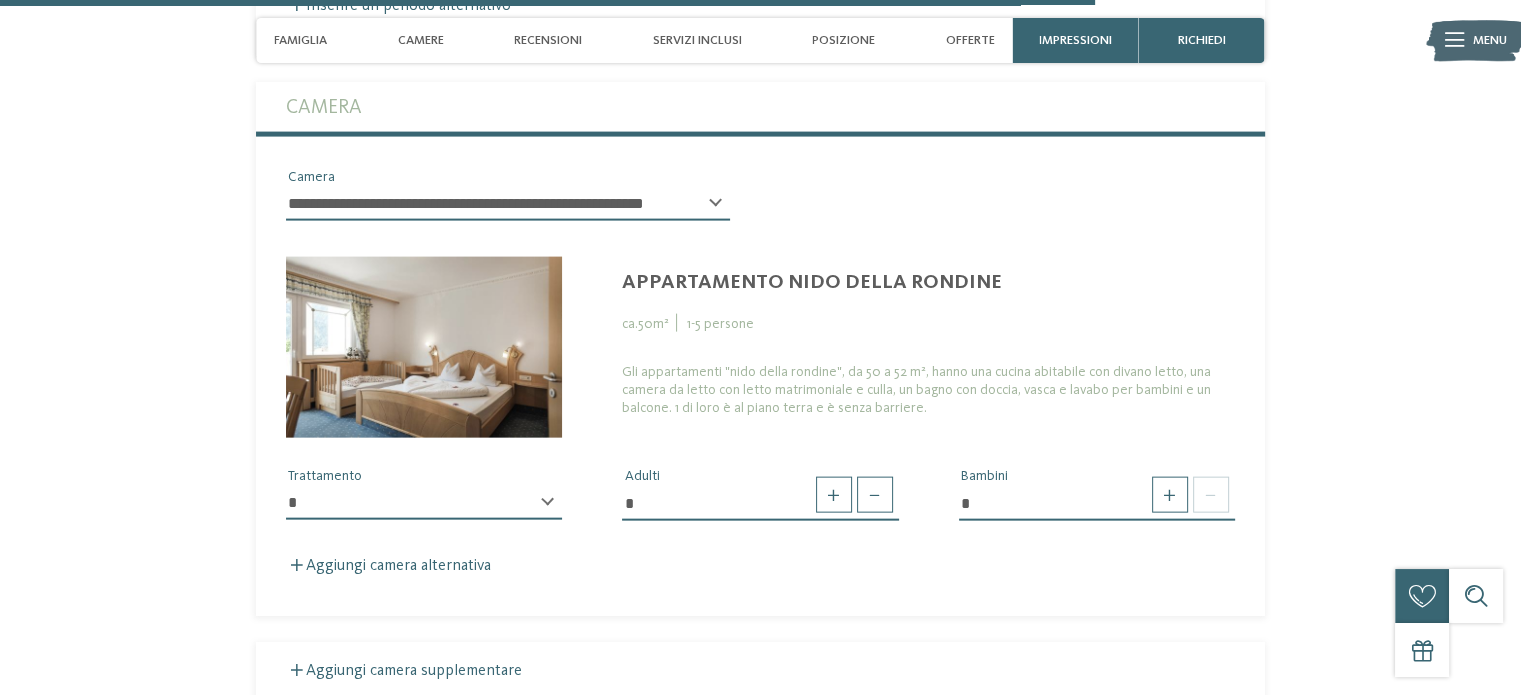 scroll, scrollTop: 4323, scrollLeft: 0, axis: vertical 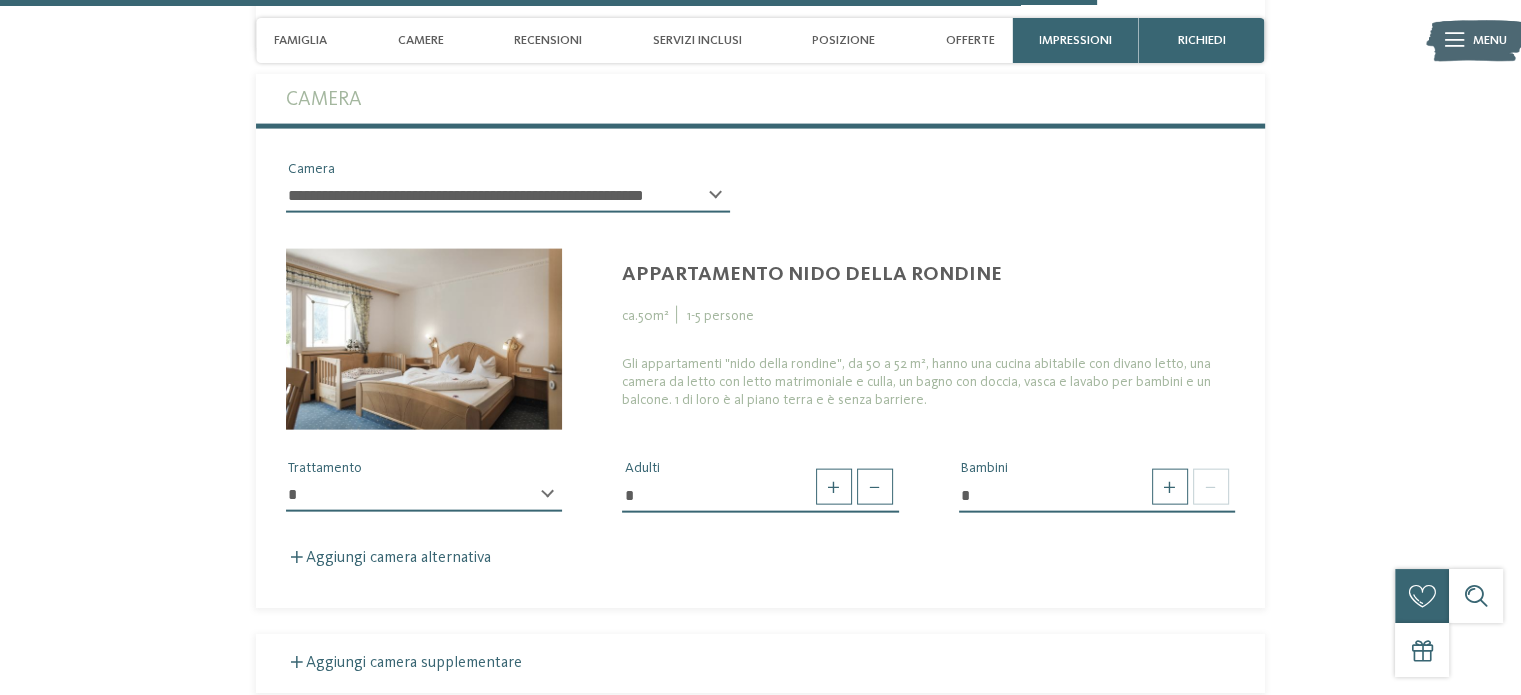 click on "**********" at bounding box center [508, 196] 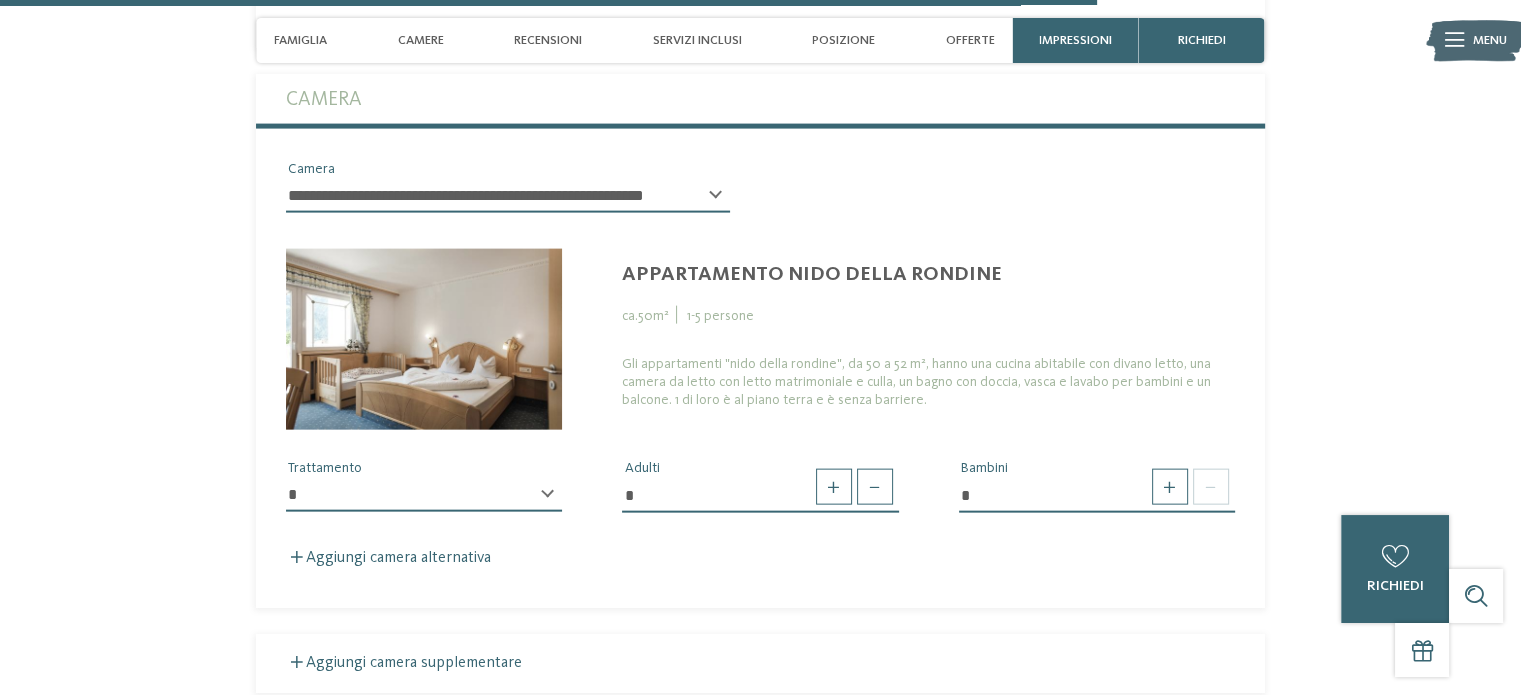 select on "*****" 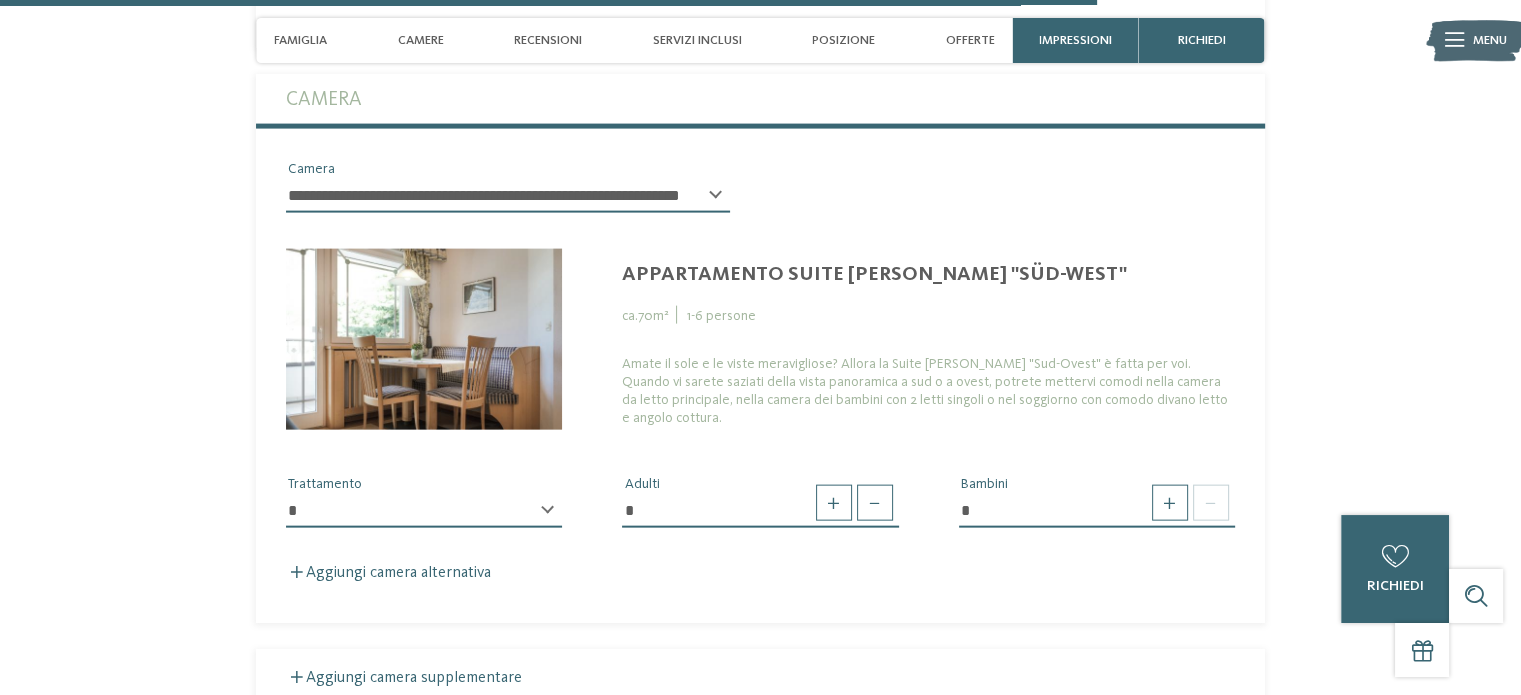 click on "**********" at bounding box center (508, 196) 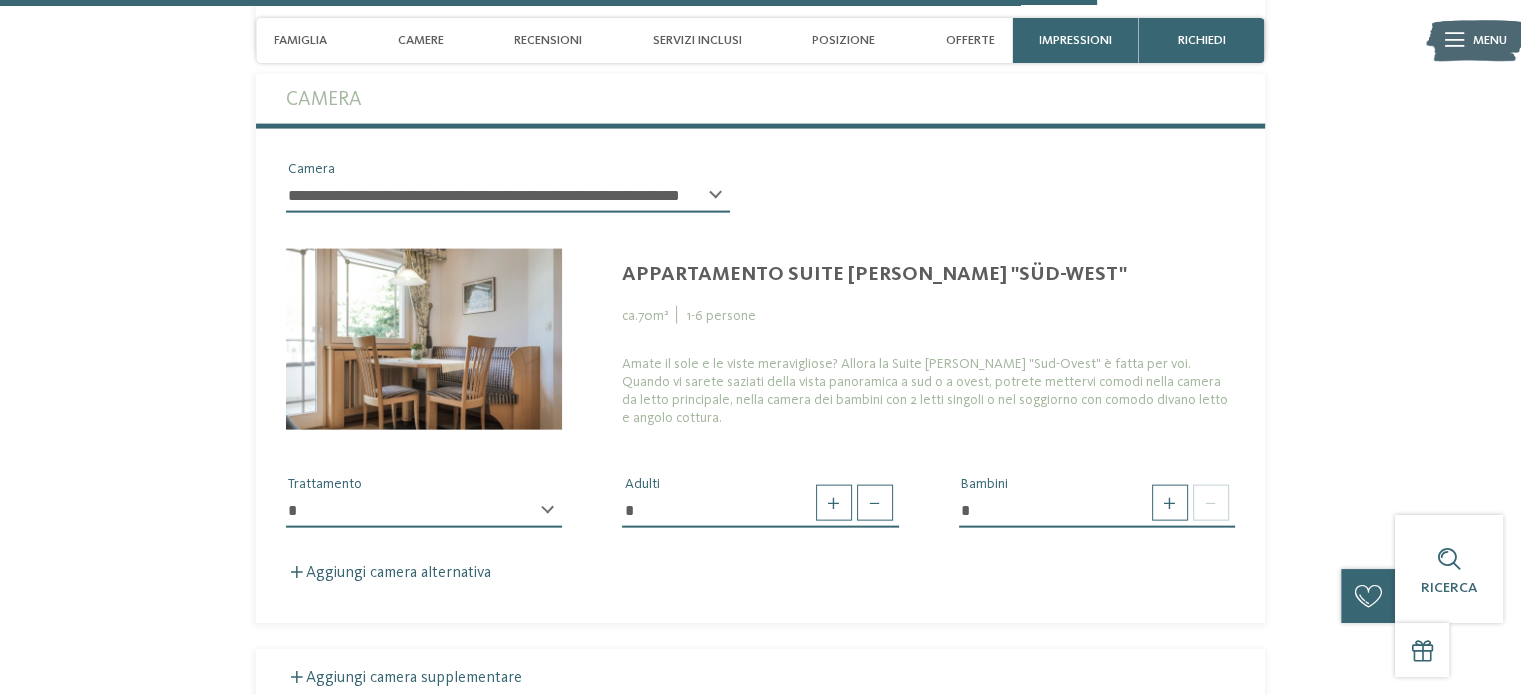 select 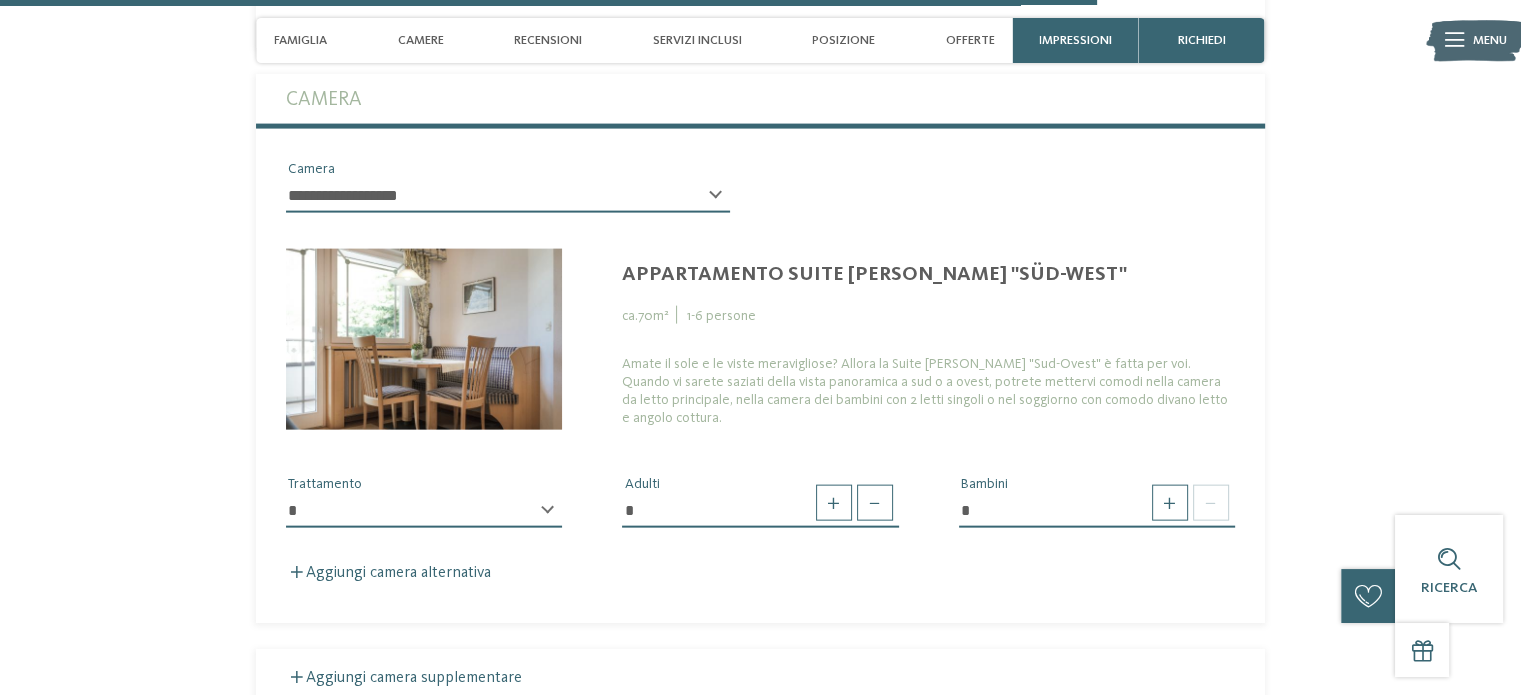 click on "**********" at bounding box center (508, 196) 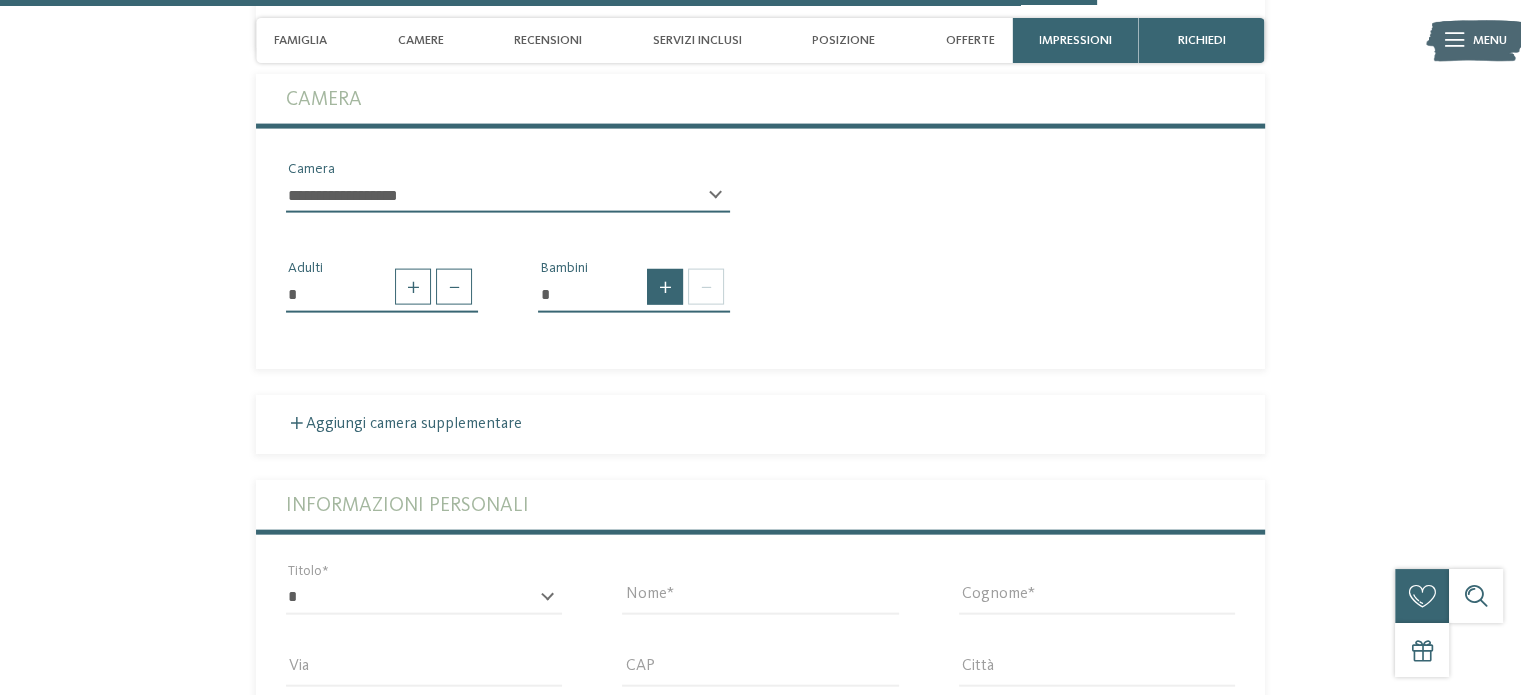 click at bounding box center [665, 287] 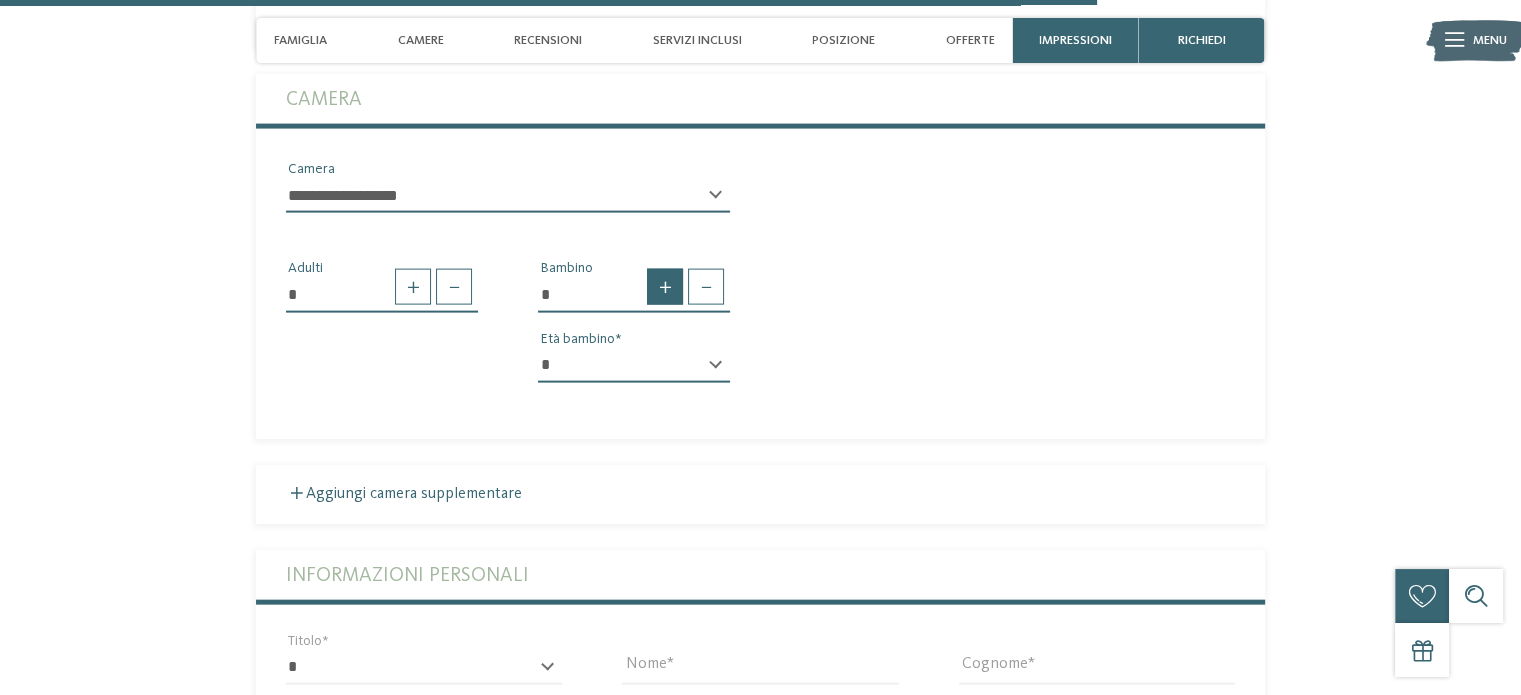 click at bounding box center (665, 287) 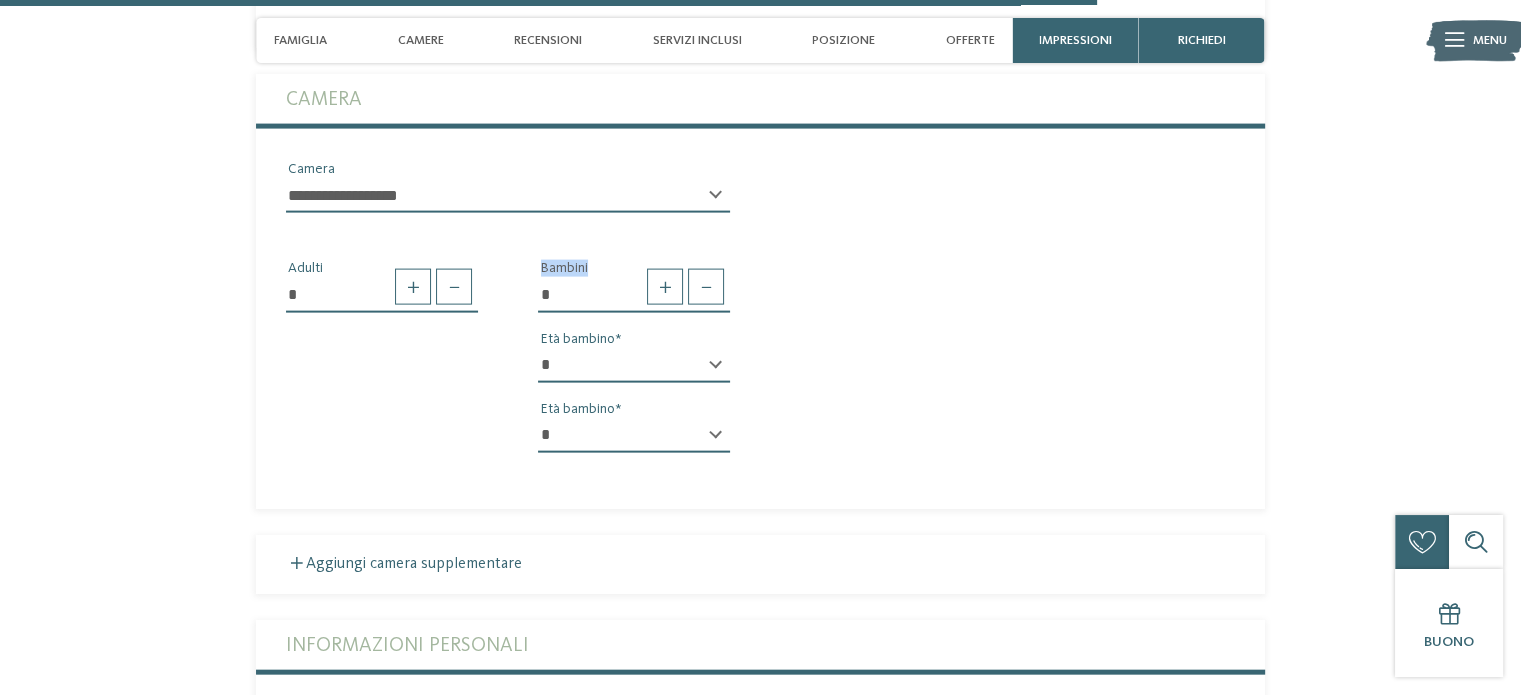 click on "* * * * * * * * * * * ** ** ** ** ** ** ** **" at bounding box center [634, 366] 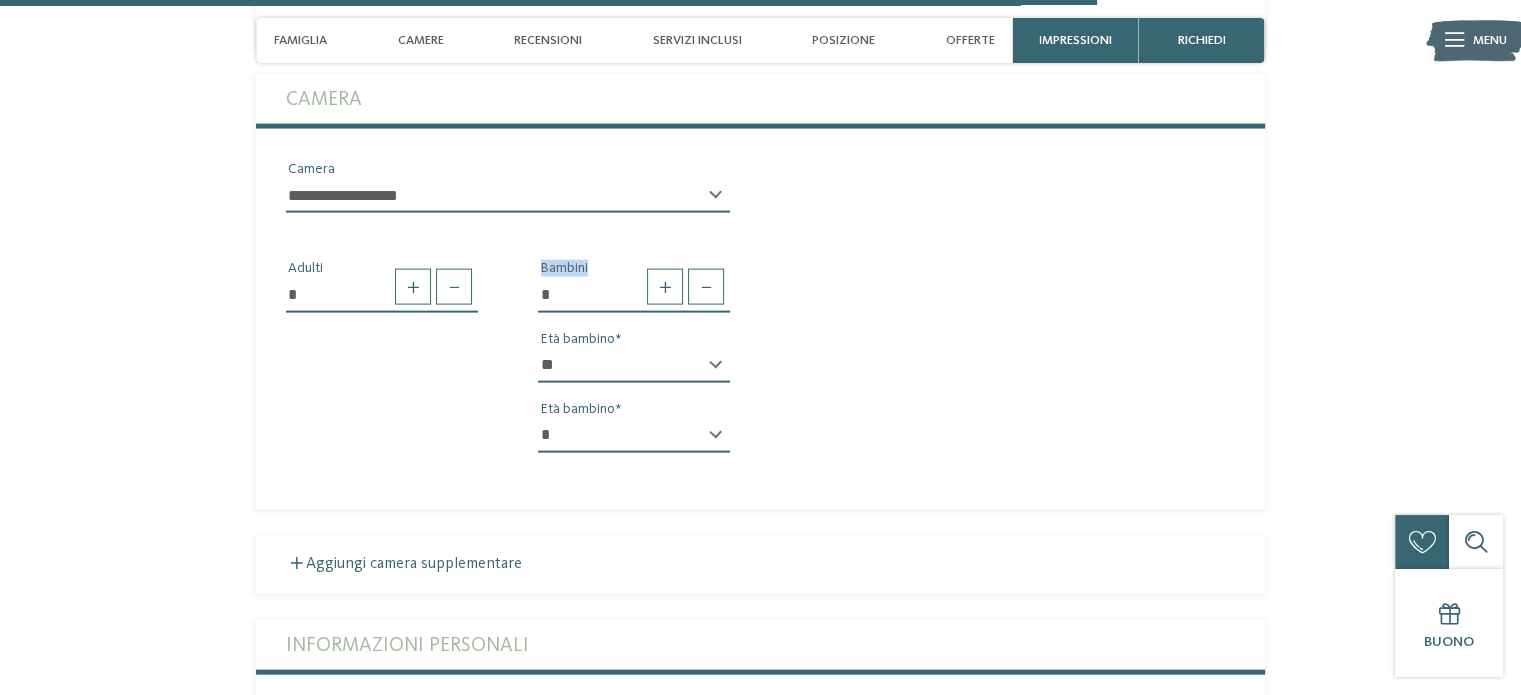 click on "* * * * * * * * * * * ** ** ** ** ** ** ** **" at bounding box center [634, 366] 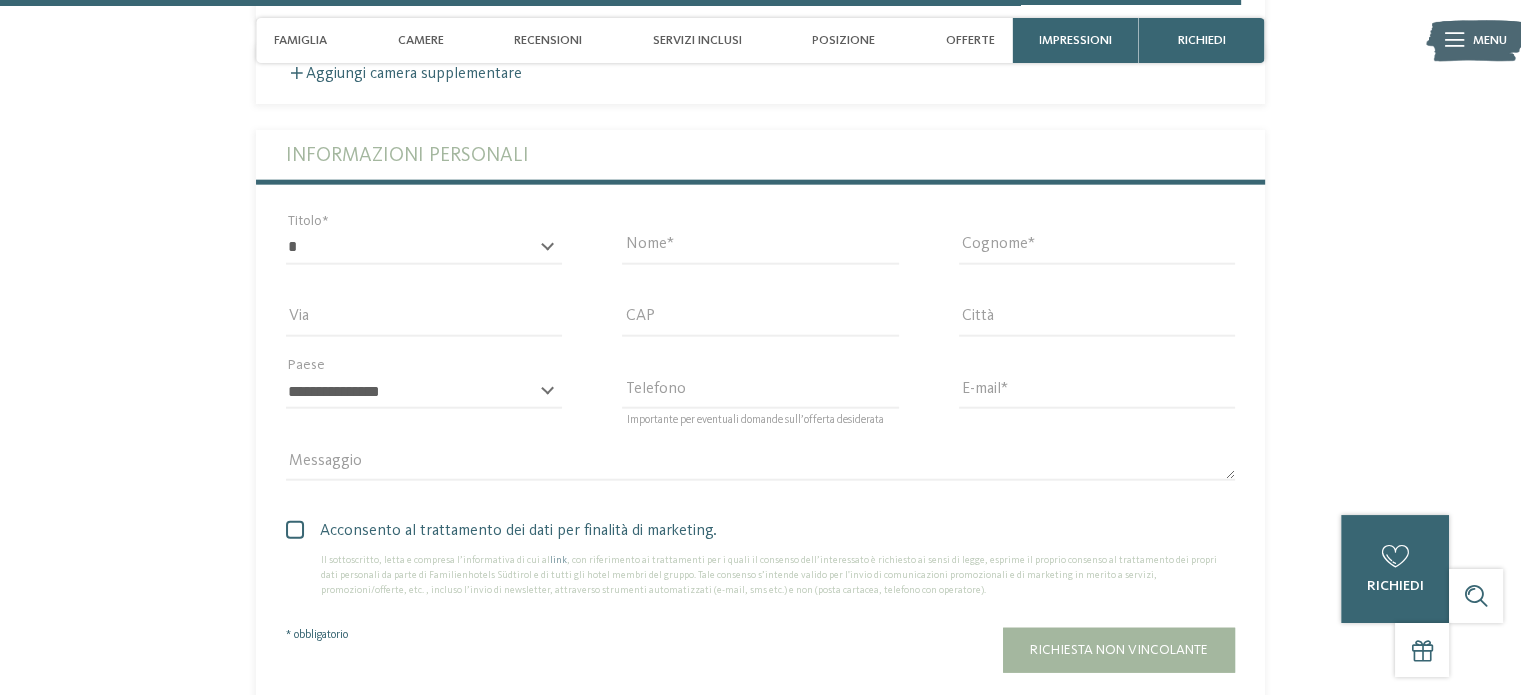 scroll, scrollTop: 4829, scrollLeft: 0, axis: vertical 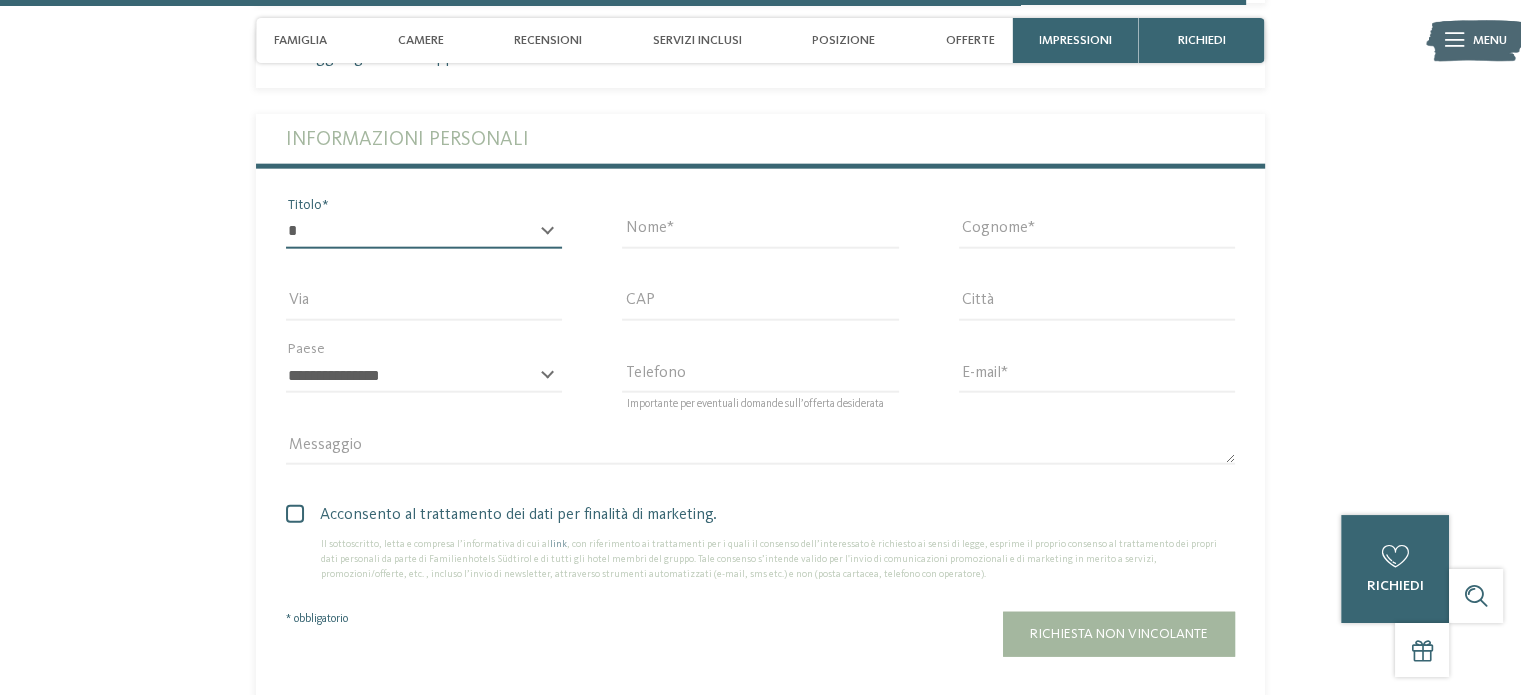 click on "* ****** ******* ******** ******" at bounding box center [424, 232] 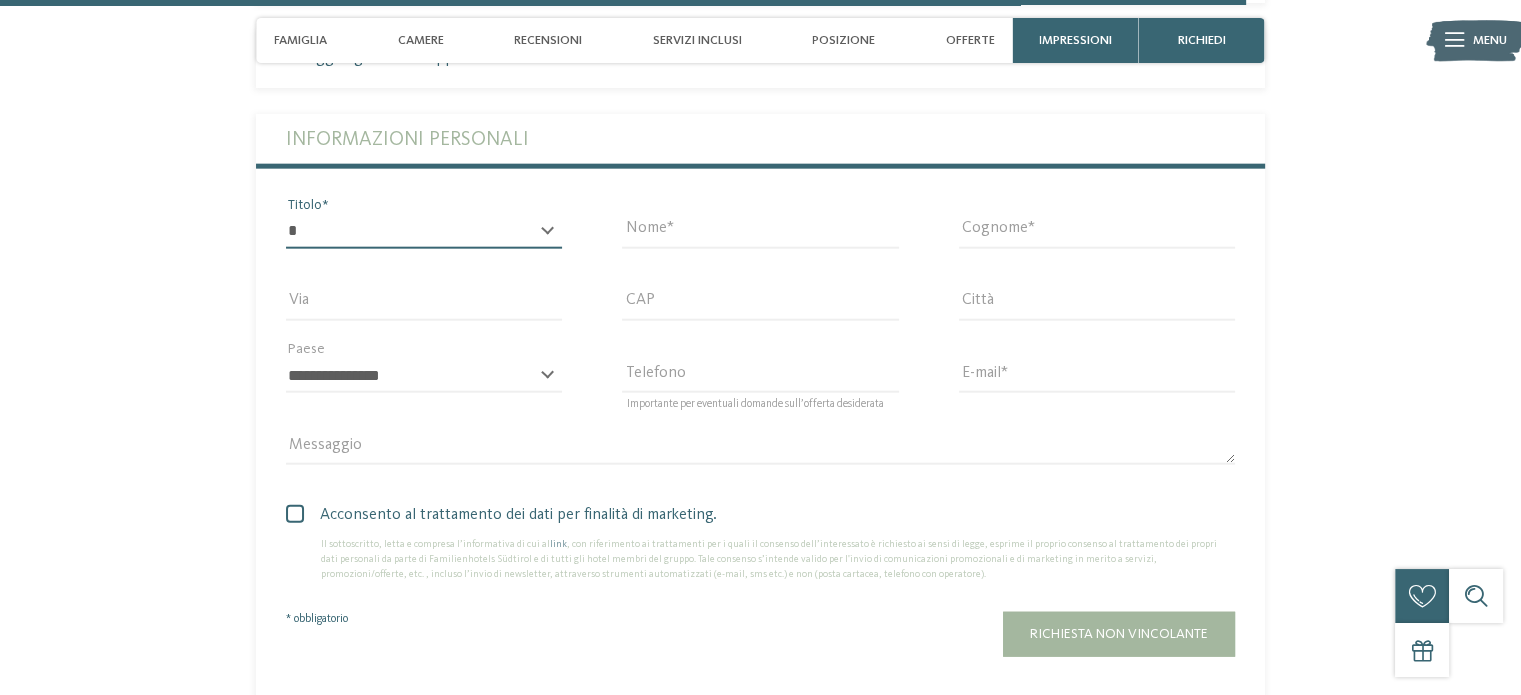 select on "*" 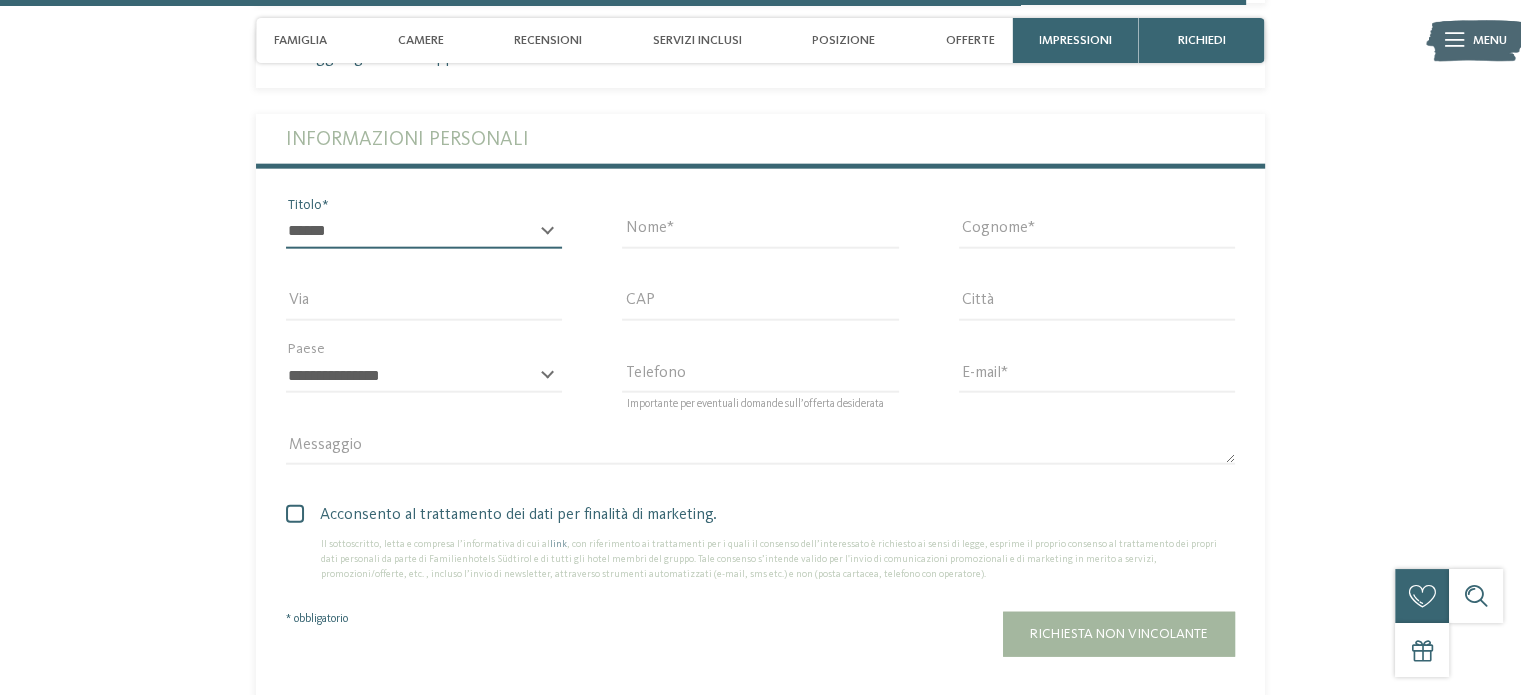 click on "* ****** ******* ******** ******" at bounding box center [424, 232] 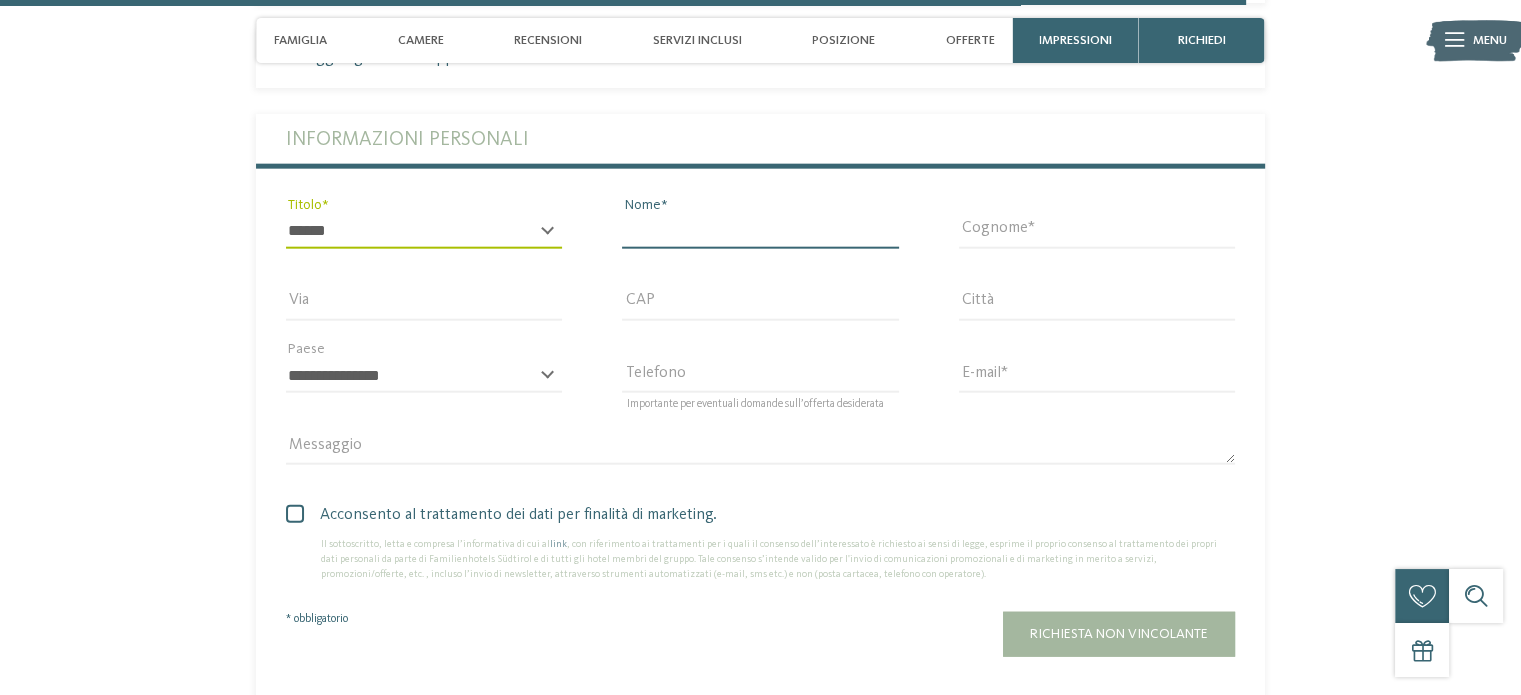 click on "Nome" at bounding box center [760, 232] 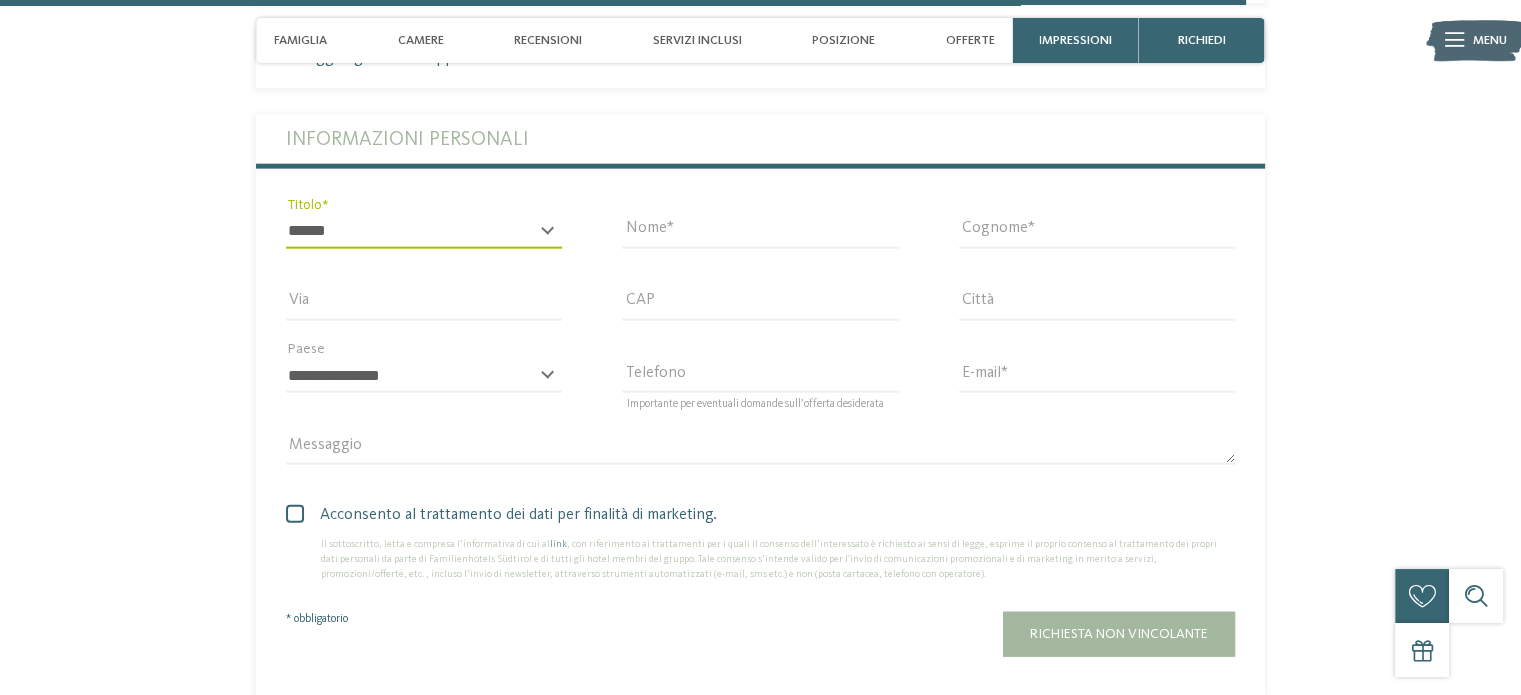 type on "*******" 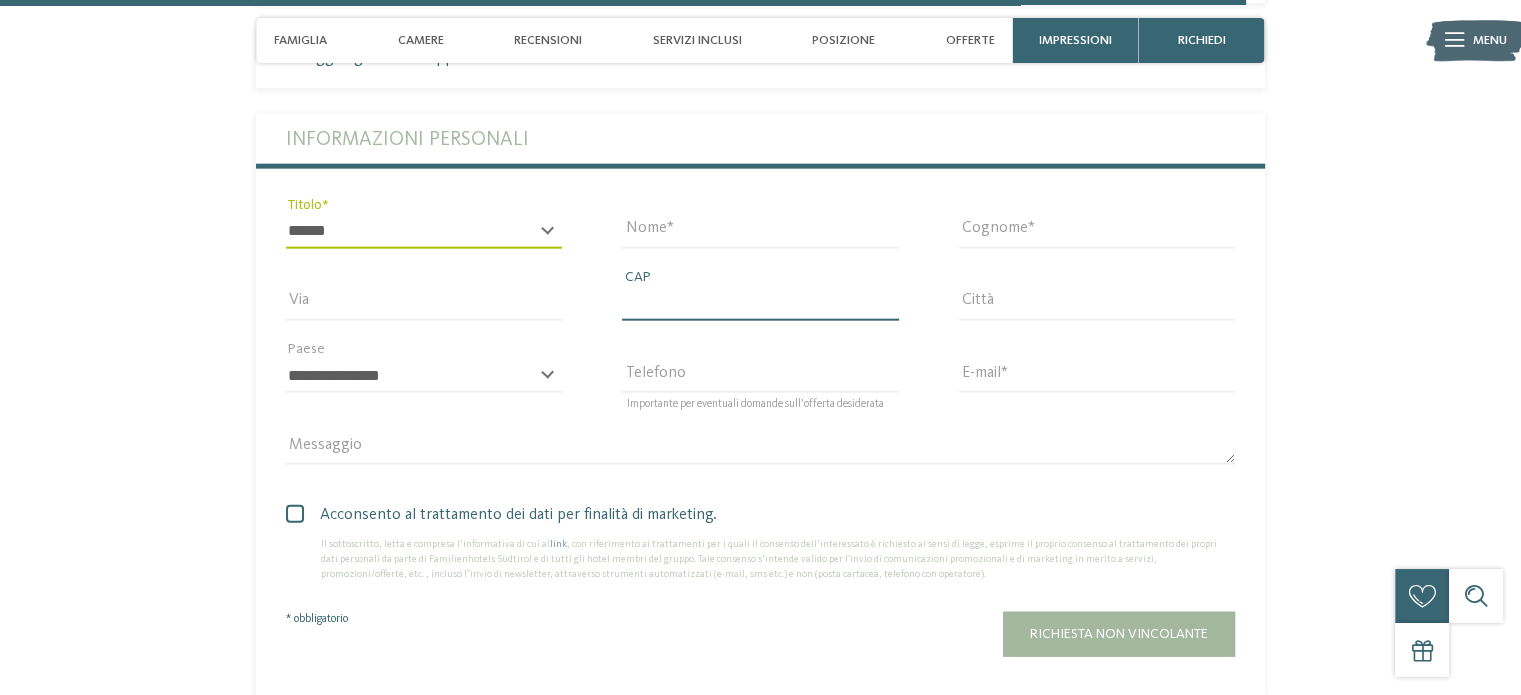 type on "*****" 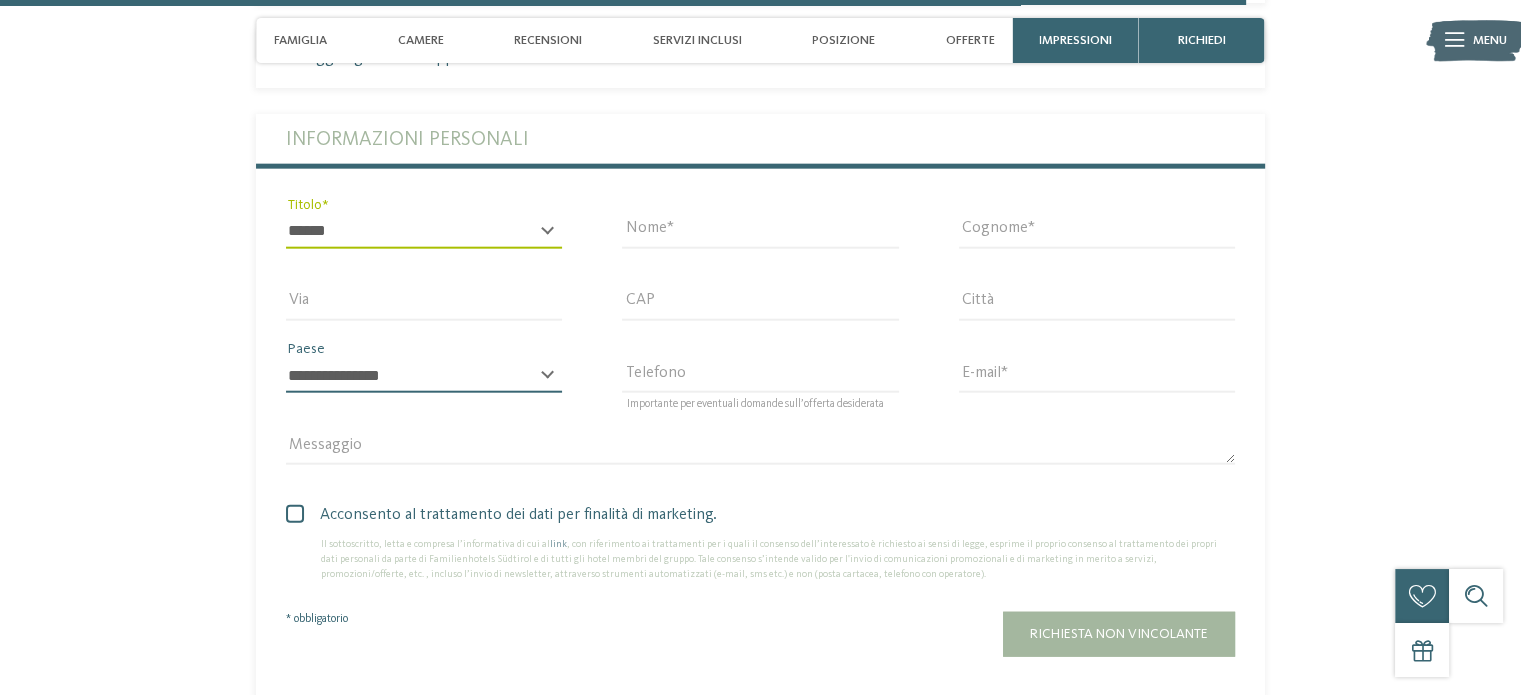 select on "**" 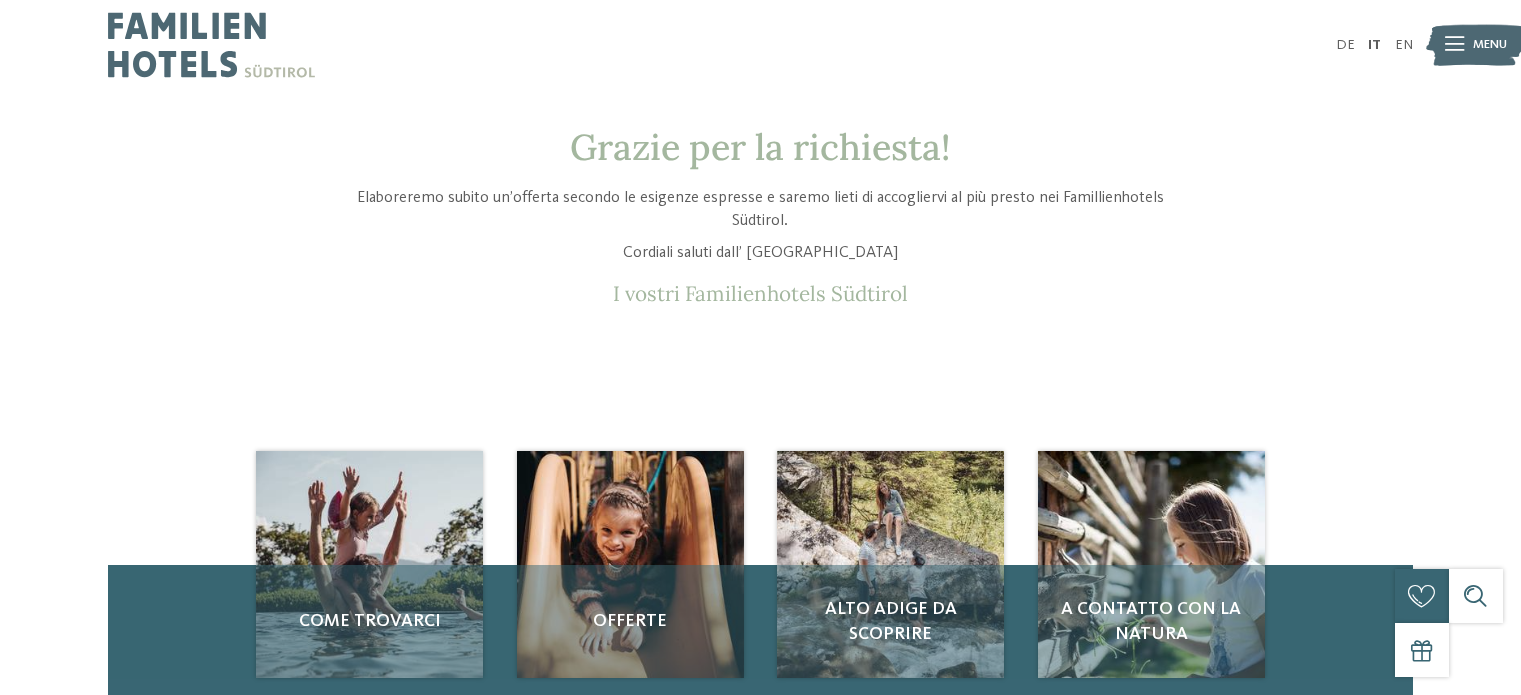 scroll, scrollTop: 0, scrollLeft: 0, axis: both 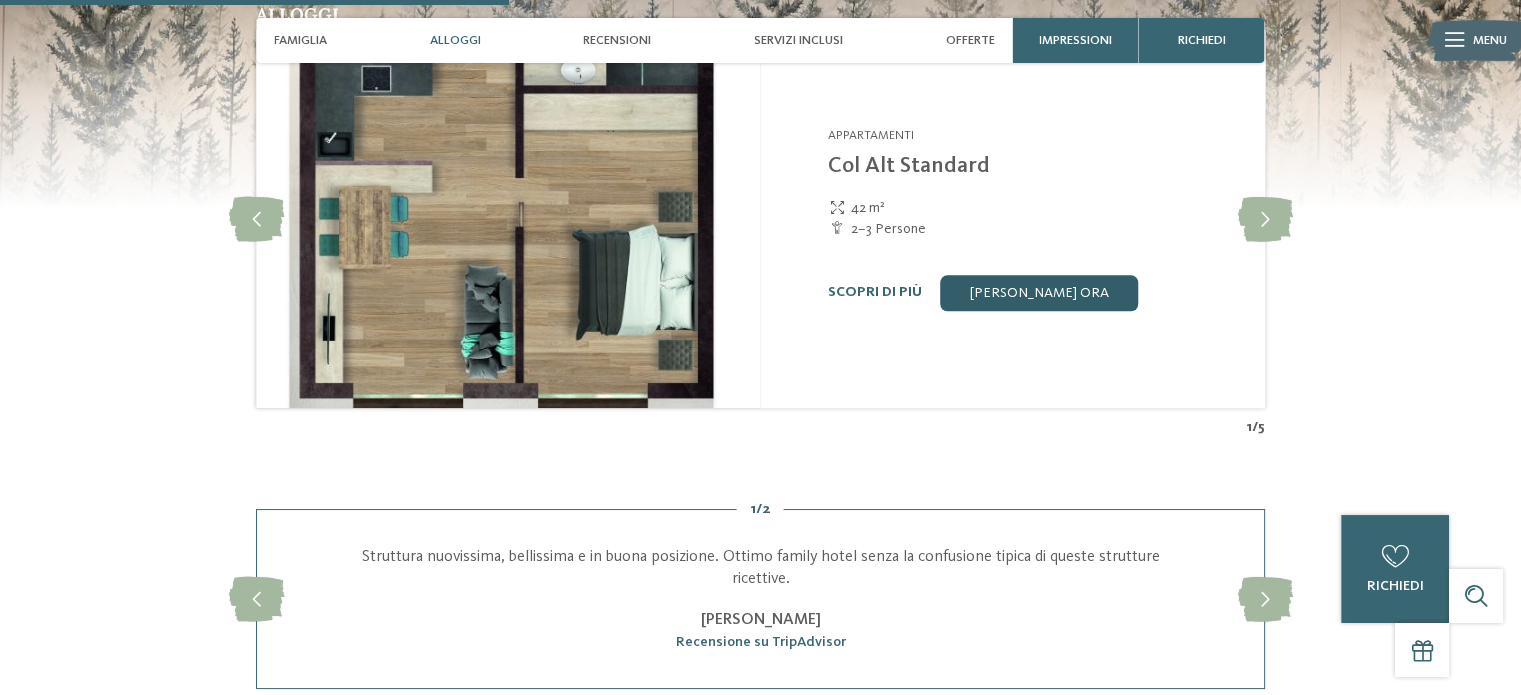 click on "[PERSON_NAME] ora" at bounding box center [1039, 293] 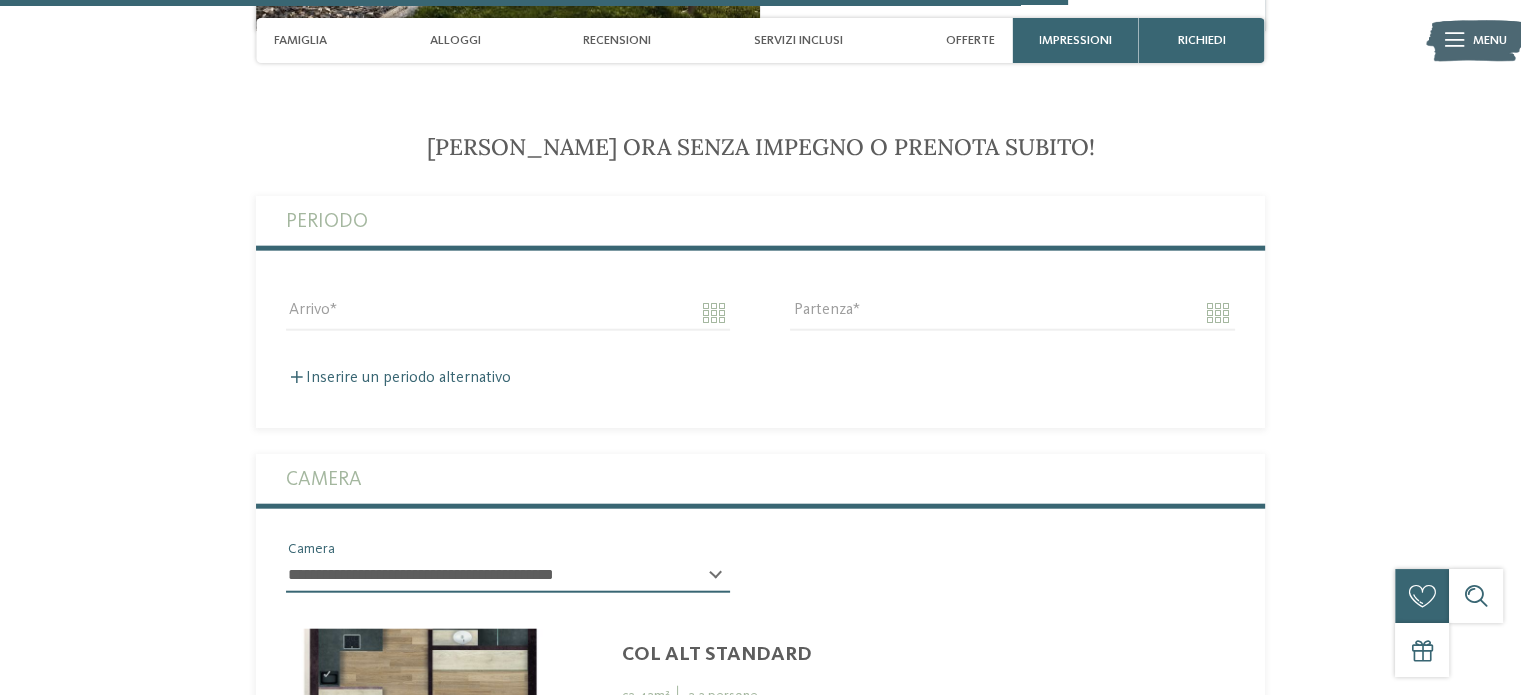 scroll, scrollTop: 4710, scrollLeft: 0, axis: vertical 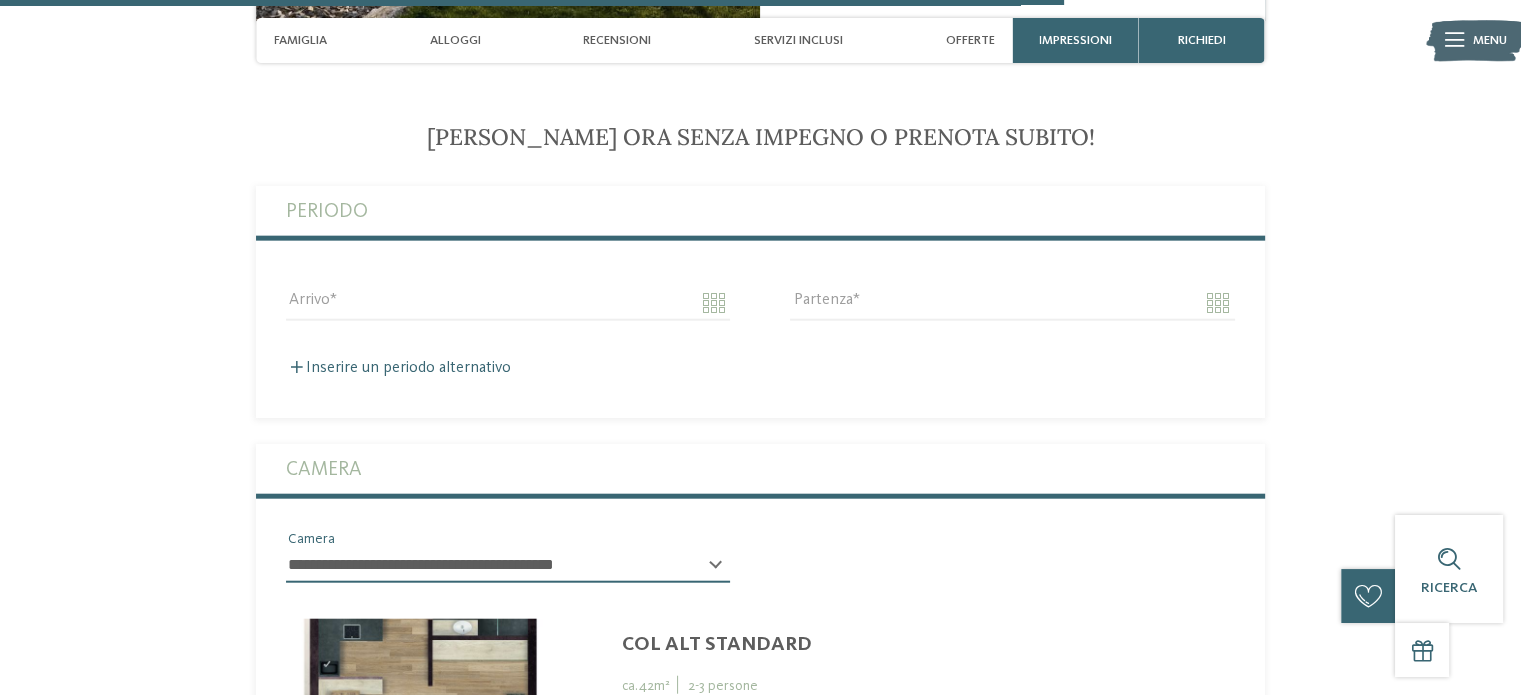 click on "**********" at bounding box center [508, 566] 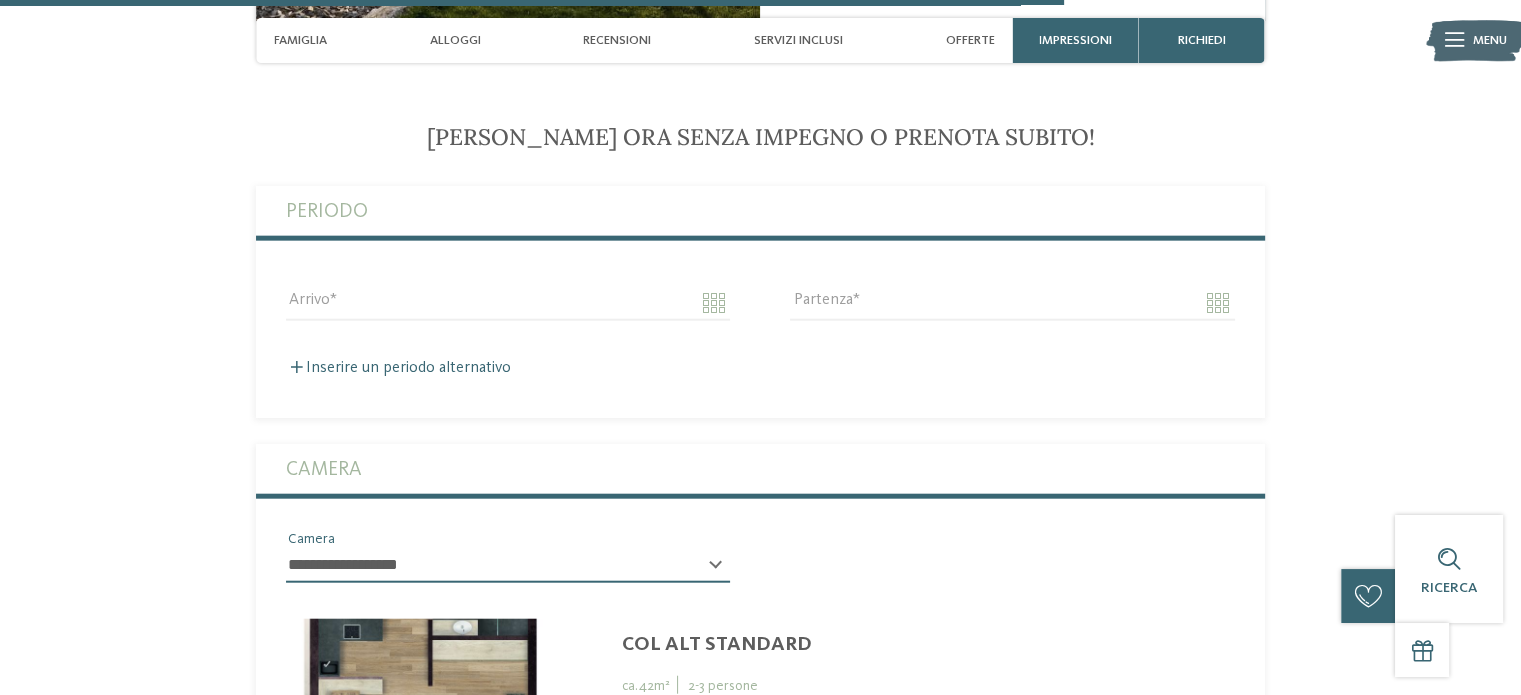 click on "**********" at bounding box center [508, 566] 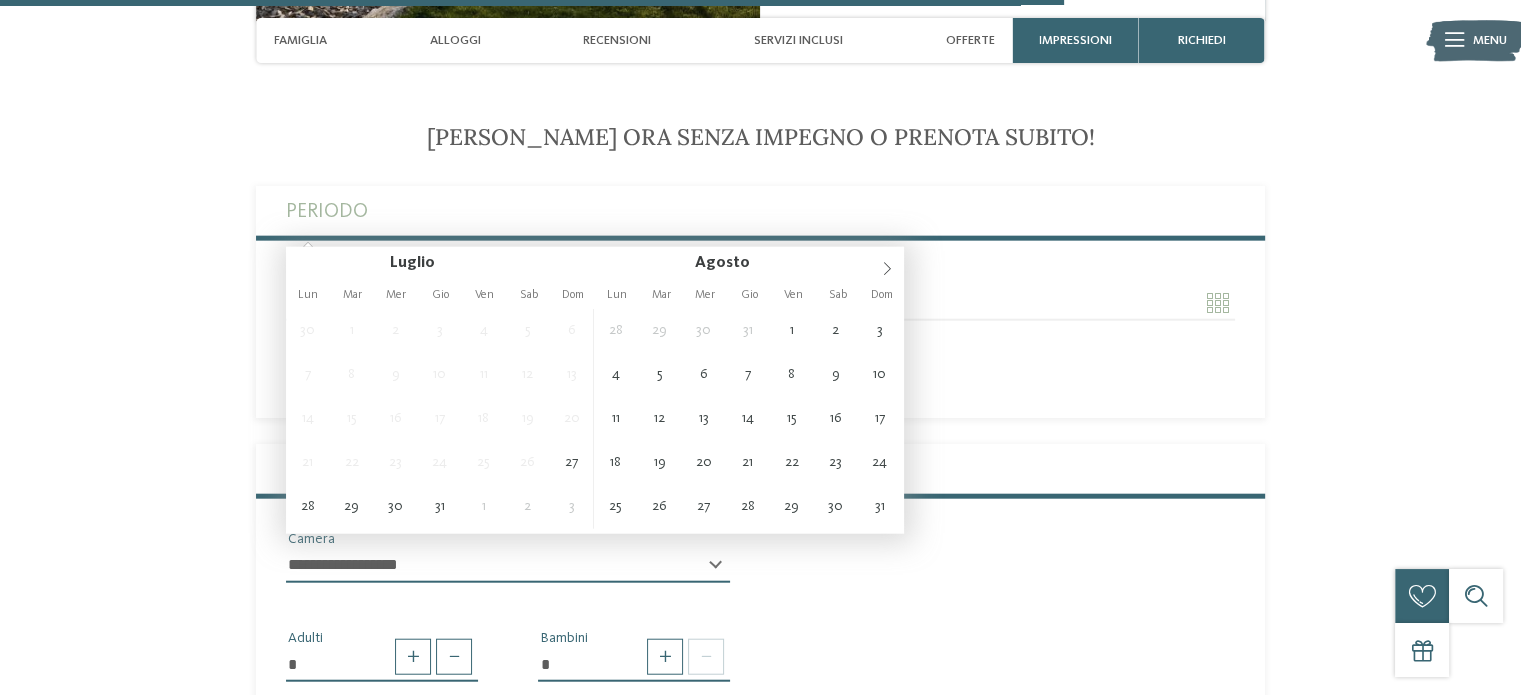 click on "Arrivo" at bounding box center (508, 303) 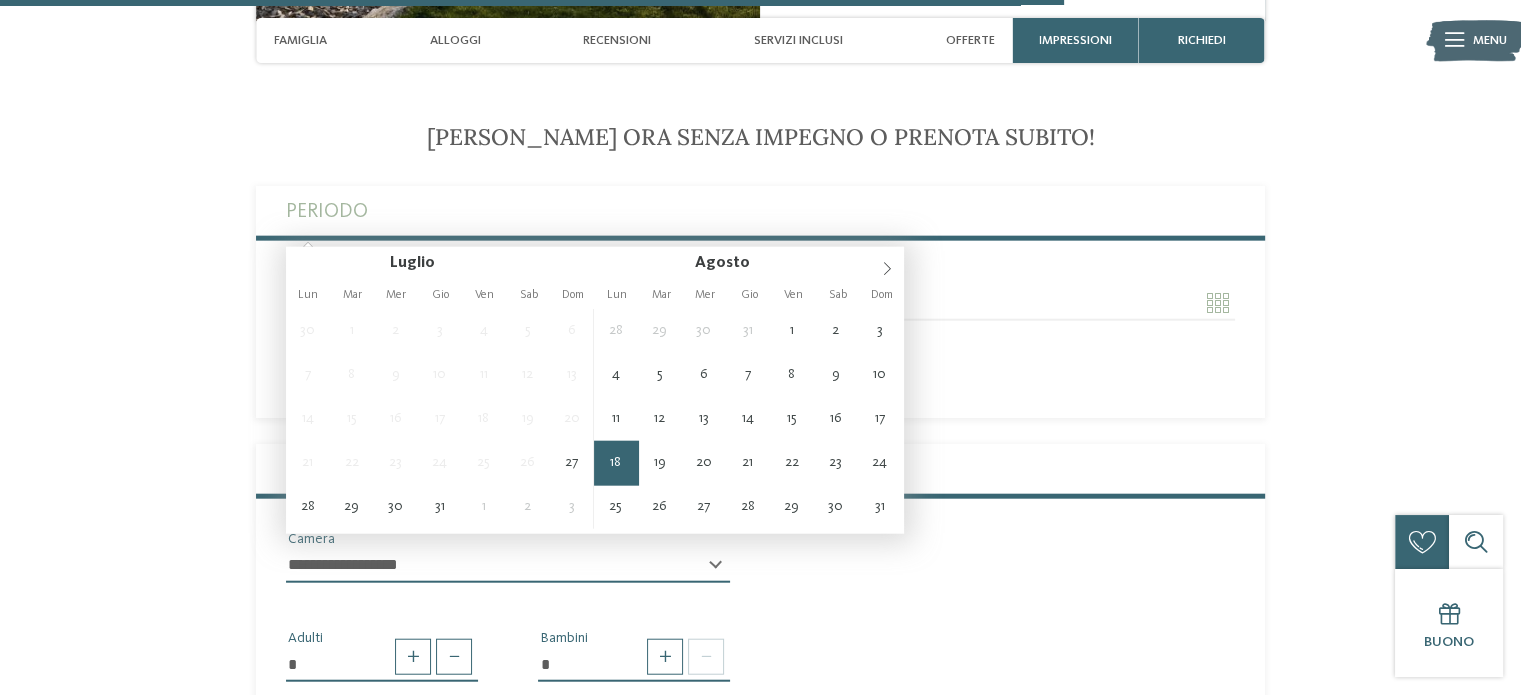 type on "**********" 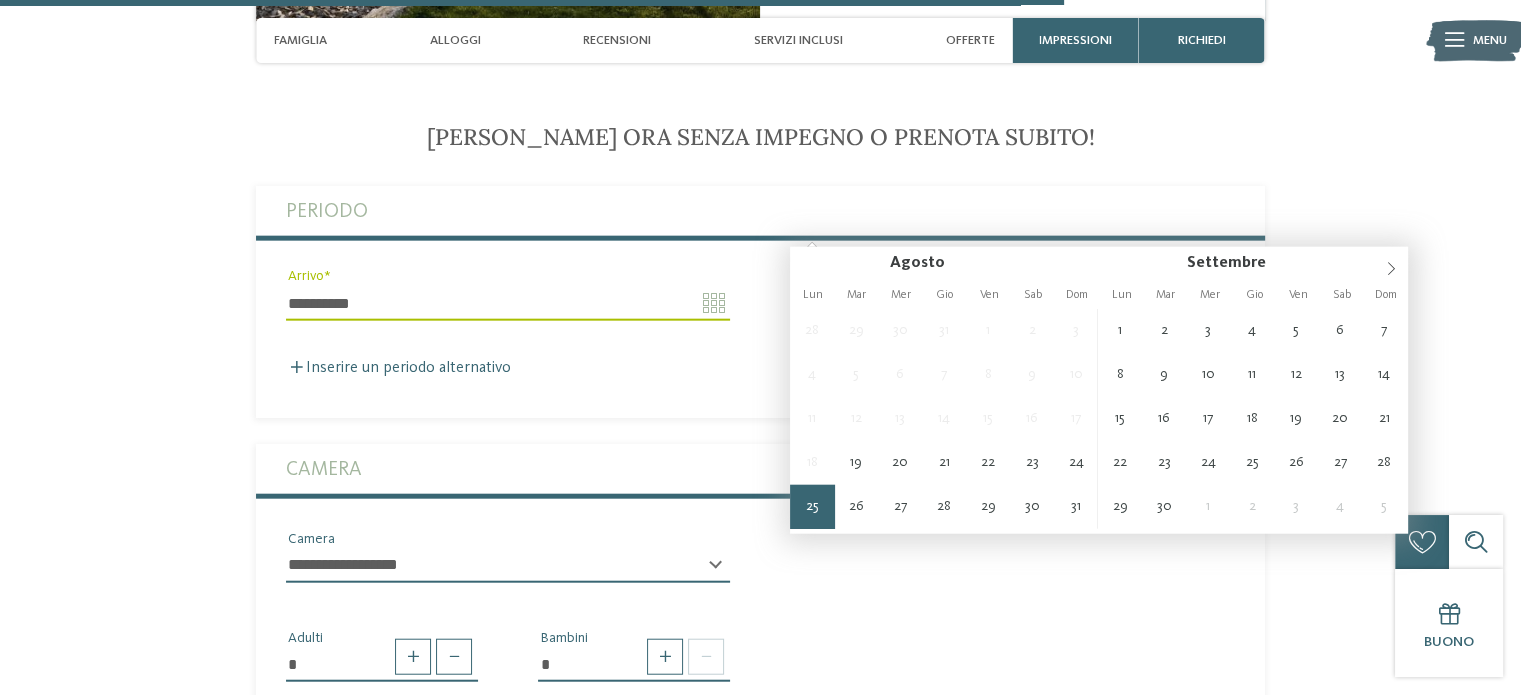 type on "**********" 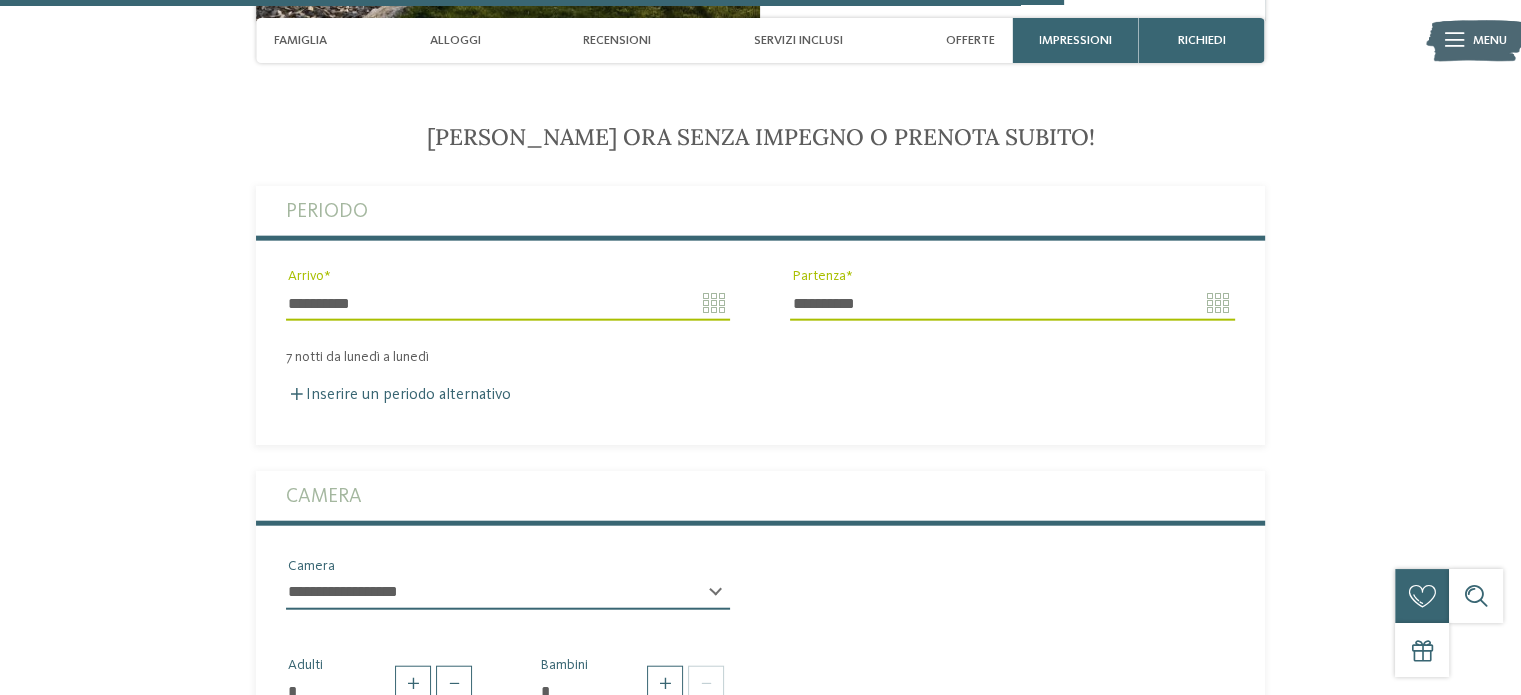 click on "Inserire un periodo alternativo" at bounding box center (760, 395) 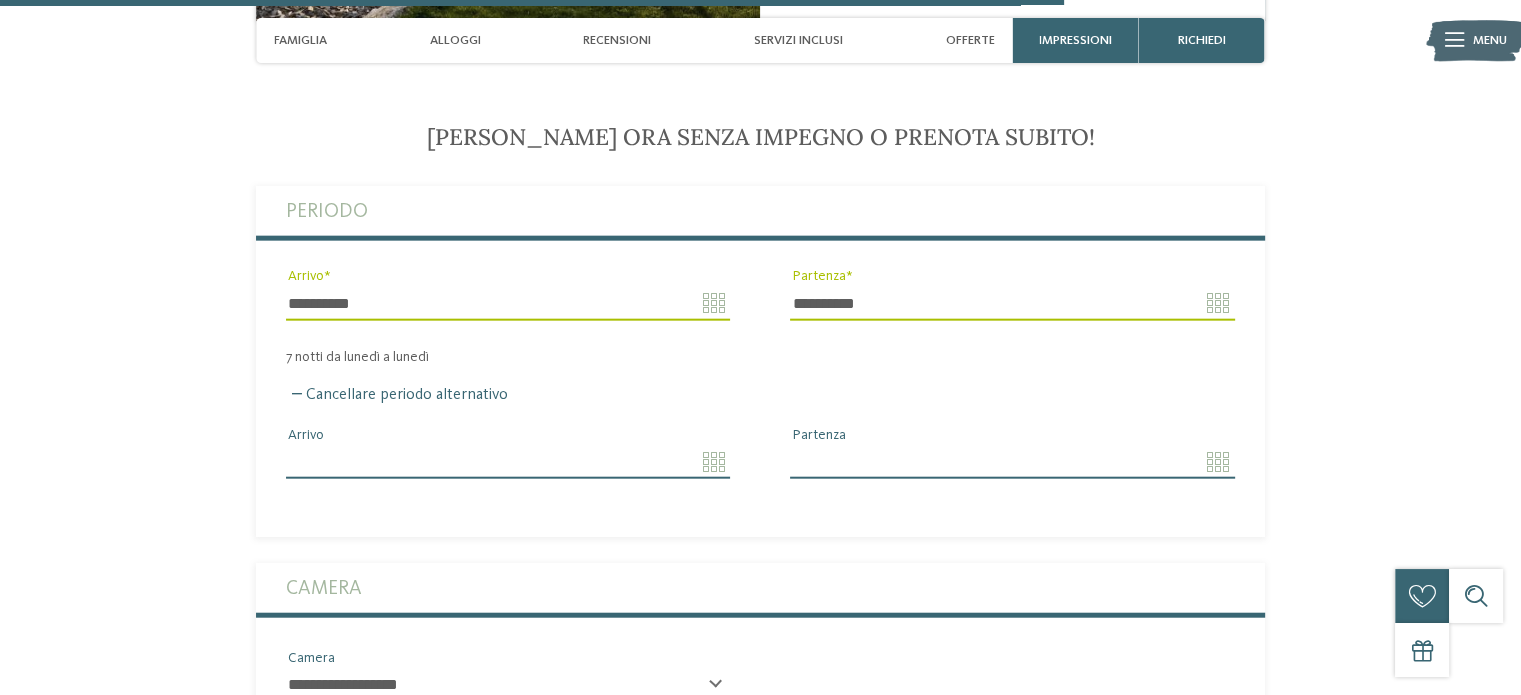 click on "Arrivo" at bounding box center (508, 461) 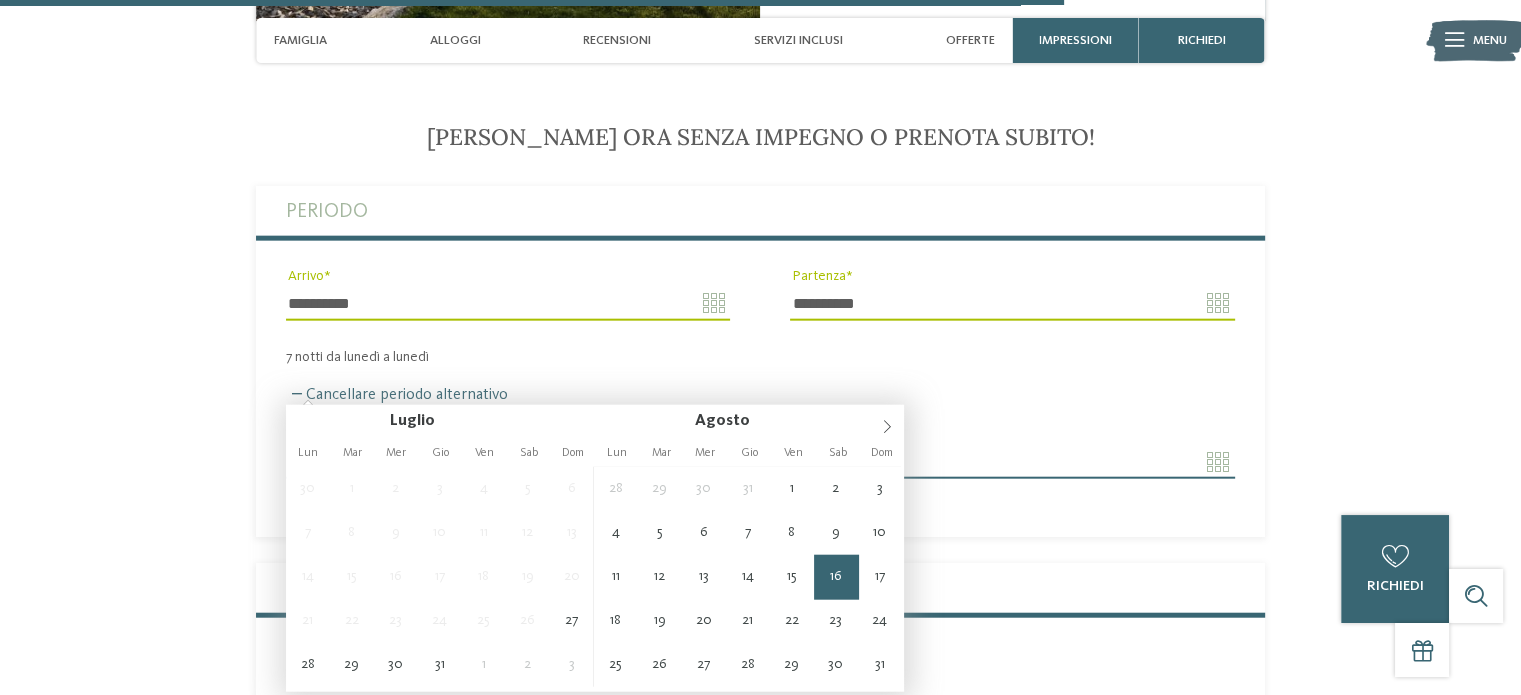 type on "**********" 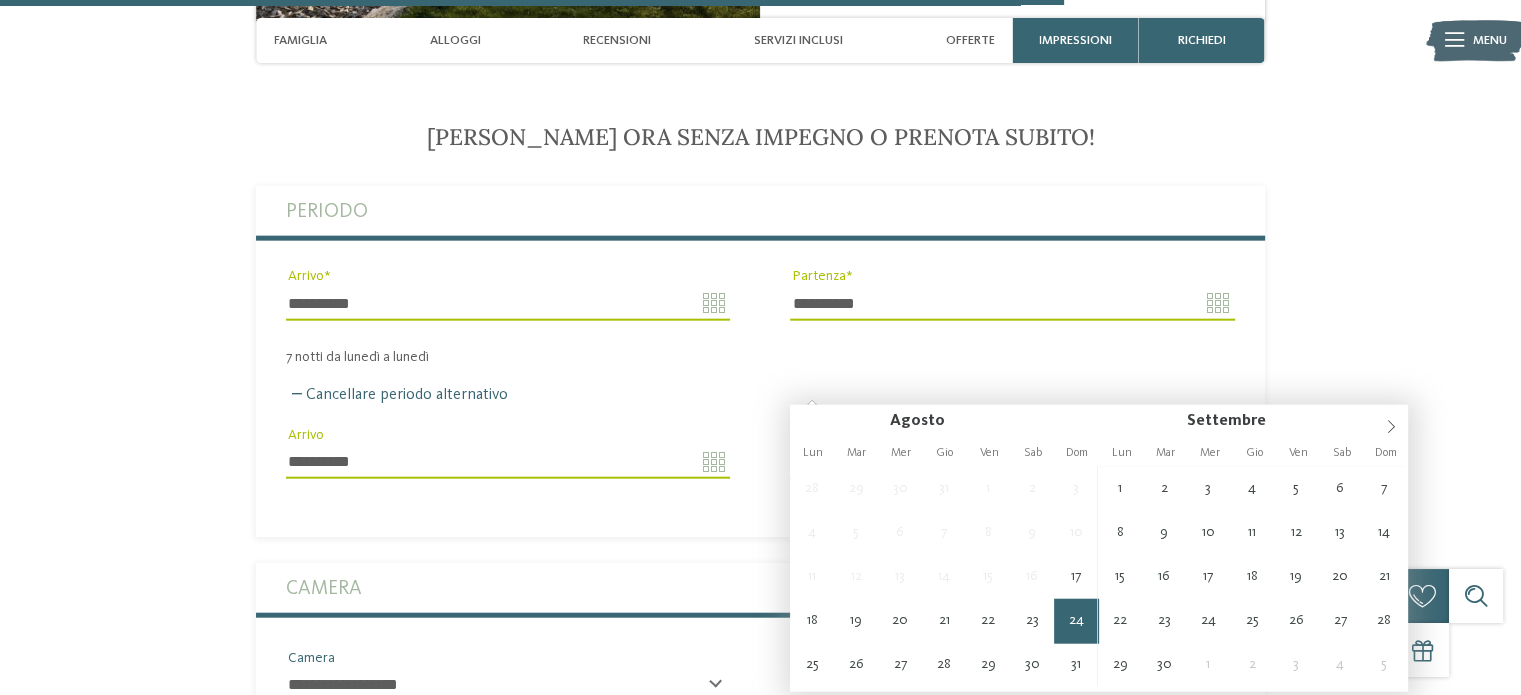 type on "**********" 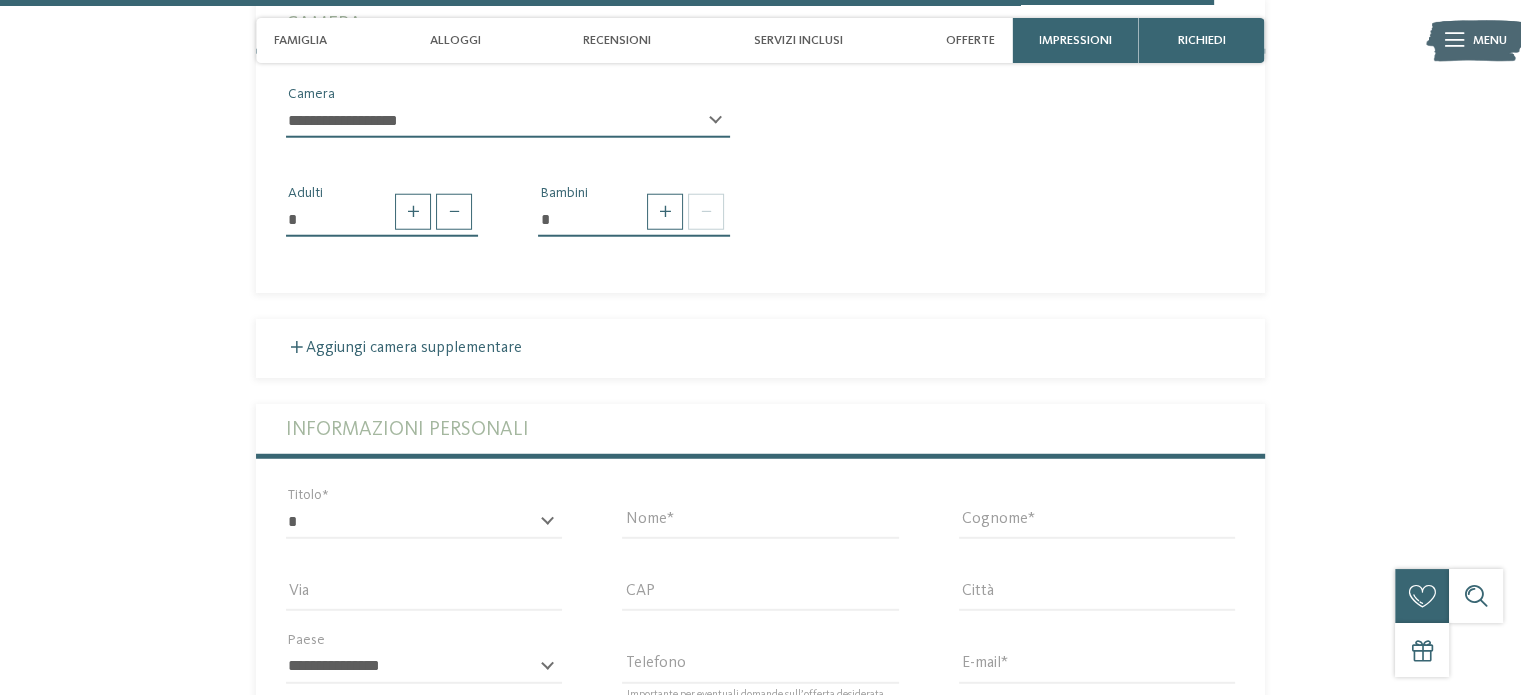 scroll, scrollTop: 5283, scrollLeft: 0, axis: vertical 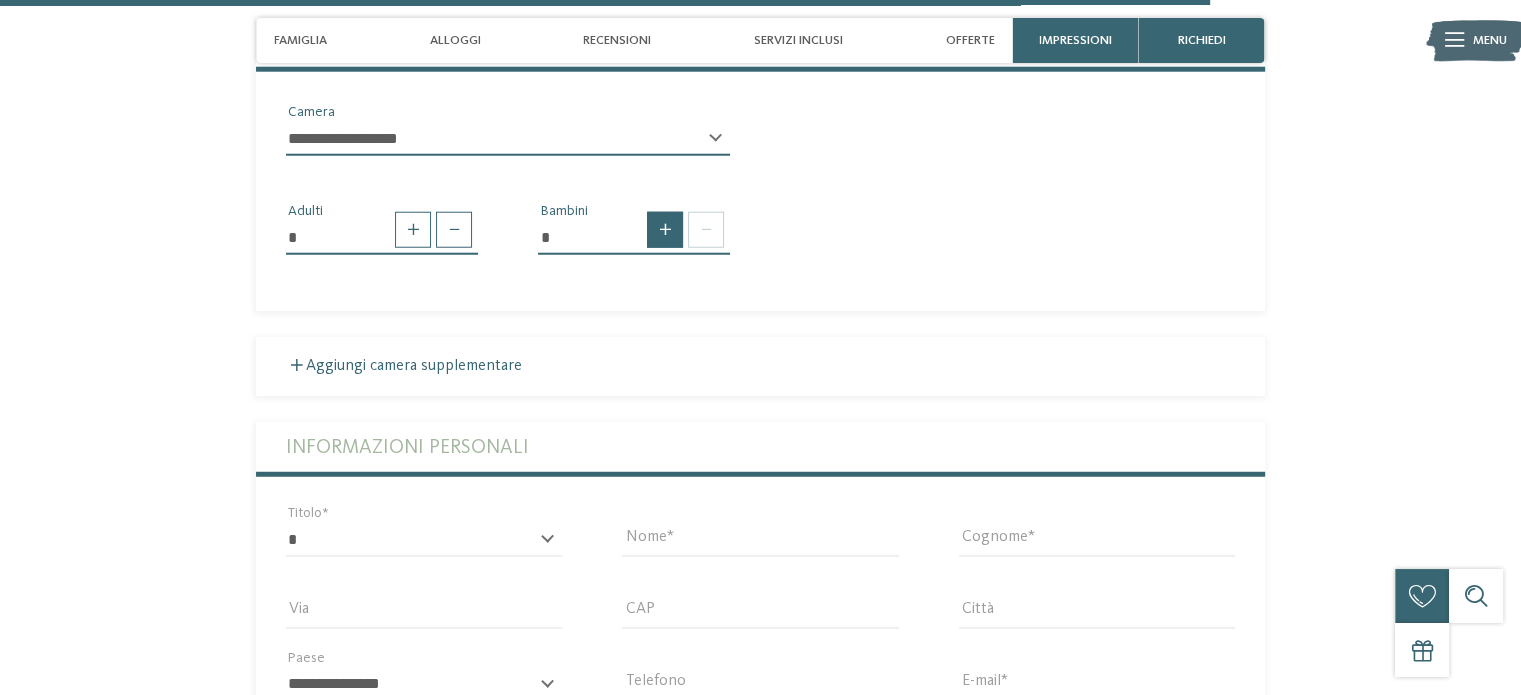 click at bounding box center (665, 230) 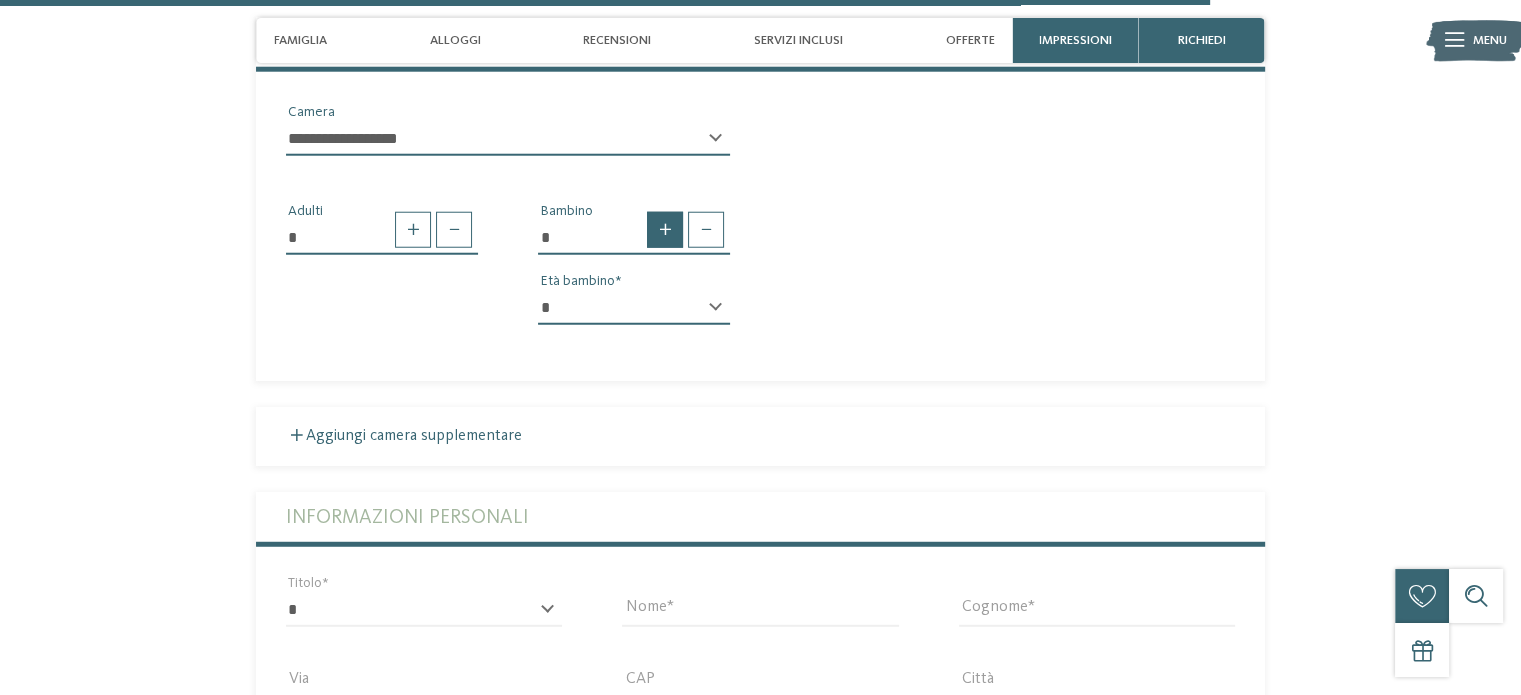 click at bounding box center (665, 230) 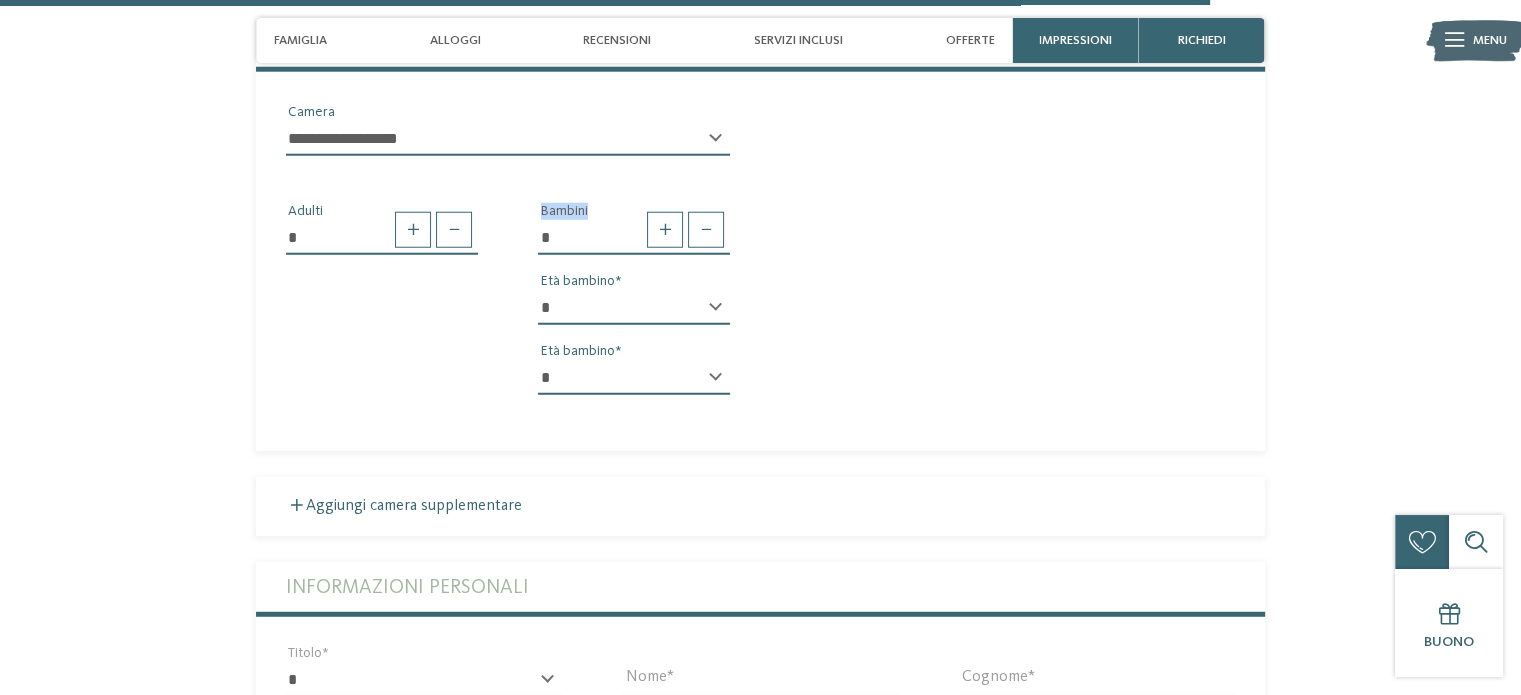 click on "* * * * * * * * * * * ** ** ** ** ** ** ** **" at bounding box center [634, 308] 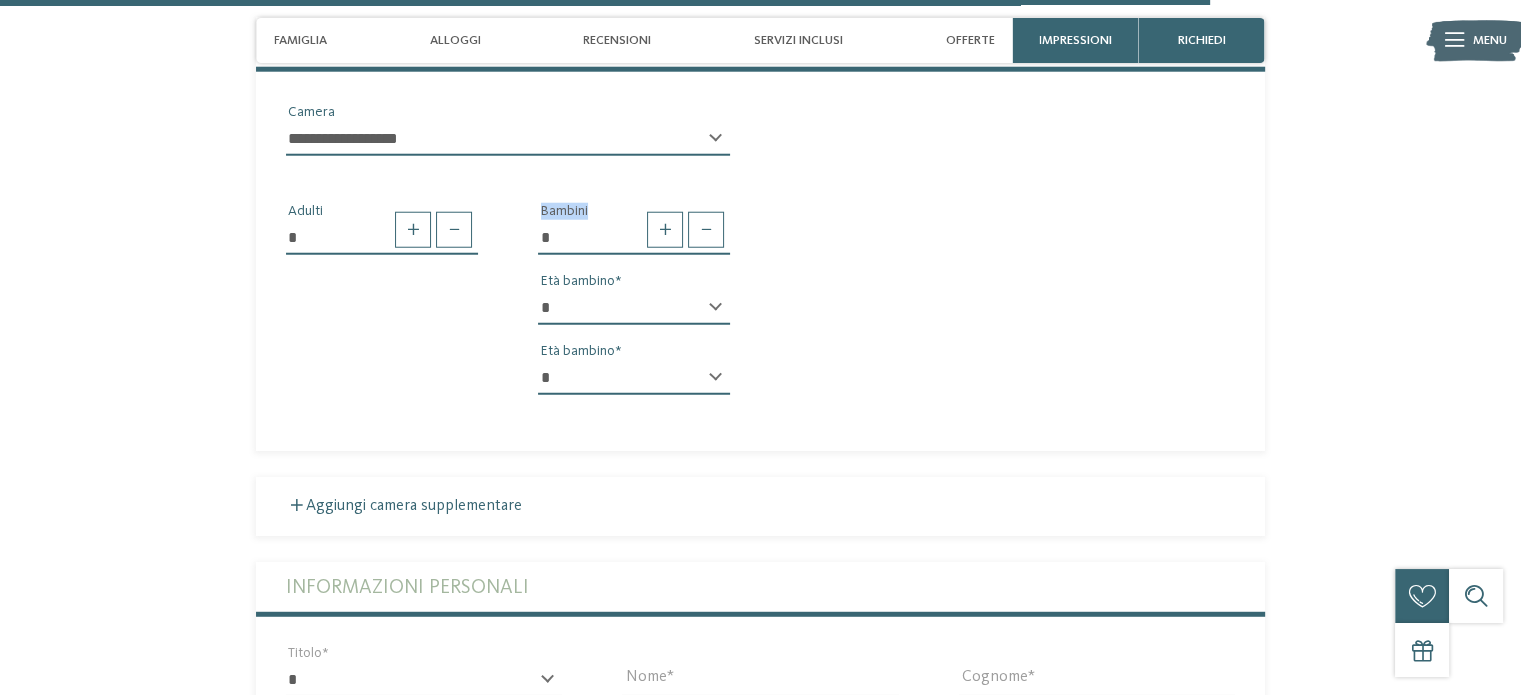 click on "* * * * * * * * * * * ** ** ** ** ** ** ** **" at bounding box center [634, 378] 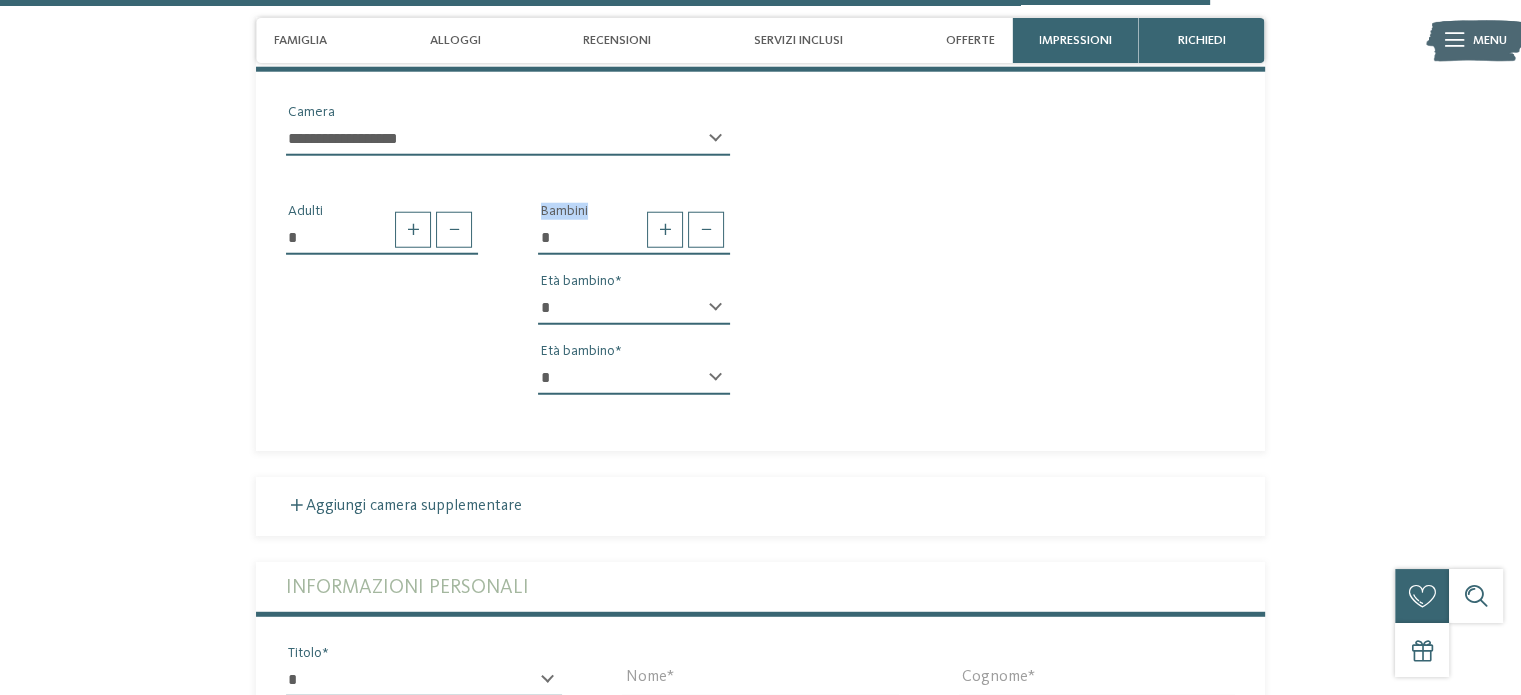 click on "* ****** ******* ******** ******" at bounding box center [424, 680] 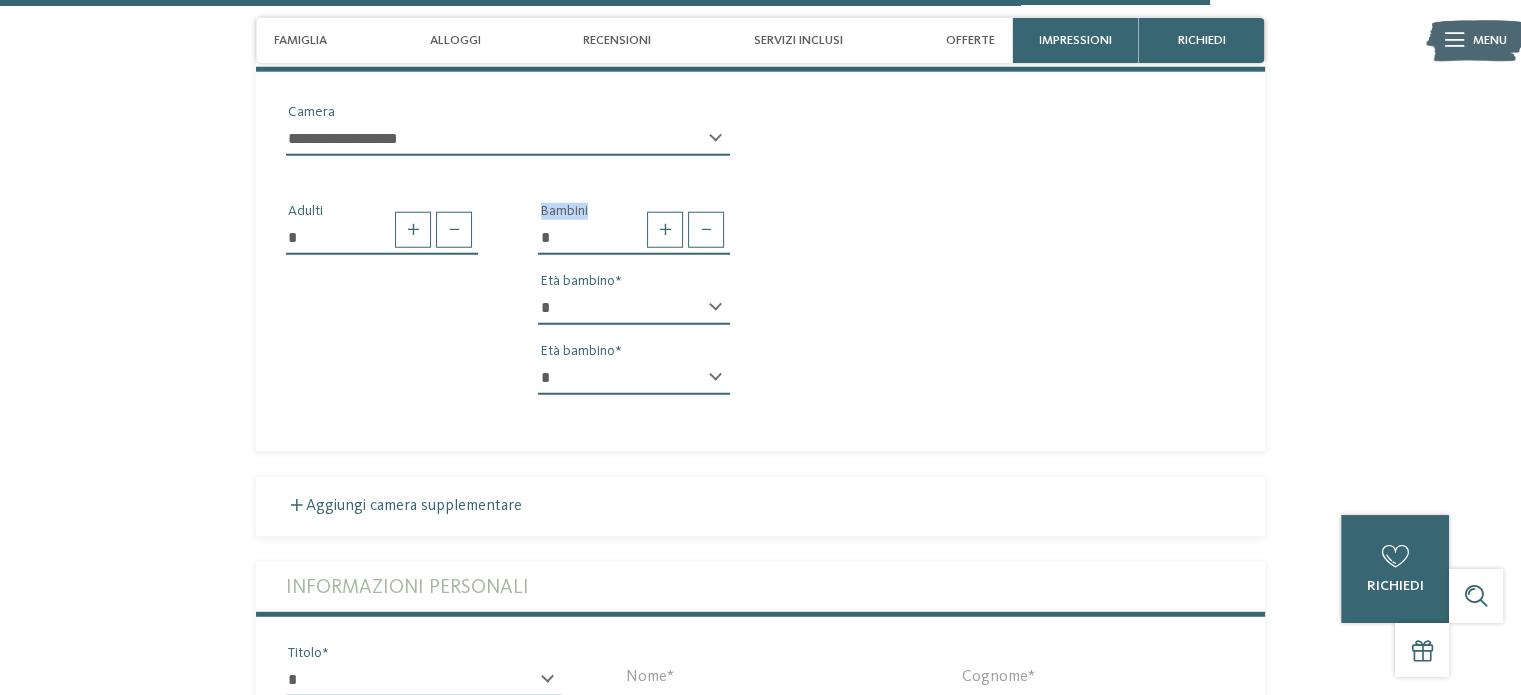 select on "*" 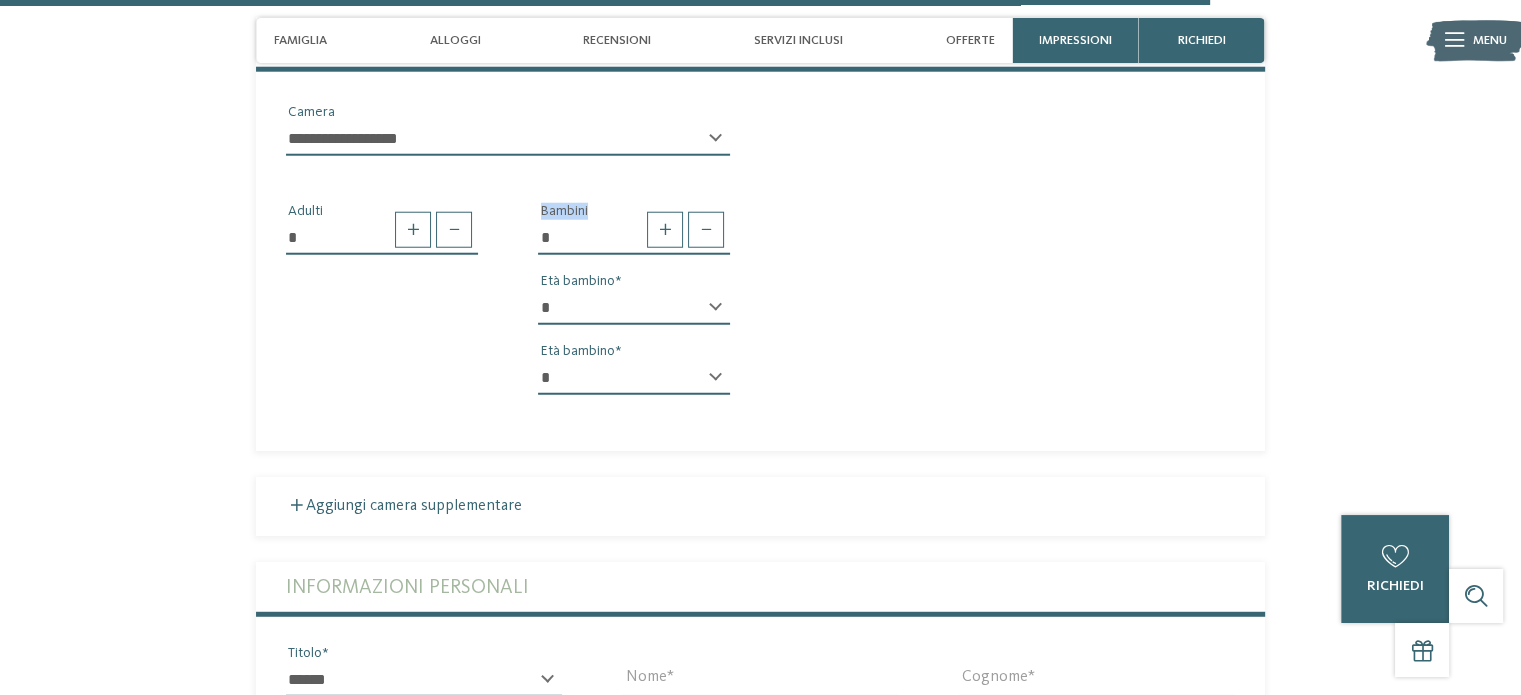 click on "* ****** ******* ******** ******" at bounding box center (424, 680) 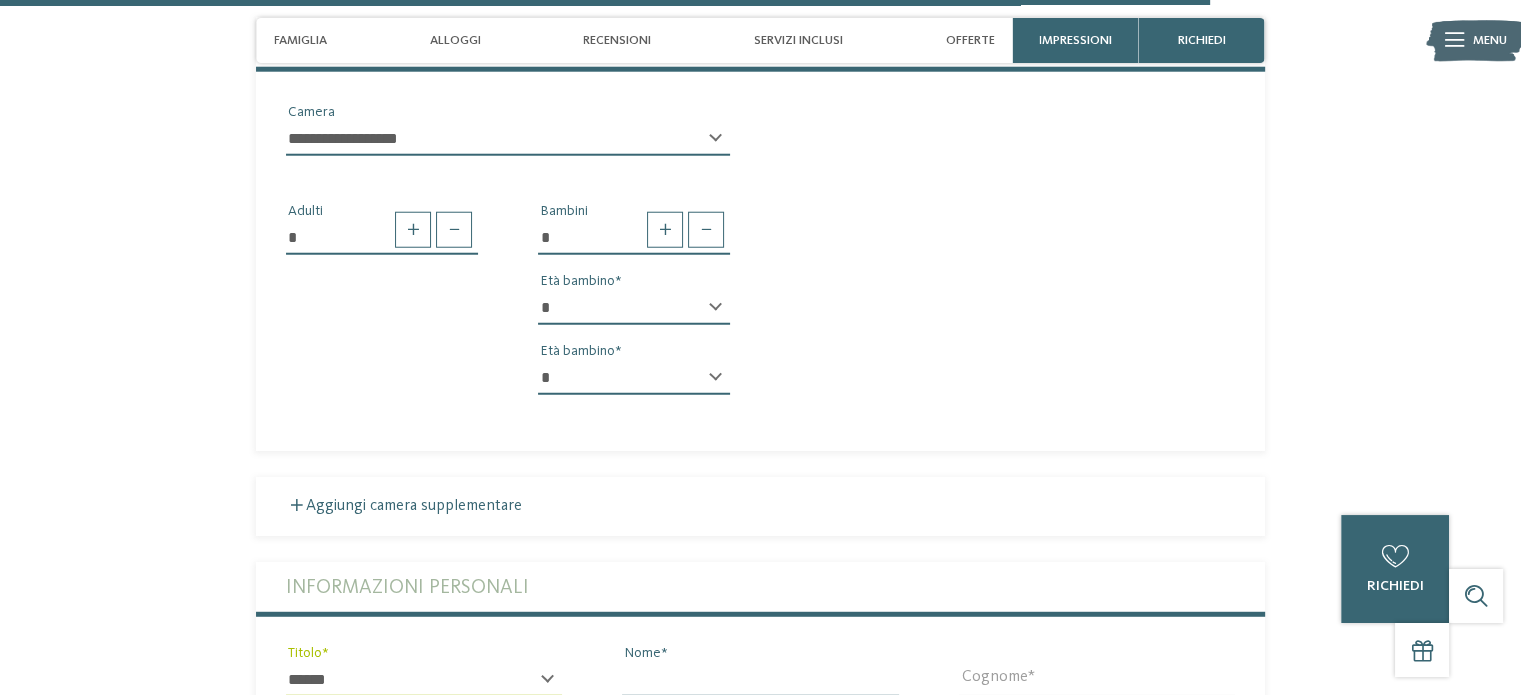 click on "Nome" at bounding box center (760, 680) 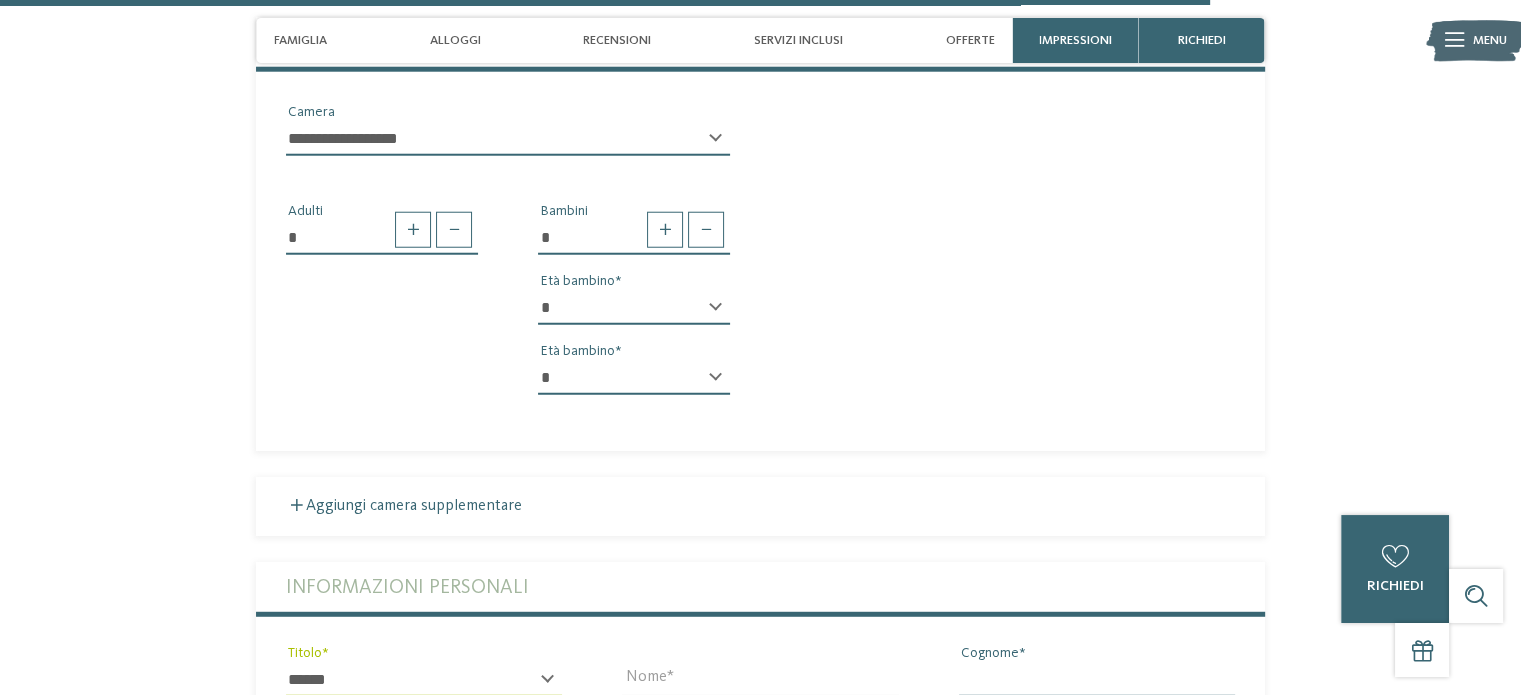 type on "*******" 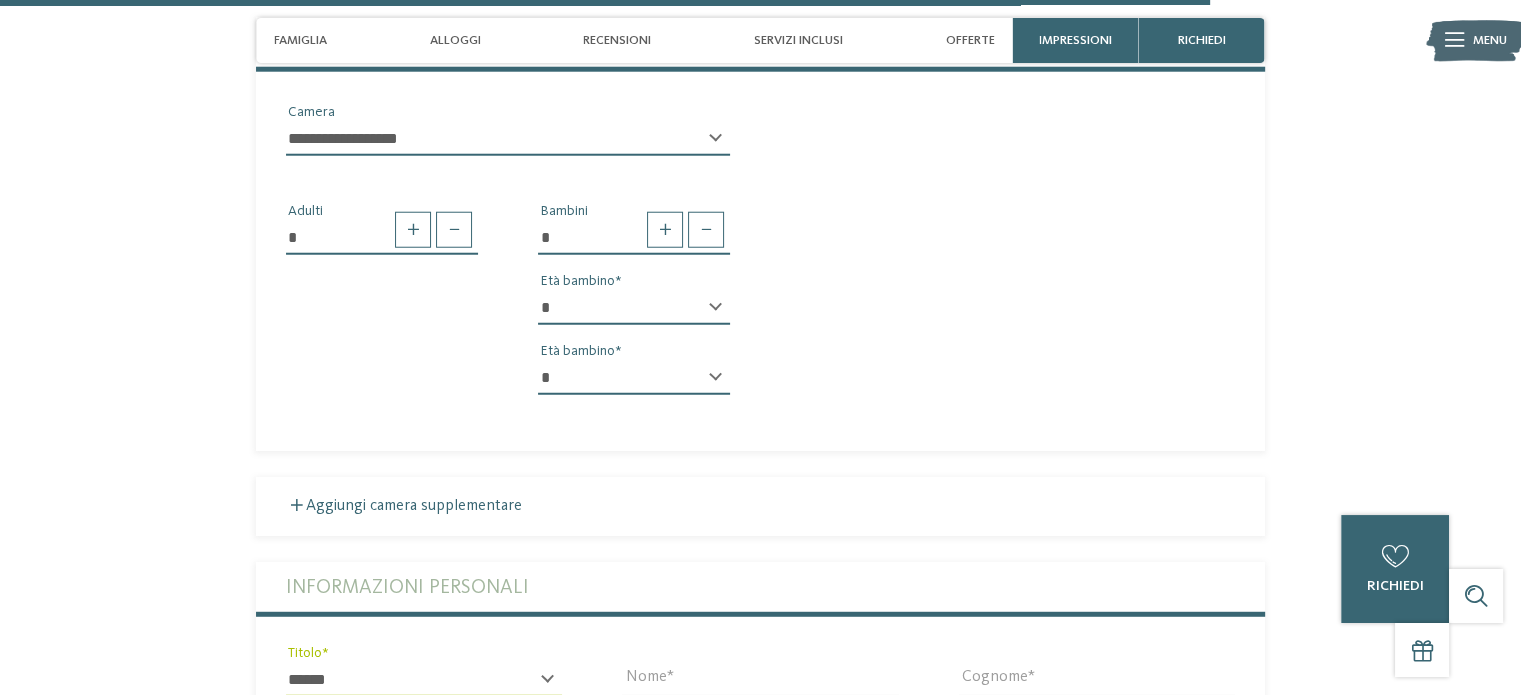 type on "*****" 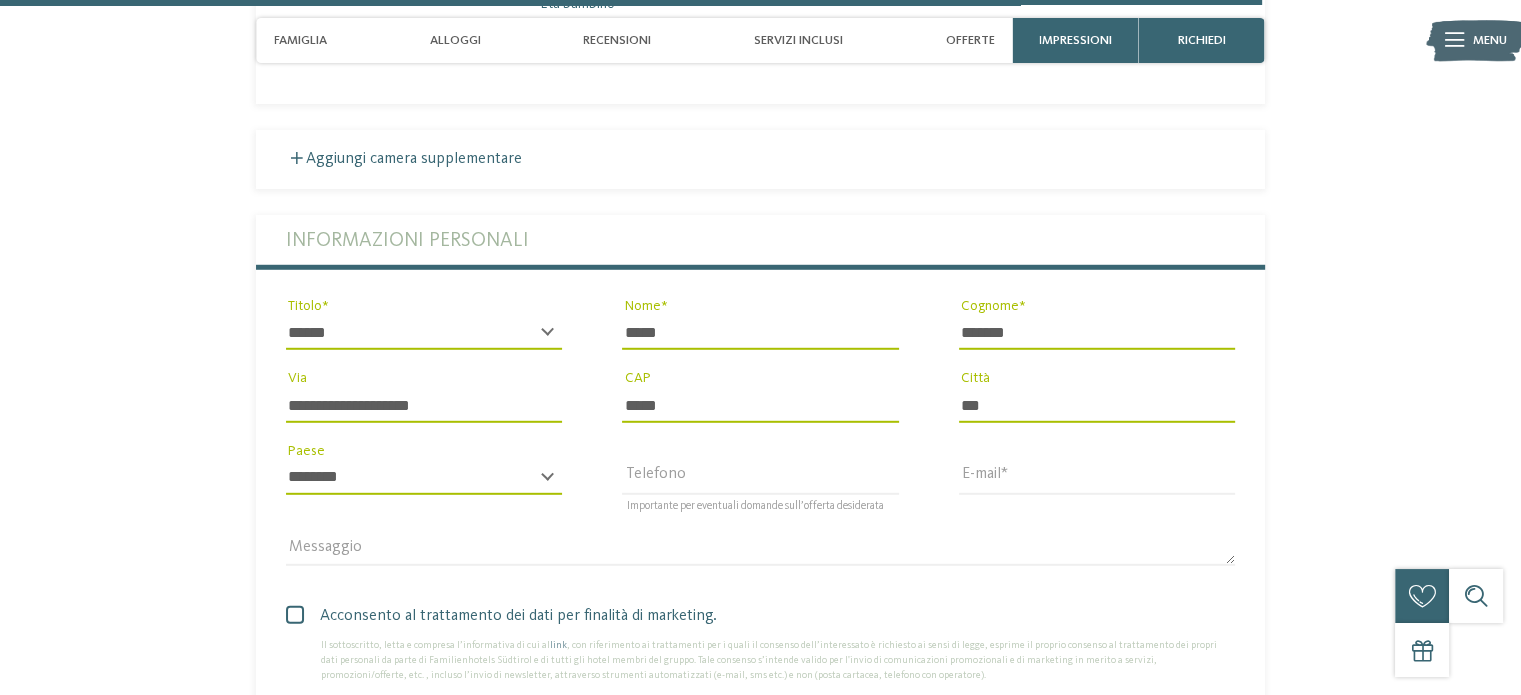 scroll, scrollTop: 5640, scrollLeft: 0, axis: vertical 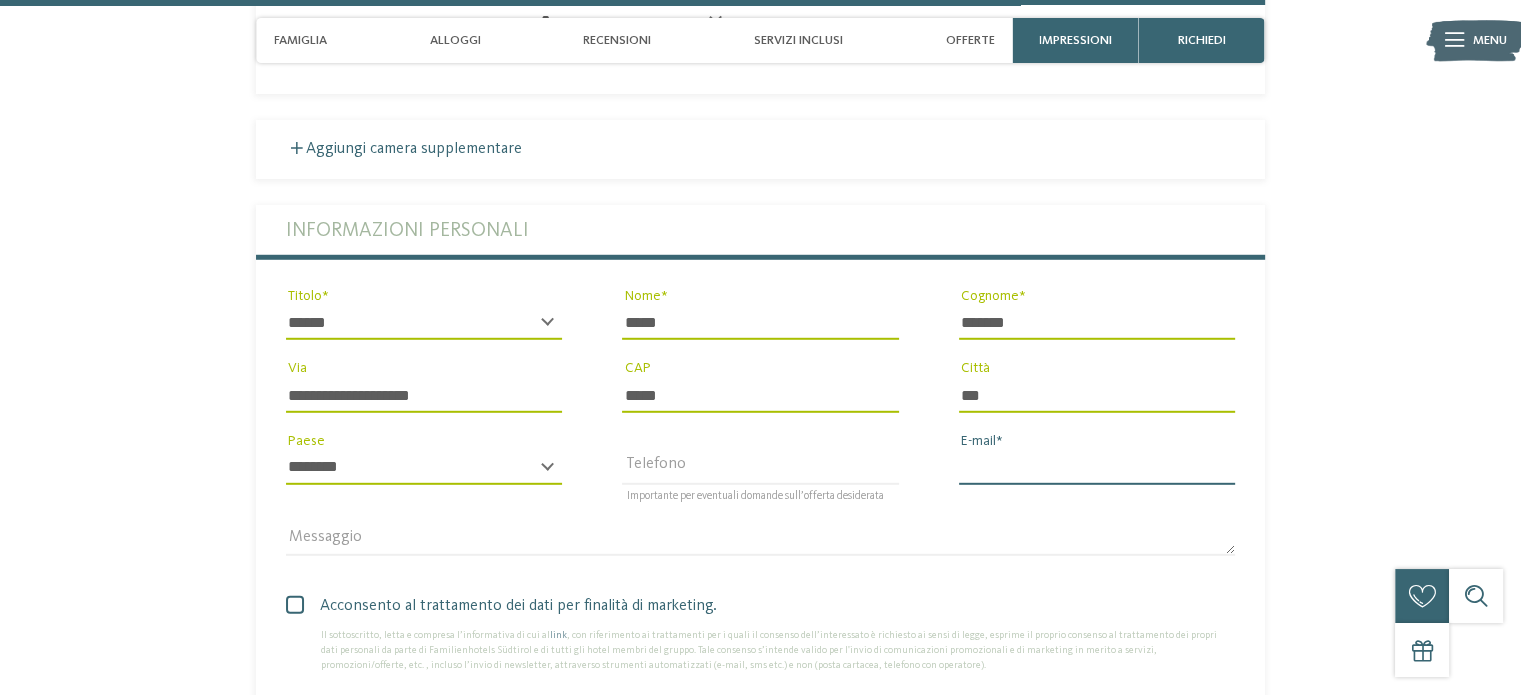 click on "E-mail" at bounding box center (1097, 468) 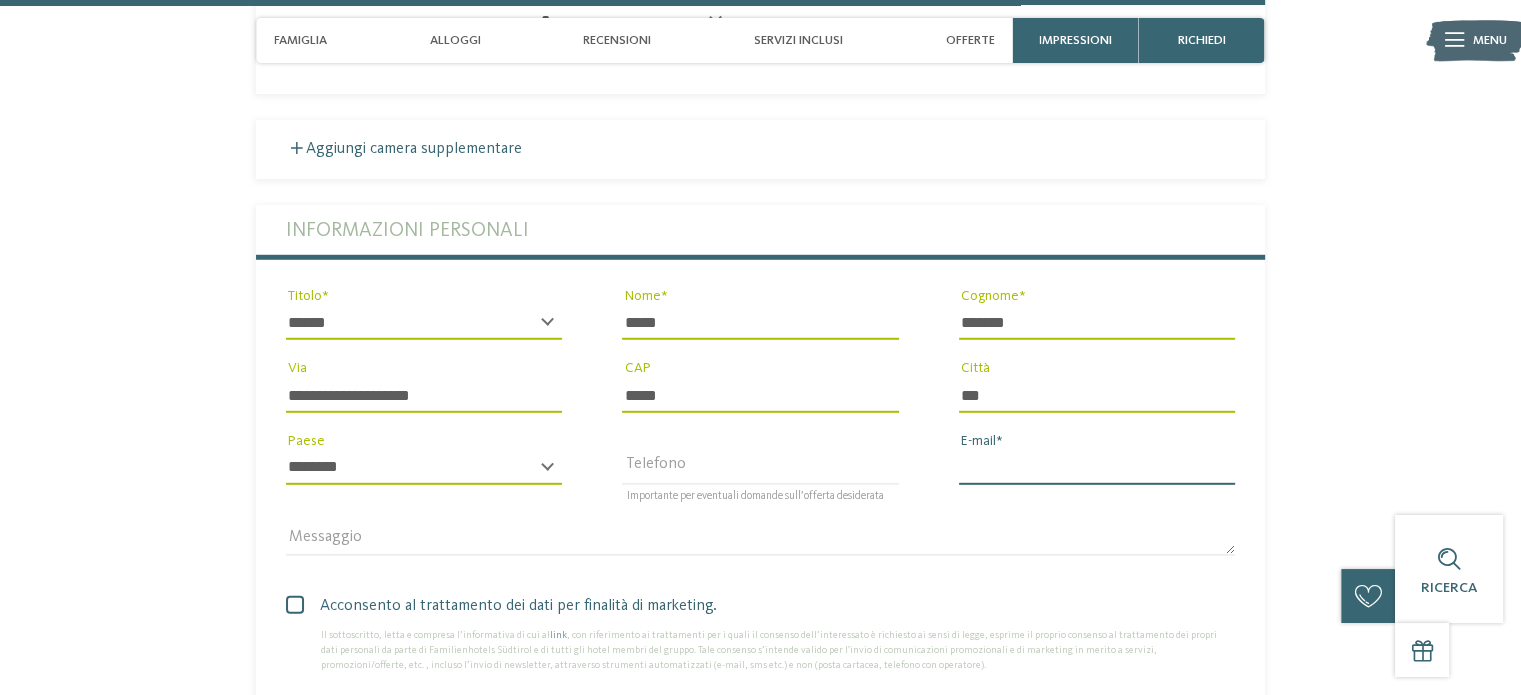 type on "**********" 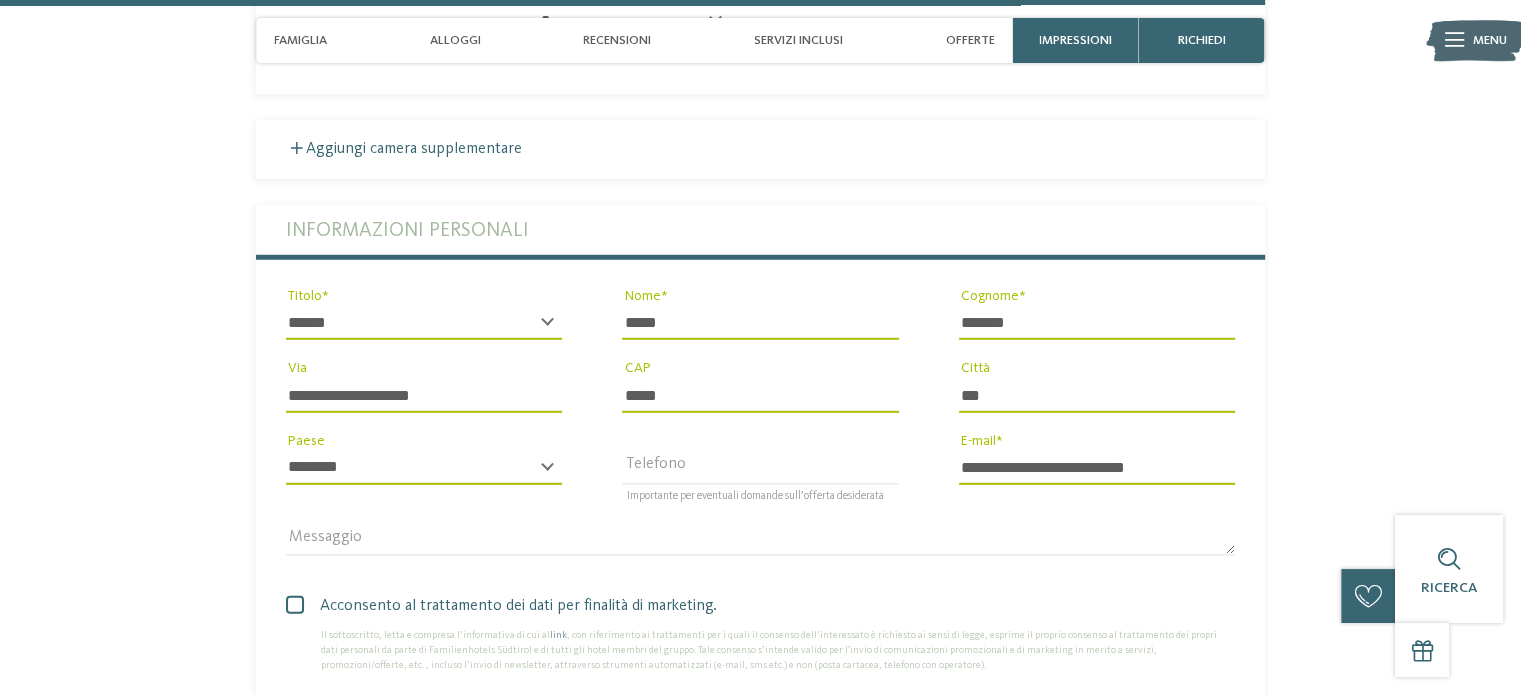 click at bounding box center [295, 605] 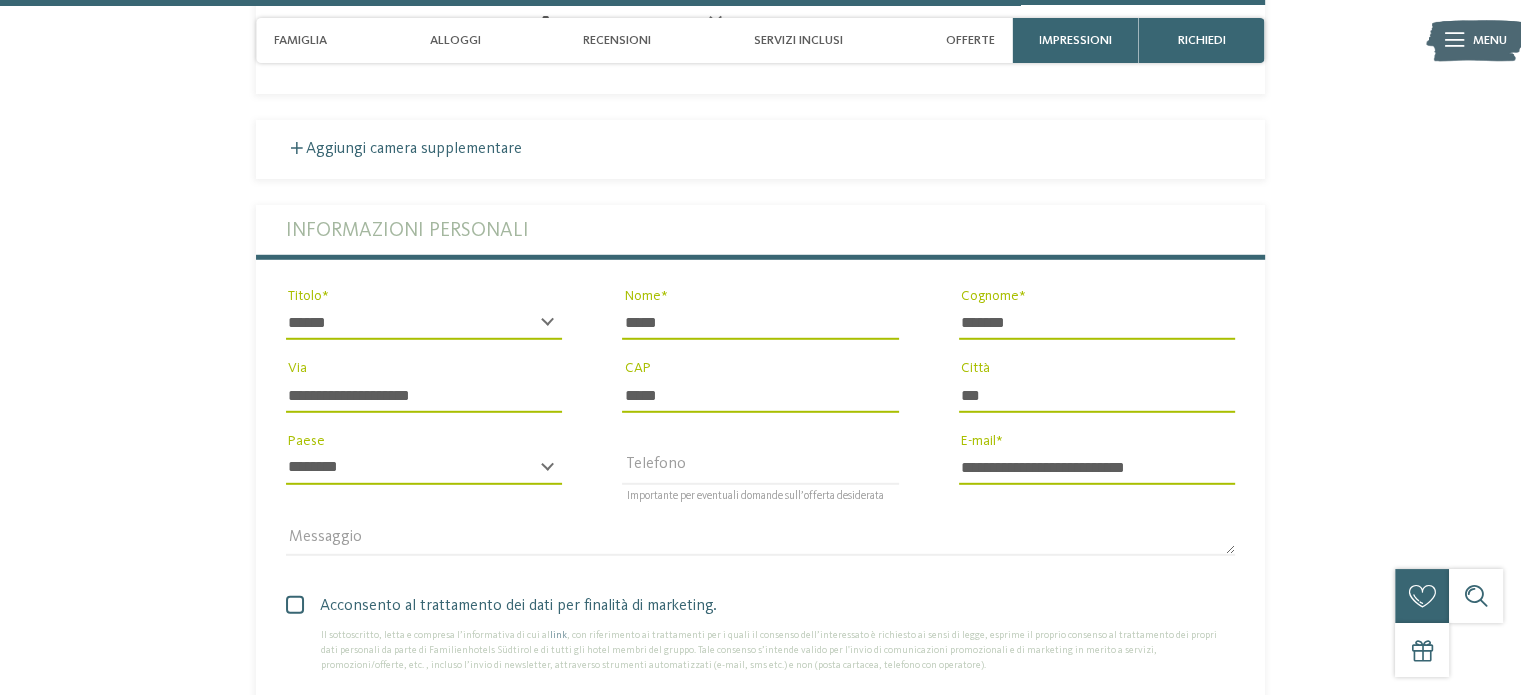 click on "Richiesta non vincolante" at bounding box center [1119, 725] 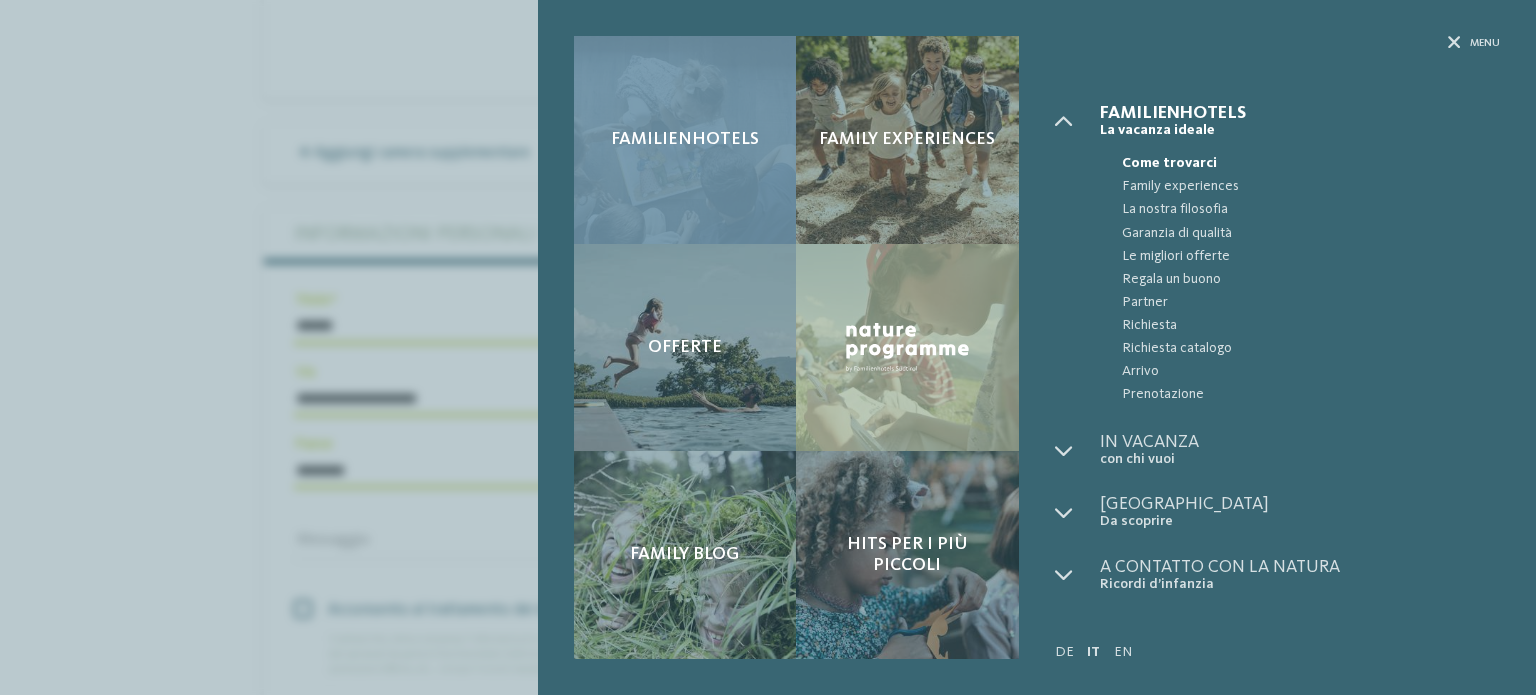 click on "Familienhotels
Family experiences
Offerte" at bounding box center (768, 347) 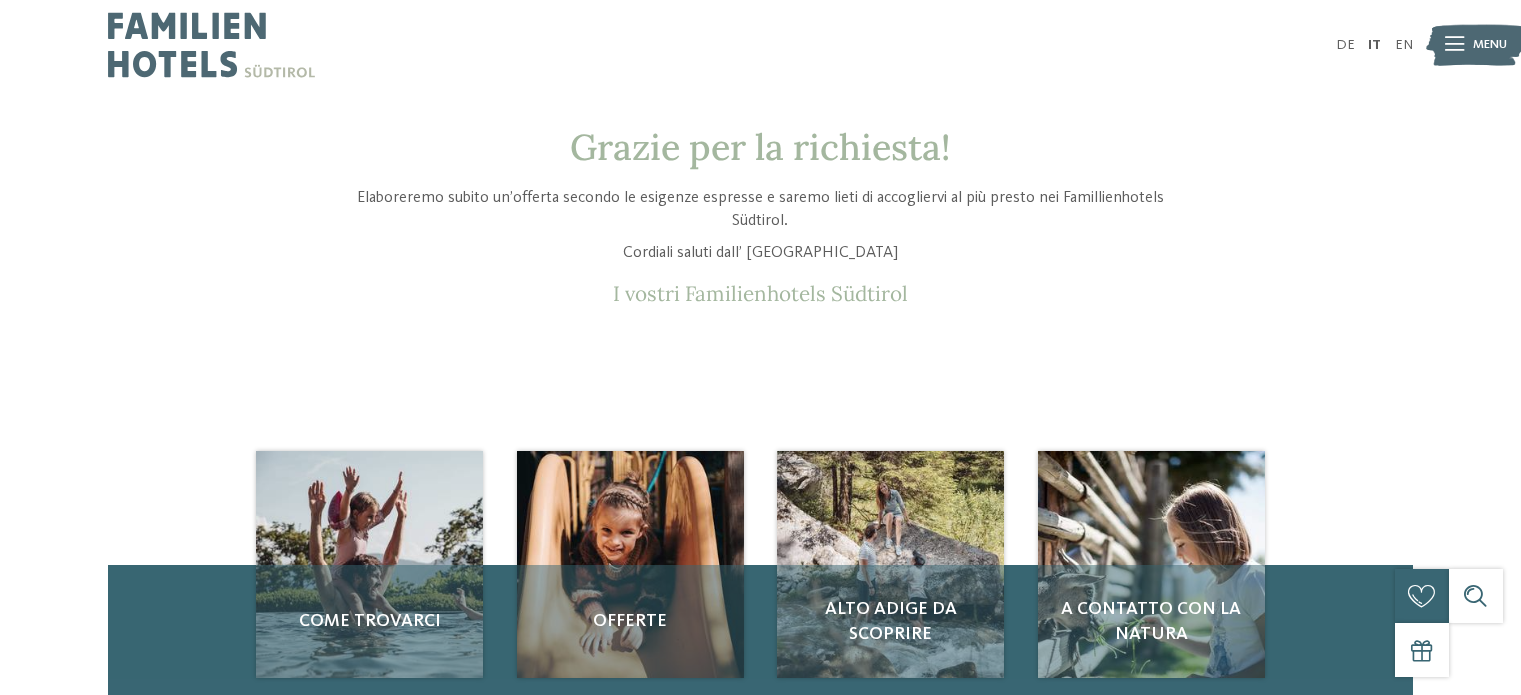 scroll, scrollTop: 0, scrollLeft: 0, axis: both 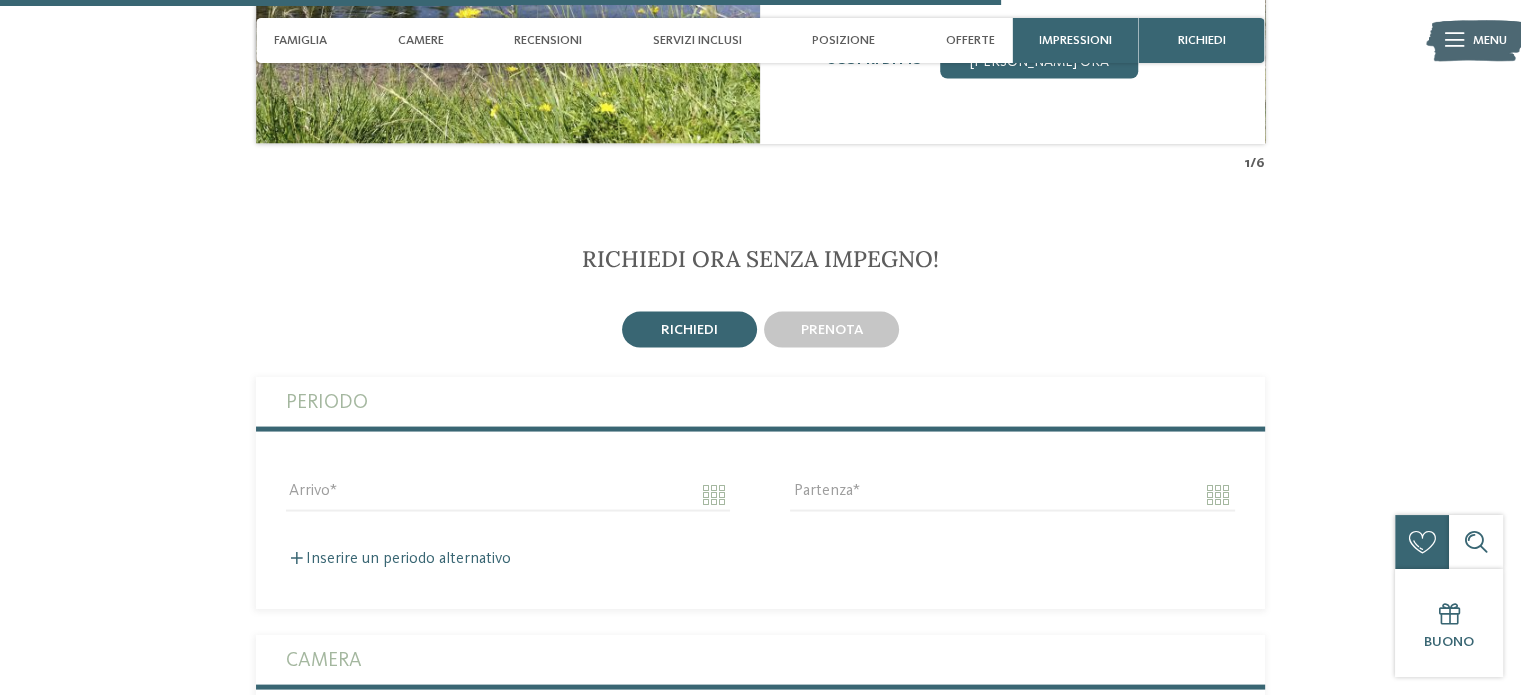 click on "richiedi" at bounding box center (689, 330) 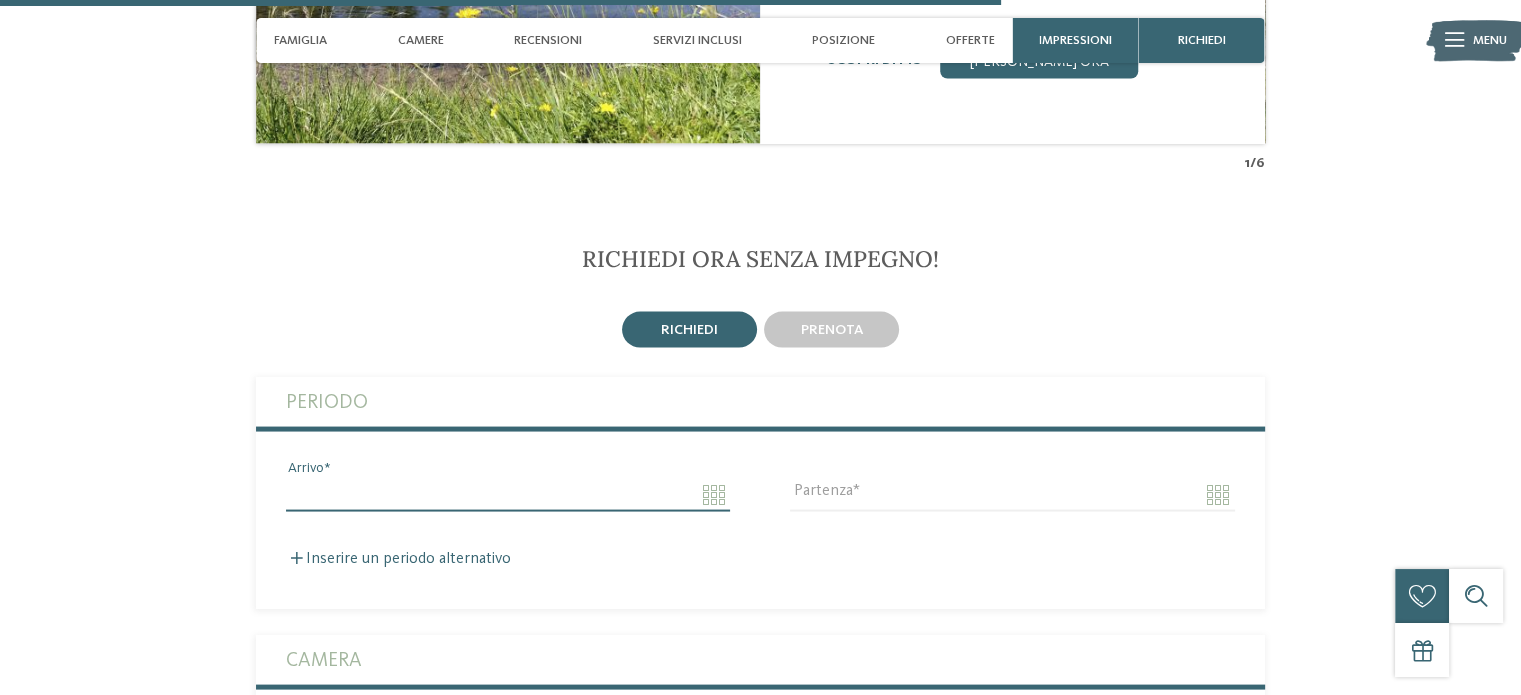 click on "Arrivo" at bounding box center (508, 495) 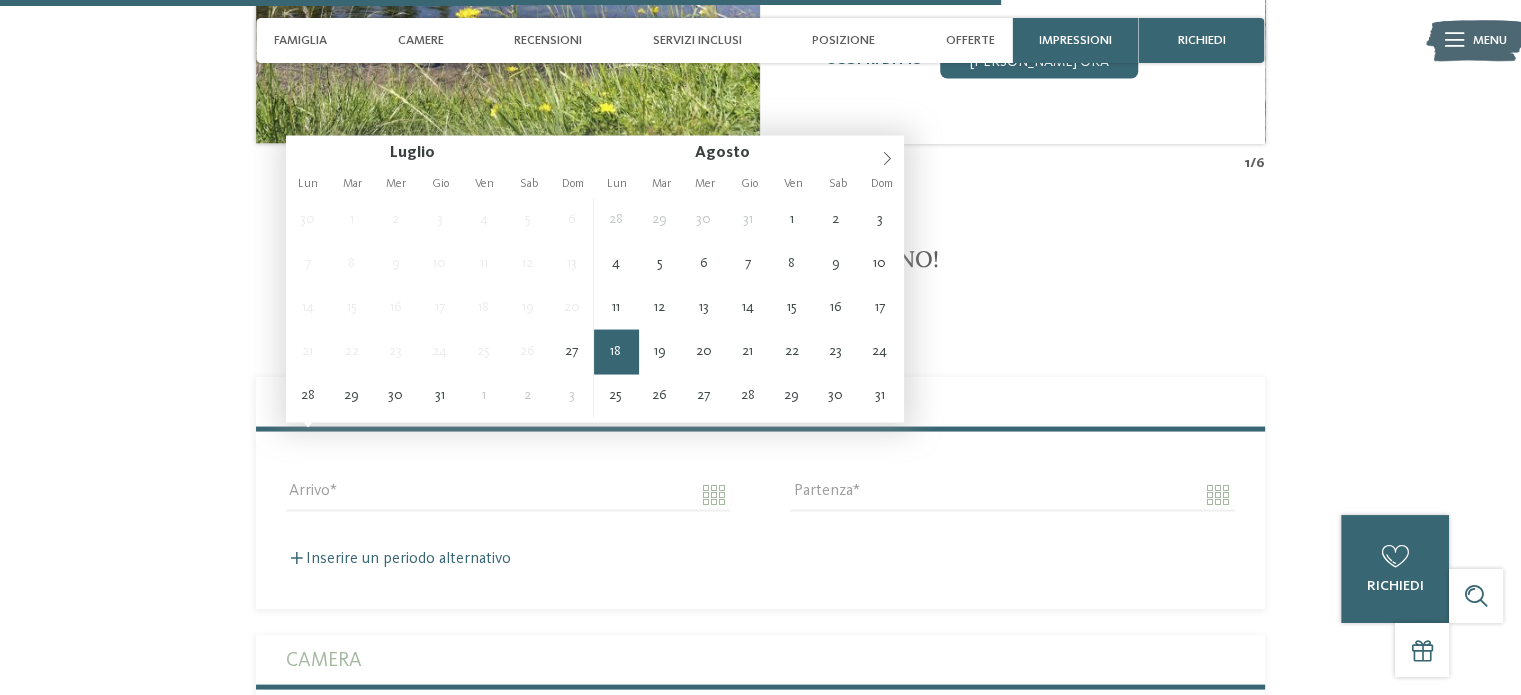 type on "**********" 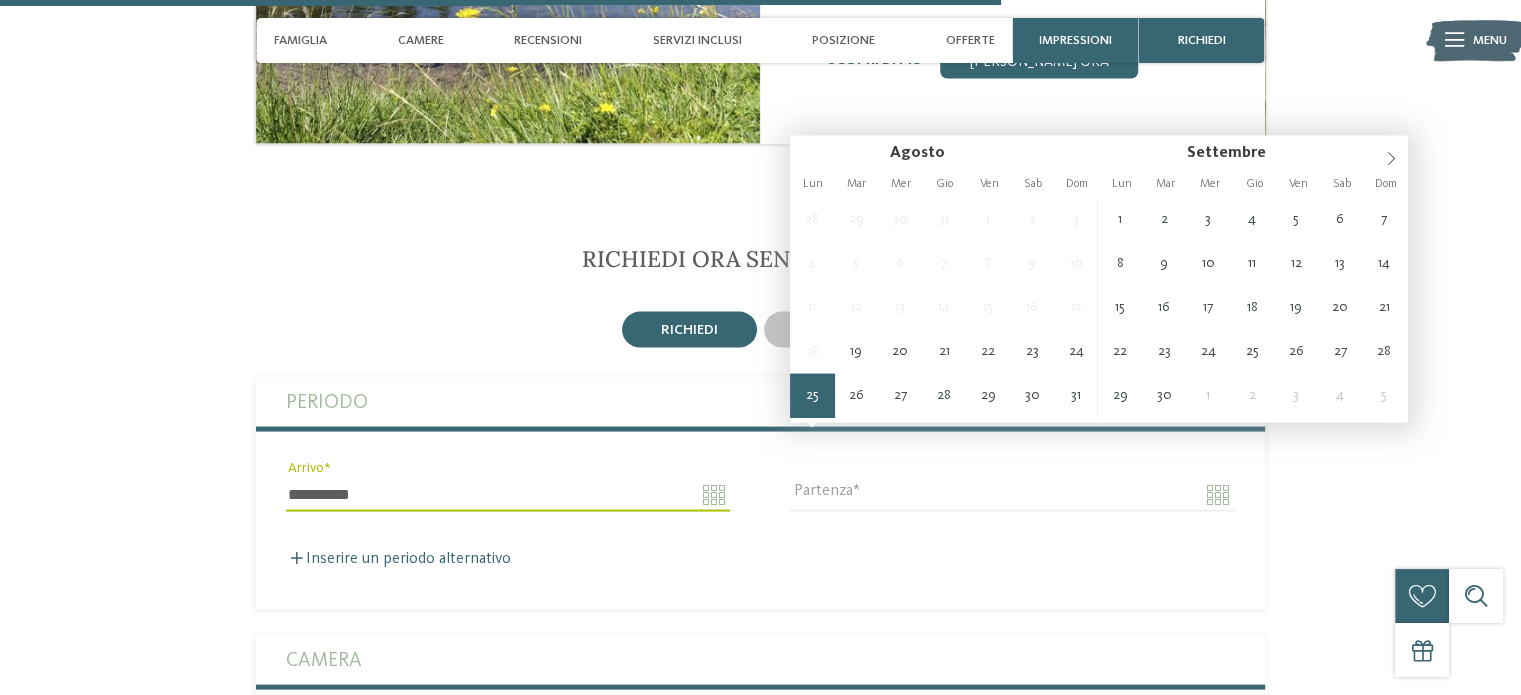 type on "**********" 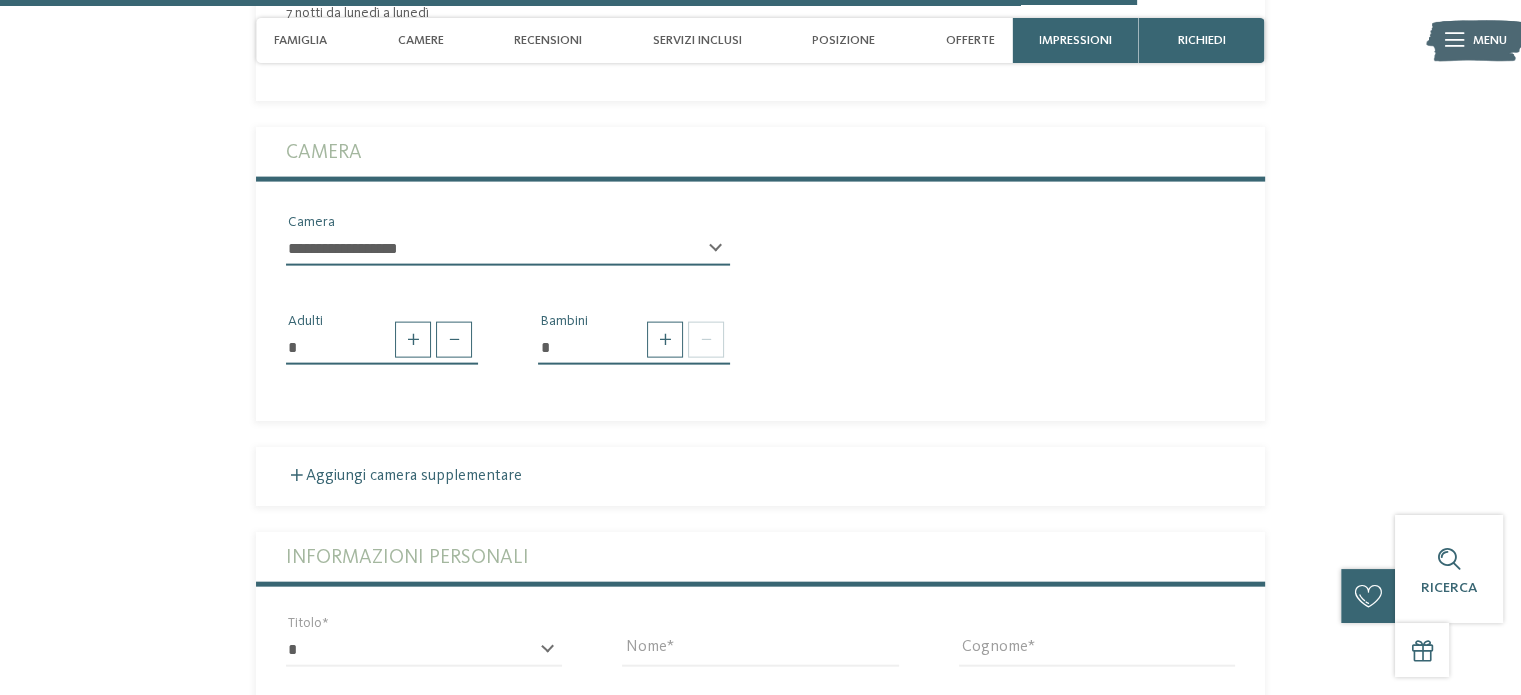 scroll, scrollTop: 4382, scrollLeft: 0, axis: vertical 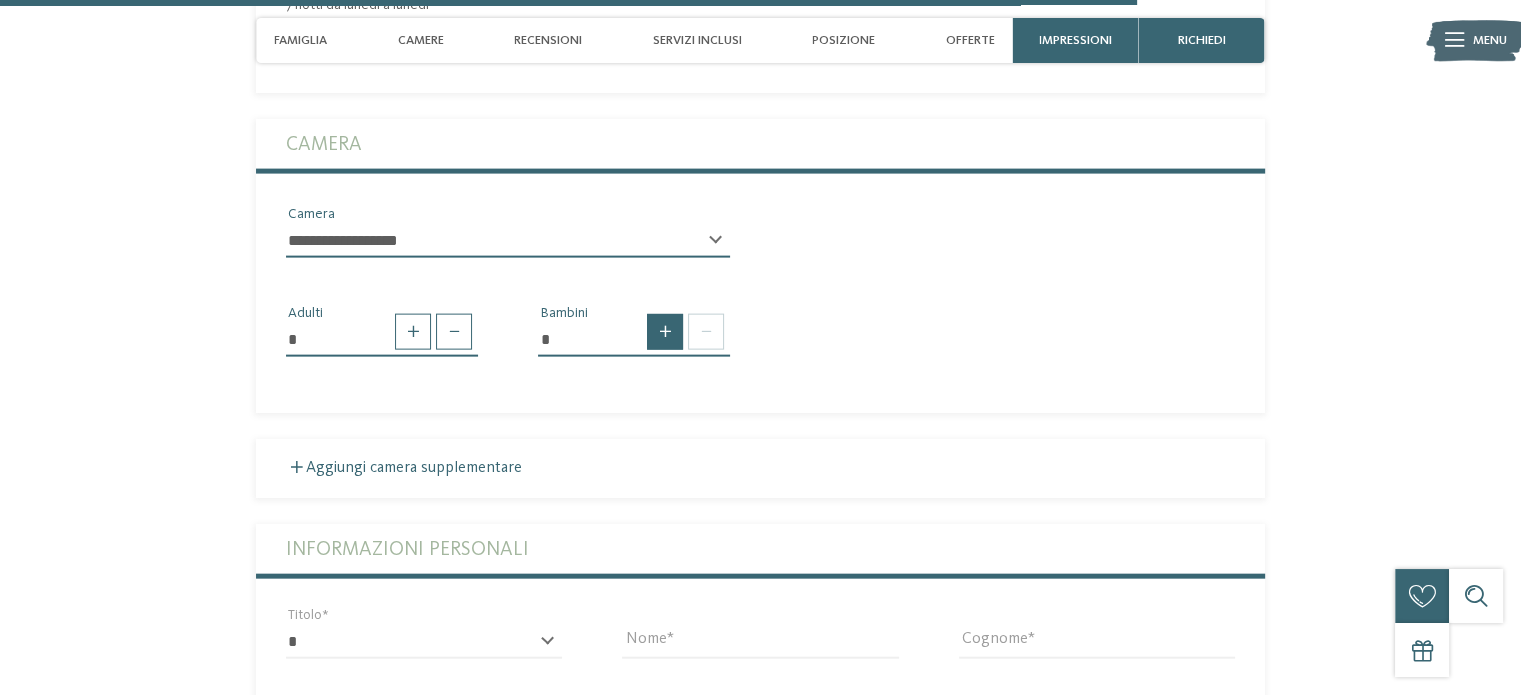 click at bounding box center [665, 332] 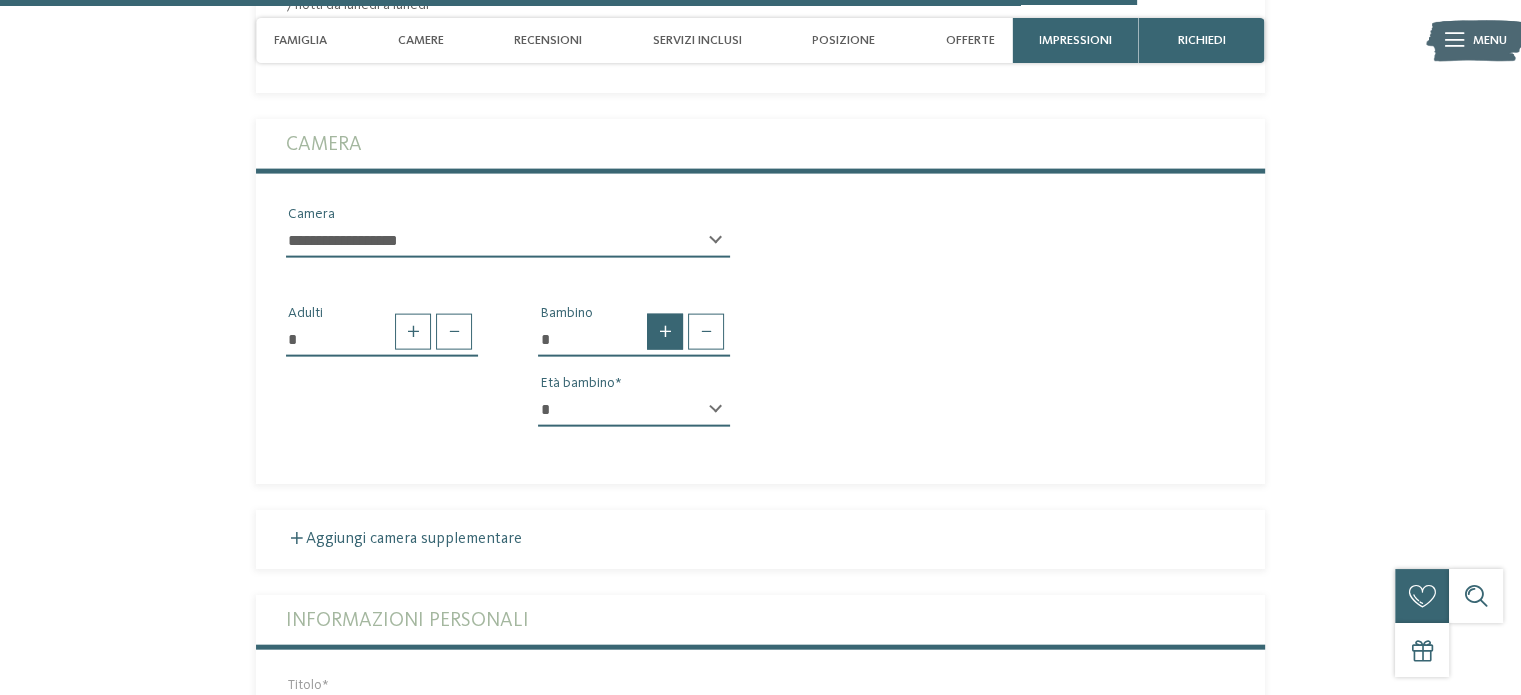 click at bounding box center (665, 332) 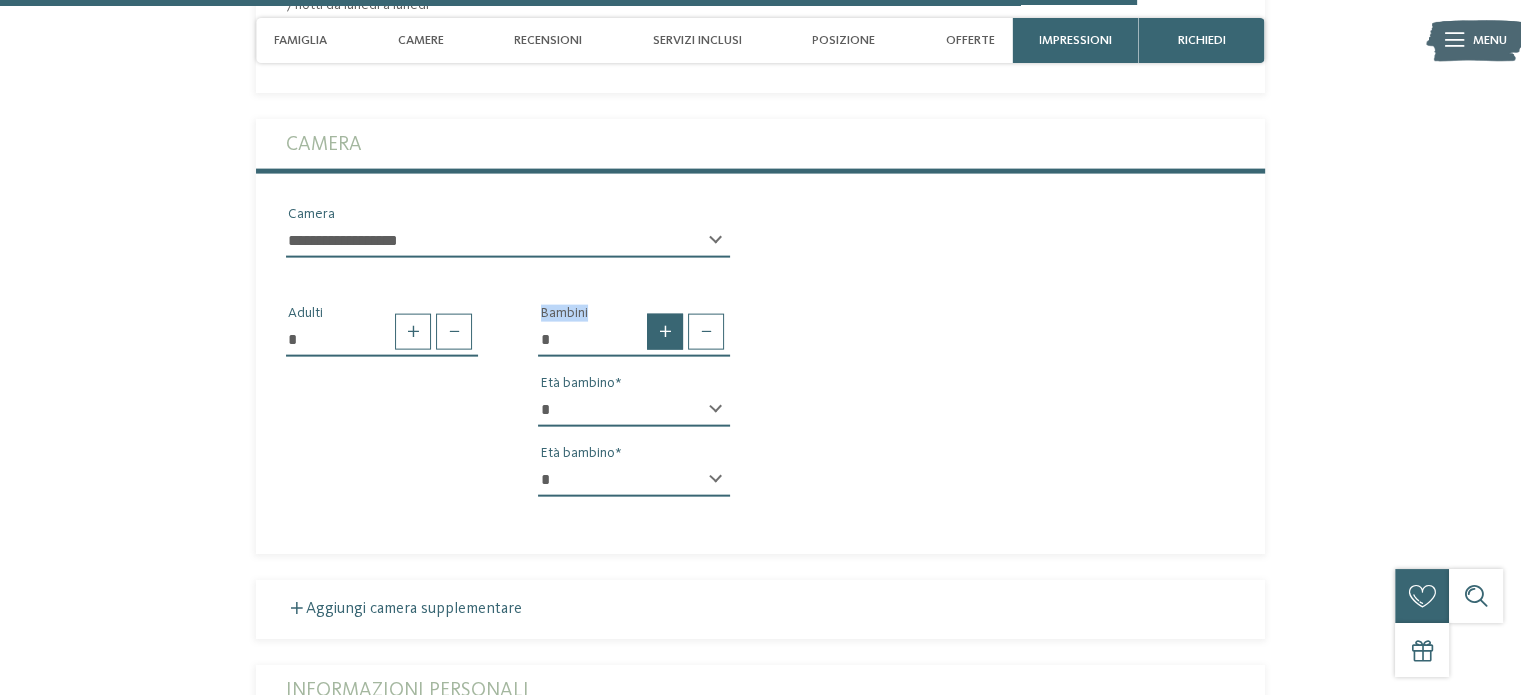 type on "*" 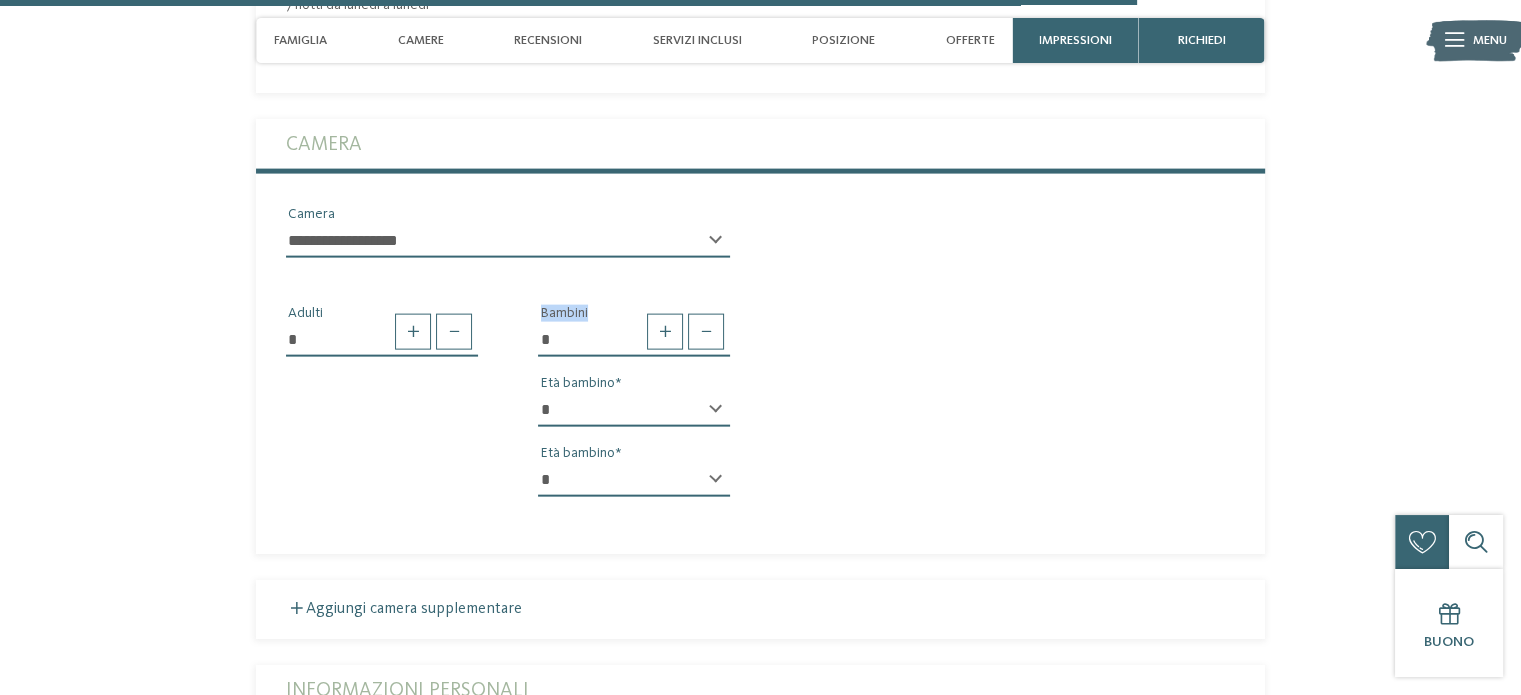 click on "* * * * * * * * * * * ** ** ** ** ** ** ** **" at bounding box center (634, 410) 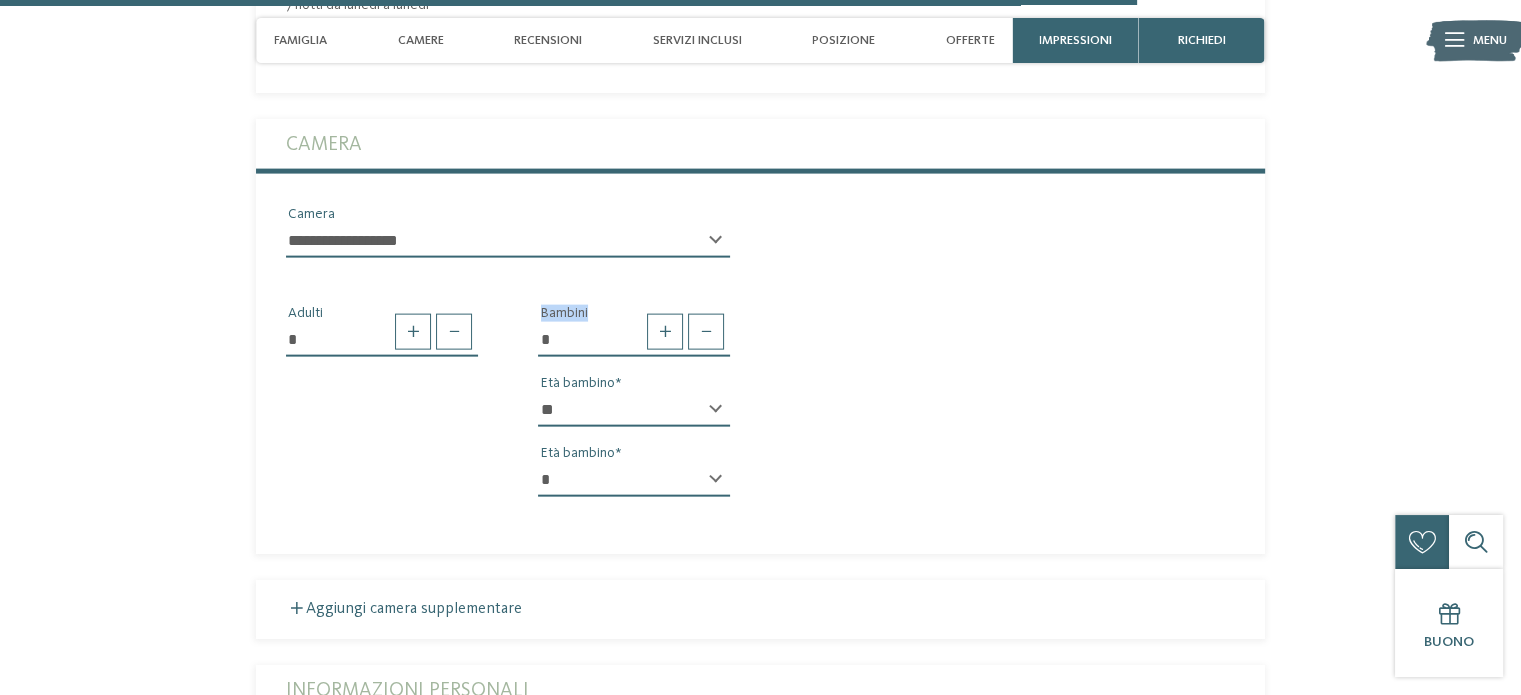 click on "* * * * * * * * * * * ** ** ** ** ** ** ** **" at bounding box center [634, 410] 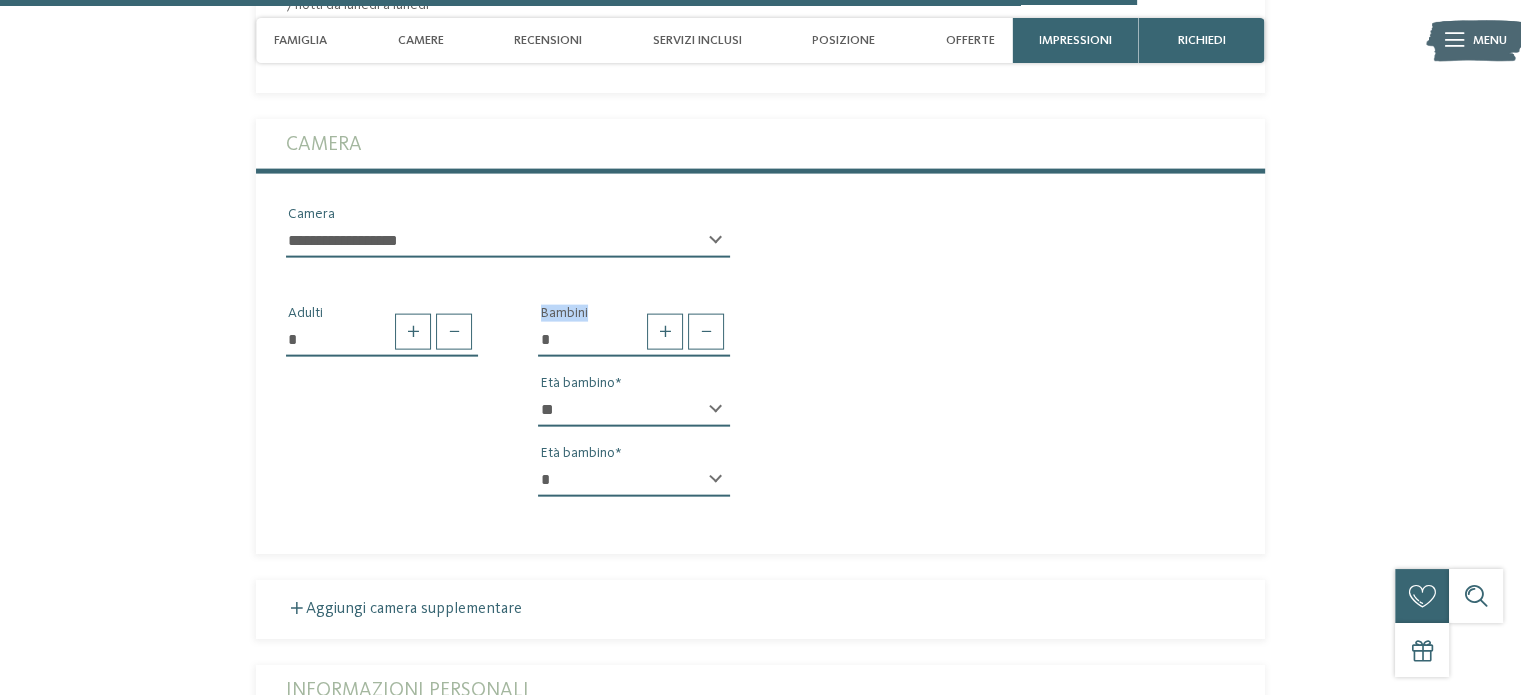 select on "*" 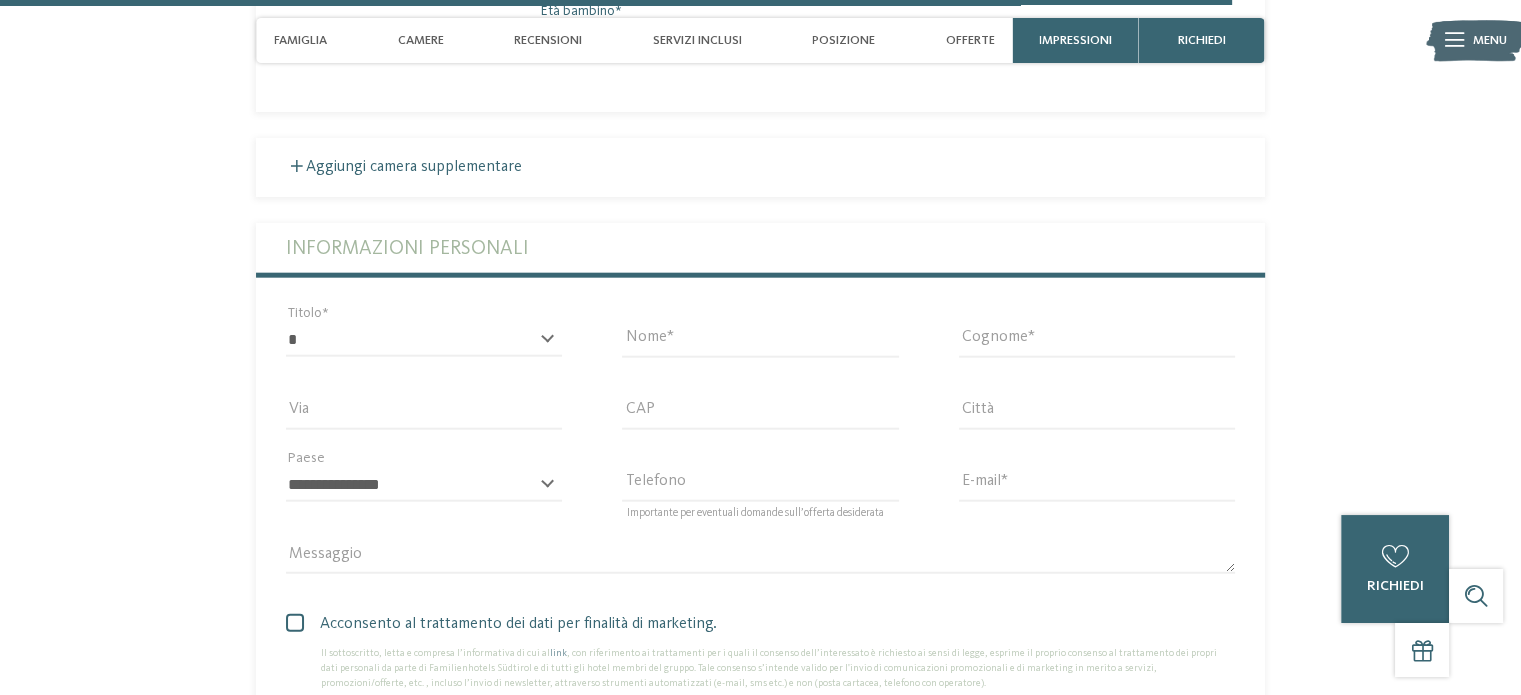 scroll, scrollTop: 4896, scrollLeft: 0, axis: vertical 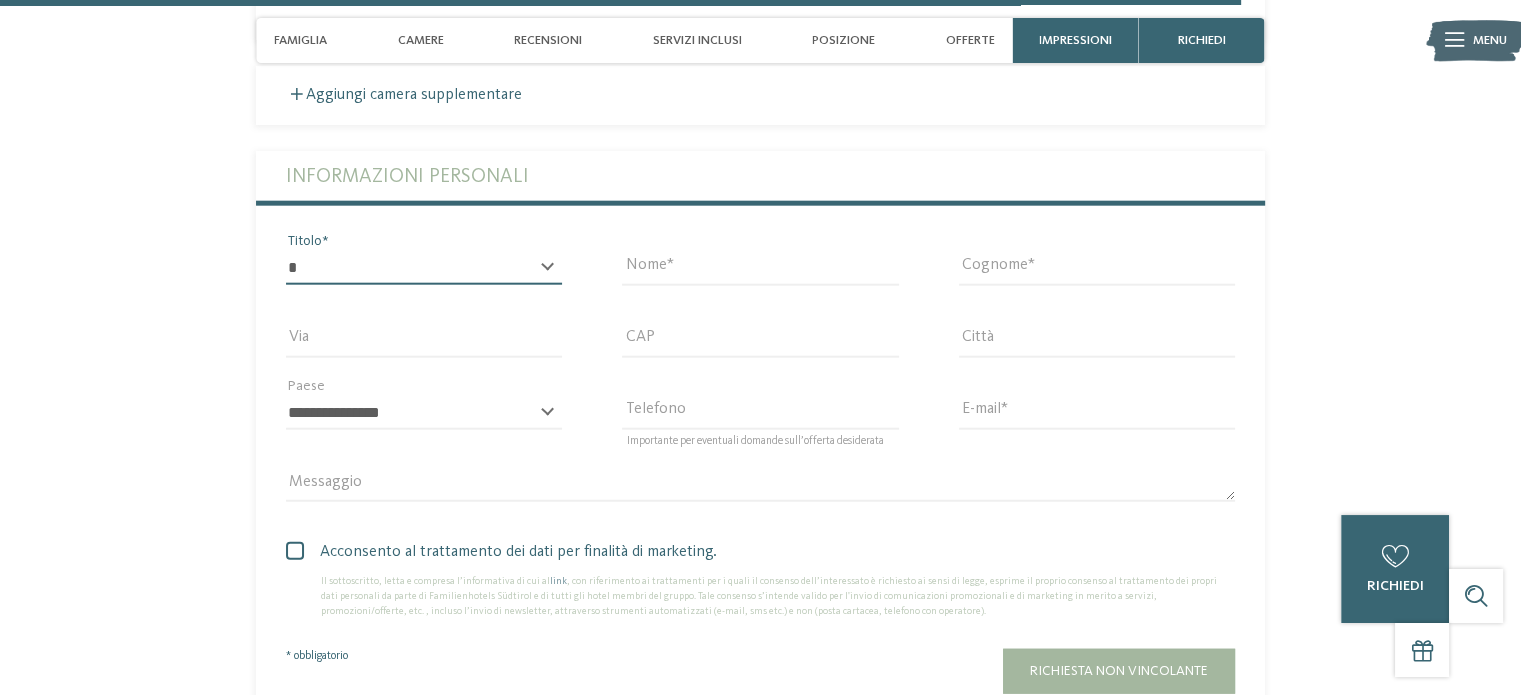 click on "* ****** ******* ******** ******" at bounding box center [424, 268] 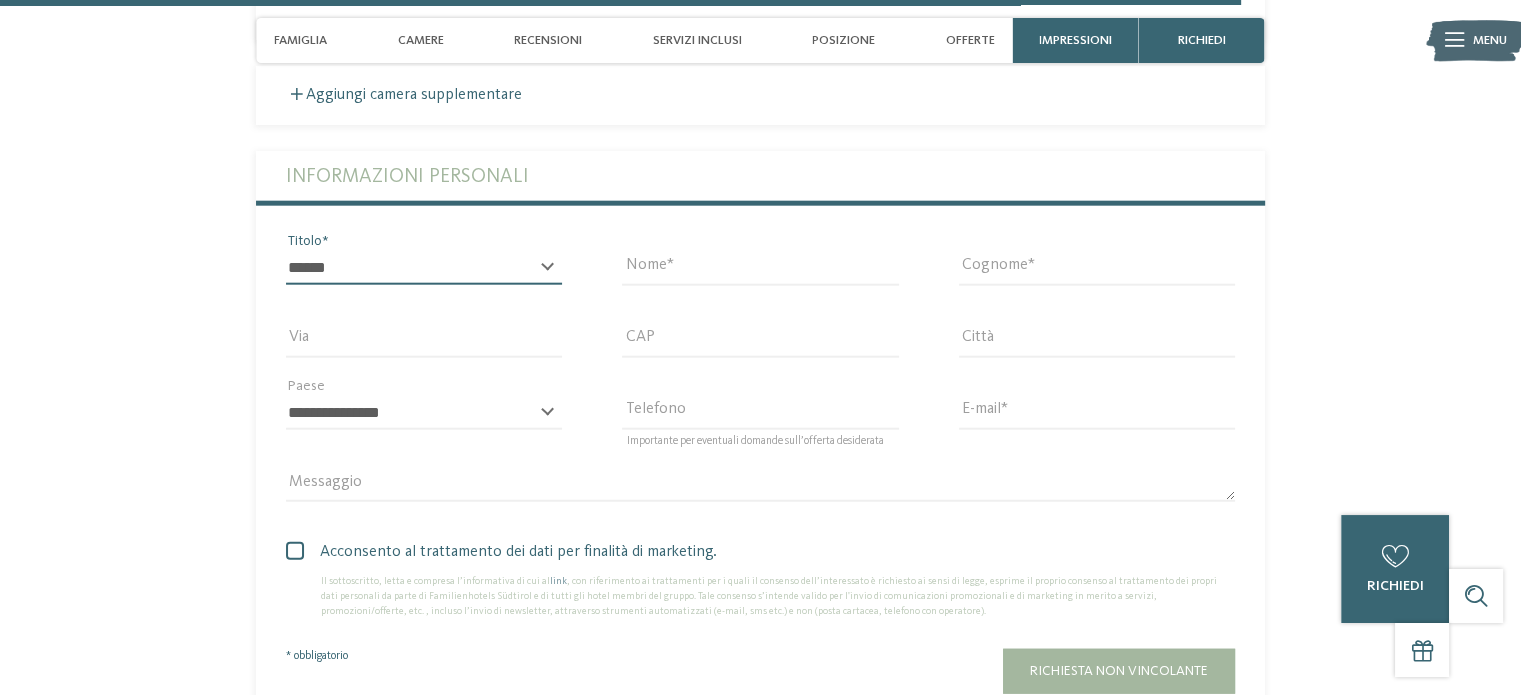 click on "* ****** ******* ******** ******" at bounding box center [424, 268] 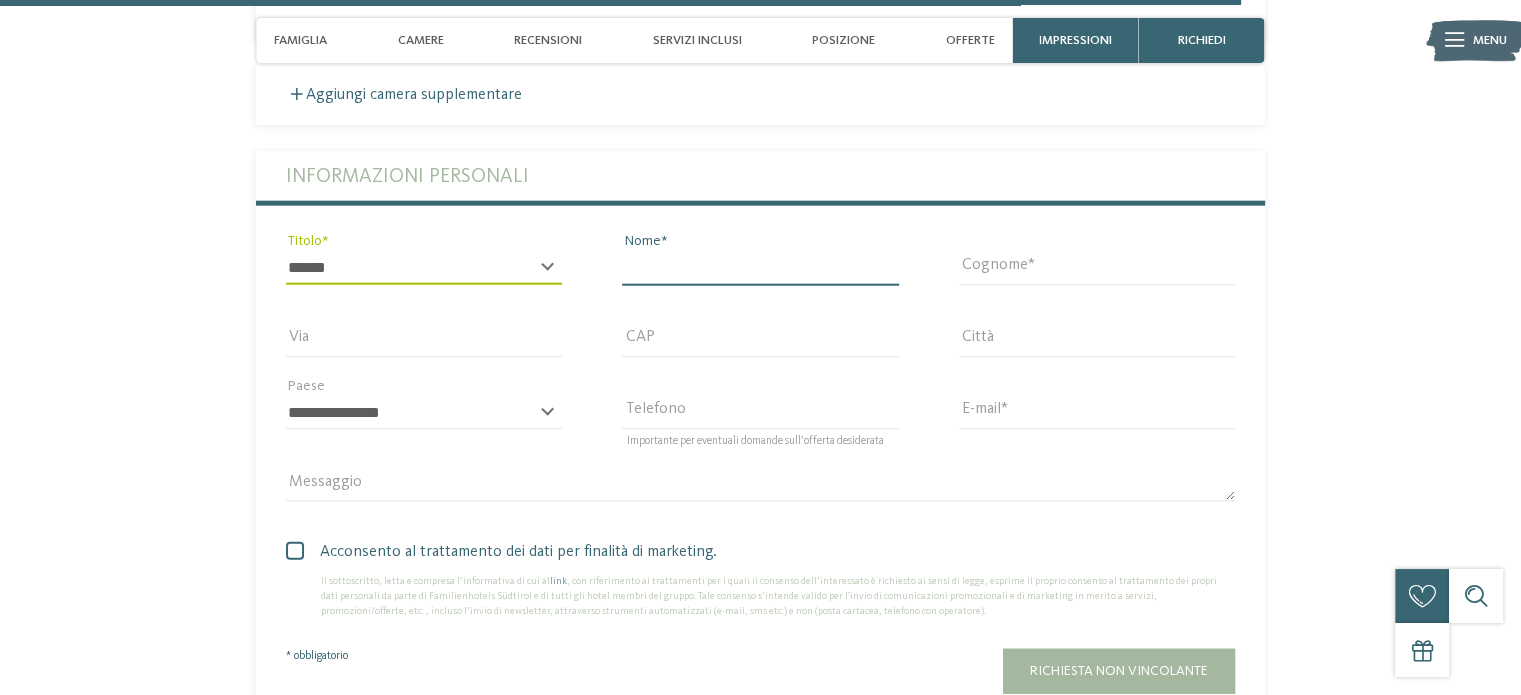 click on "Nome" at bounding box center (760, 268) 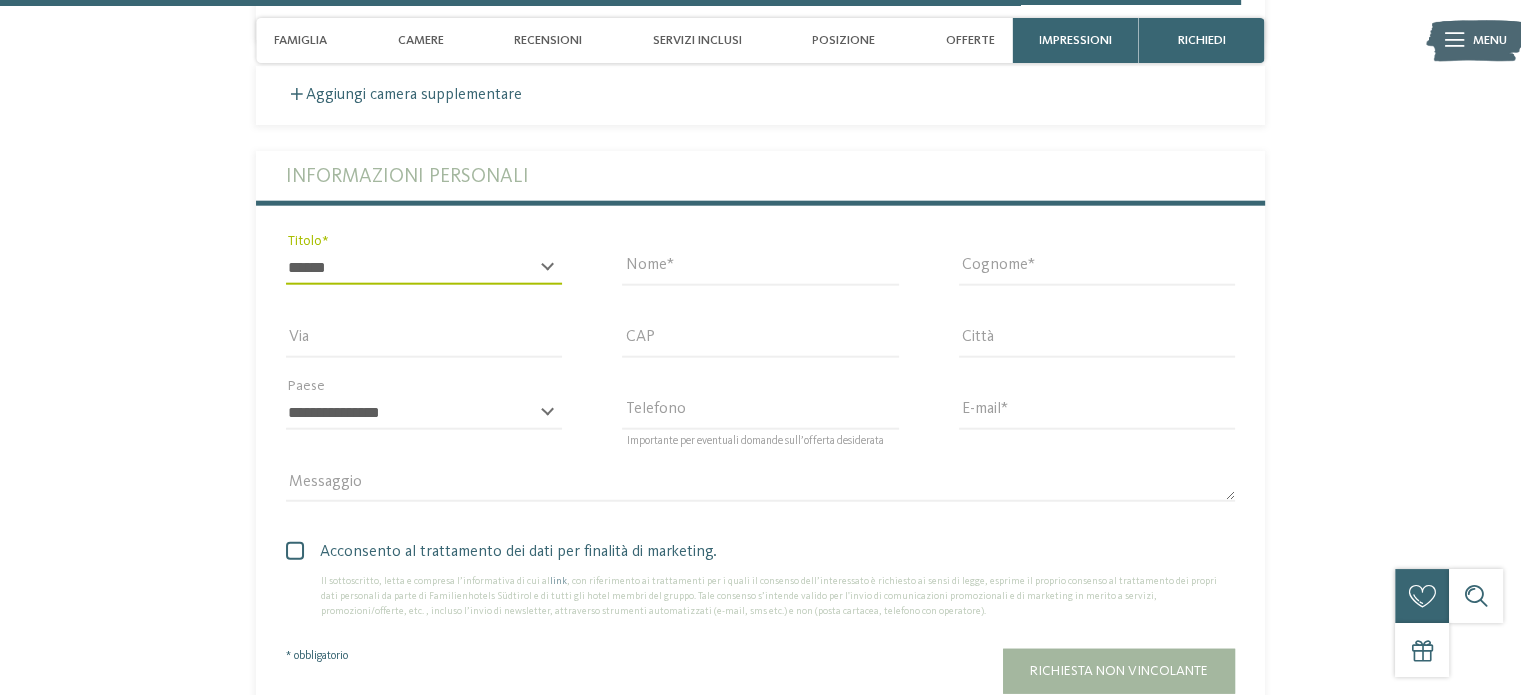 type on "*******" 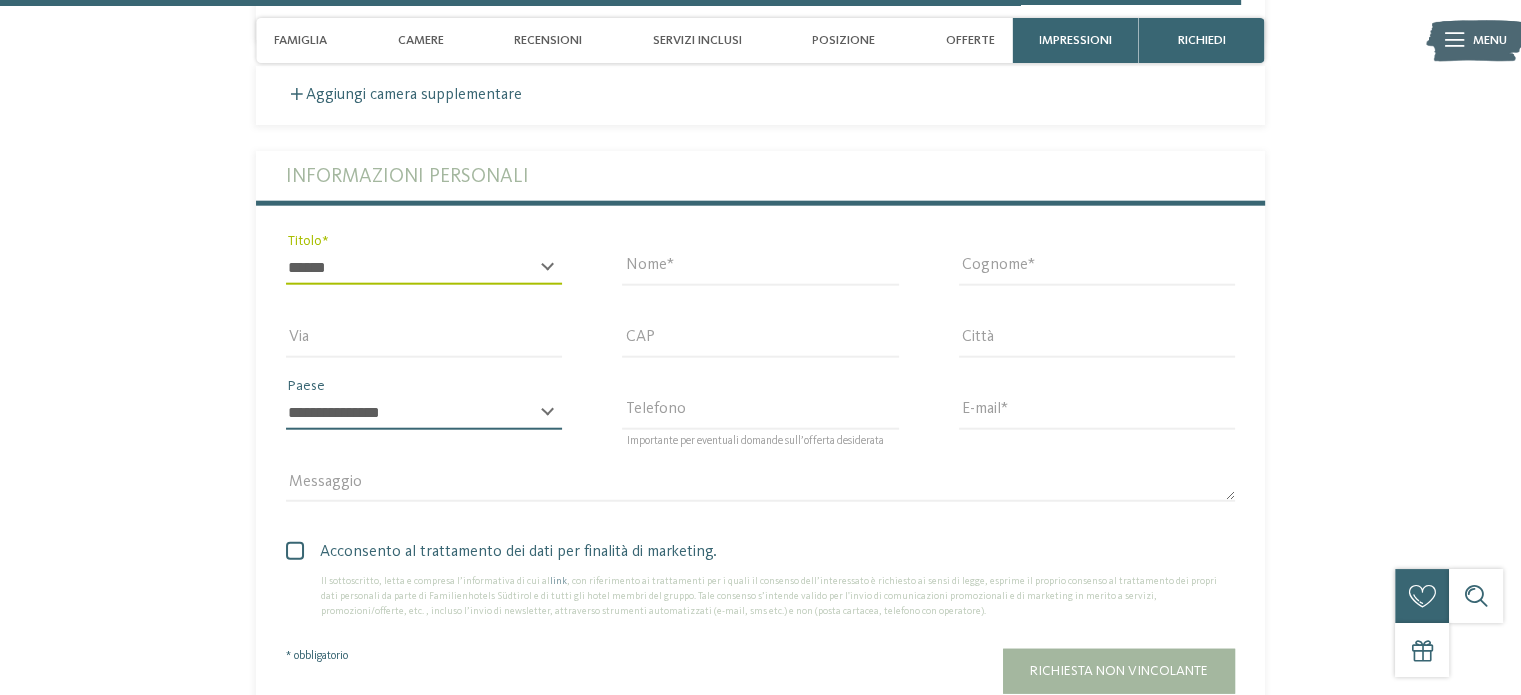 select on "**" 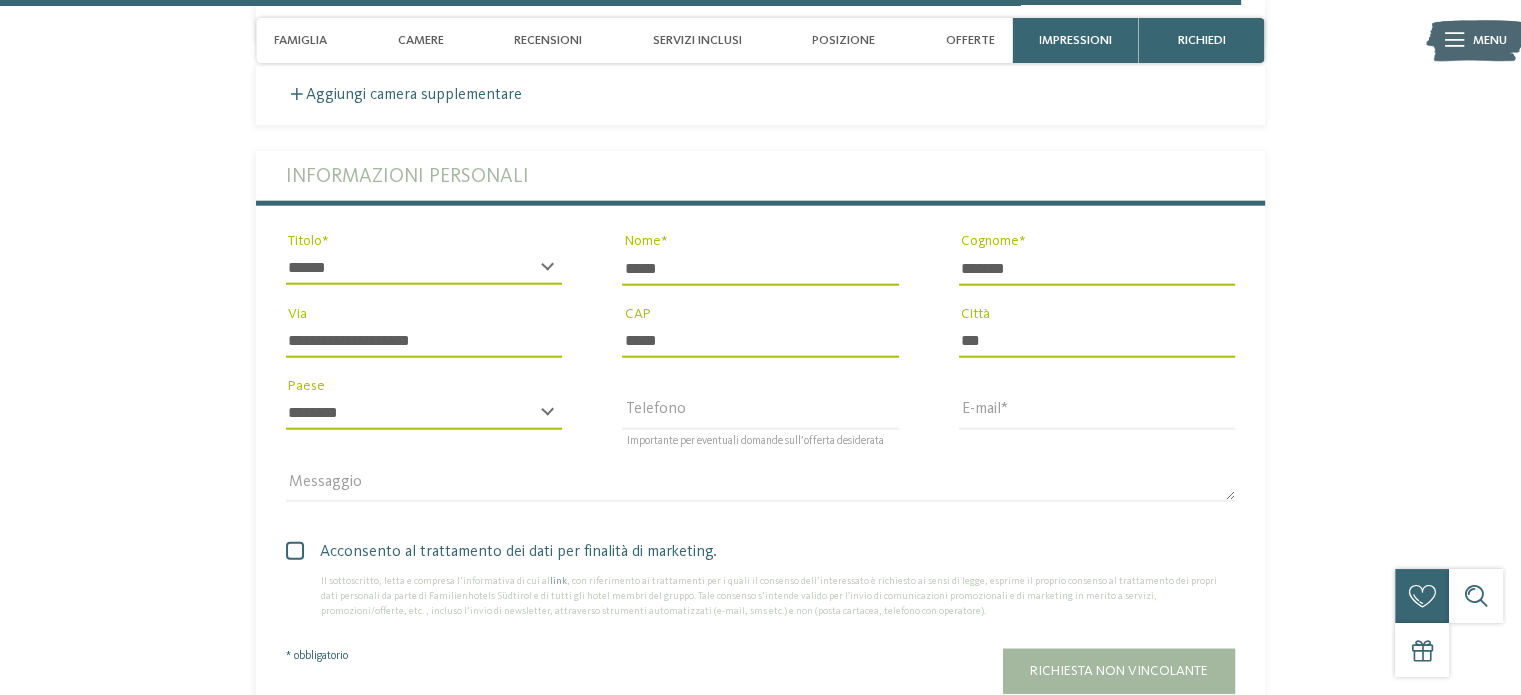 click on "Messaggio" at bounding box center [760, 484] 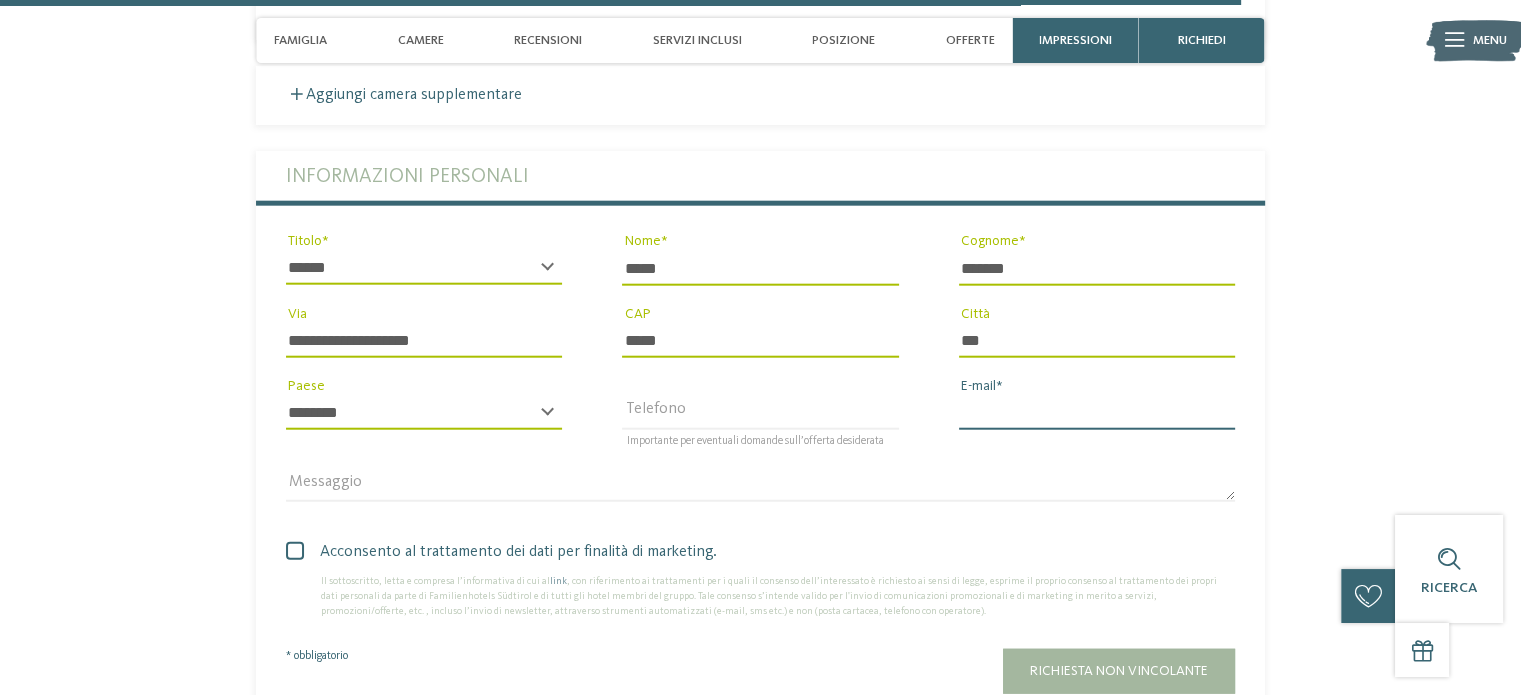 click on "E-mail" at bounding box center (1097, 413) 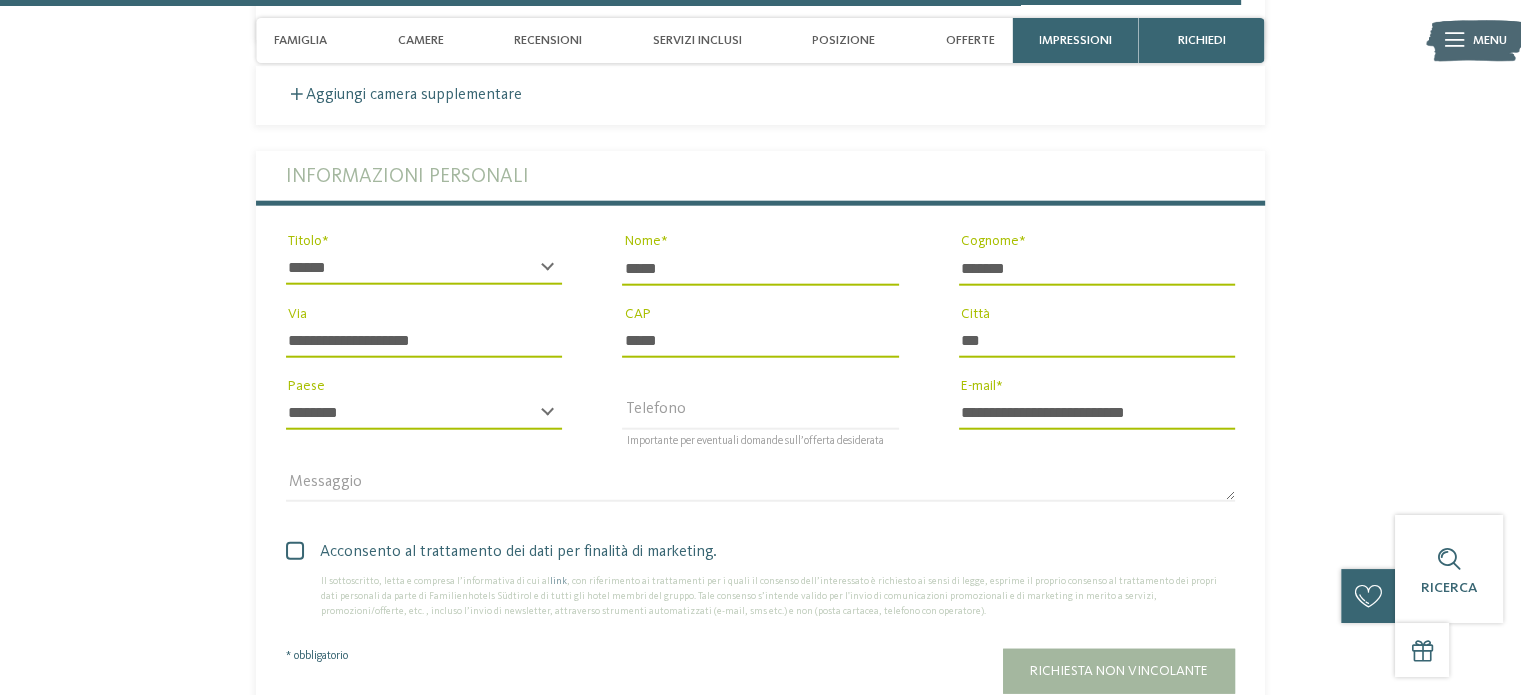 click at bounding box center (295, 551) 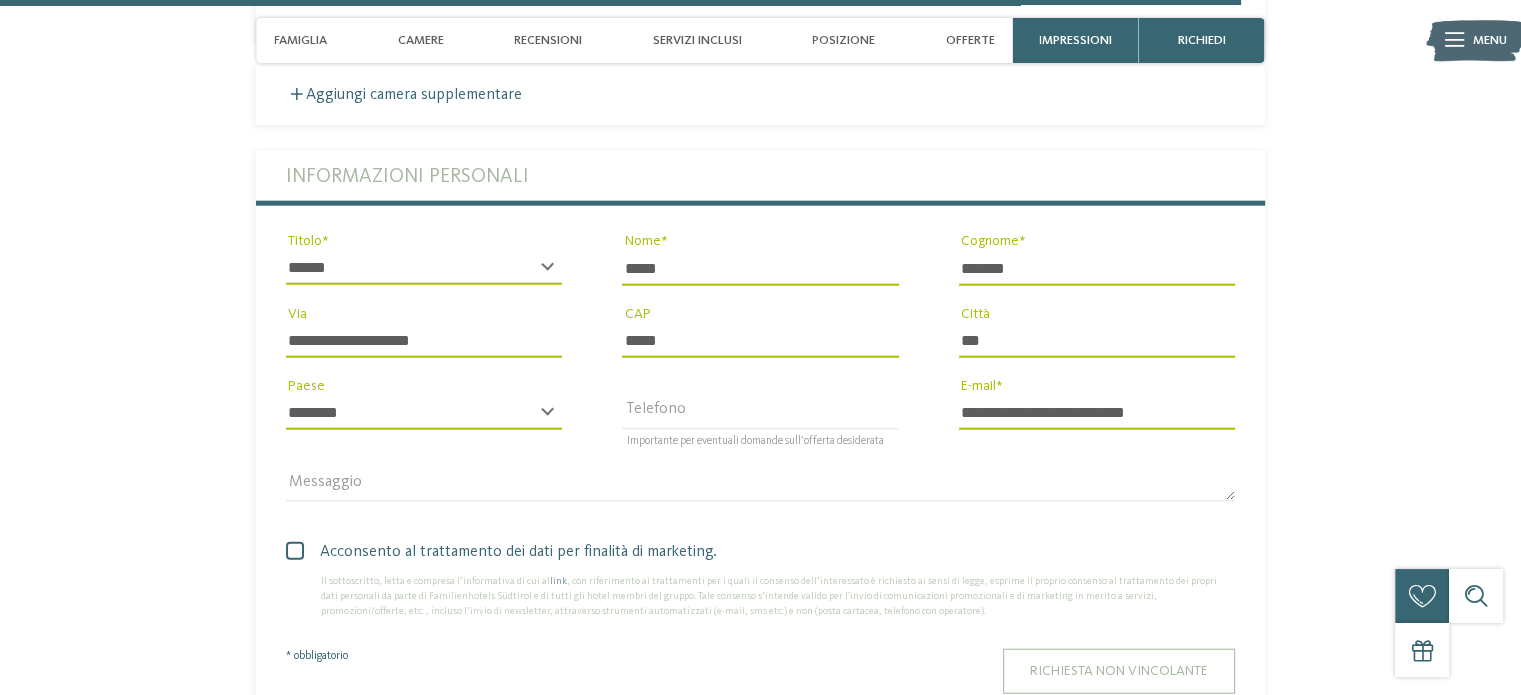 click on "Richiesta non vincolante" at bounding box center [1119, 671] 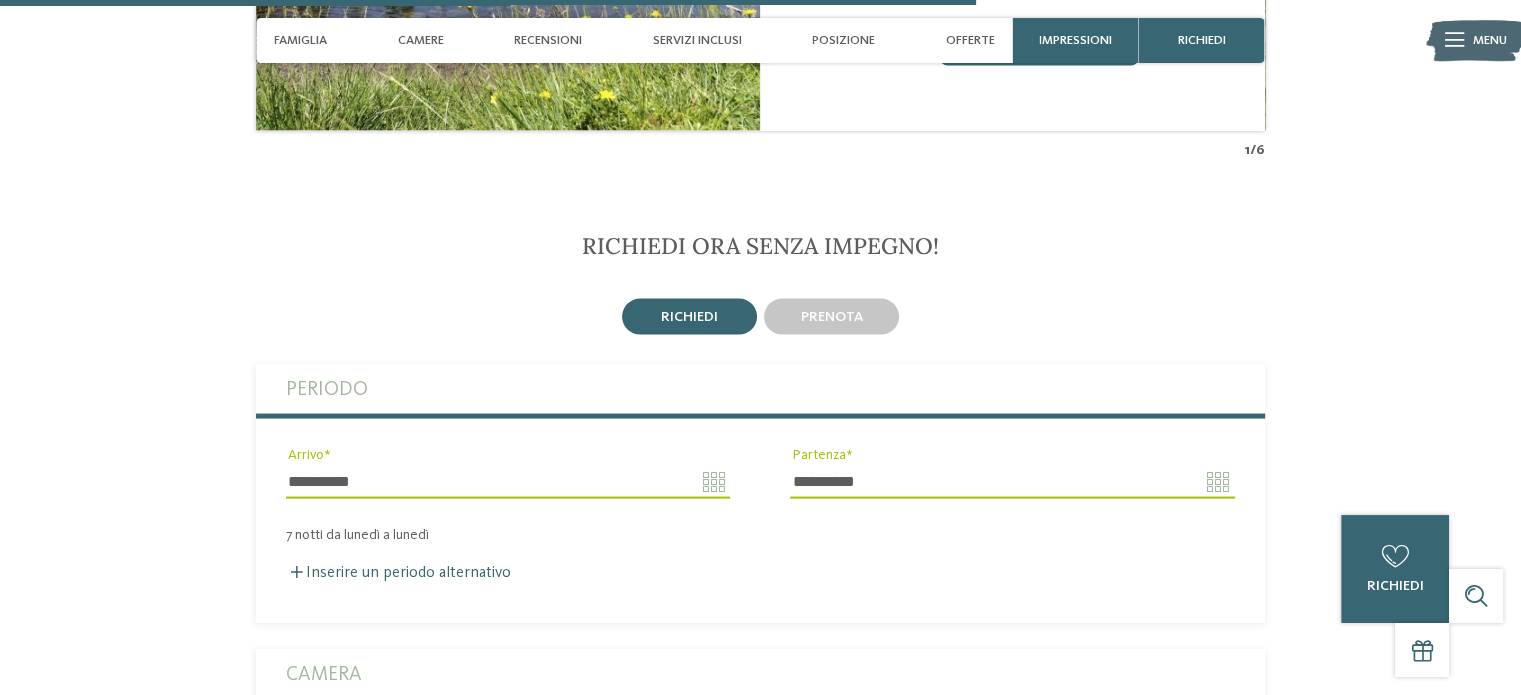 scroll, scrollTop: 3844, scrollLeft: 0, axis: vertical 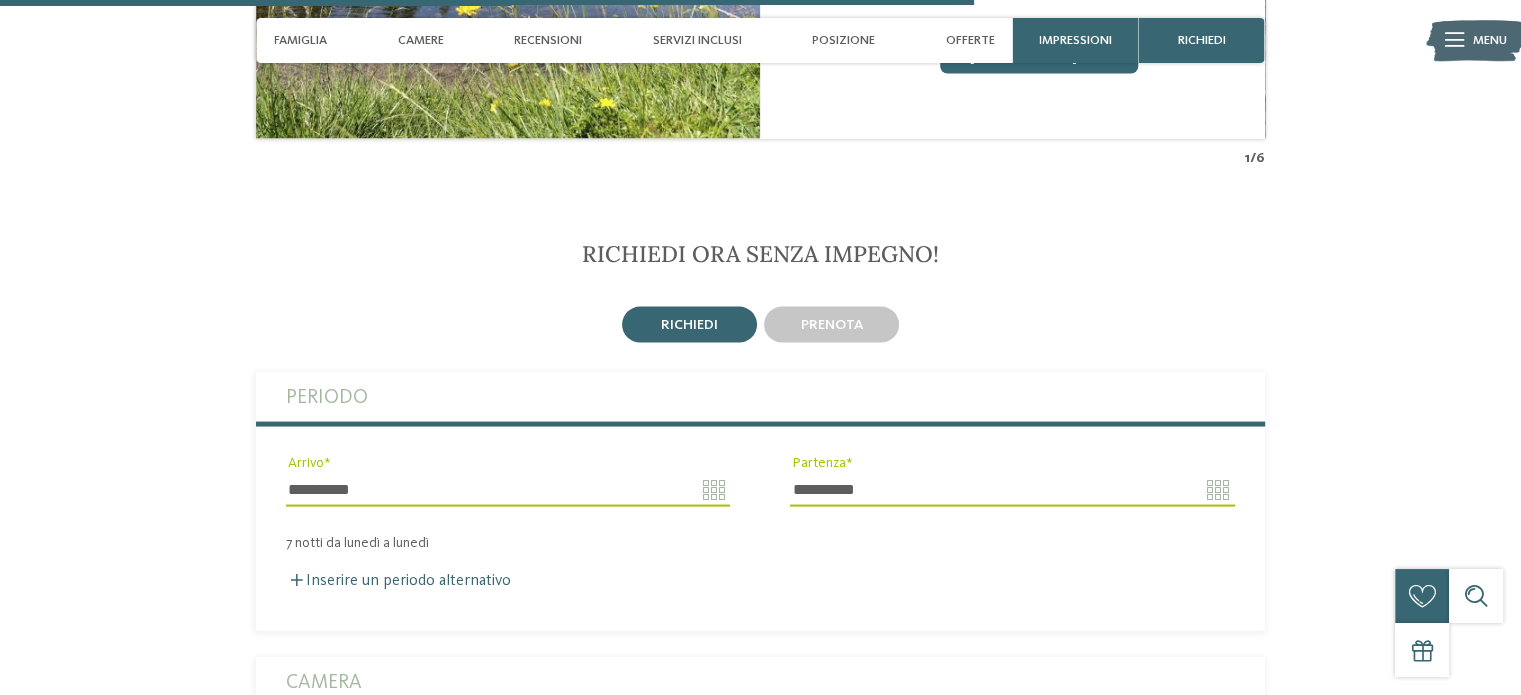 click on "richiedi" at bounding box center [689, 325] 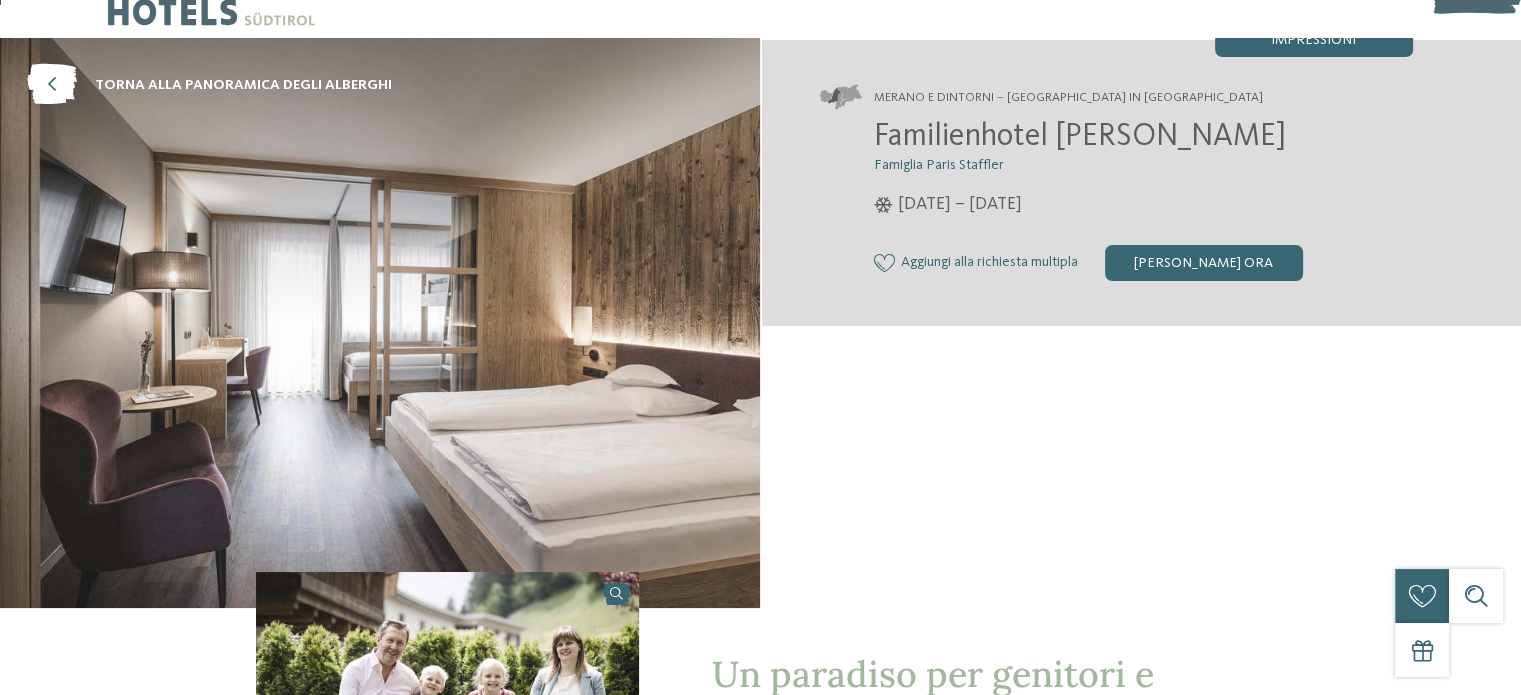 scroll, scrollTop: 0, scrollLeft: 0, axis: both 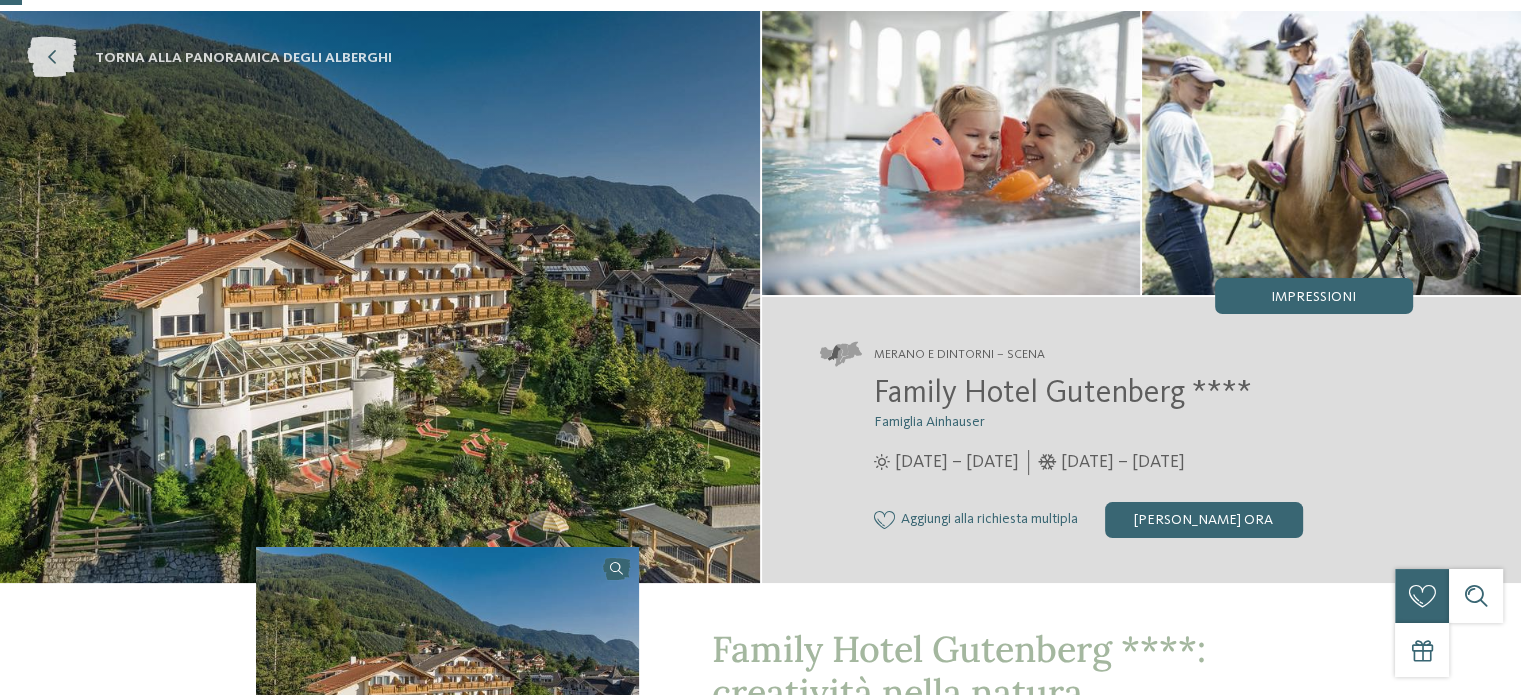 click at bounding box center (52, 58) 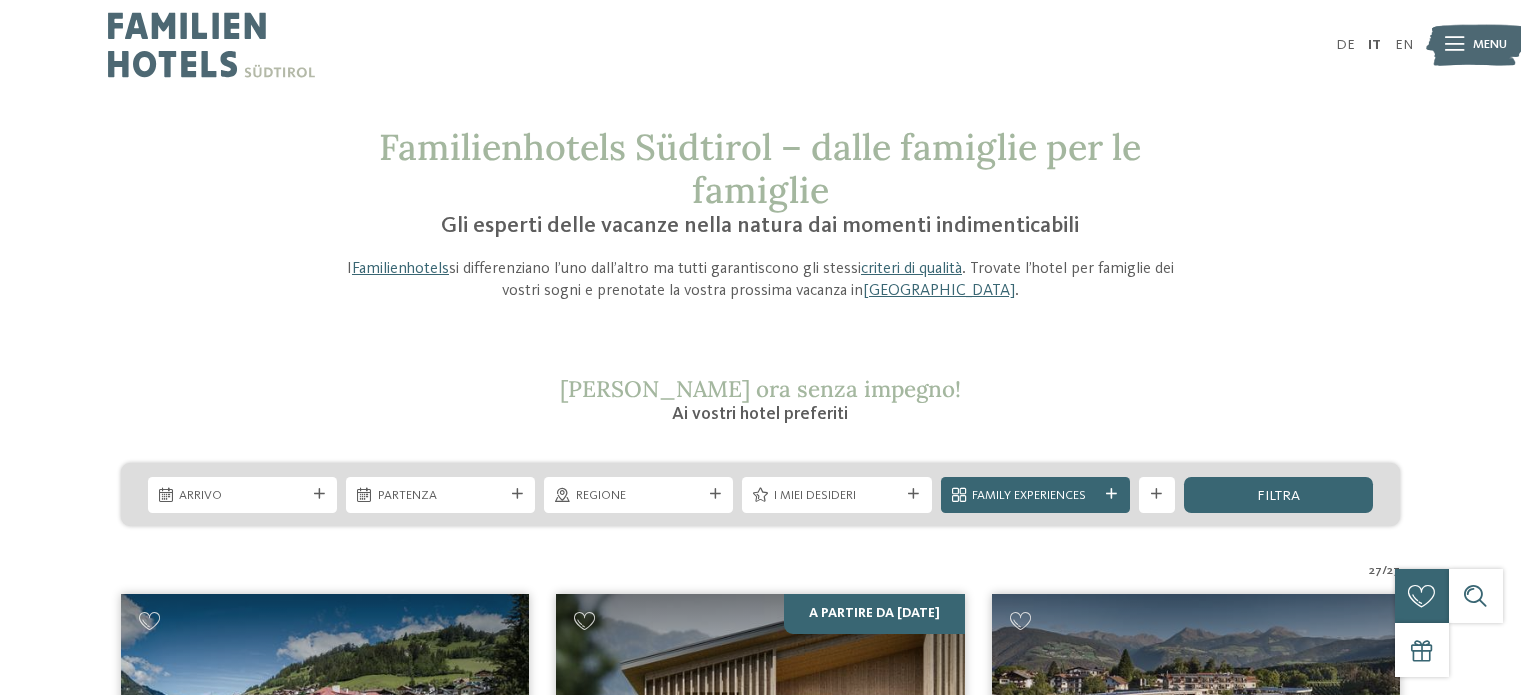 scroll, scrollTop: 0, scrollLeft: 0, axis: both 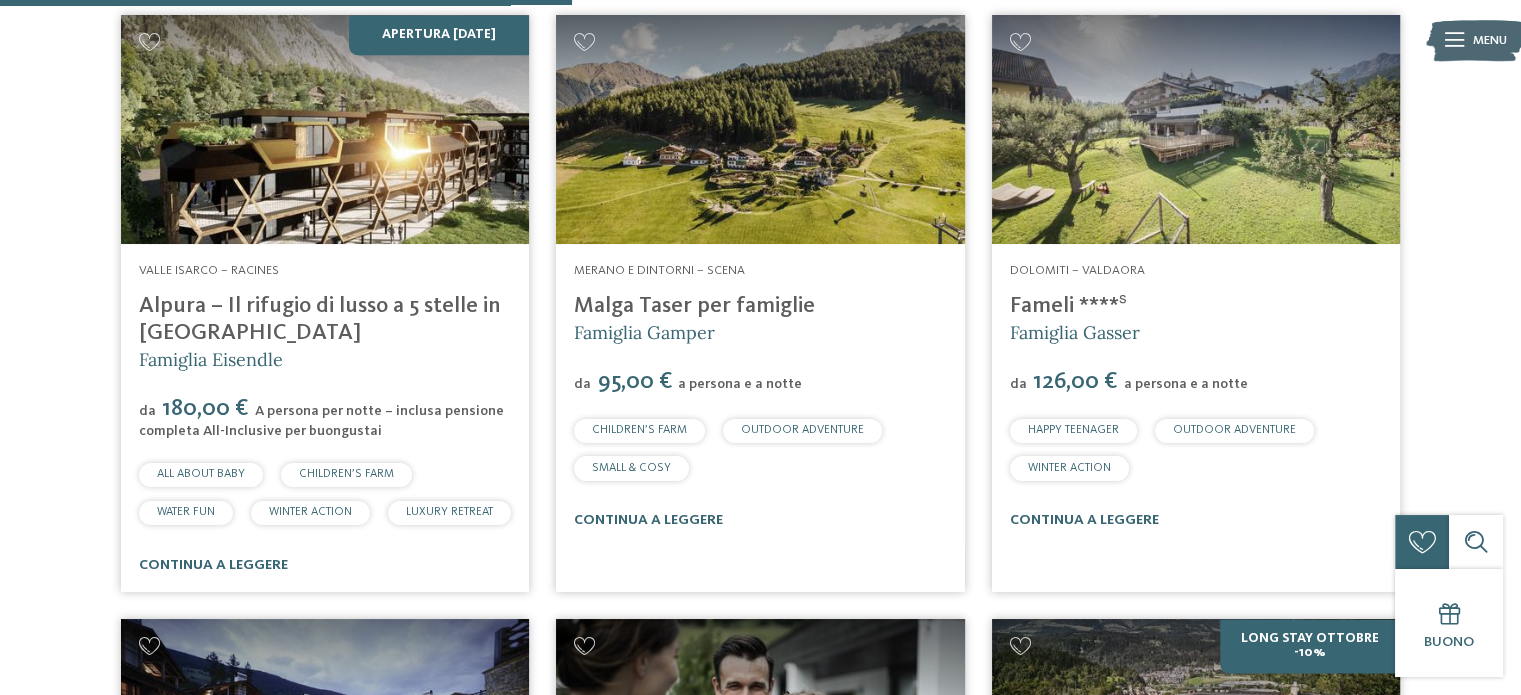 click on "Malga Taser per famiglie" at bounding box center (694, 306) 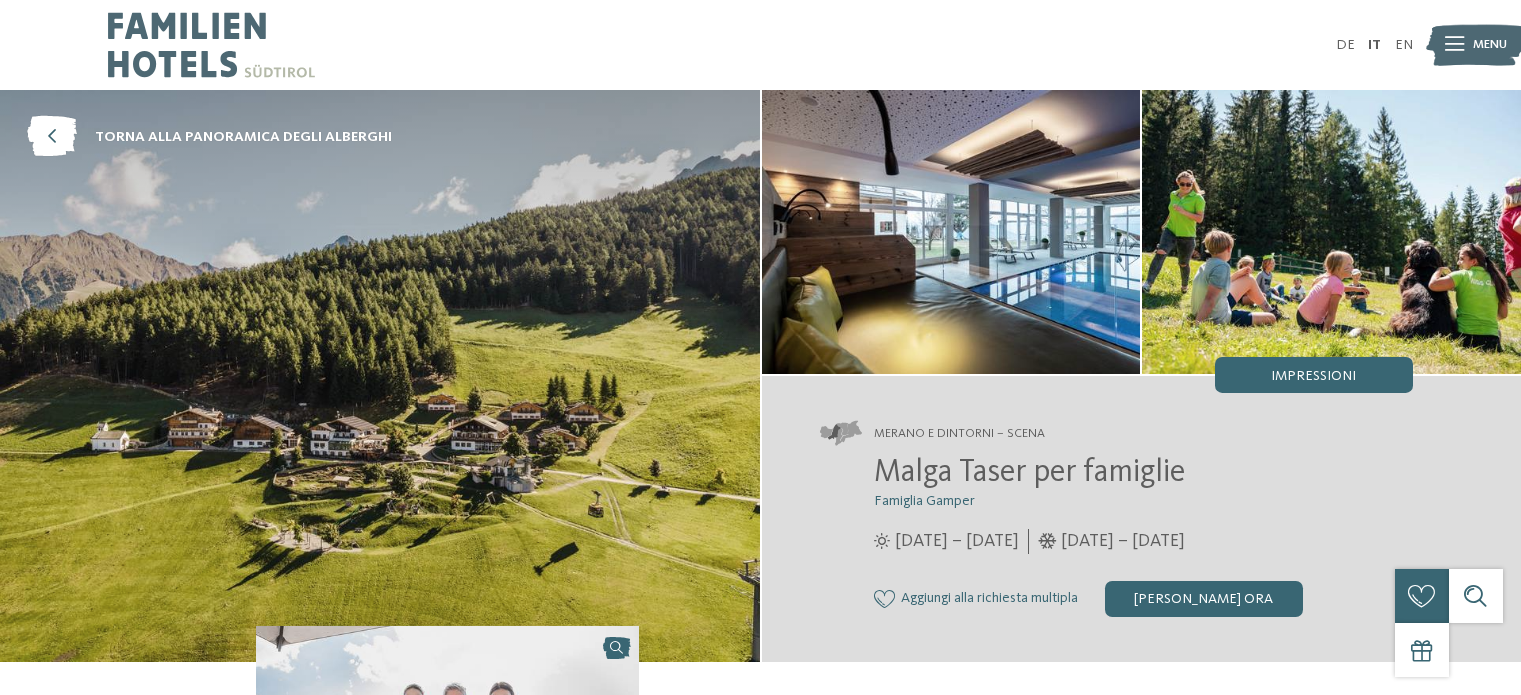 scroll, scrollTop: 0, scrollLeft: 0, axis: both 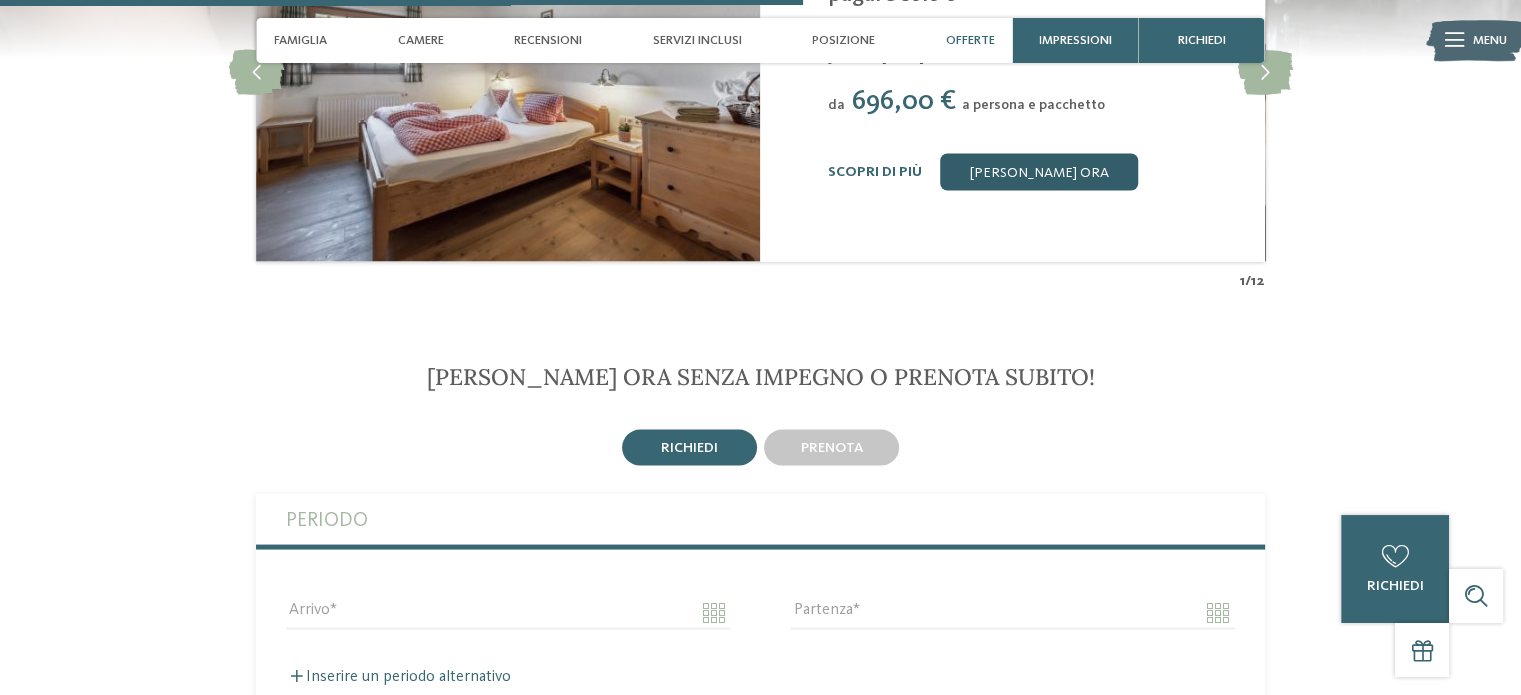 click on "[PERSON_NAME] ora" at bounding box center [1039, 171] 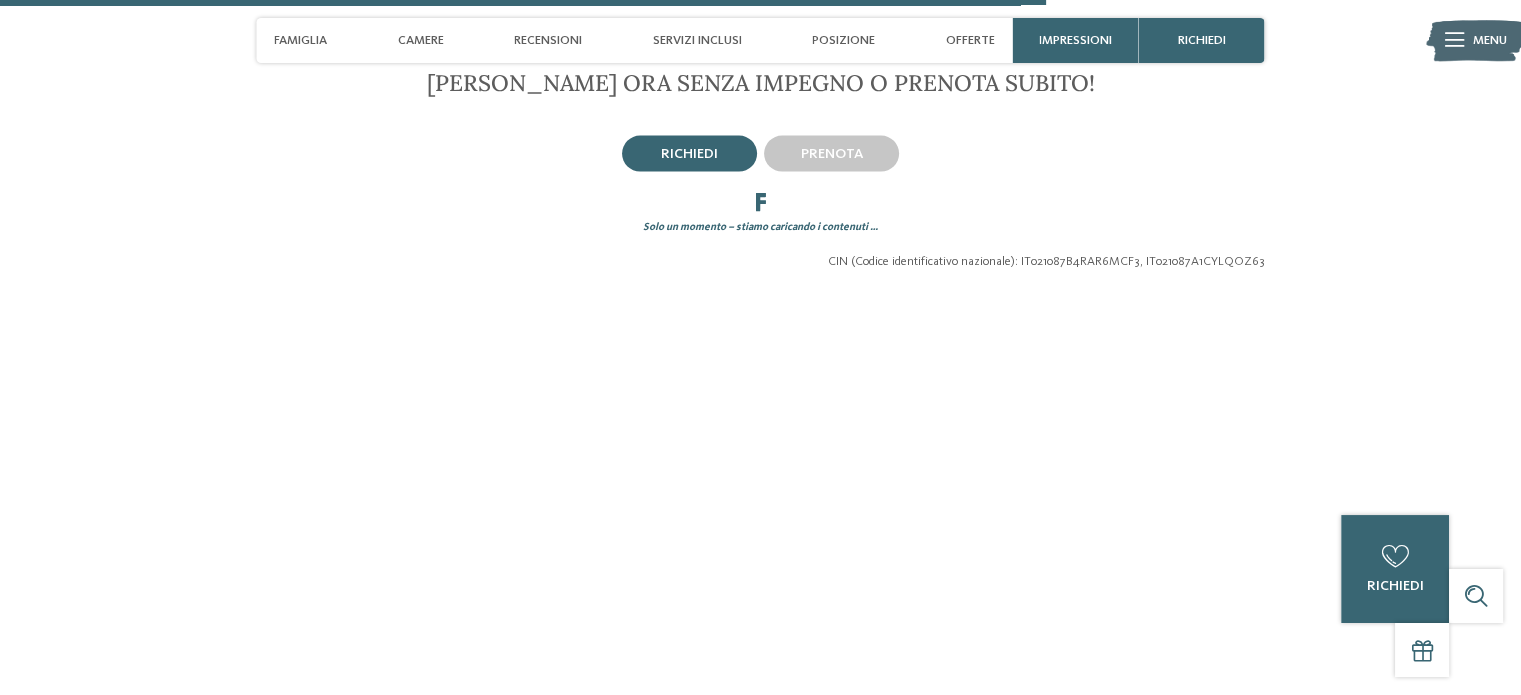 scroll, scrollTop: 4029, scrollLeft: 0, axis: vertical 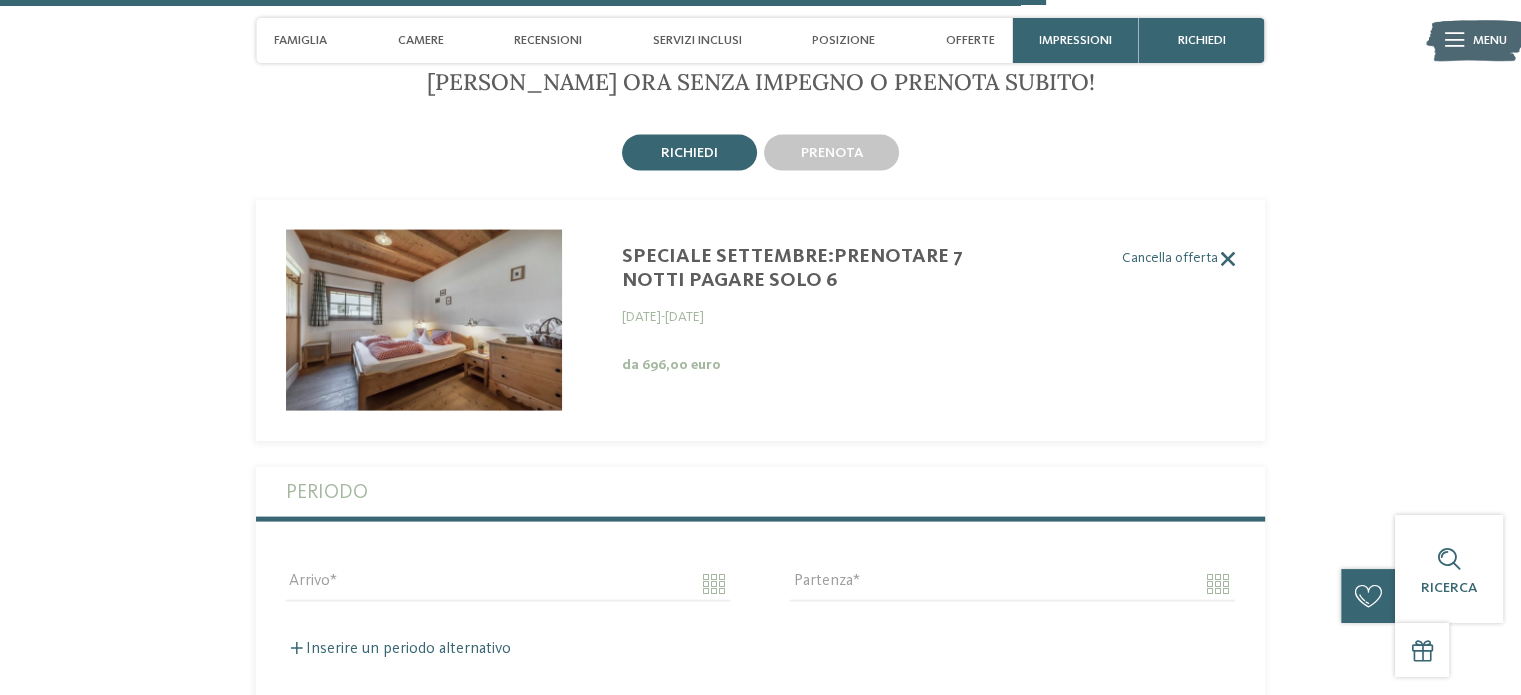 click on "Cancella offerta" at bounding box center [745, 258] 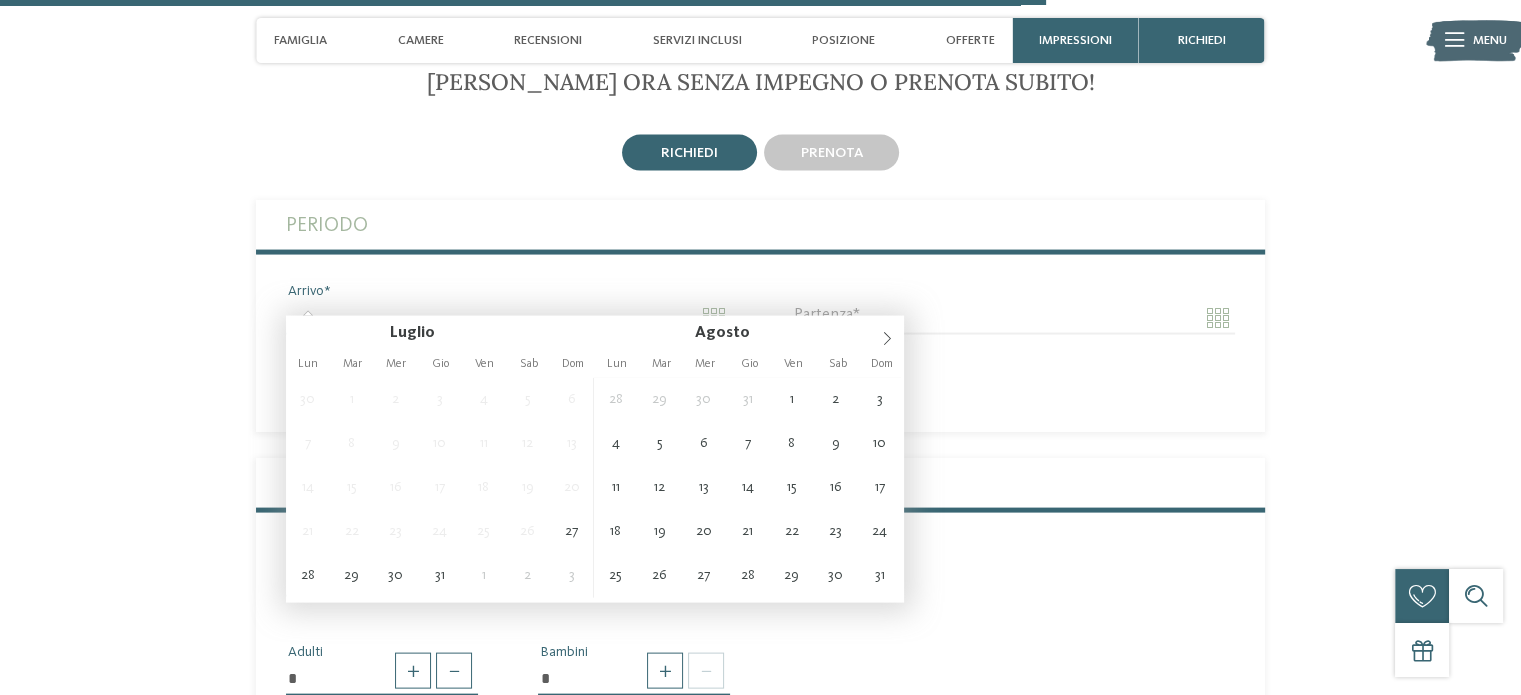 click on "Arrivo" at bounding box center (508, 318) 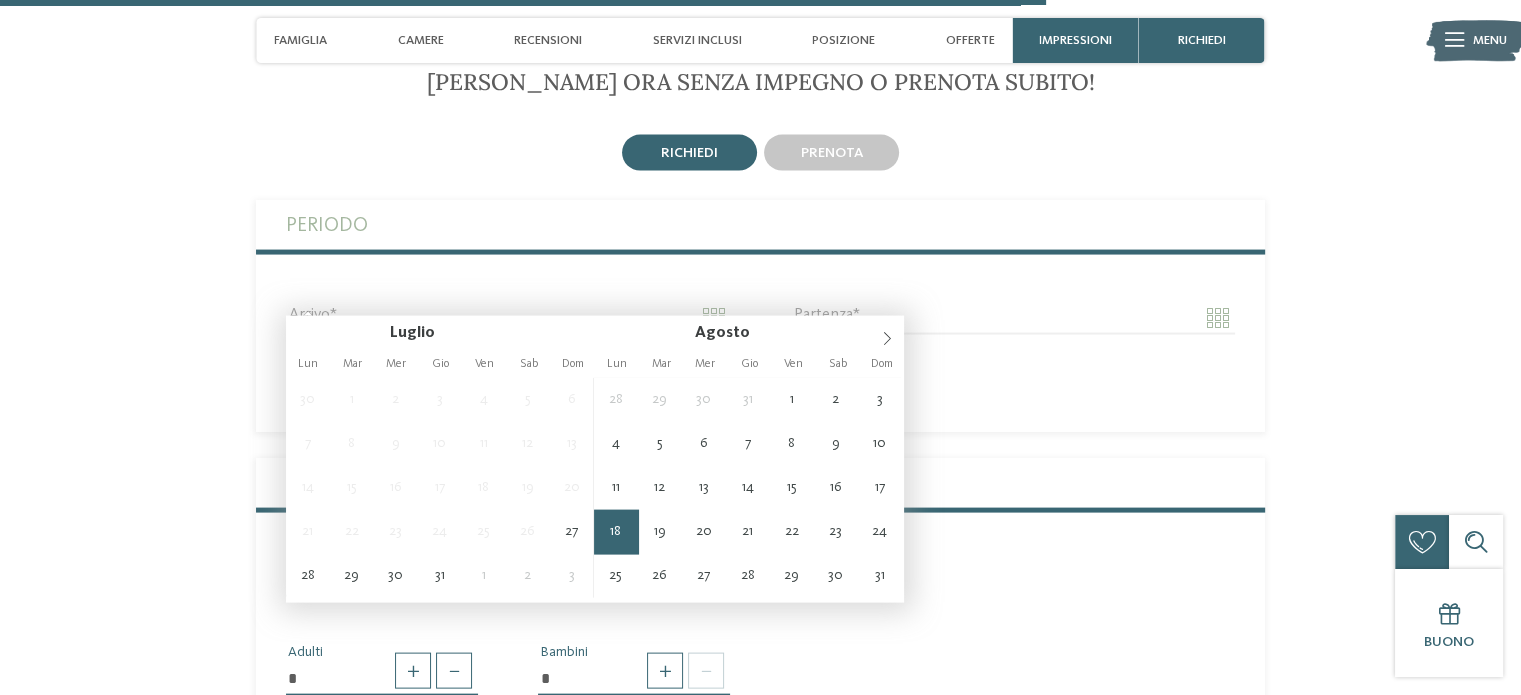 type on "**********" 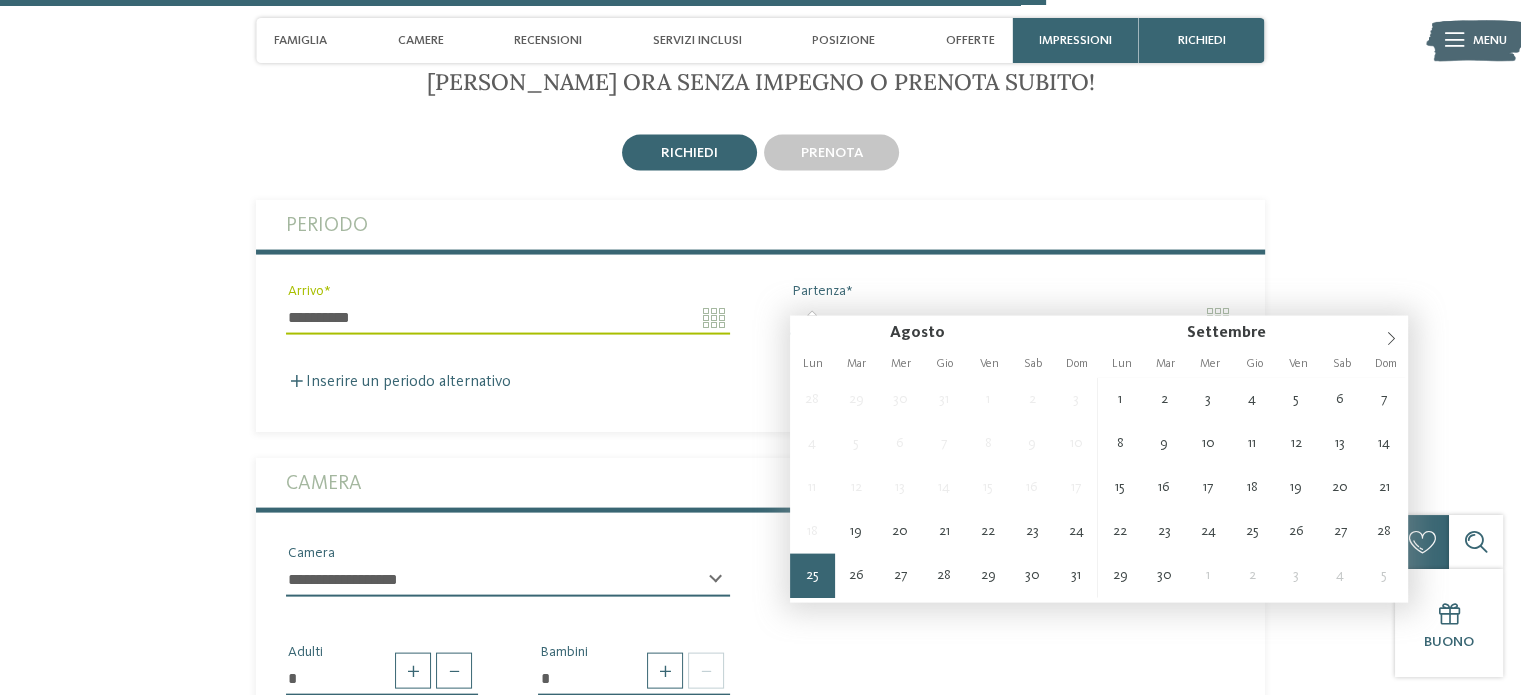 type on "**********" 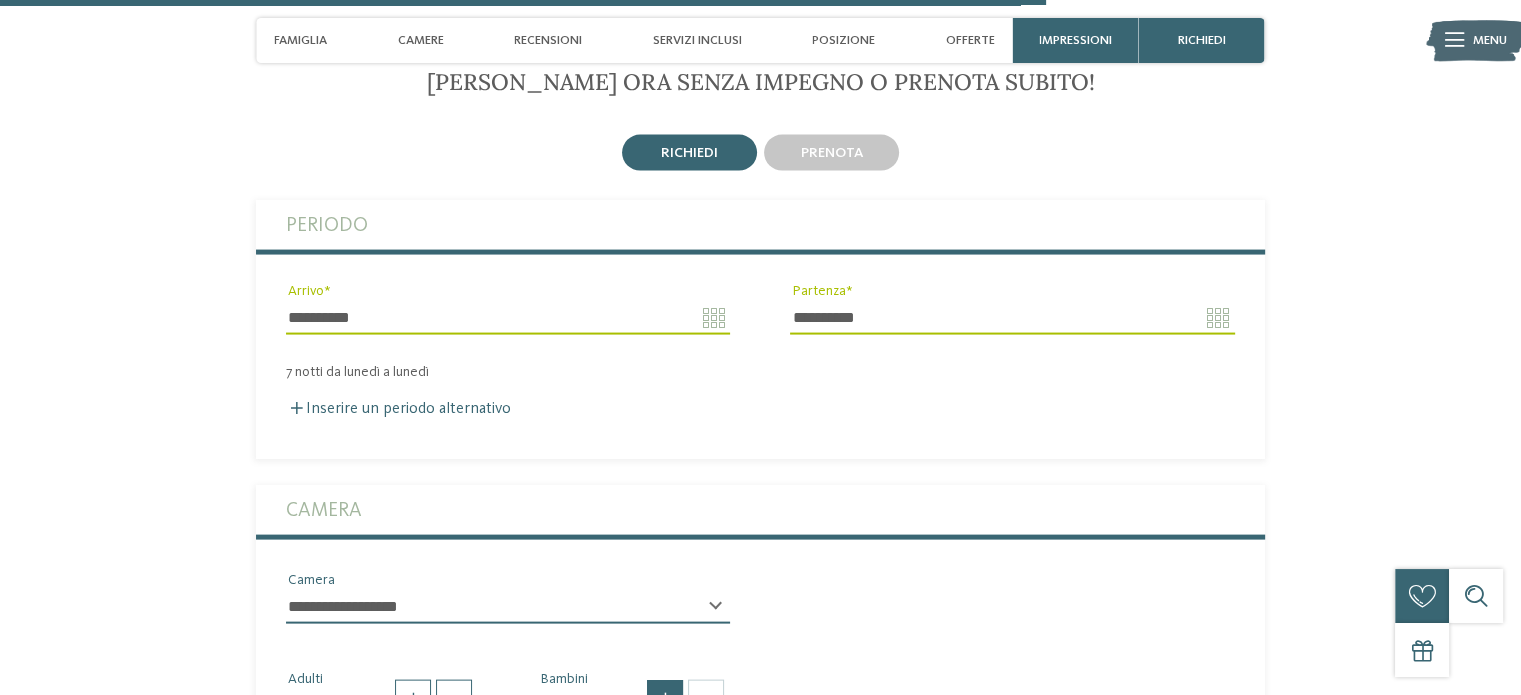 click at bounding box center (665, 698) 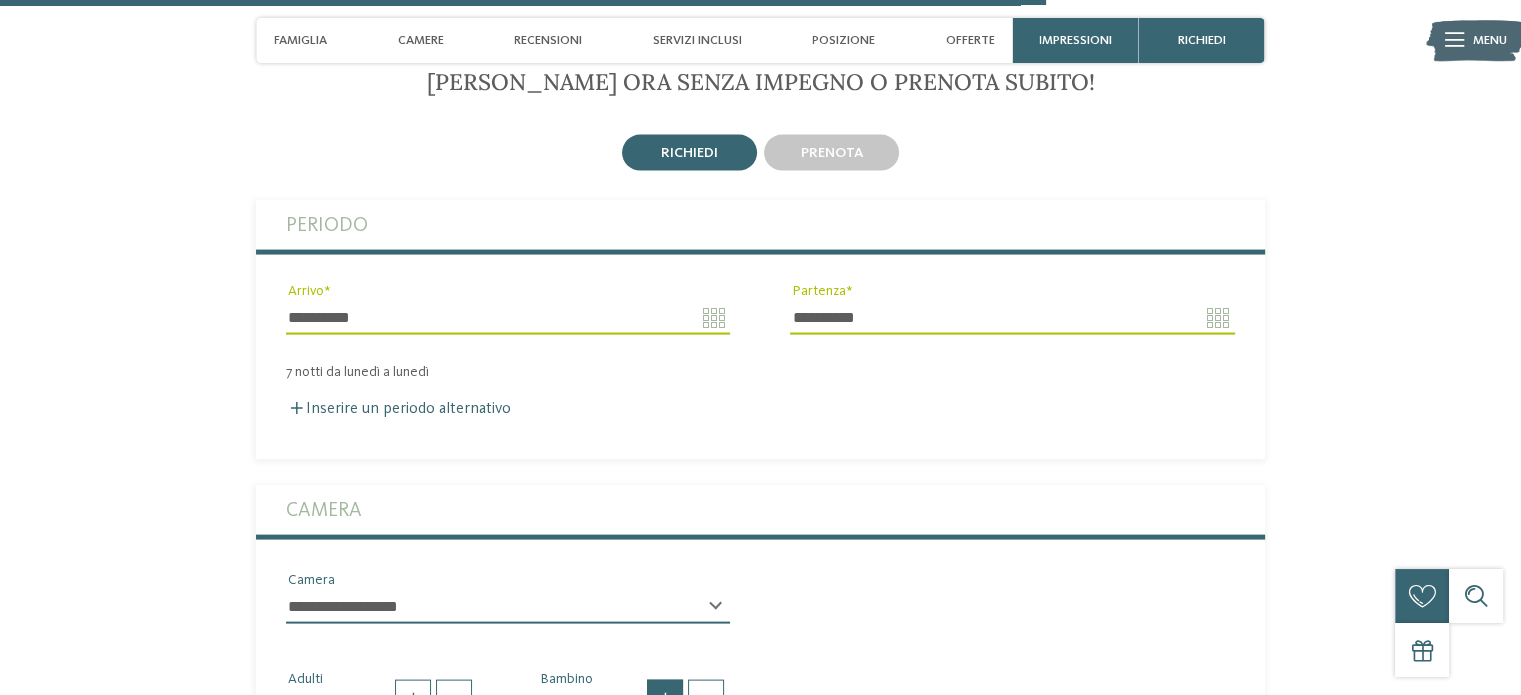 click at bounding box center [665, 698] 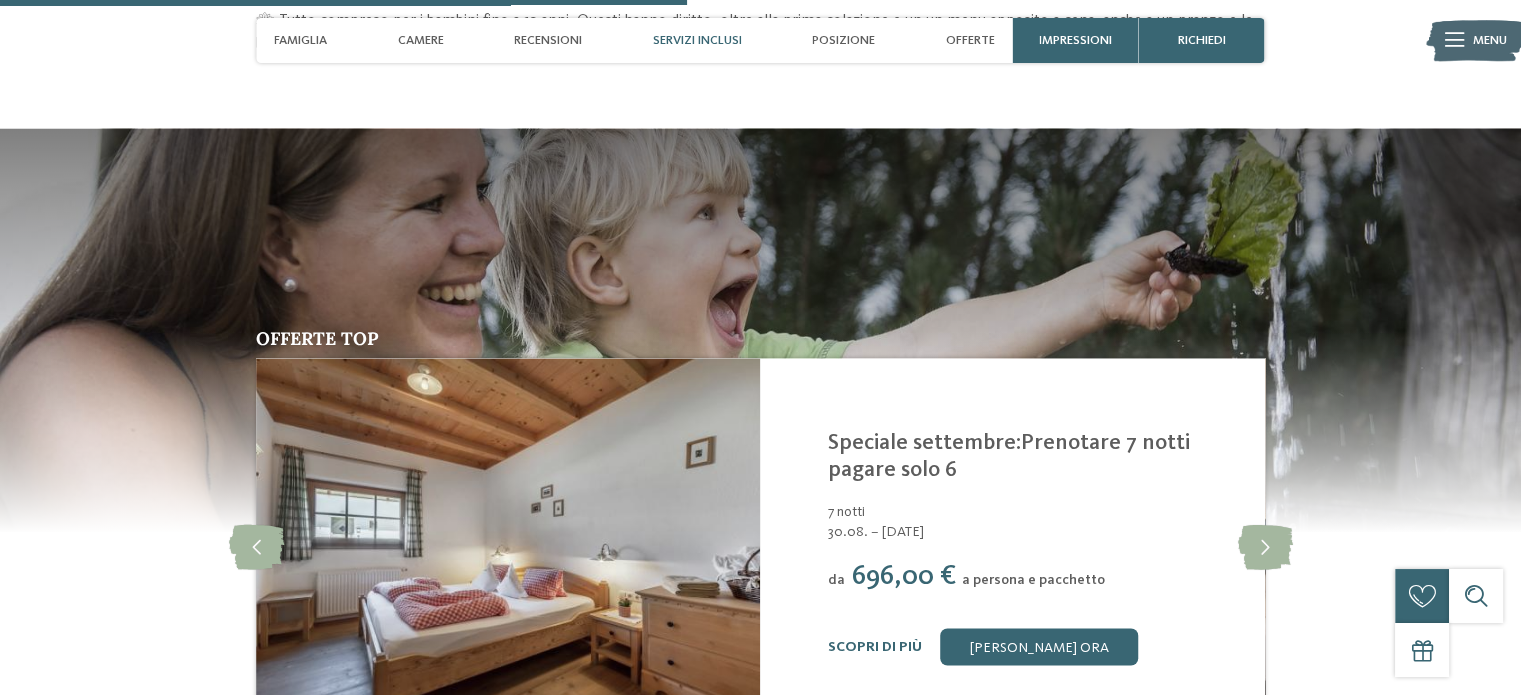 scroll, scrollTop: 3251, scrollLeft: 0, axis: vertical 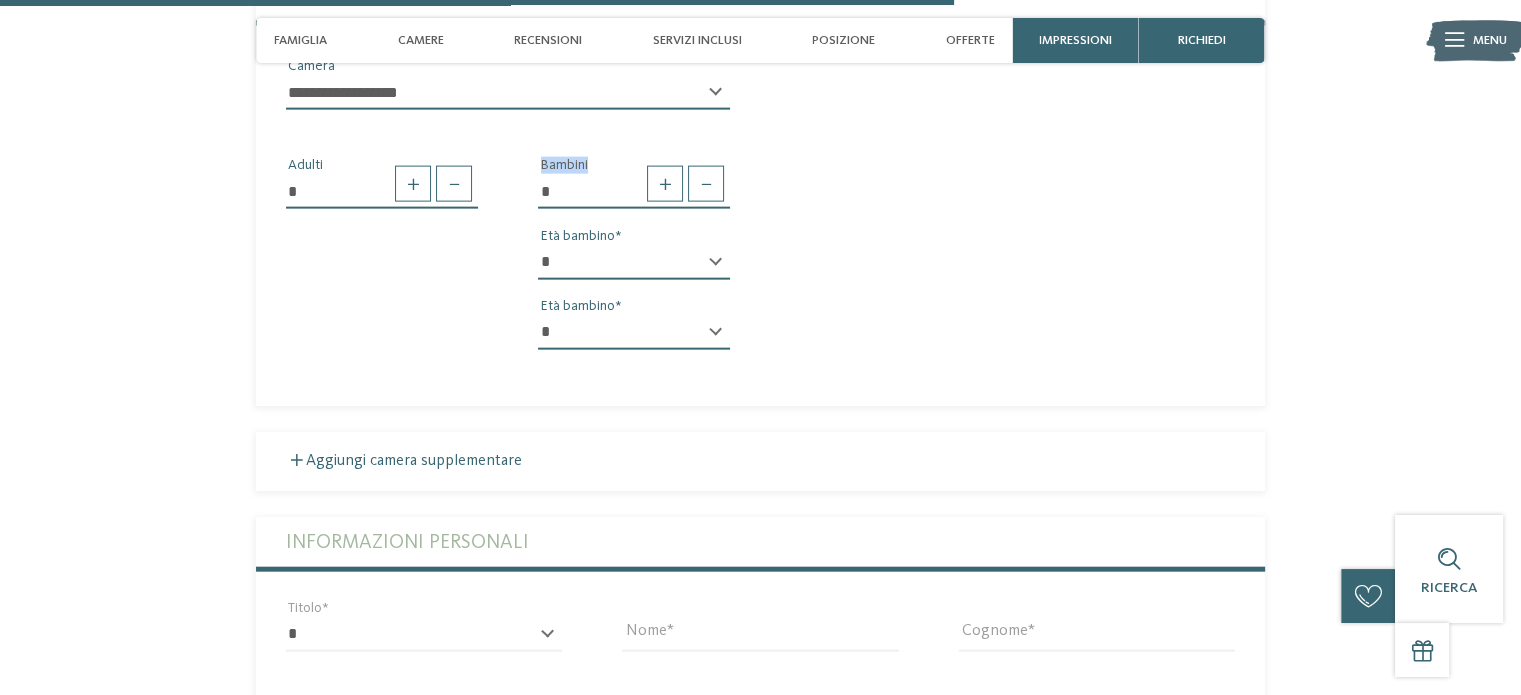 click on "* * * * * * * * * * * ** ** ** ** ** ** ** **" at bounding box center (634, 263) 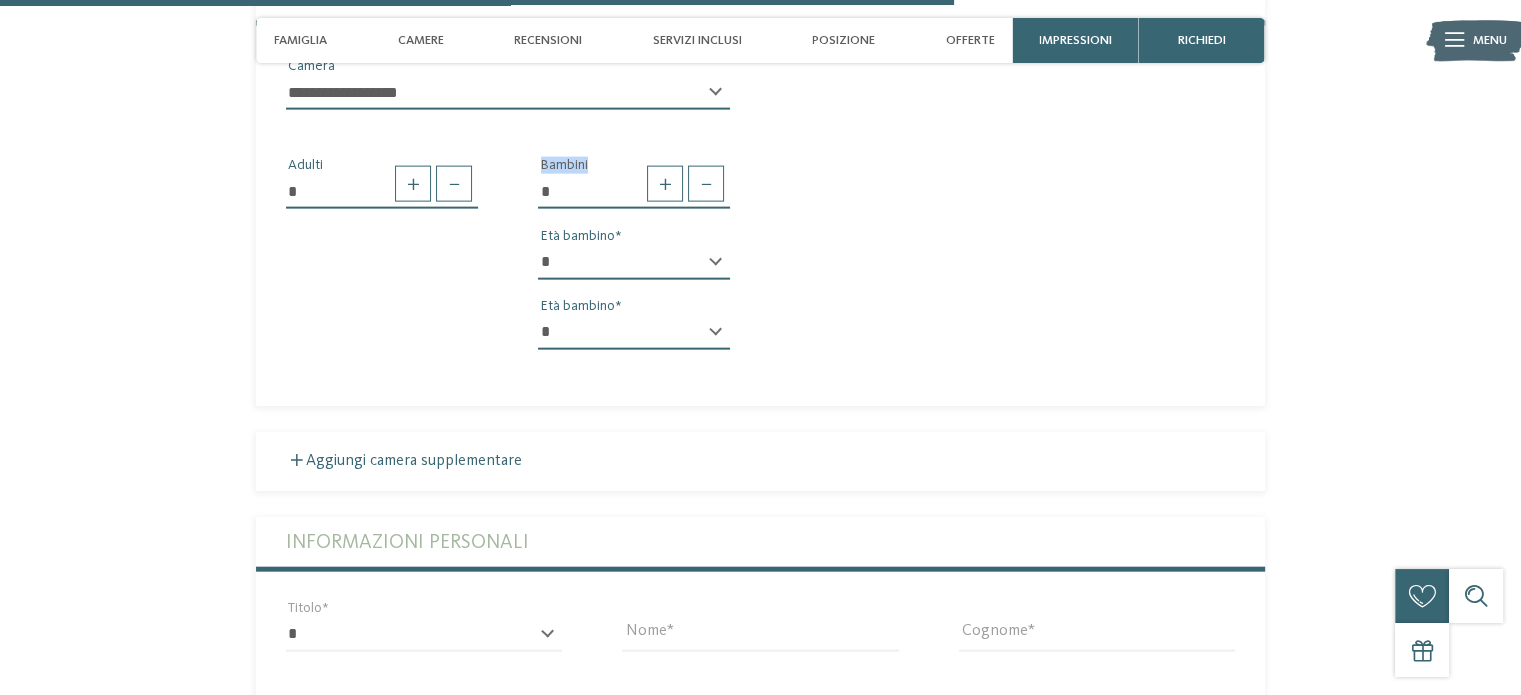 select on "*" 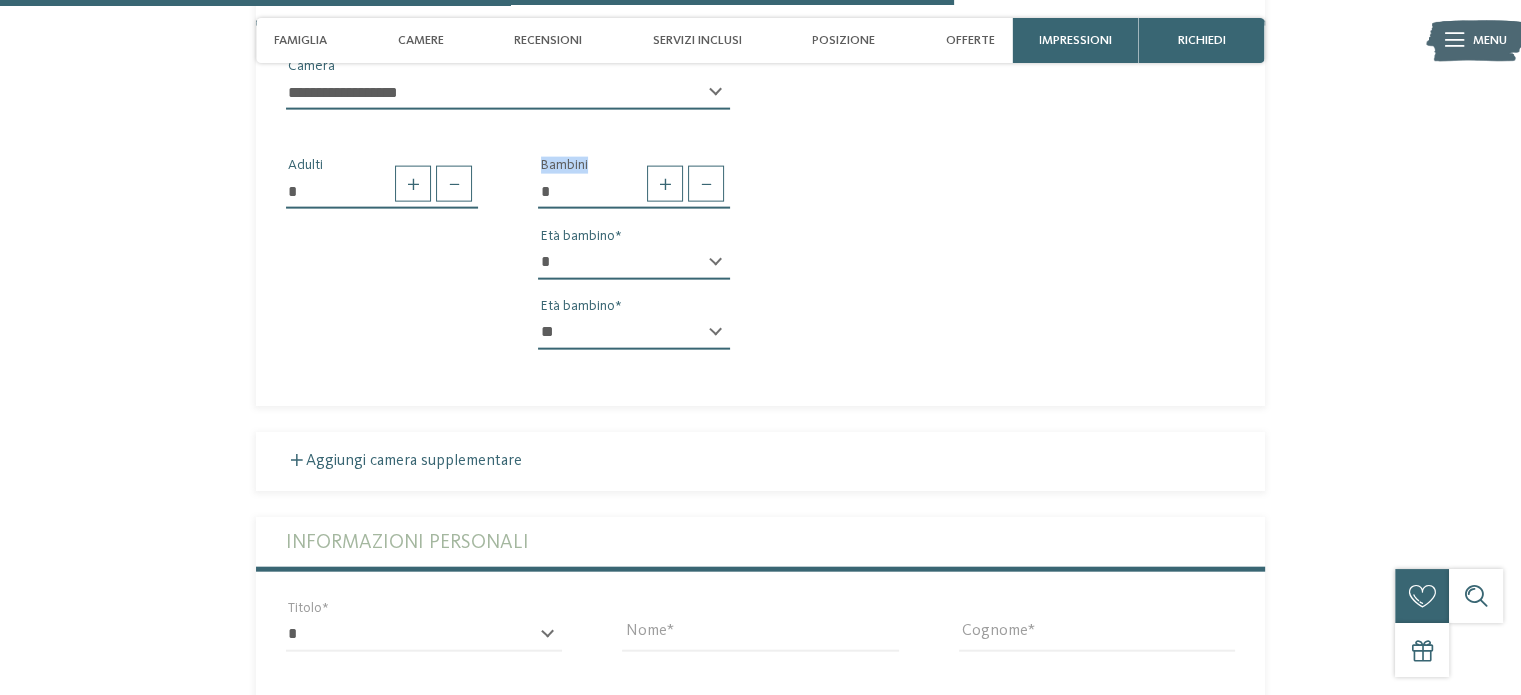 click on "* * * * * * * * * * * ** ** ** ** ** ** ** **" at bounding box center (634, 333) 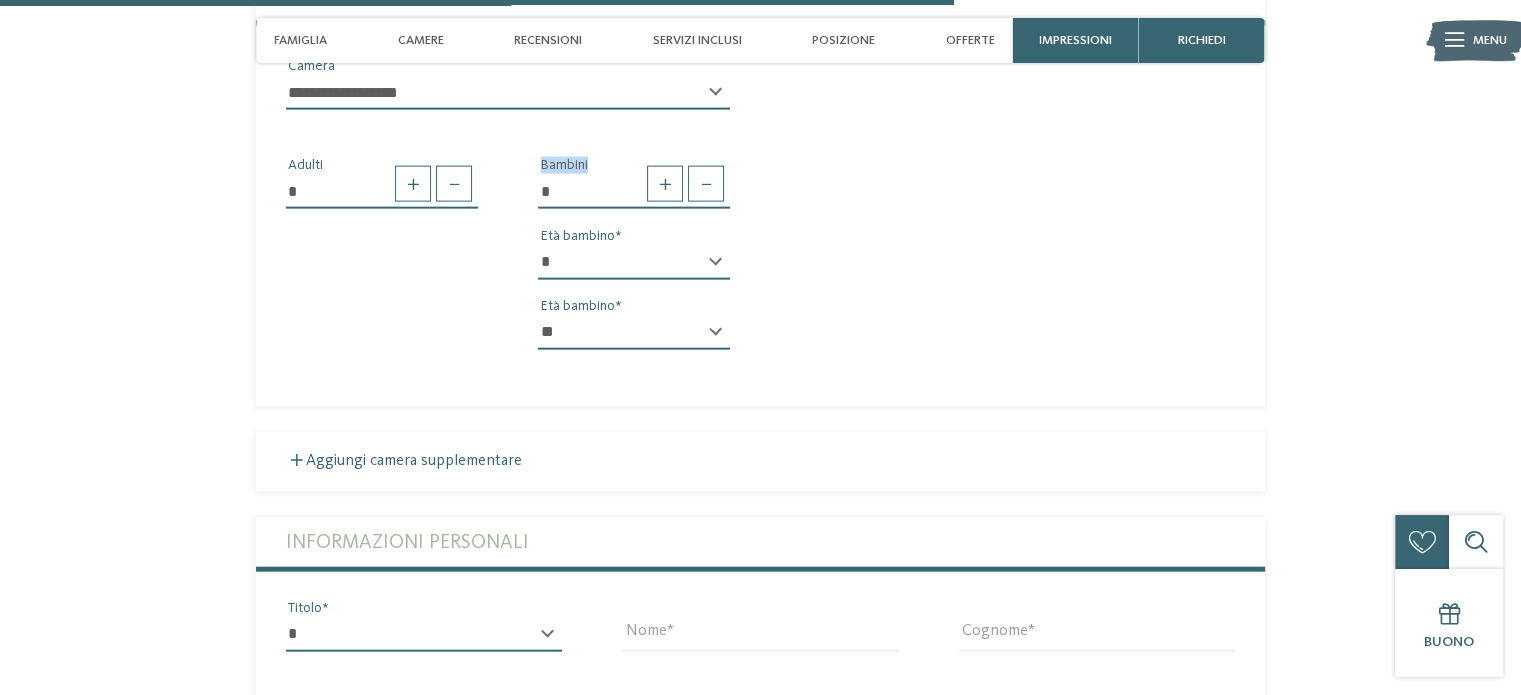 click on "* ****** ******* ******** ******" at bounding box center (424, 635) 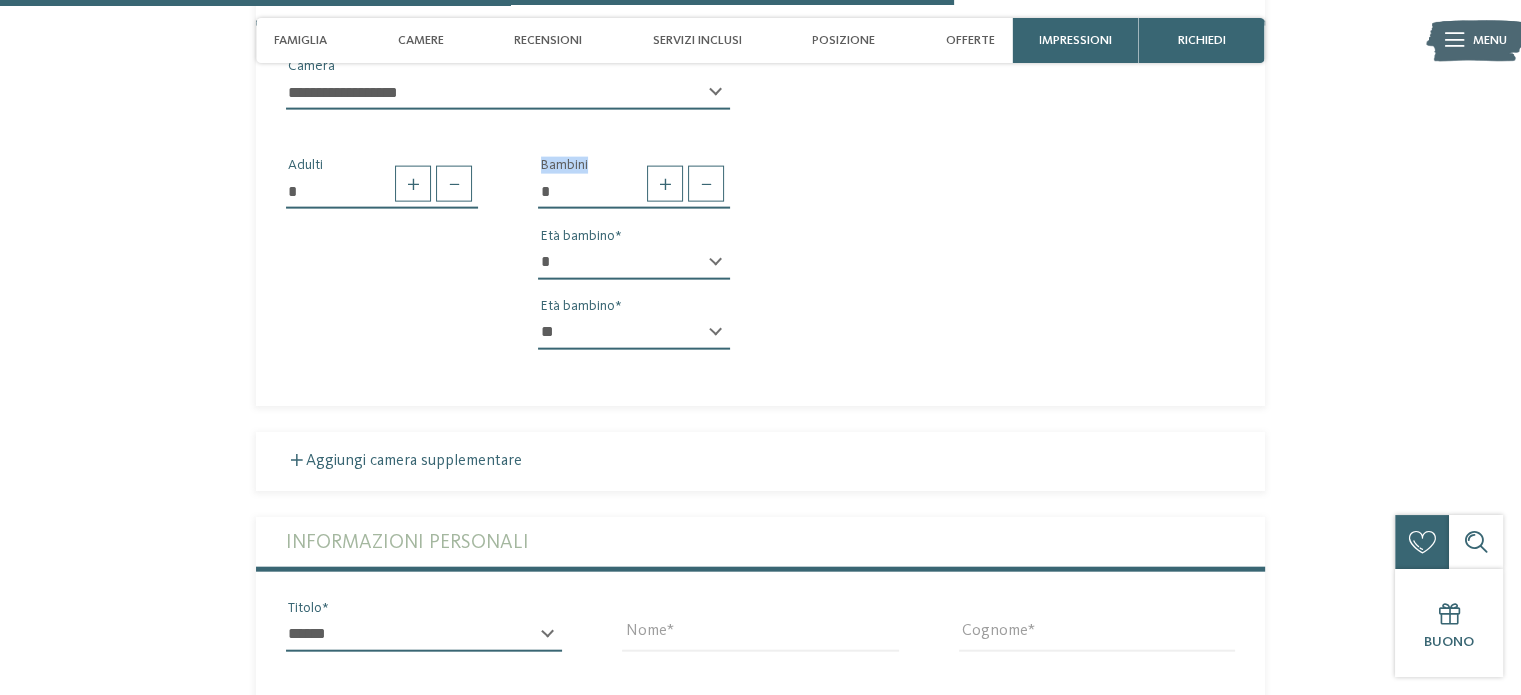 click on "* ****** ******* ******** ******" at bounding box center (424, 635) 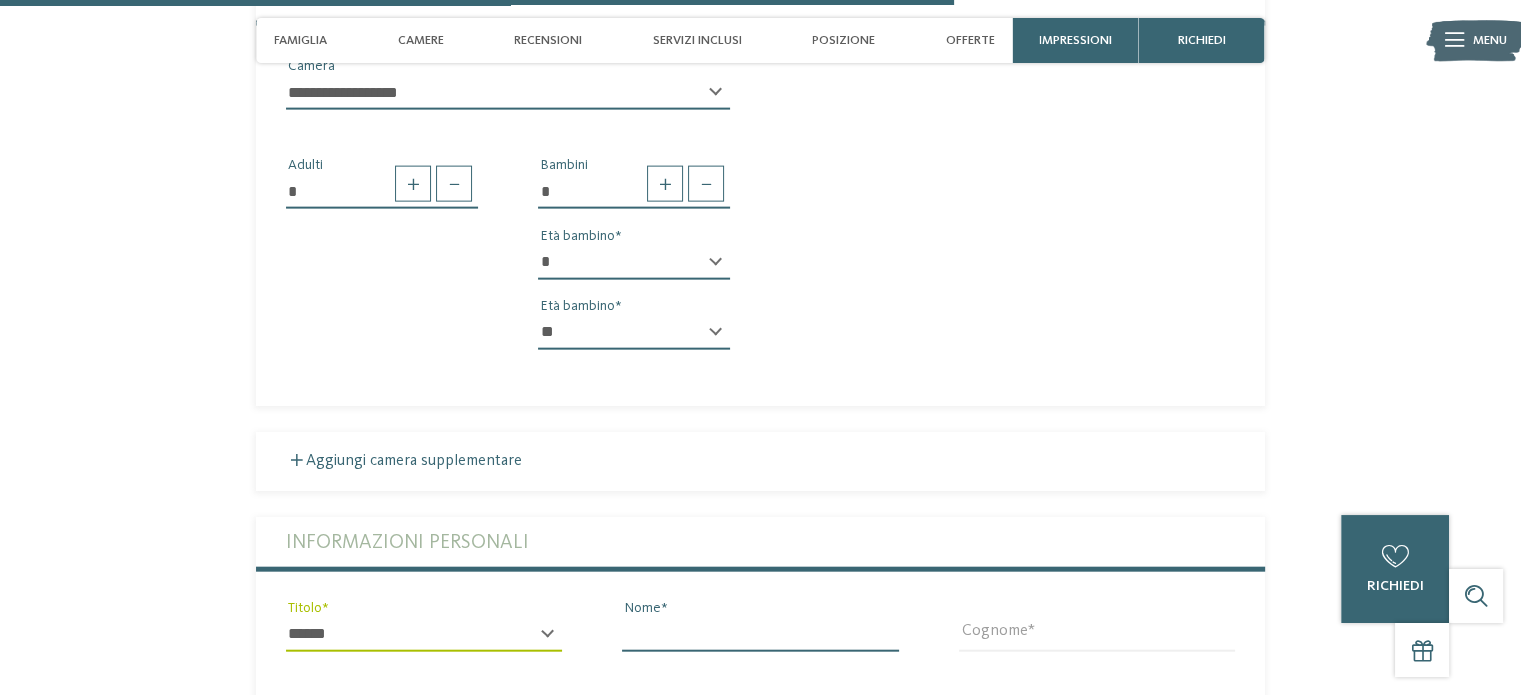 click on "Nome" at bounding box center (760, 635) 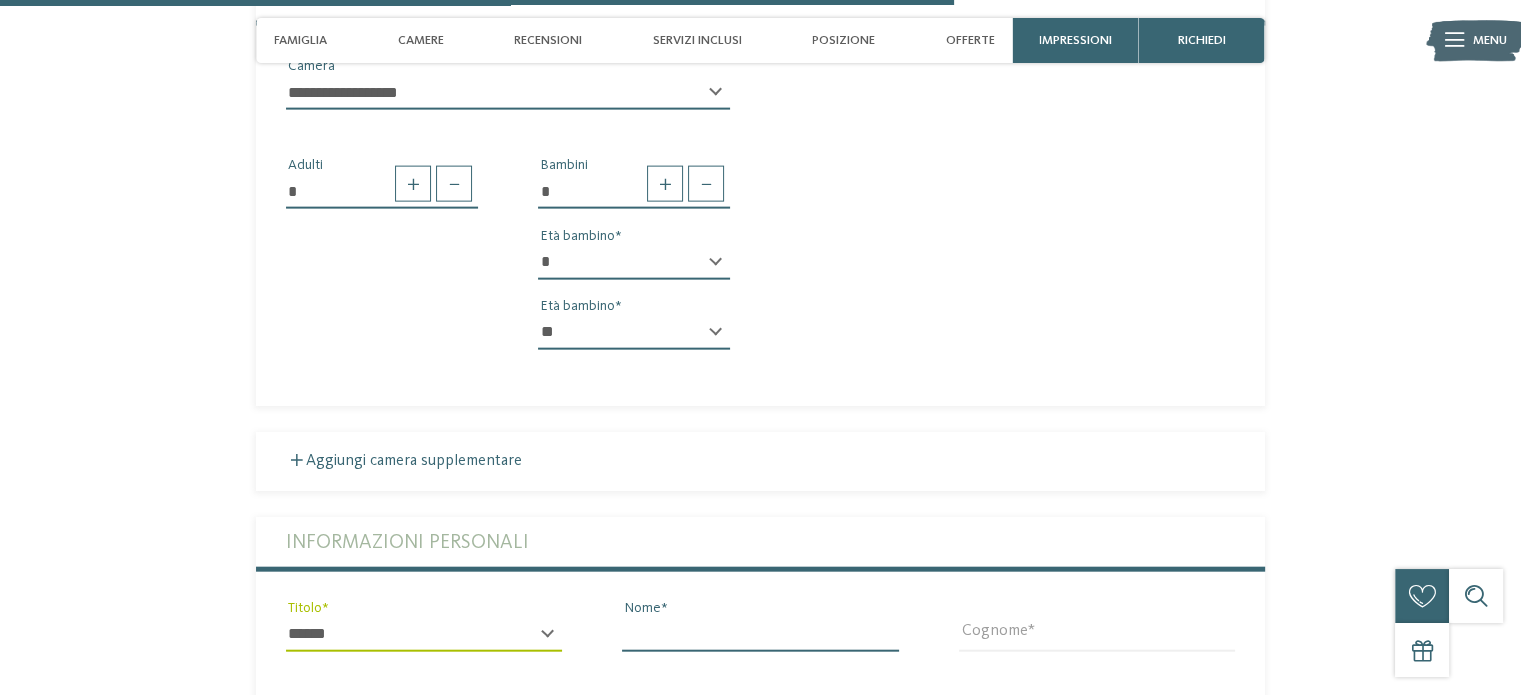 type on "*****" 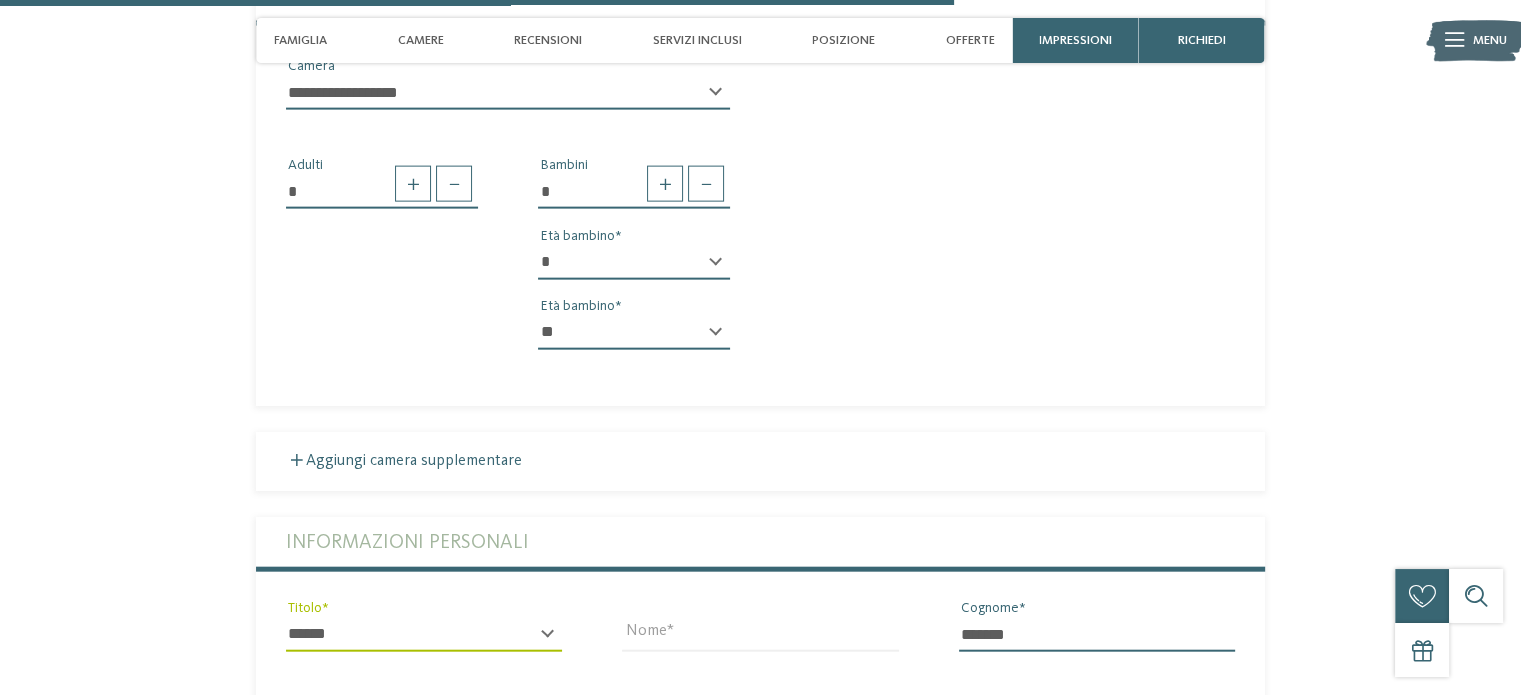 type on "**********" 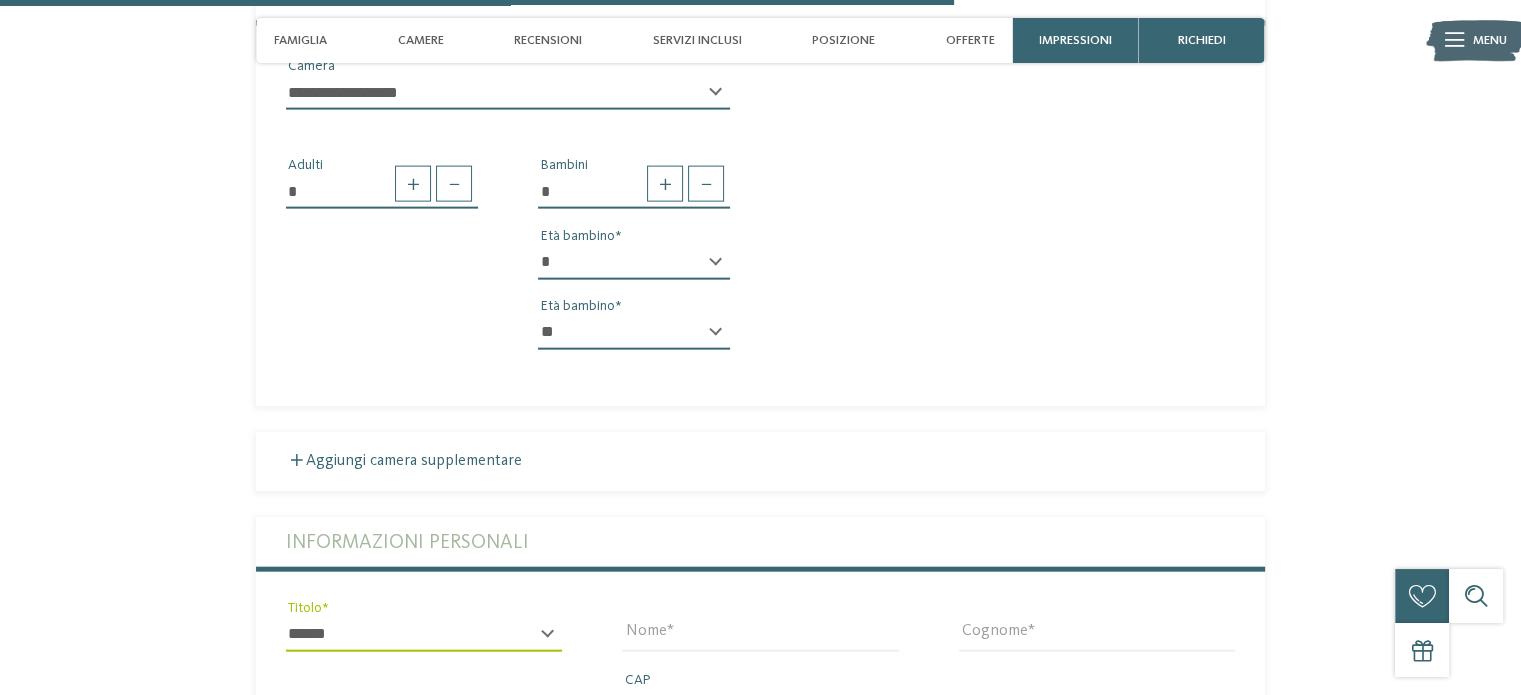 type on "***" 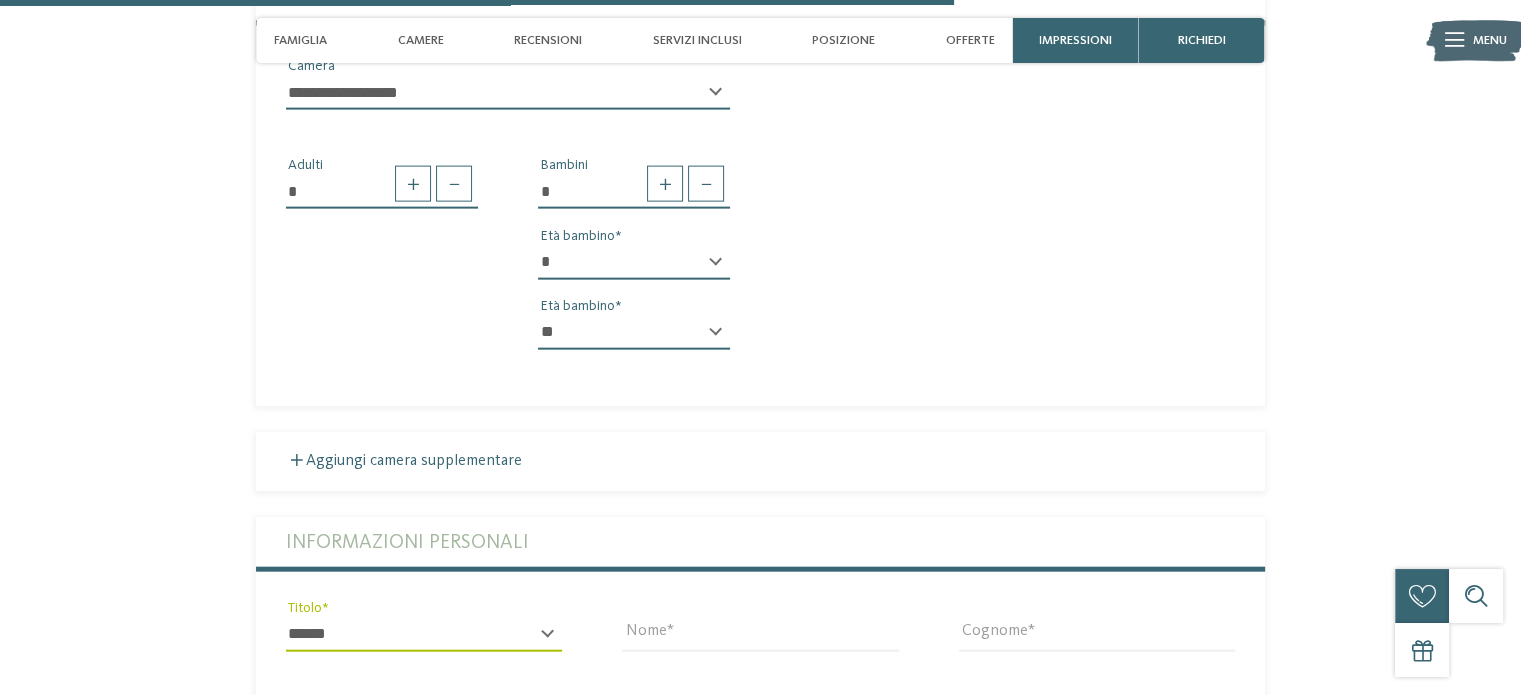 select on "**" 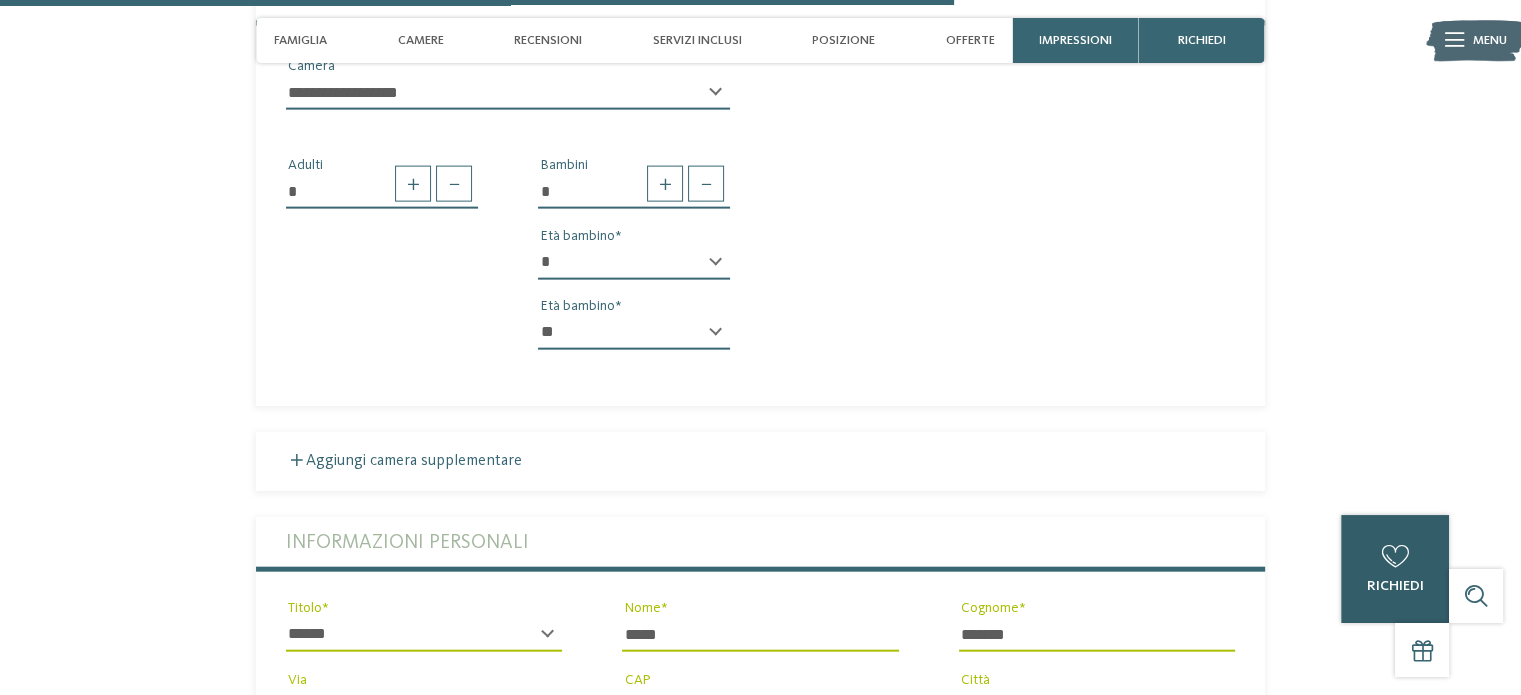 click on "0
richiedi
0   di   5
hotel aggiunti alla richiesta
Richiedi ora" at bounding box center (1395, 569) 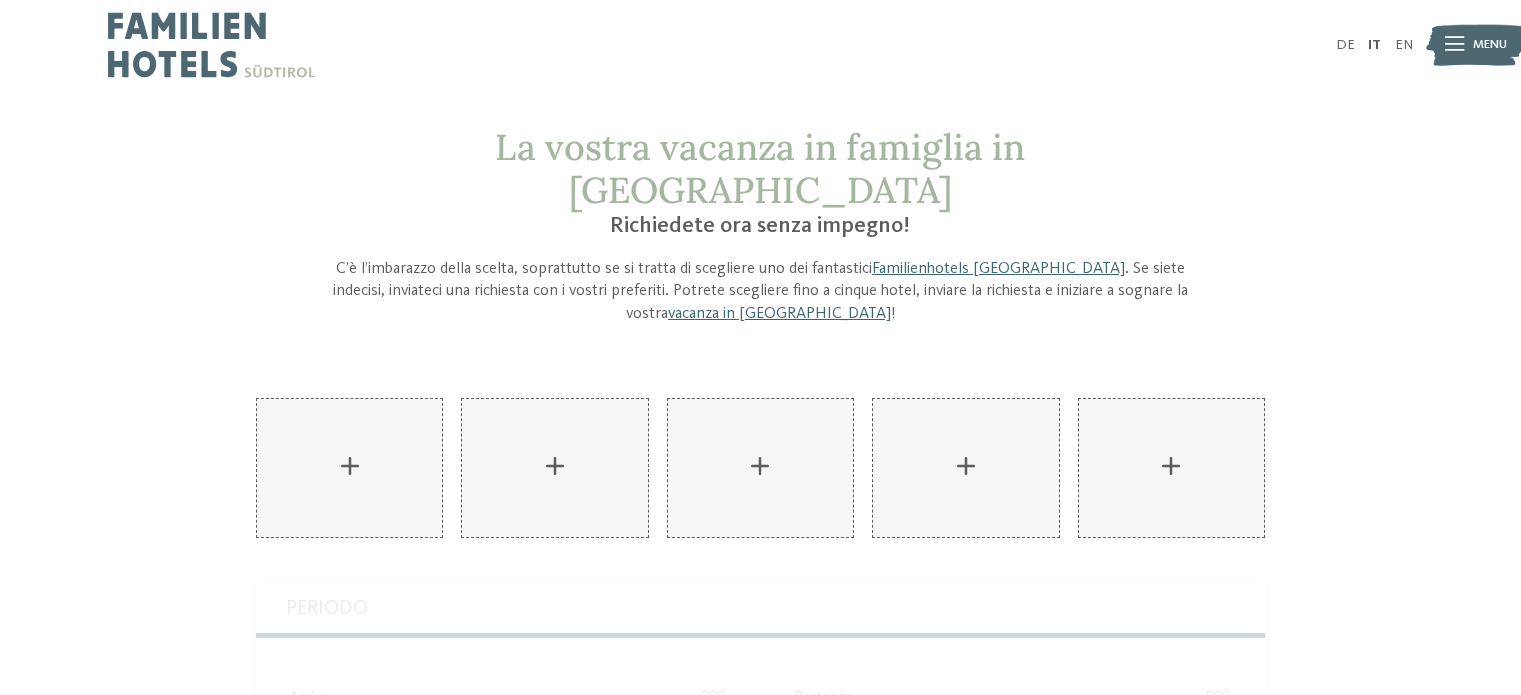 scroll, scrollTop: 0, scrollLeft: 0, axis: both 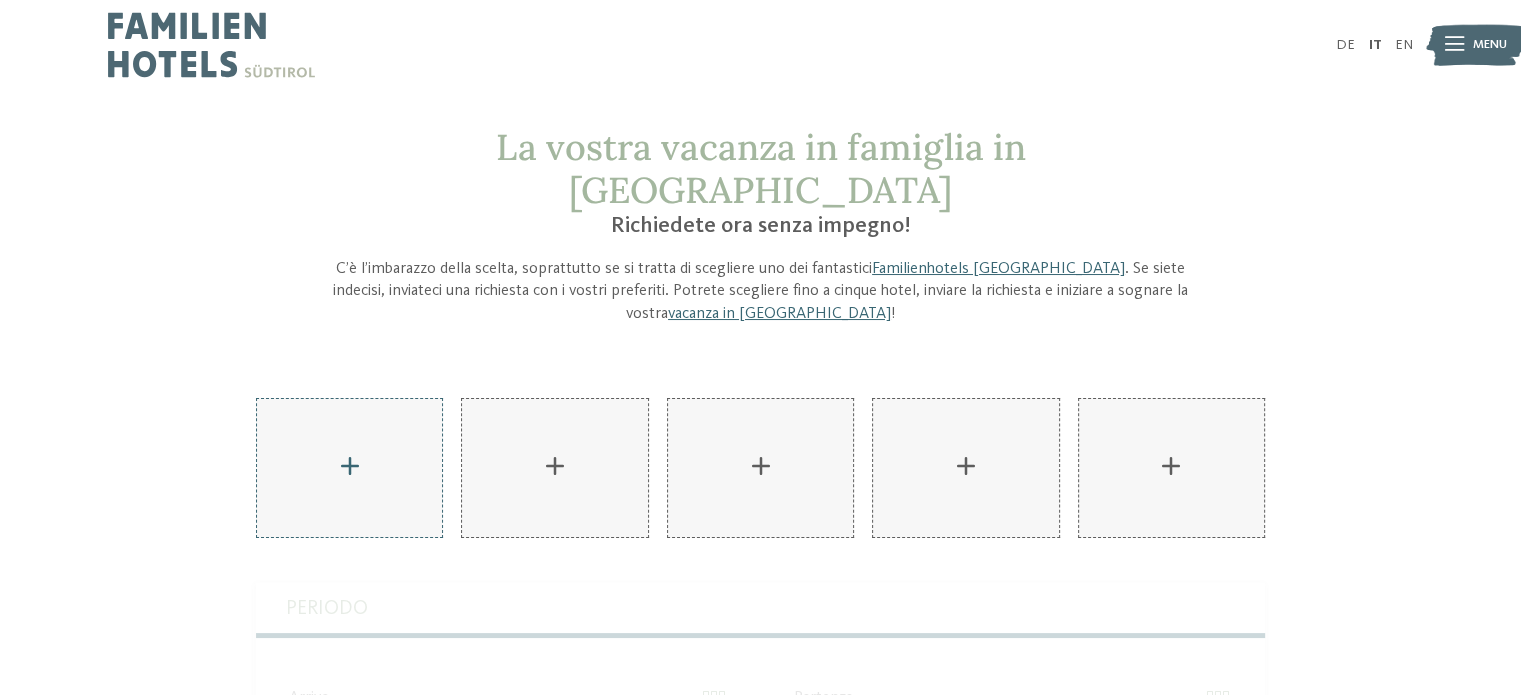 click on "AKI Family Resort PLOSE
aggiungere" at bounding box center (349, 468) 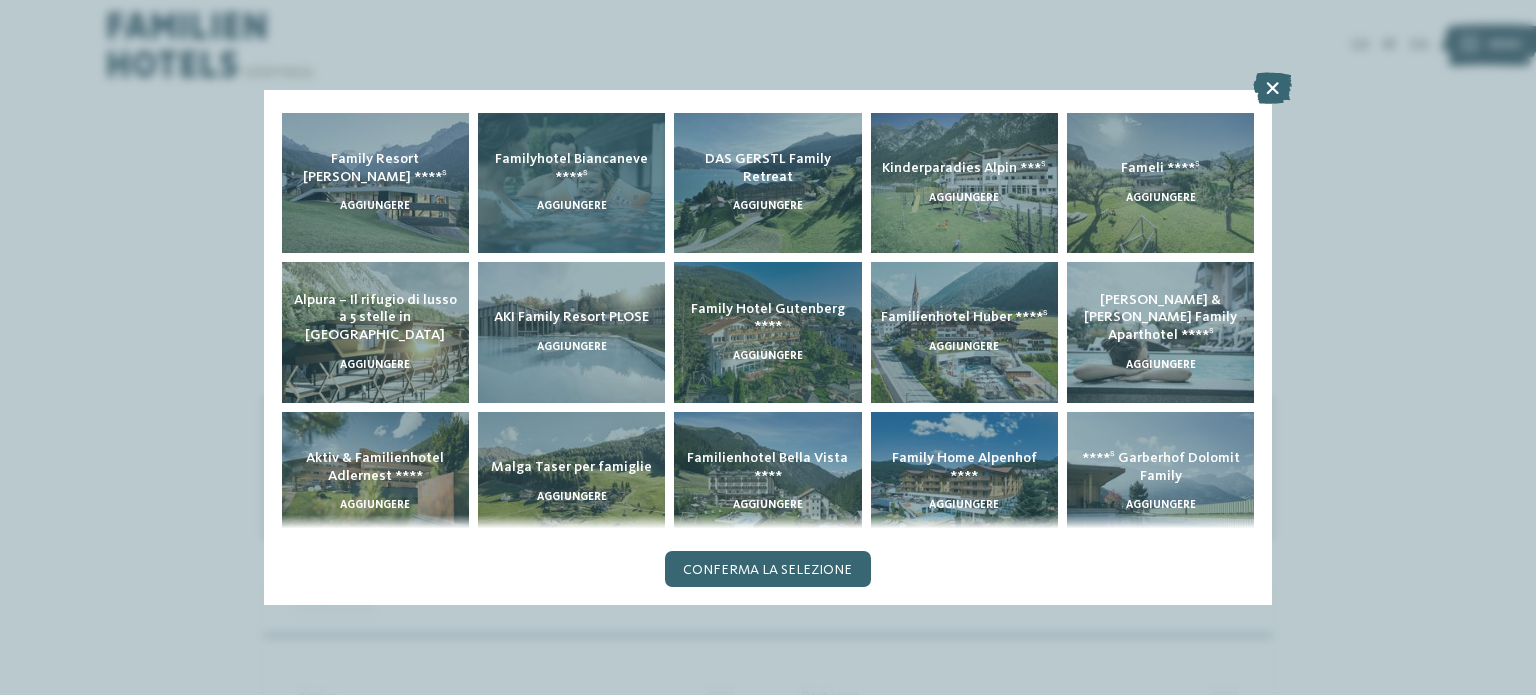 click on "Familyhotel Biancaneve ****ˢ
aggiungere" at bounding box center [571, 183] 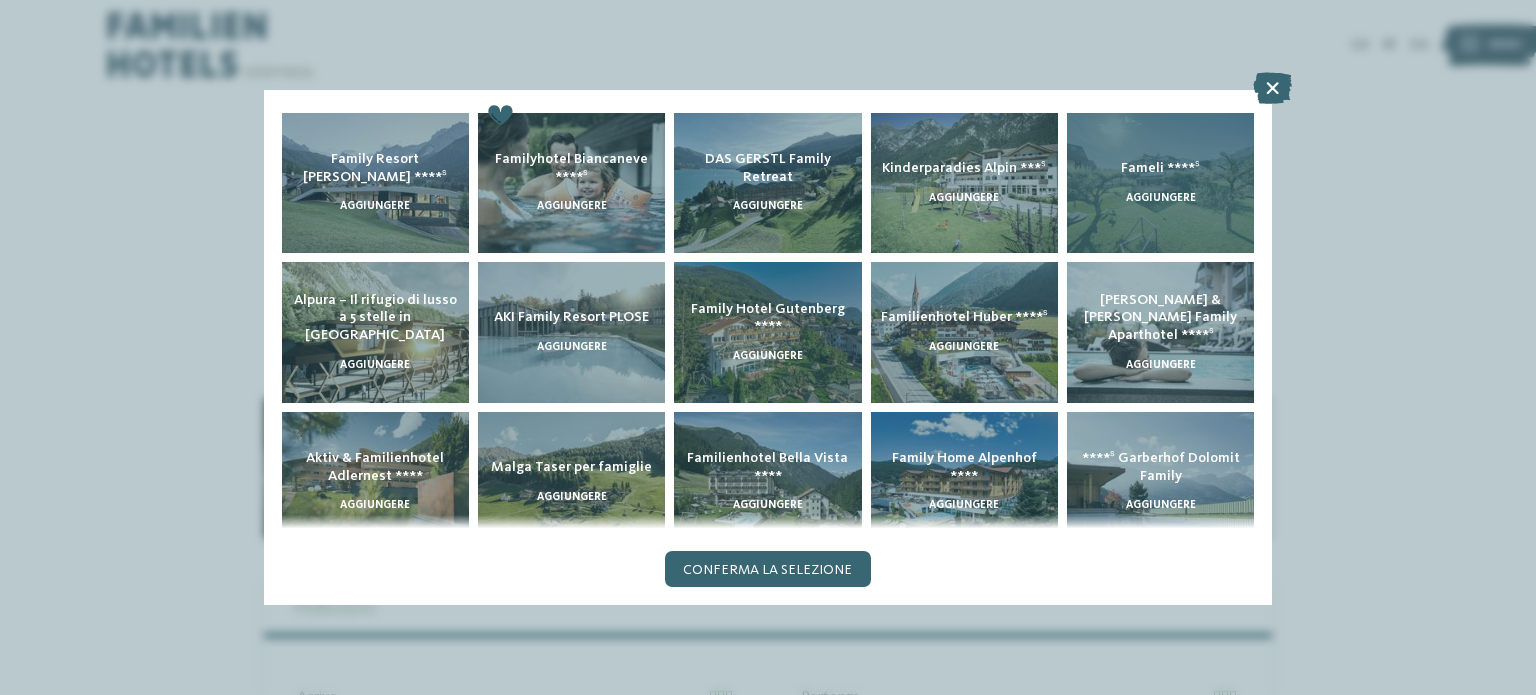 click on "Fameli ****ˢ" at bounding box center (1160, 168) 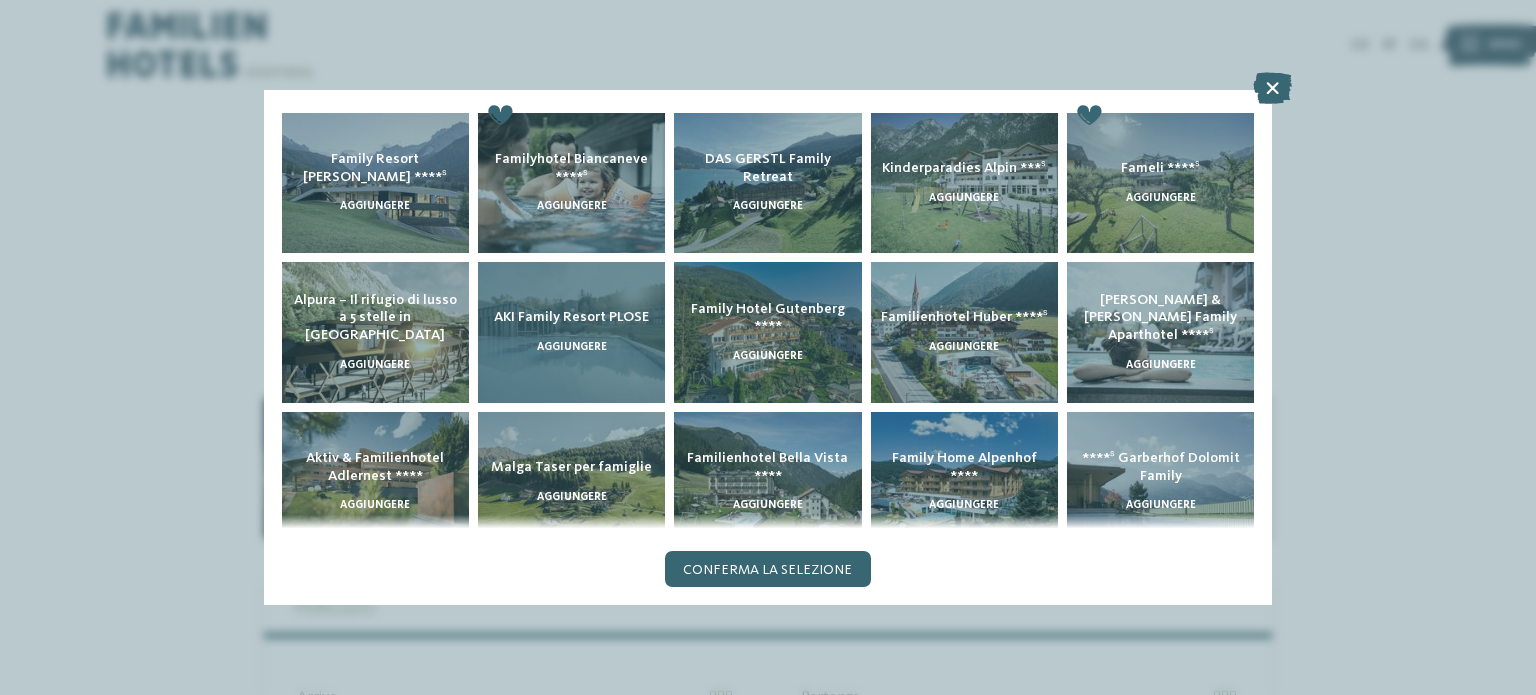 click on "AKI Family Resort PLOSE
aggiungere" at bounding box center [571, 332] 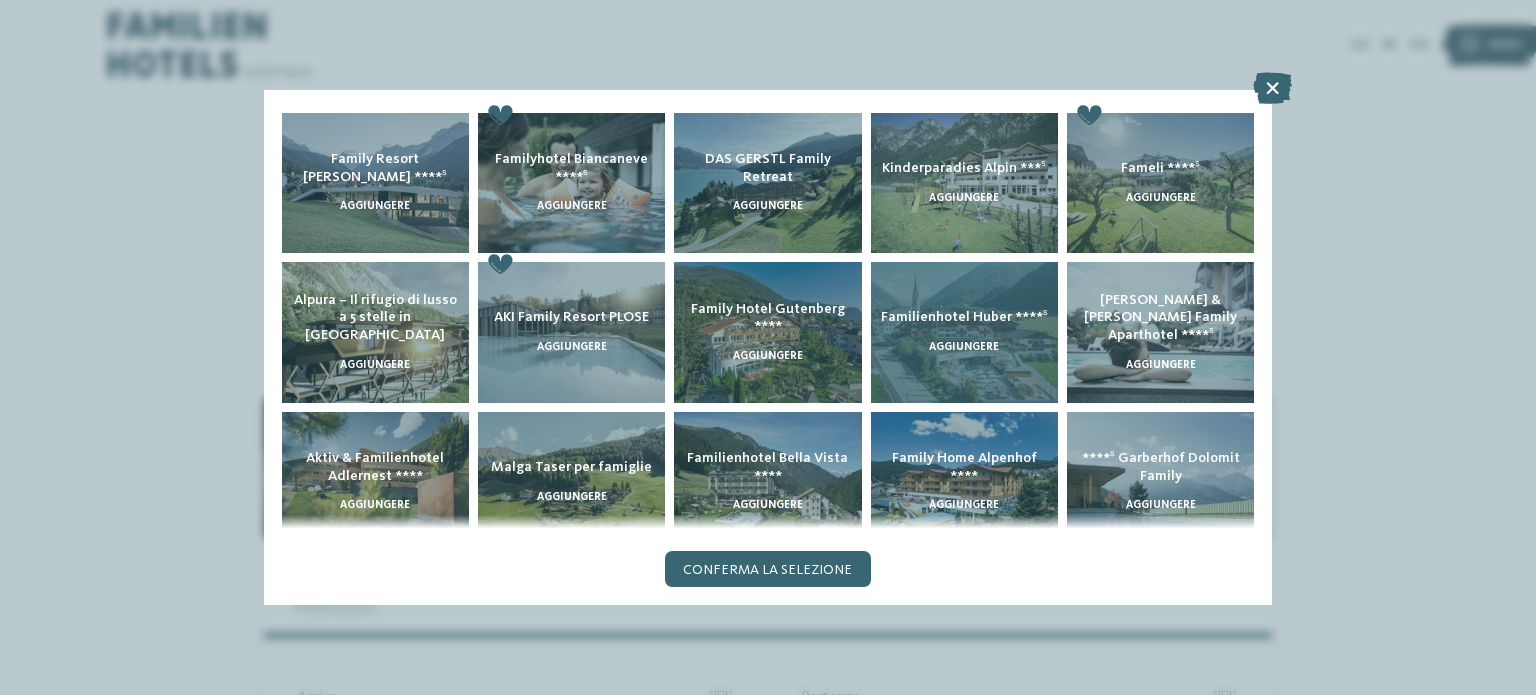 click on "Familienhotel Huber ****ˢ
aggiungere" at bounding box center [964, 332] 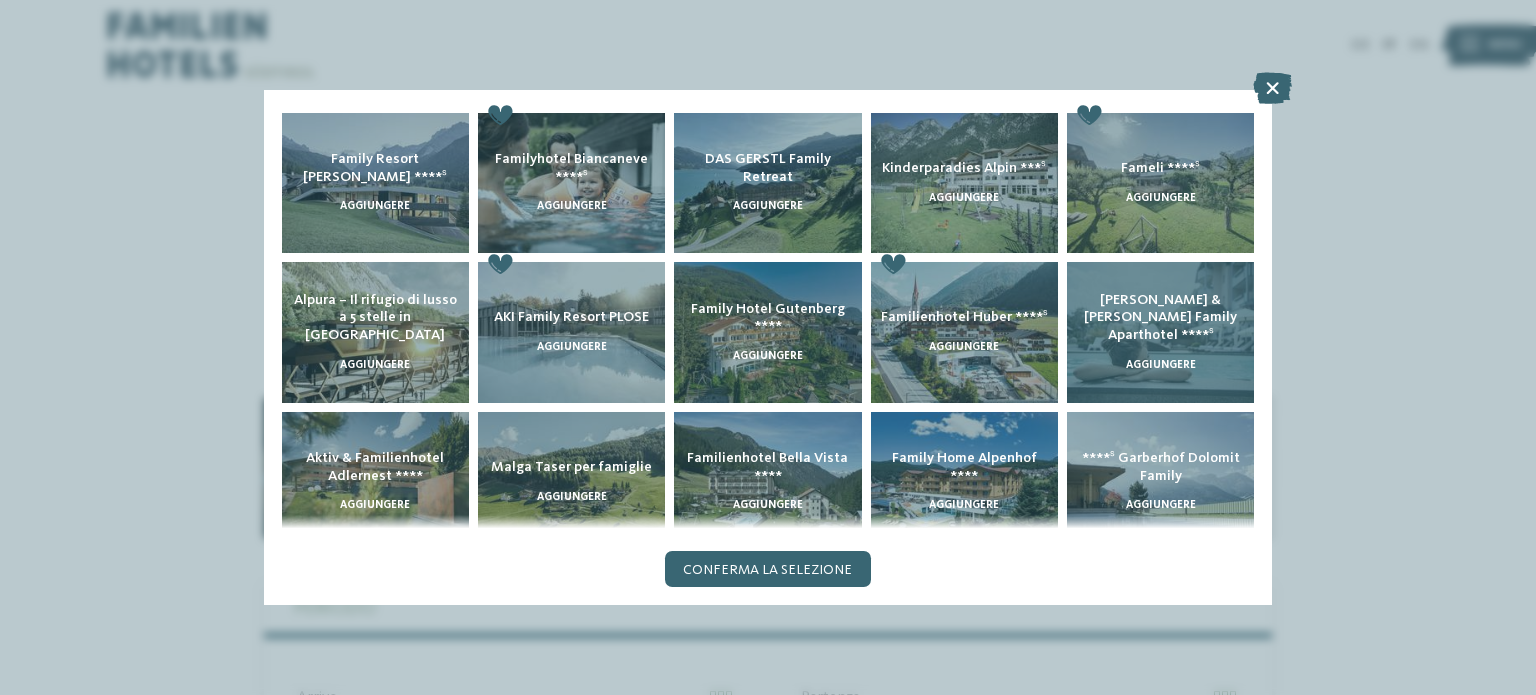 click on "Heidi & Edith Family Aparthotel ****ˢ" at bounding box center (1160, 317) 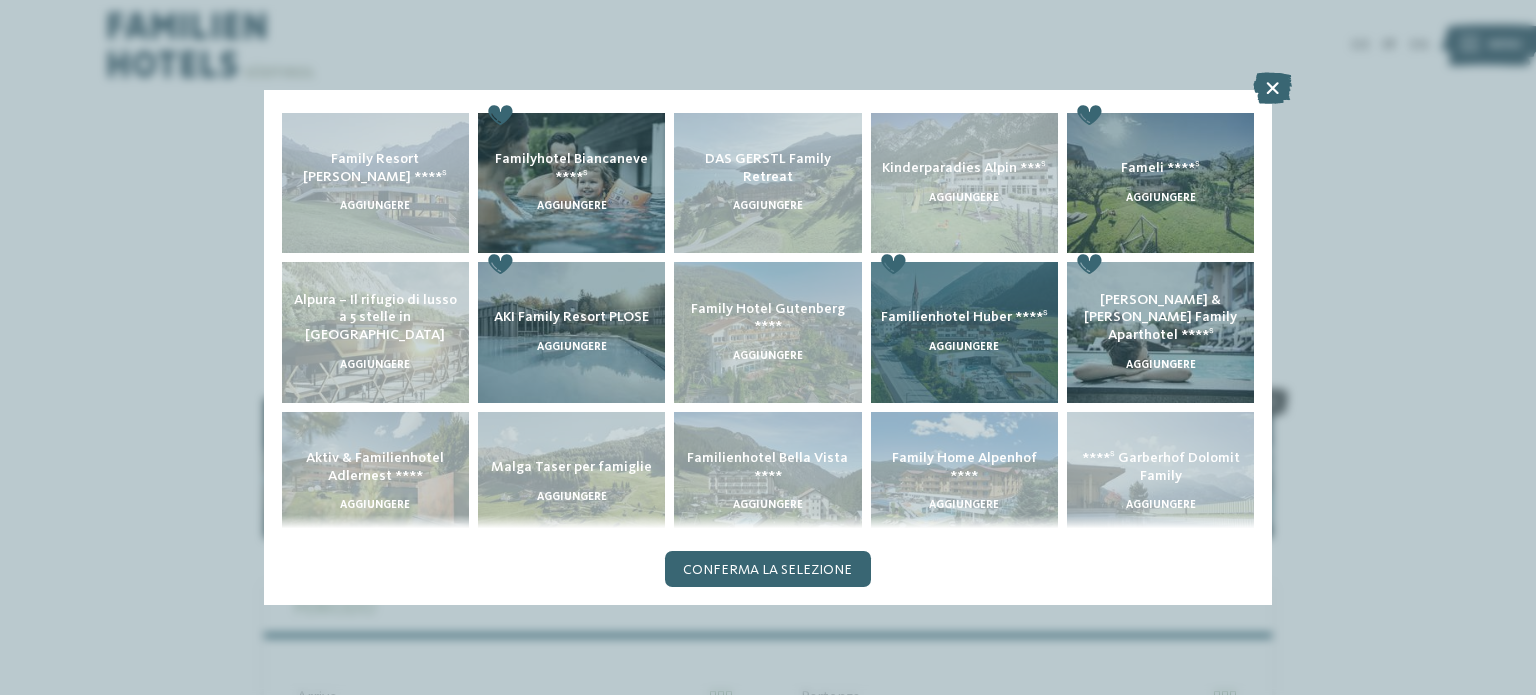 click on "Familienhotel Huber ****ˢ" at bounding box center (964, 317) 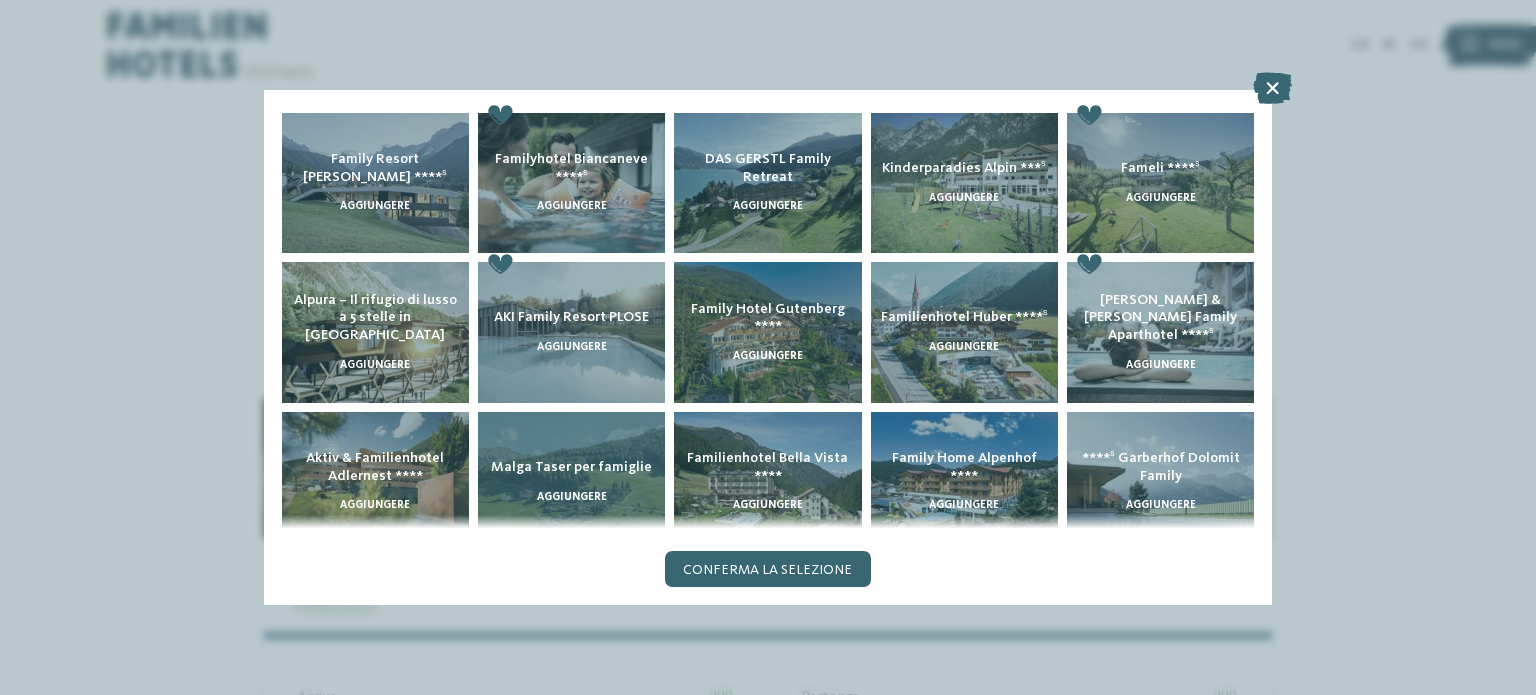 click on "Malga Taser per famiglie" at bounding box center [571, 467] 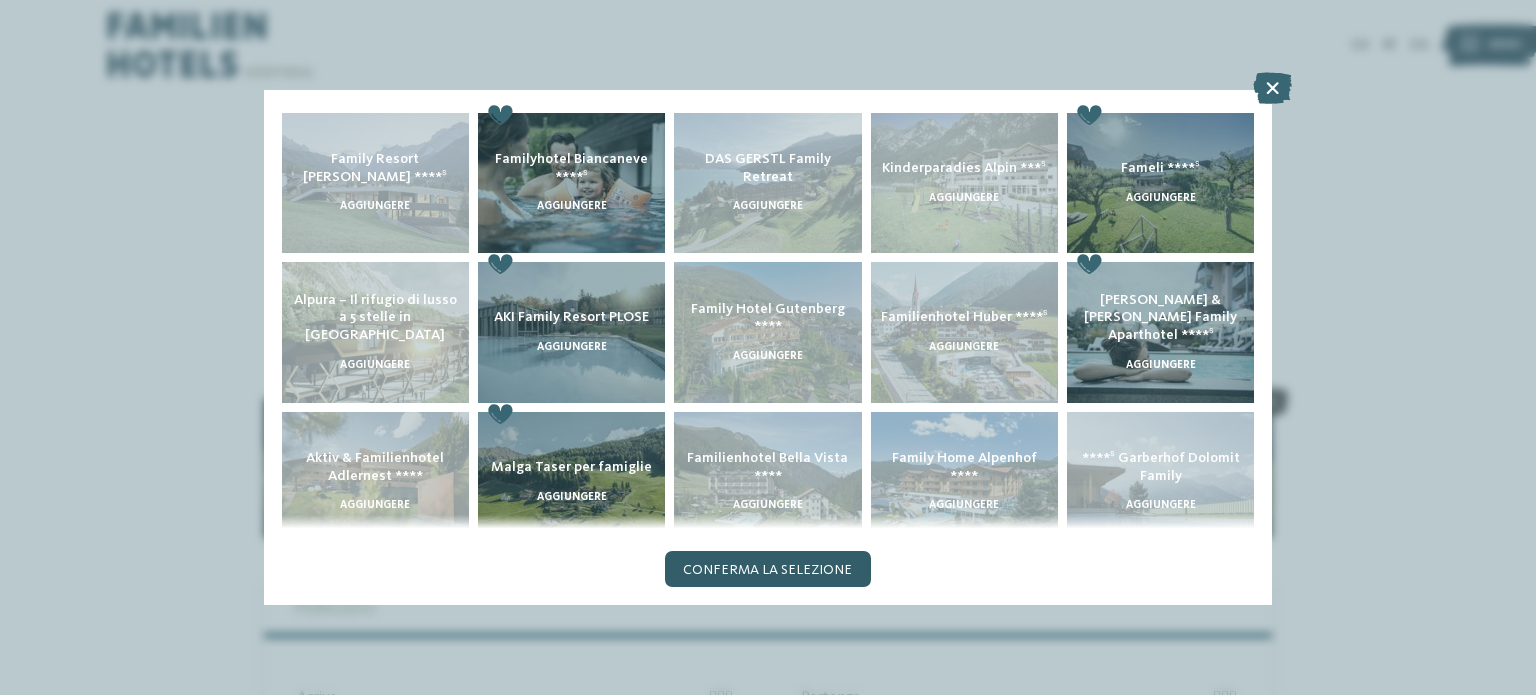click on "Conferma la selezione" at bounding box center (767, 569) 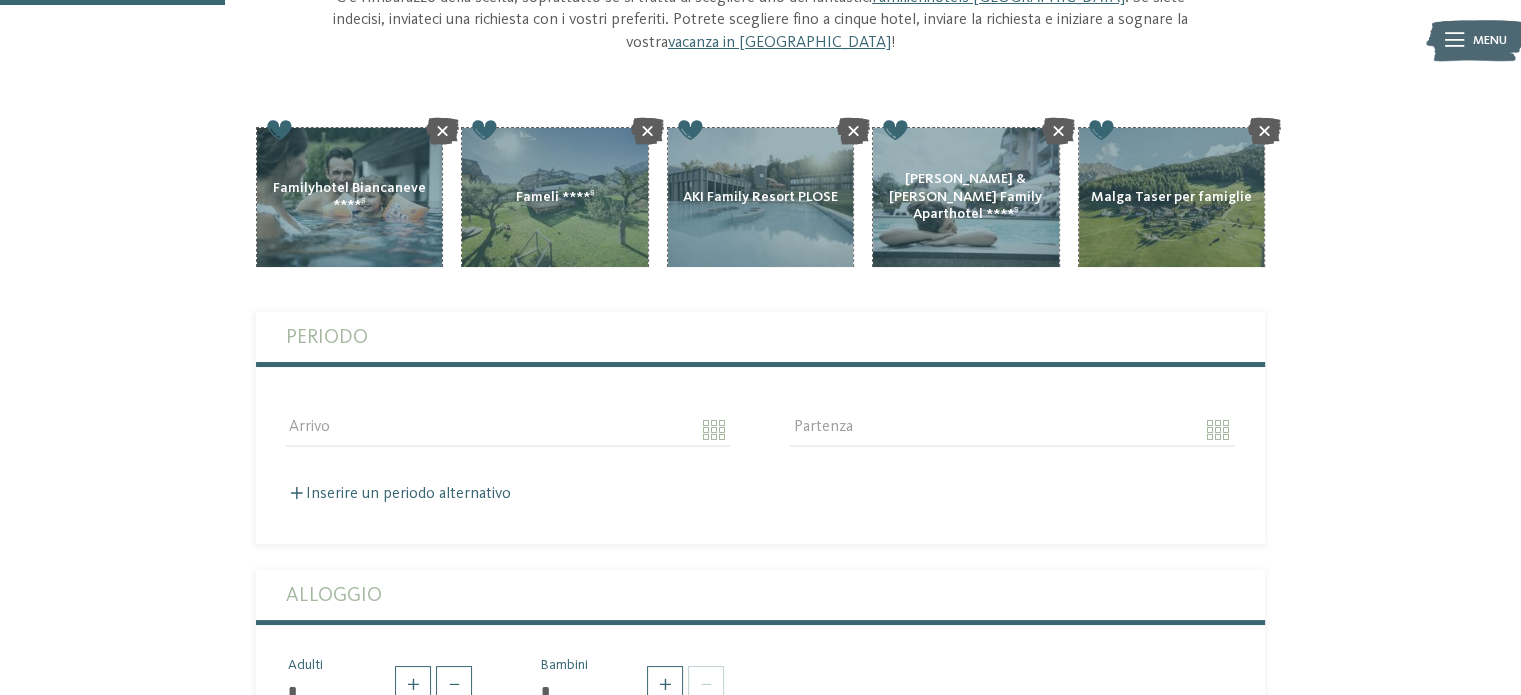scroll, scrollTop: 273, scrollLeft: 0, axis: vertical 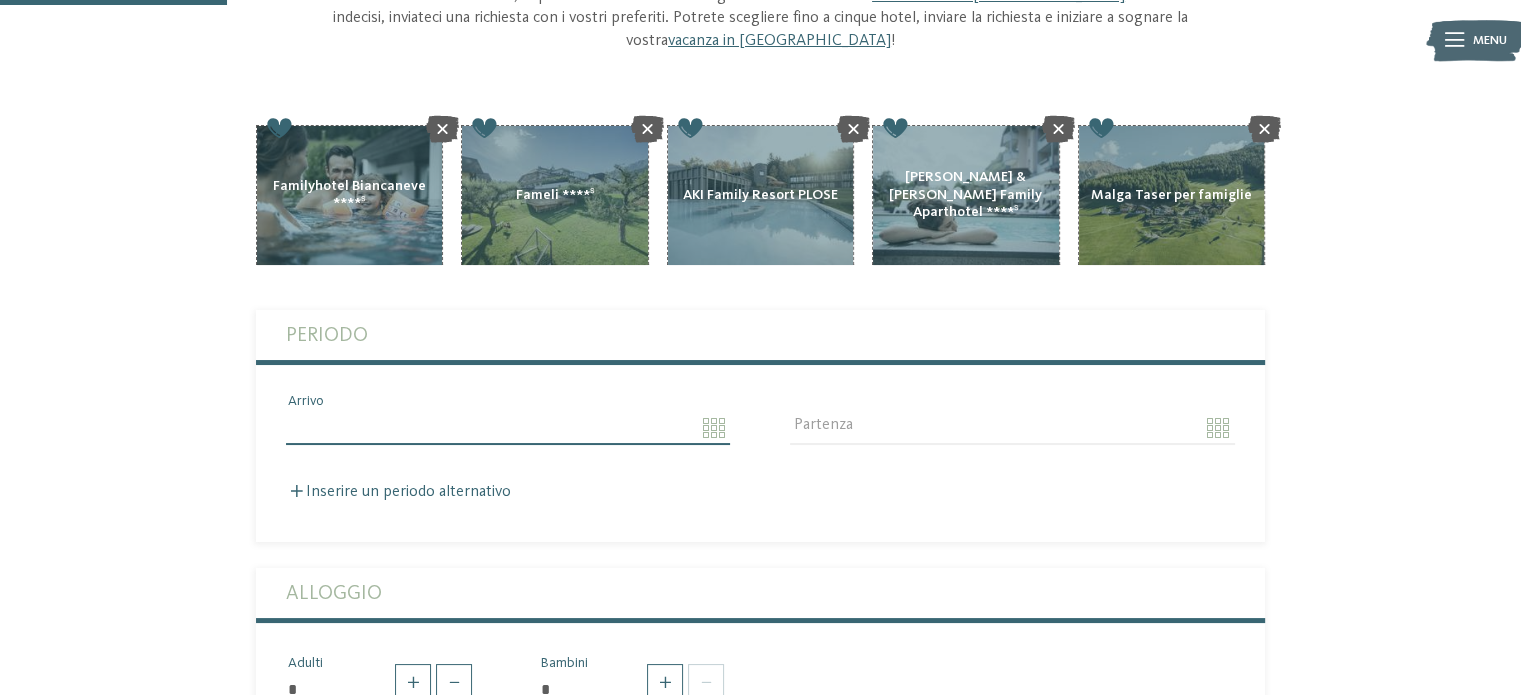 click on "Arrivo" at bounding box center (508, 428) 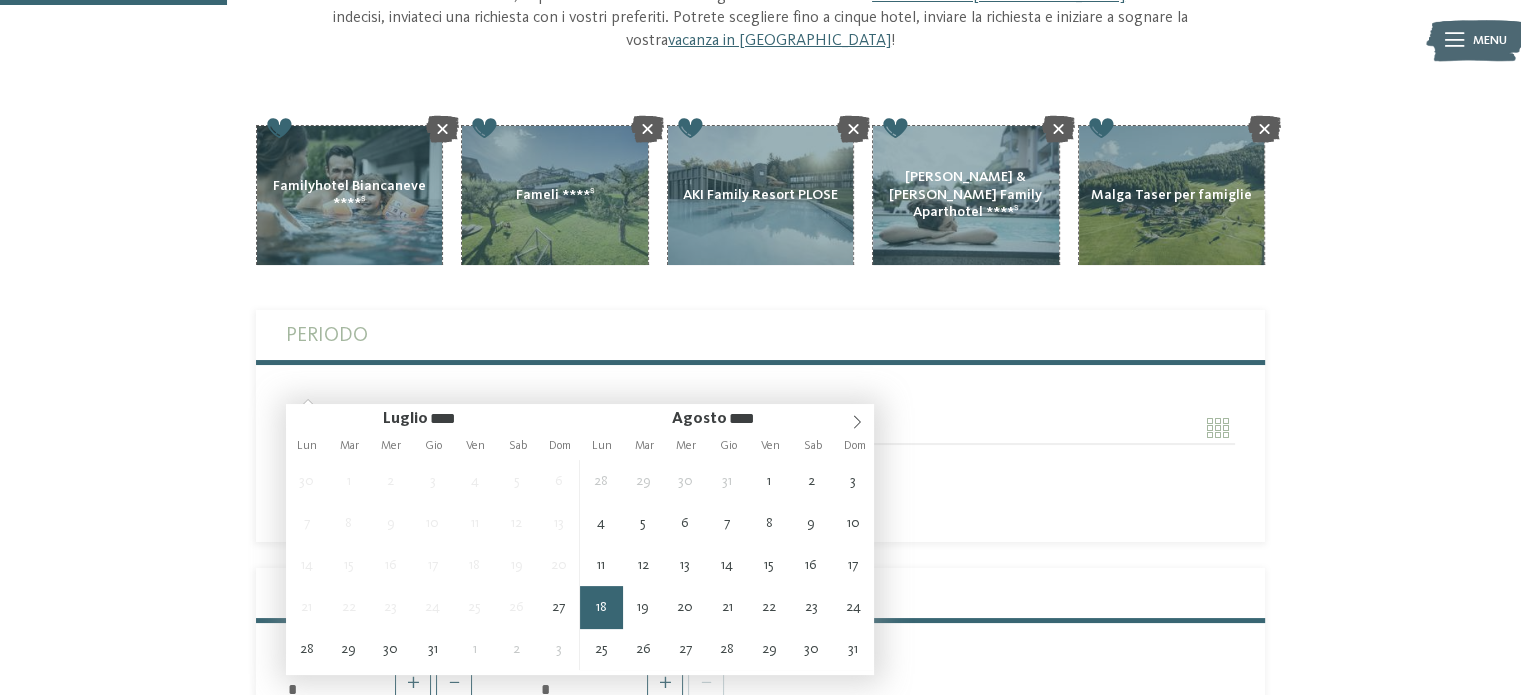 type on "**********" 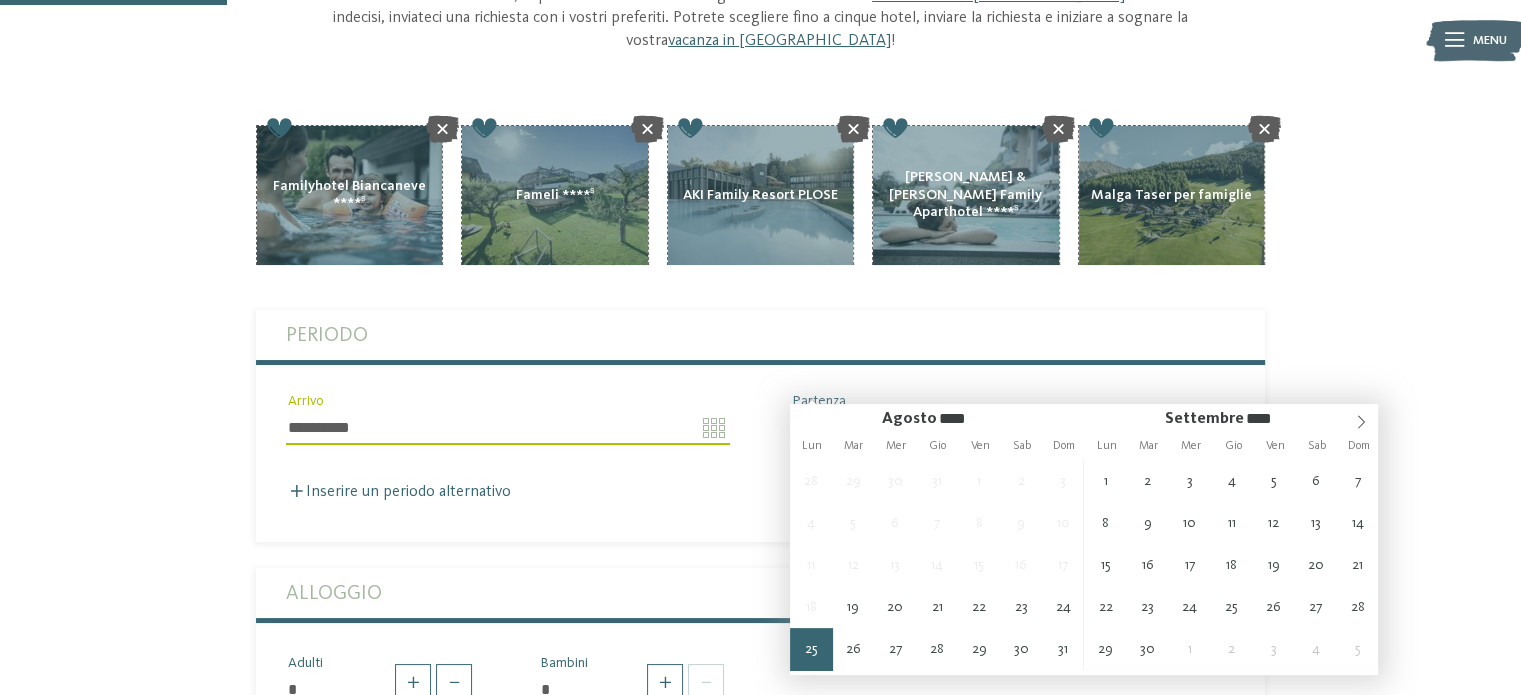type on "**********" 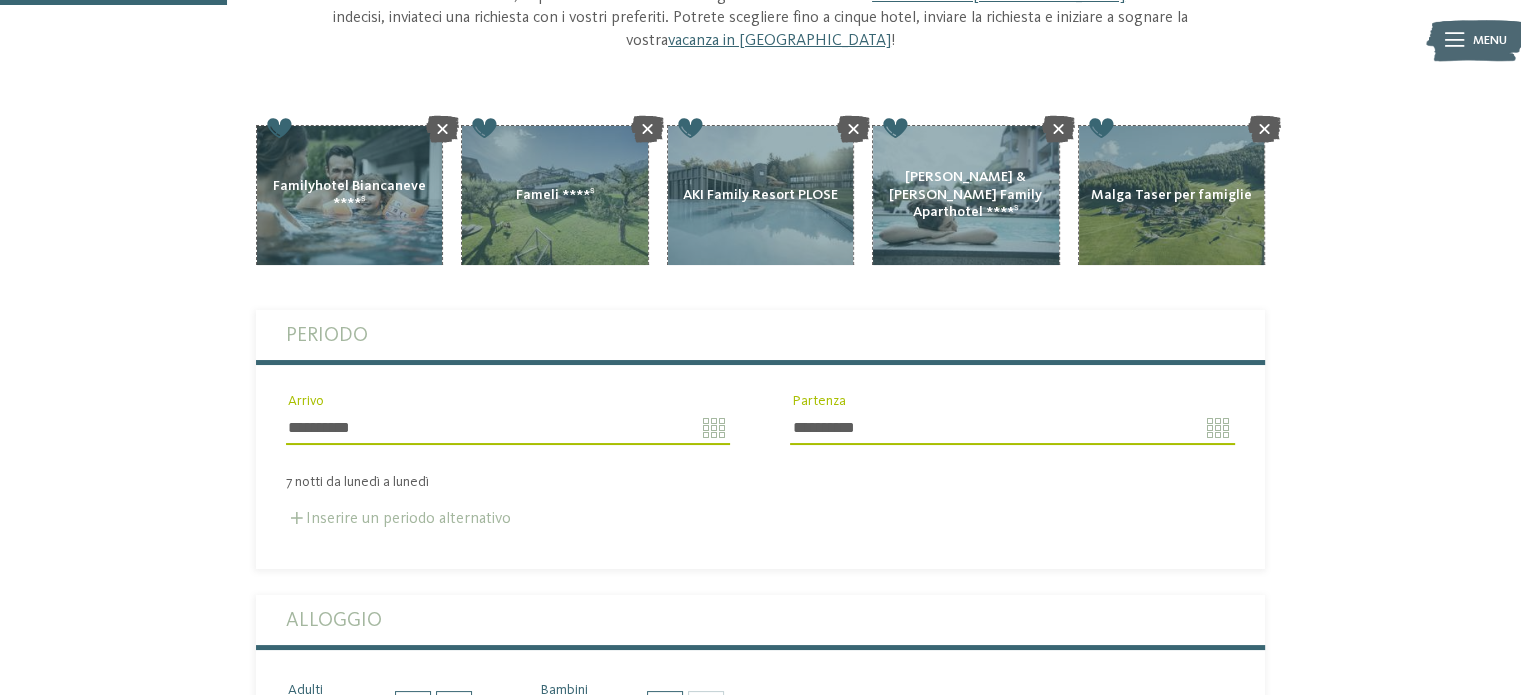 click at bounding box center [297, 518] 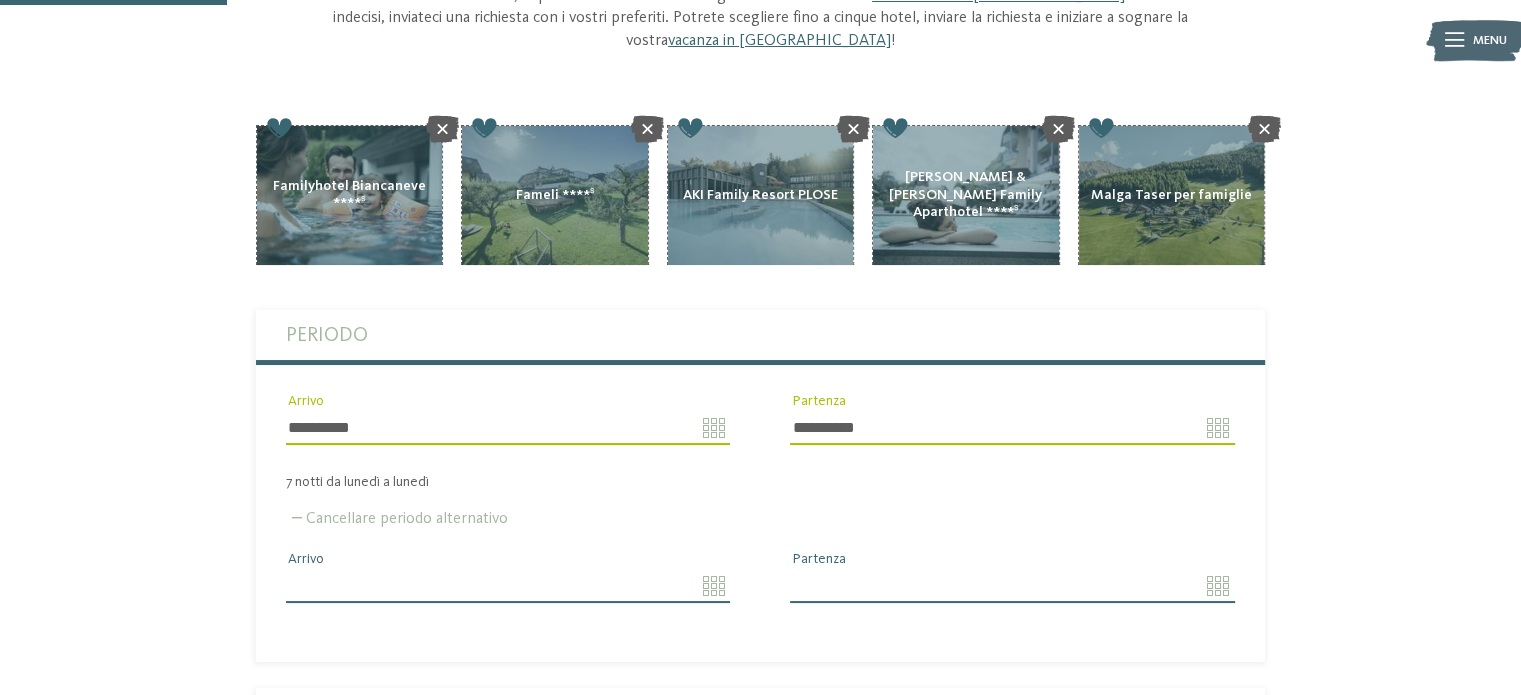 click on "Arrivo" at bounding box center [508, 586] 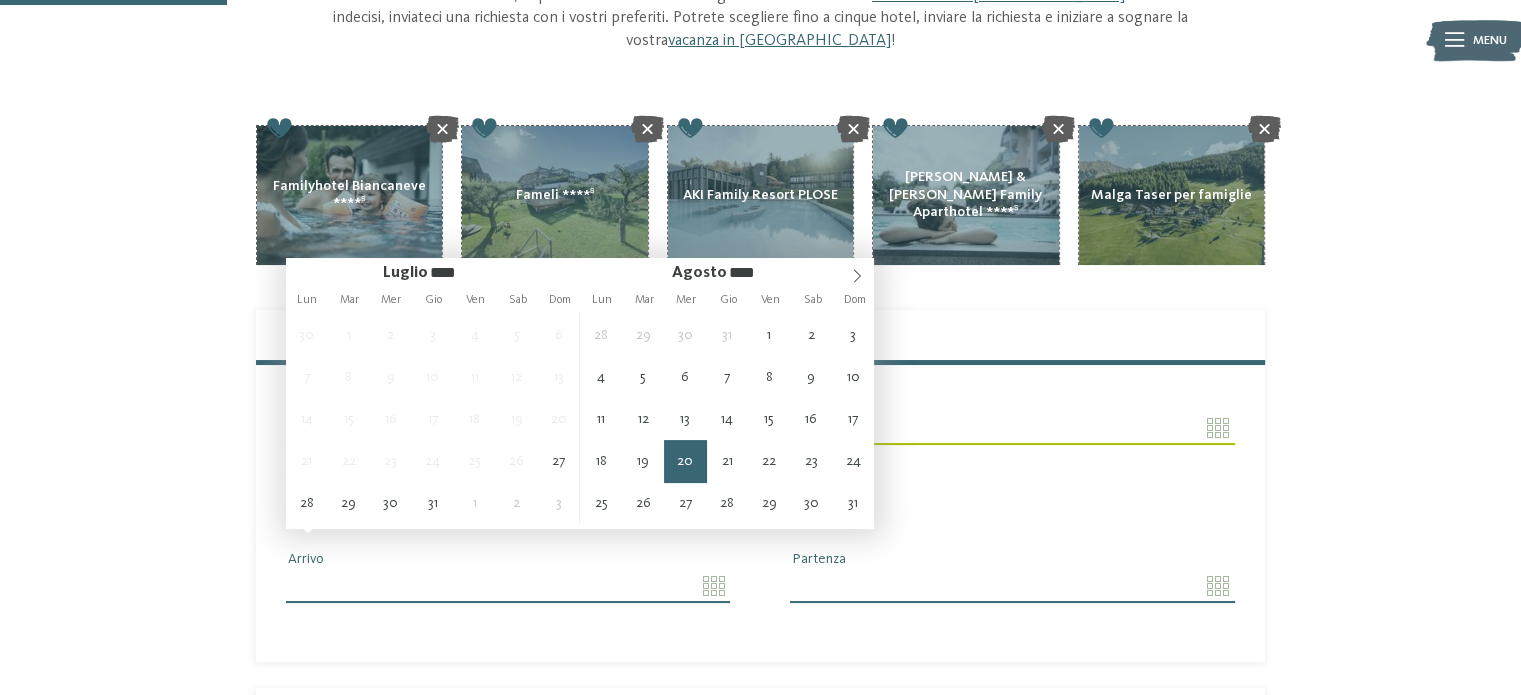type on "**********" 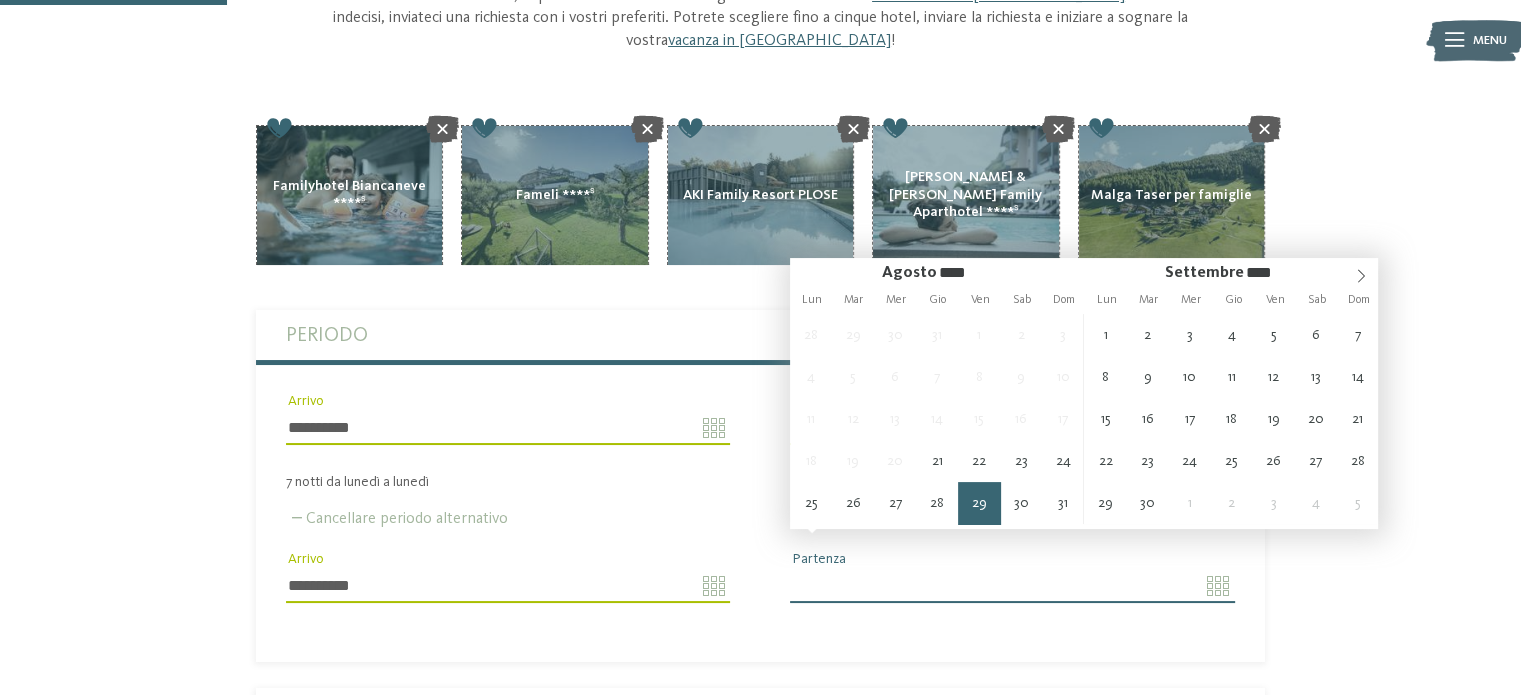 type on "**********" 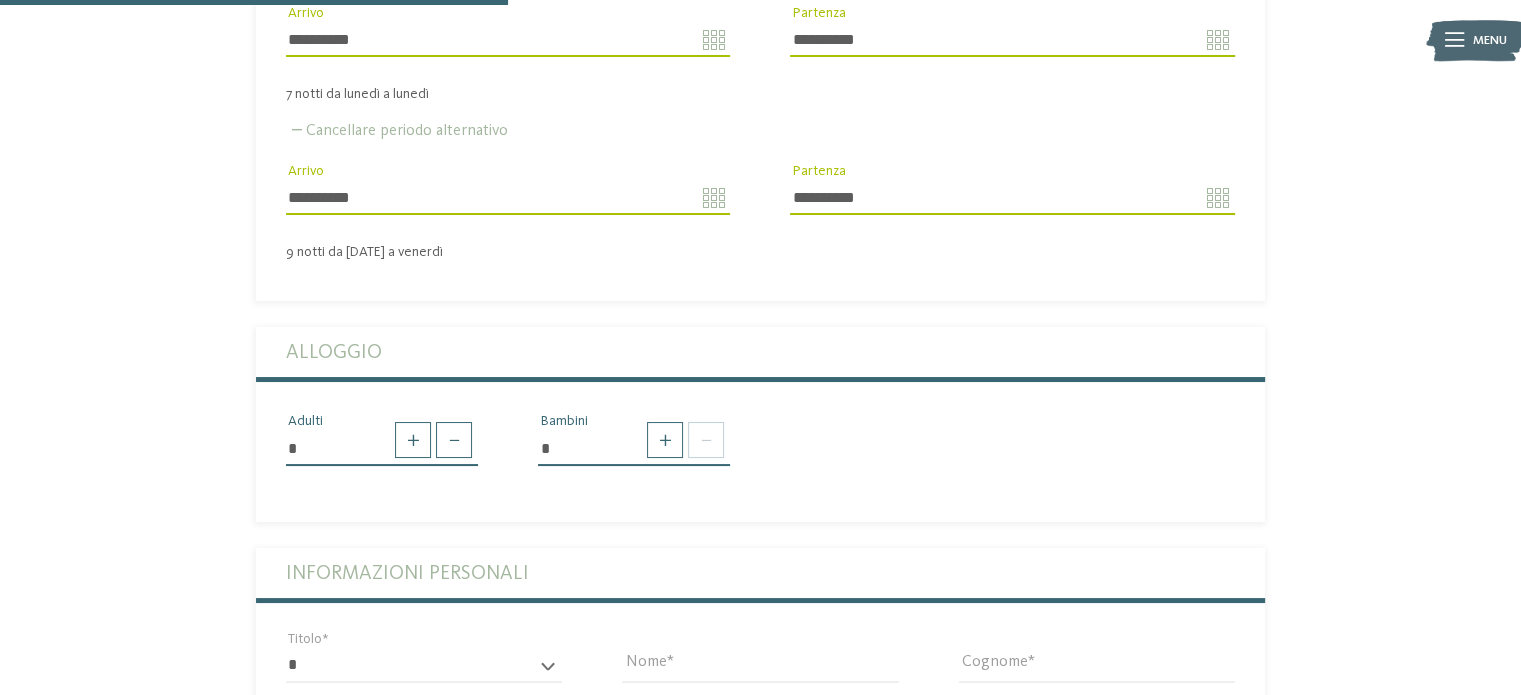 scroll, scrollTop: 664, scrollLeft: 0, axis: vertical 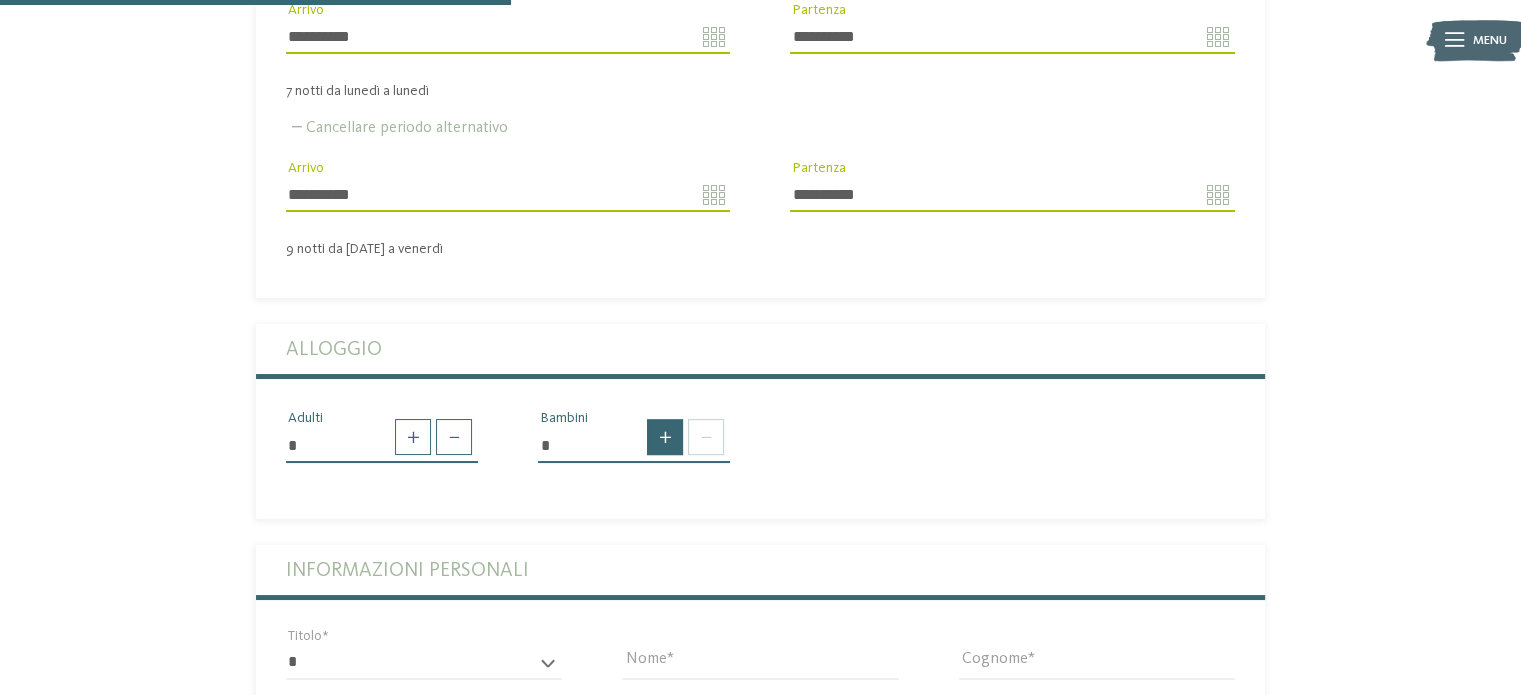 click at bounding box center (665, 437) 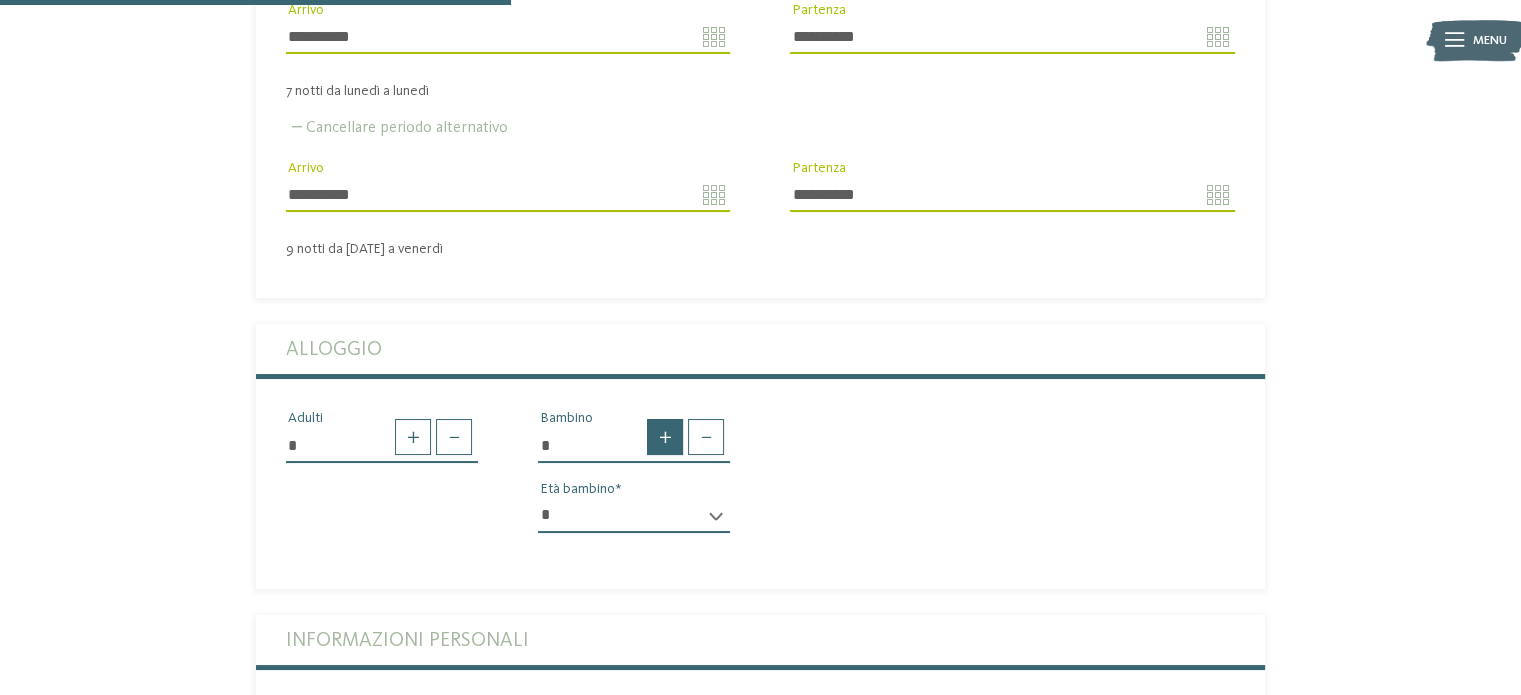 click at bounding box center [665, 437] 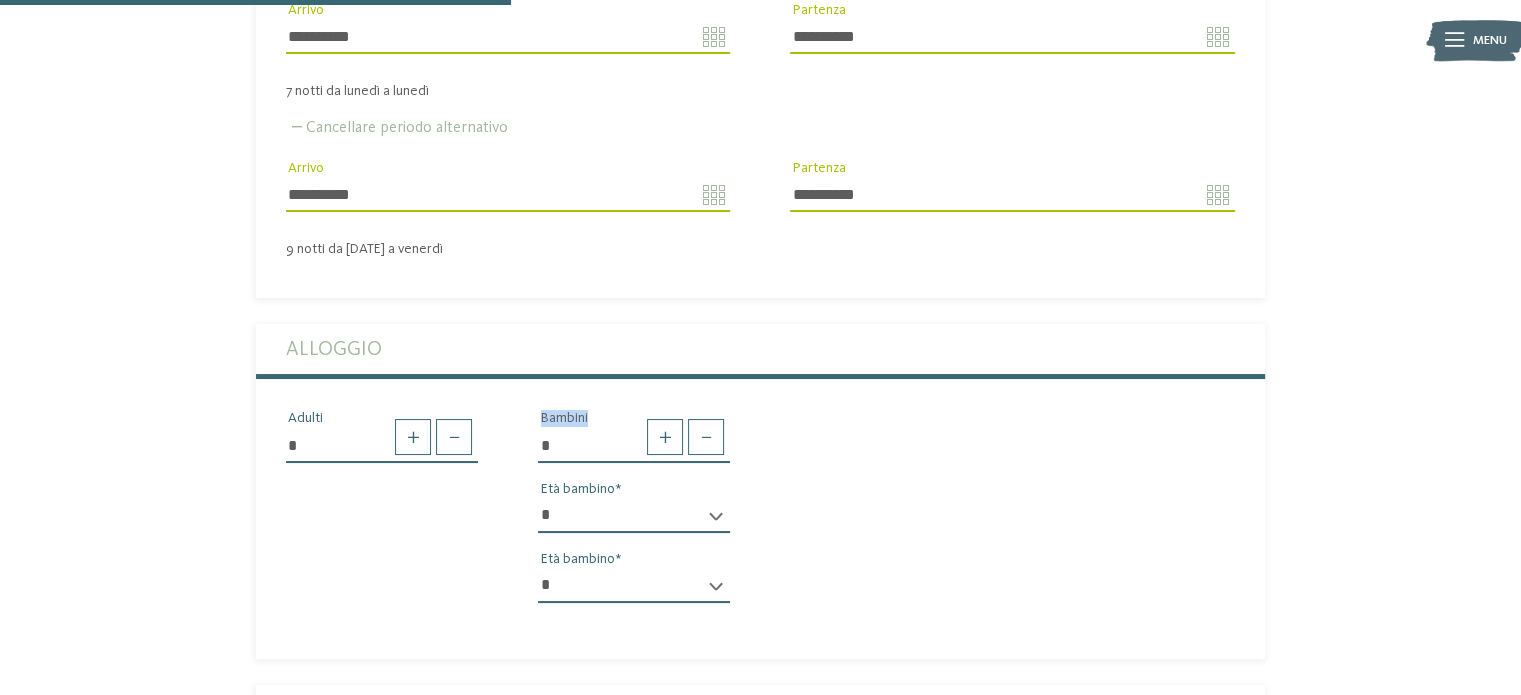 click on "* * * * * * * * * * * ** ** ** ** ** ** ** **" at bounding box center (634, 516) 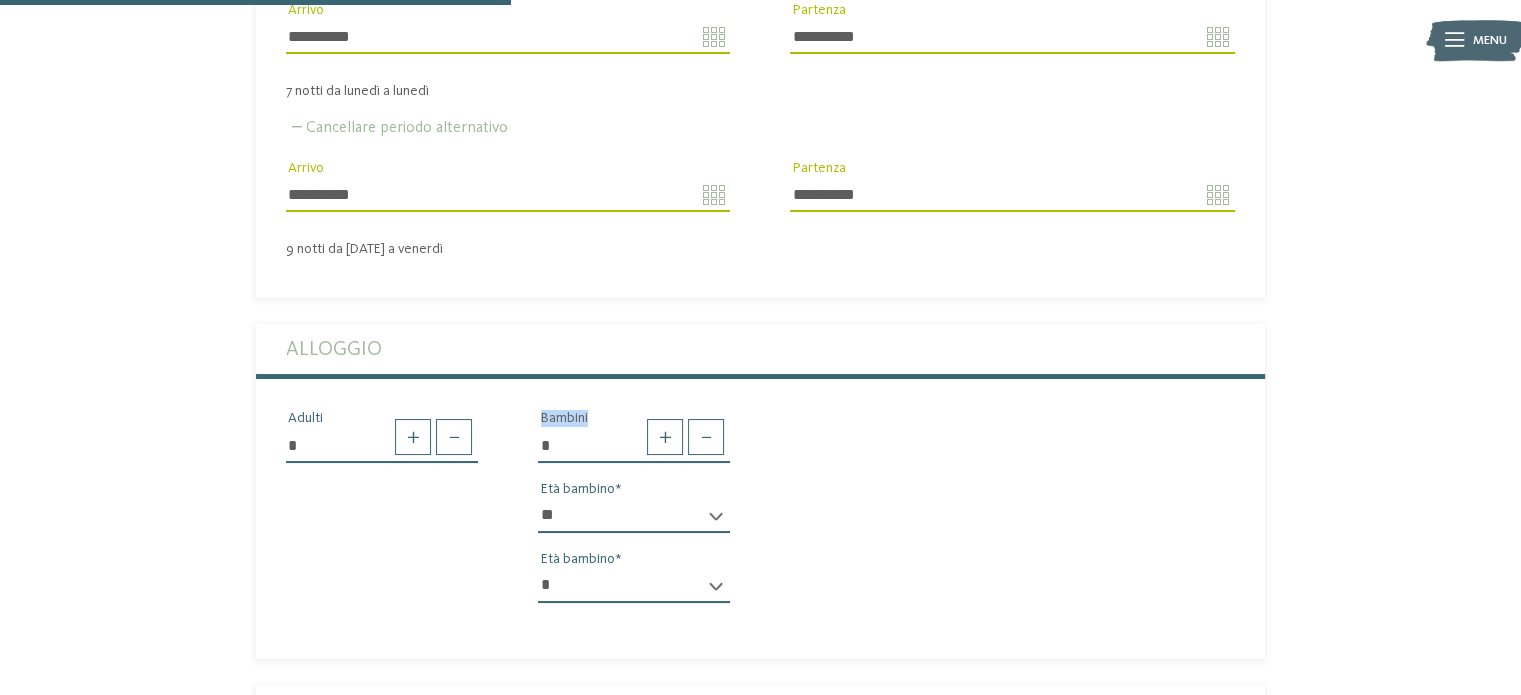 click on "* * * * * * * * * * * ** ** ** ** ** ** ** **" at bounding box center (634, 516) 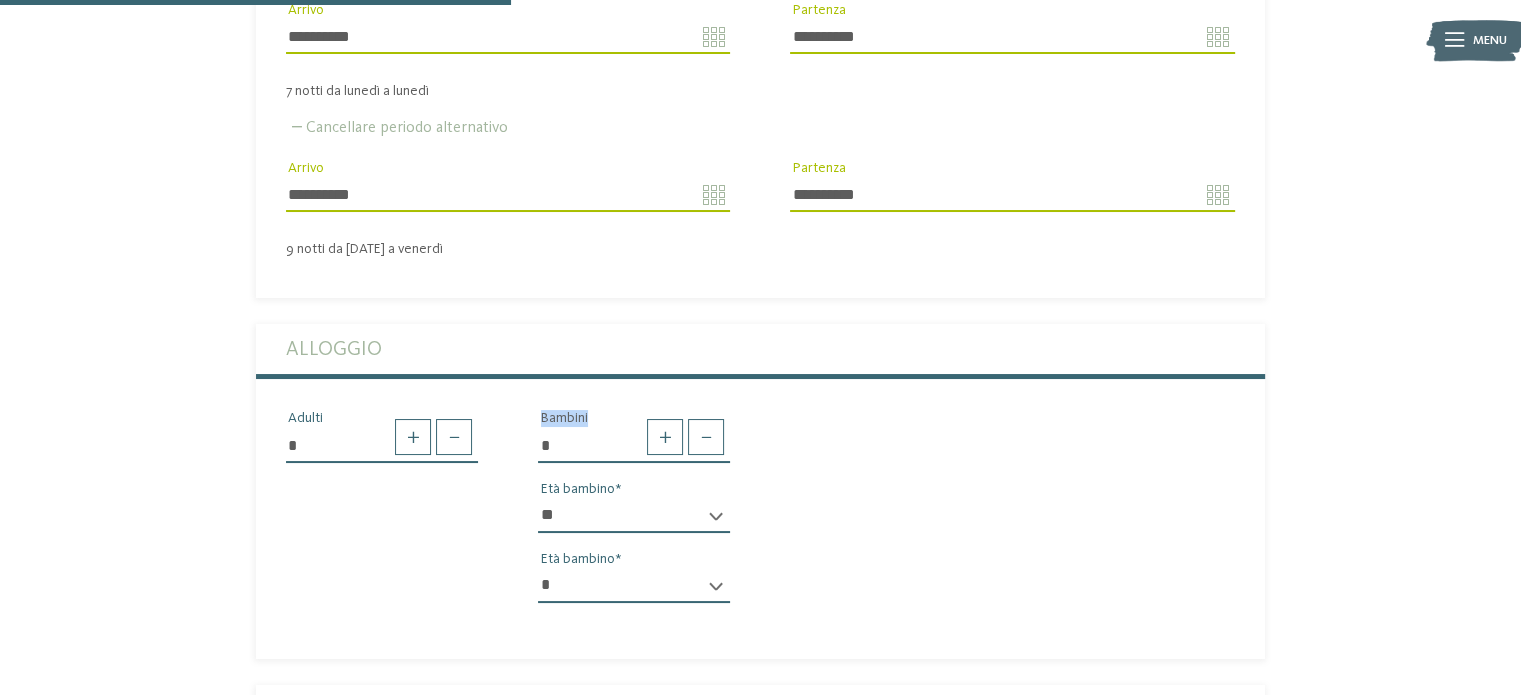 click on "* * * * * * * * * * * ** ** ** ** ** ** ** **" at bounding box center [634, 586] 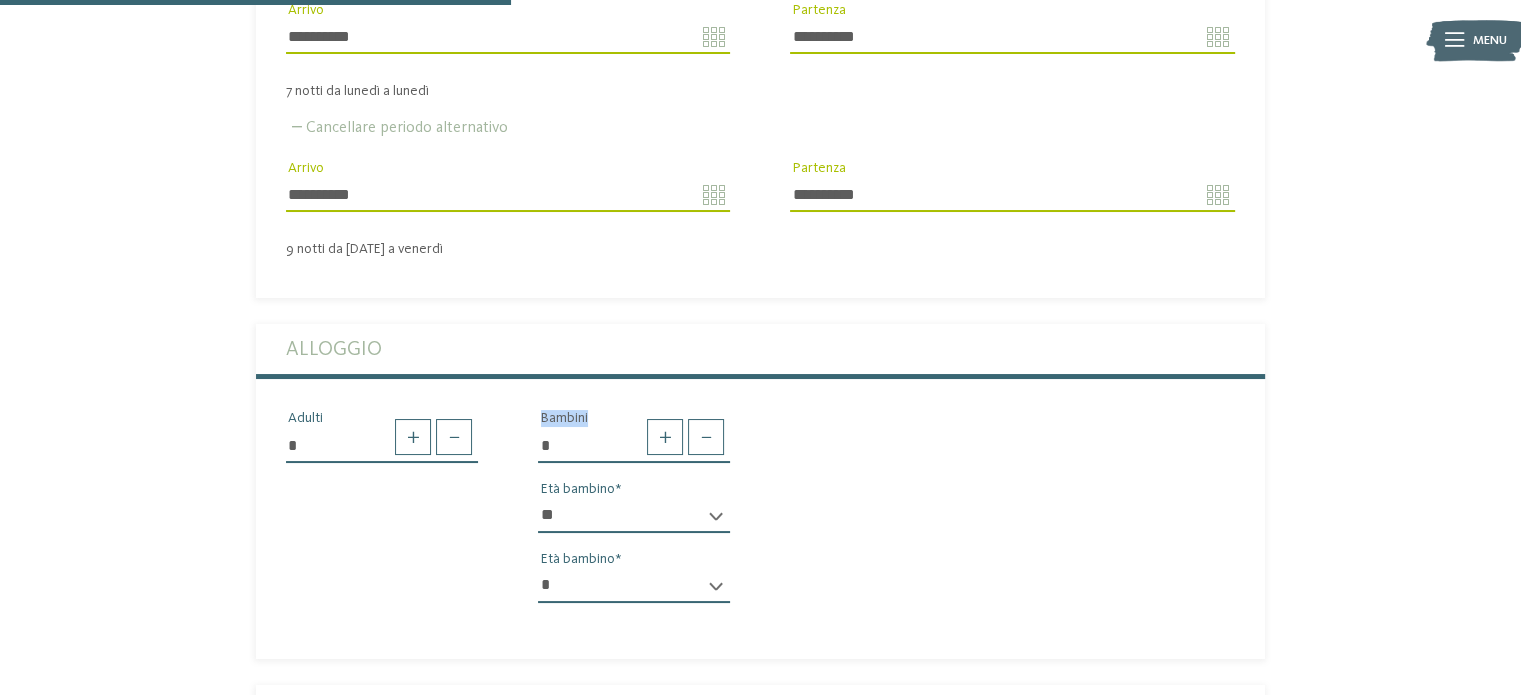 select on "*" 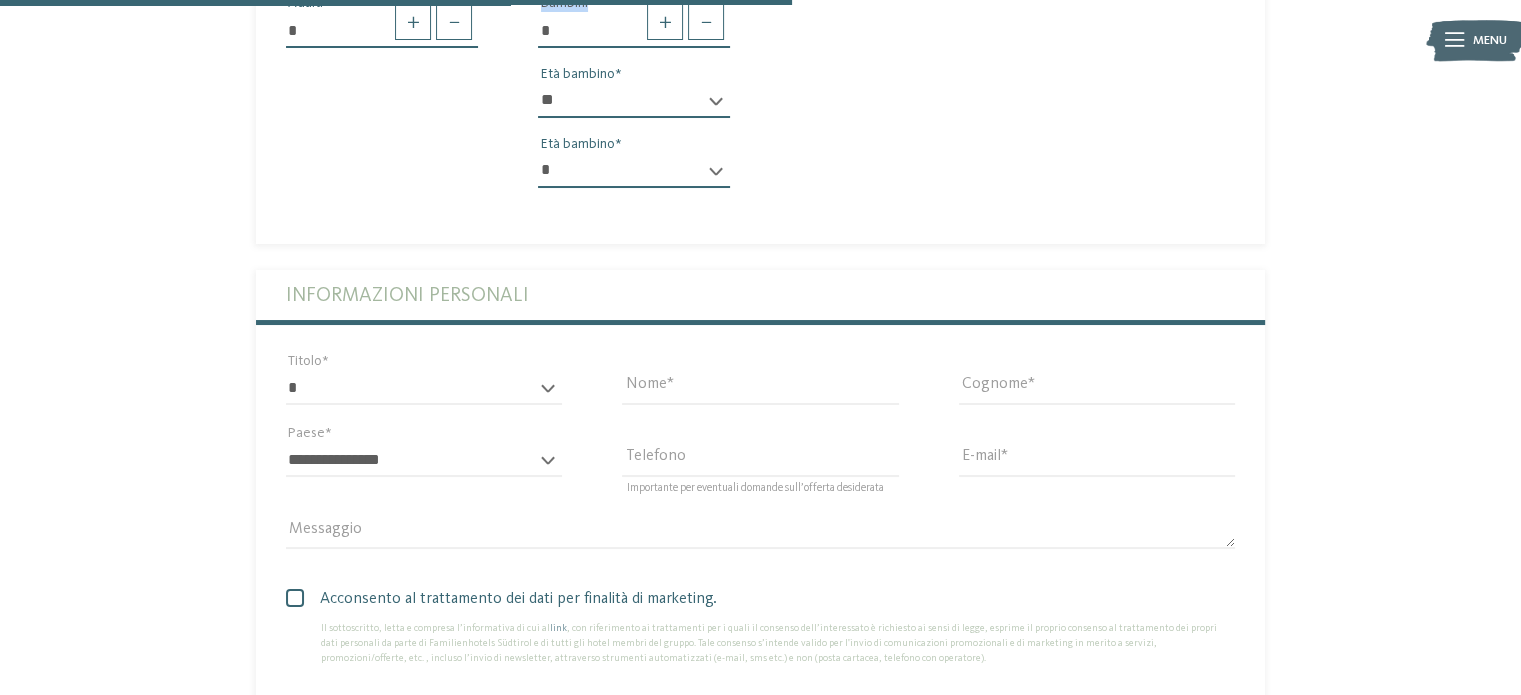 scroll, scrollTop: 1112, scrollLeft: 0, axis: vertical 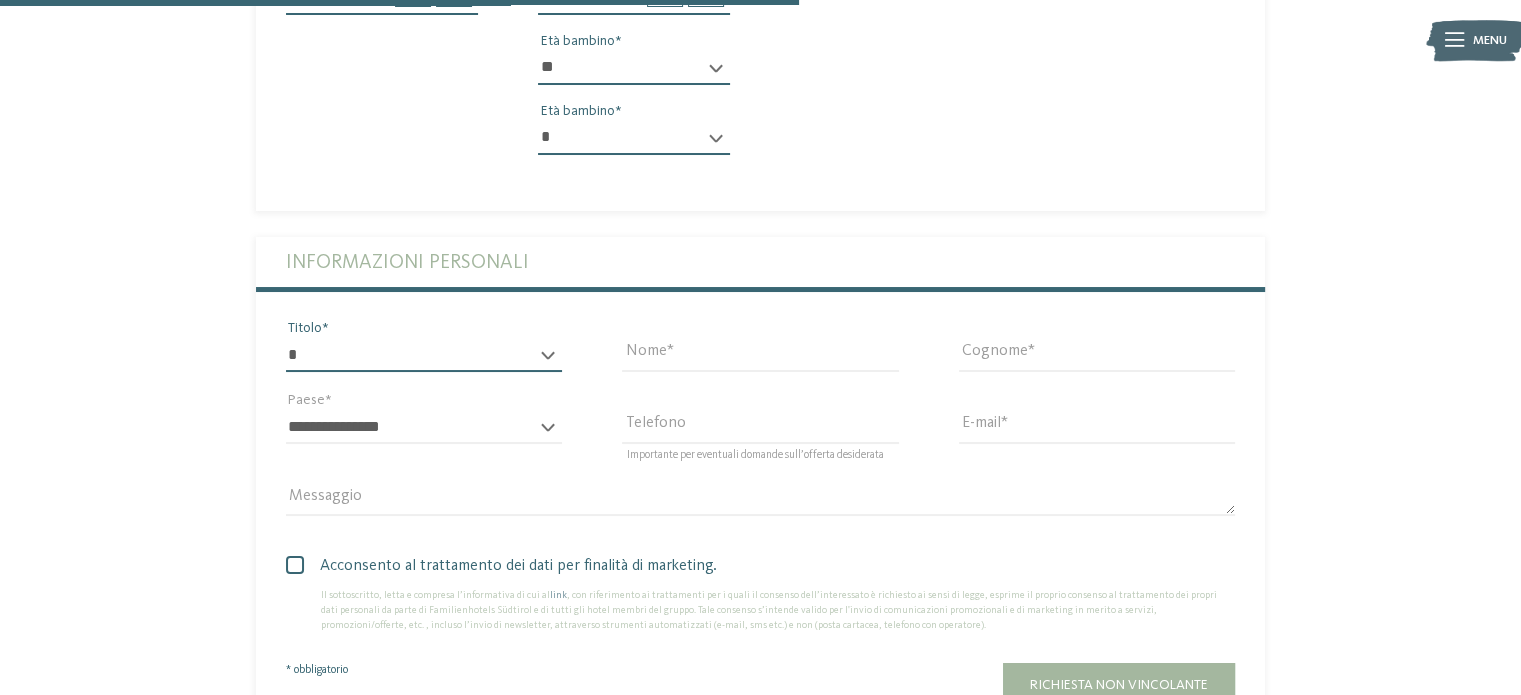 click on "* ****** ******* ******** ******" at bounding box center [424, 355] 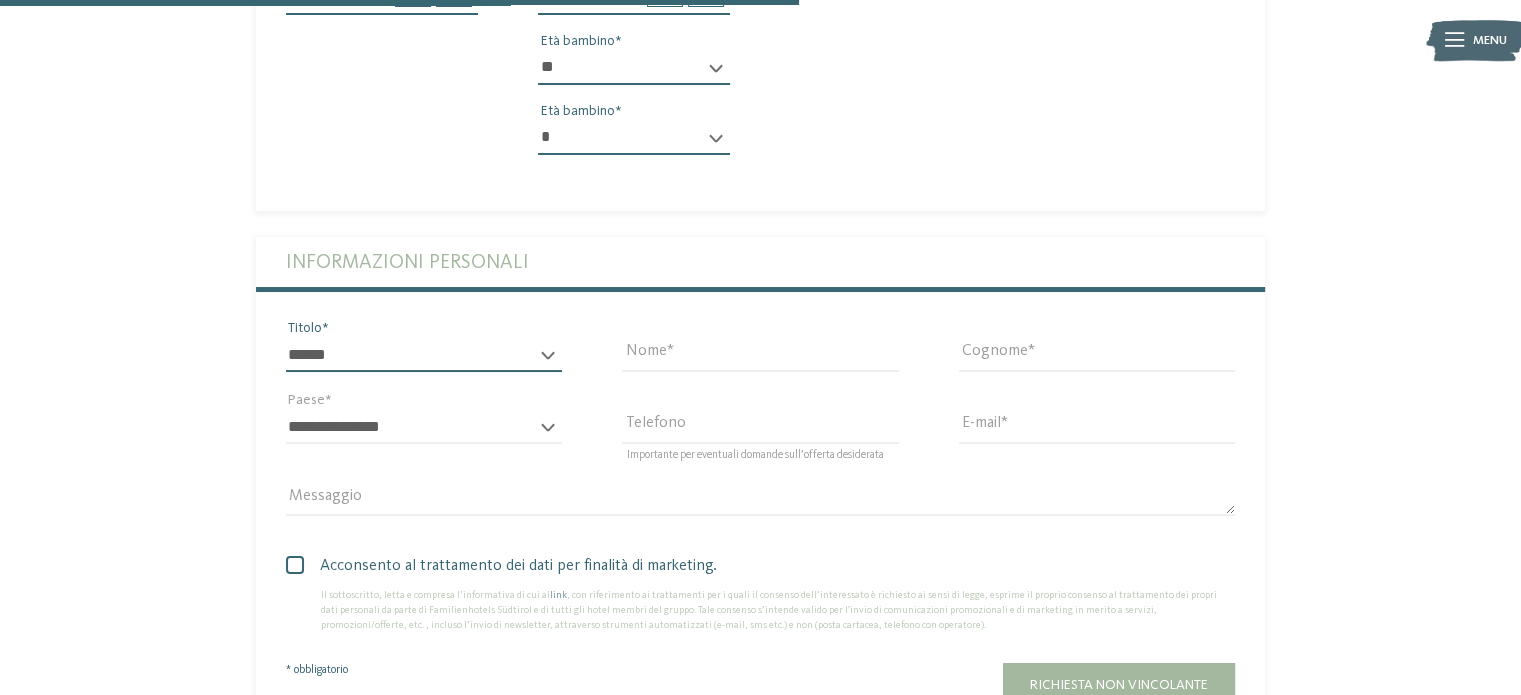 click on "* ****** ******* ******** ******" at bounding box center (424, 355) 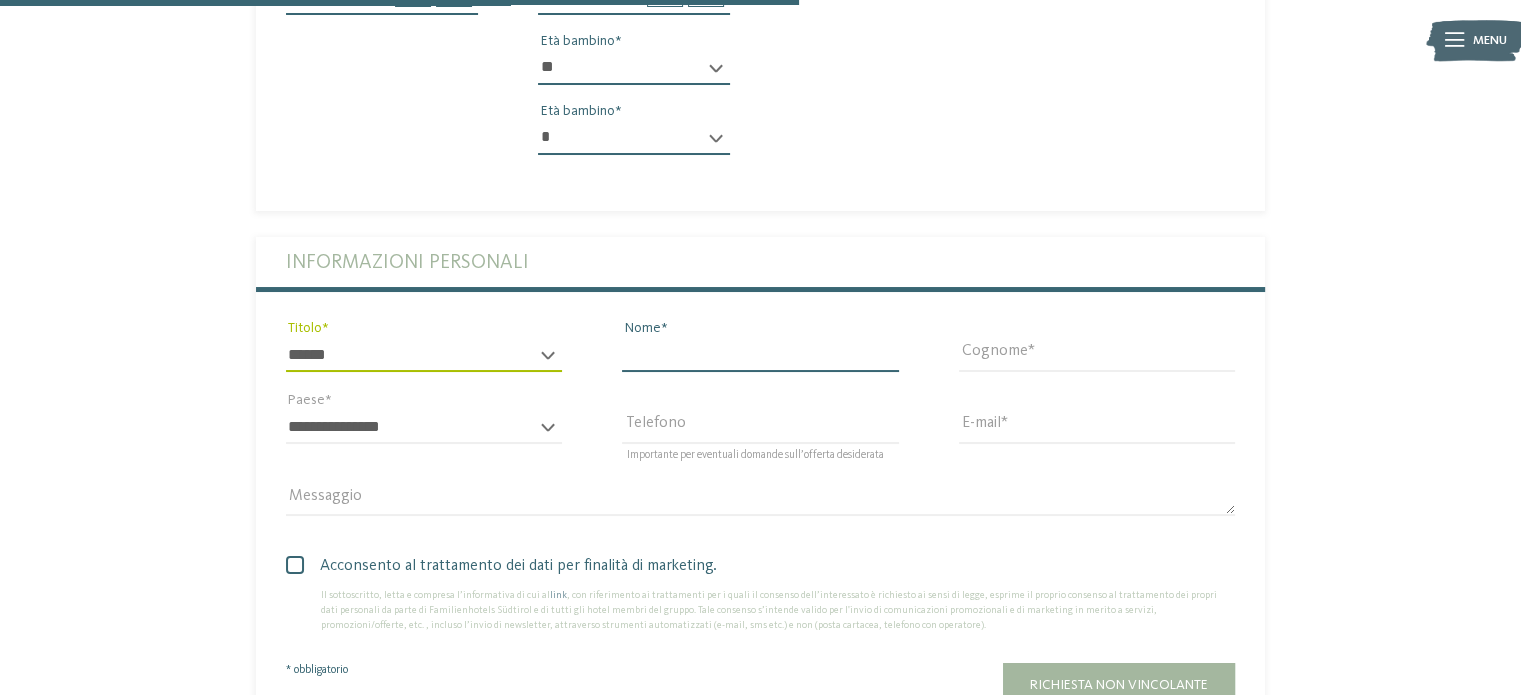 click on "Nome" at bounding box center (760, 355) 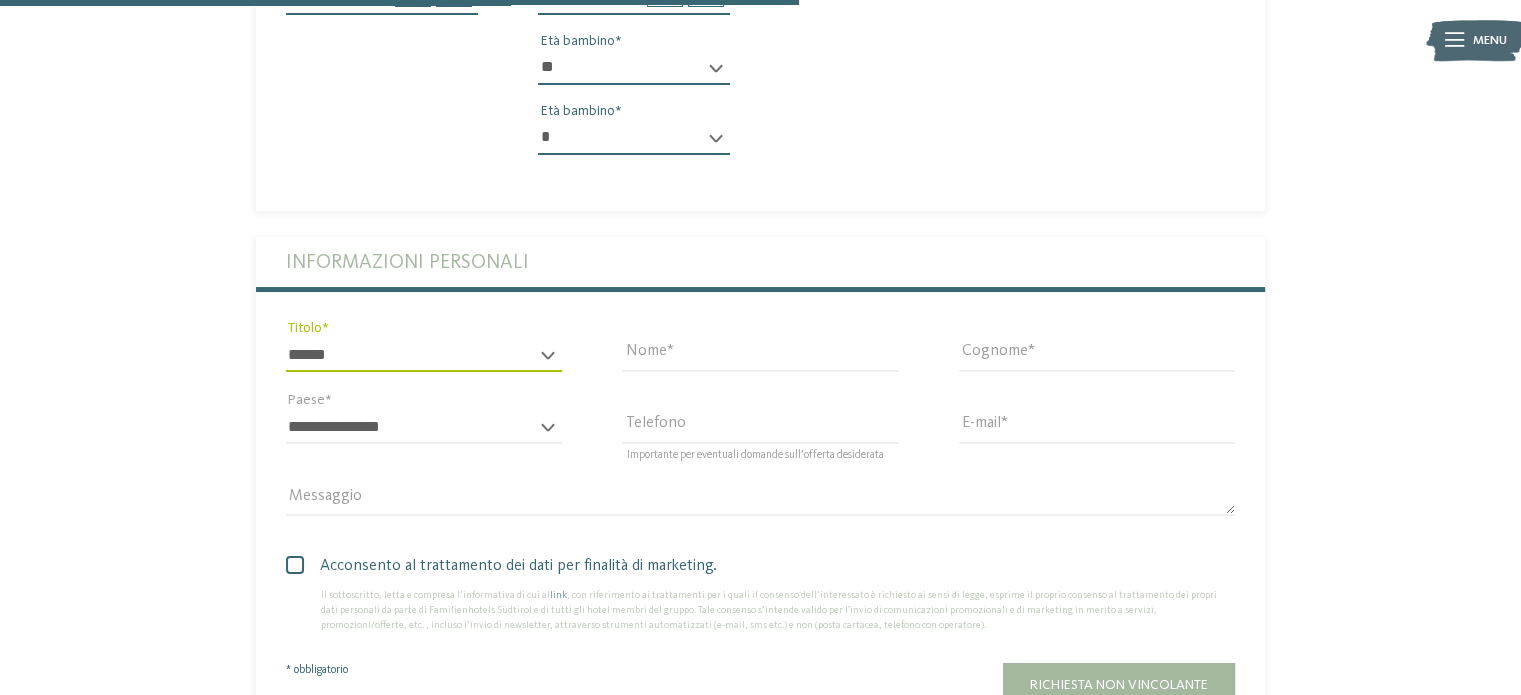 type on "*******" 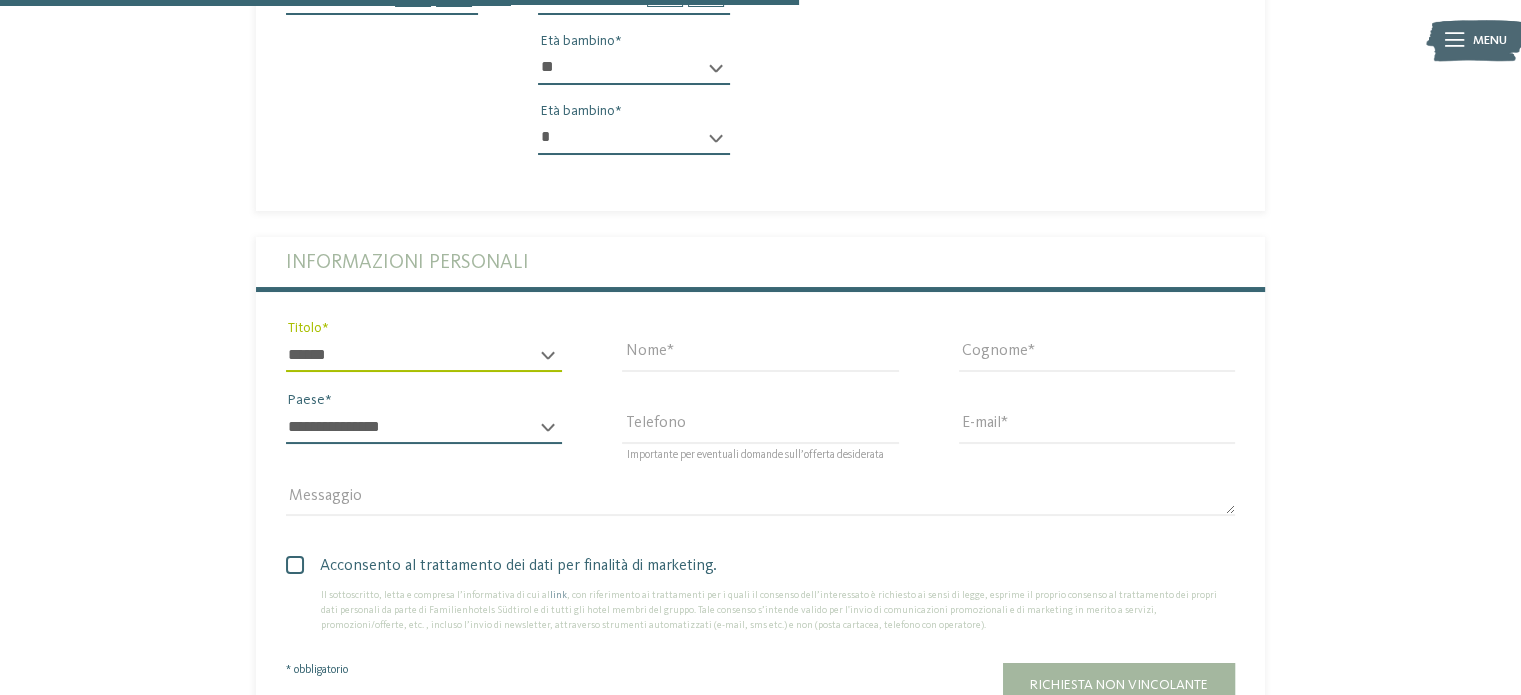 select on "**" 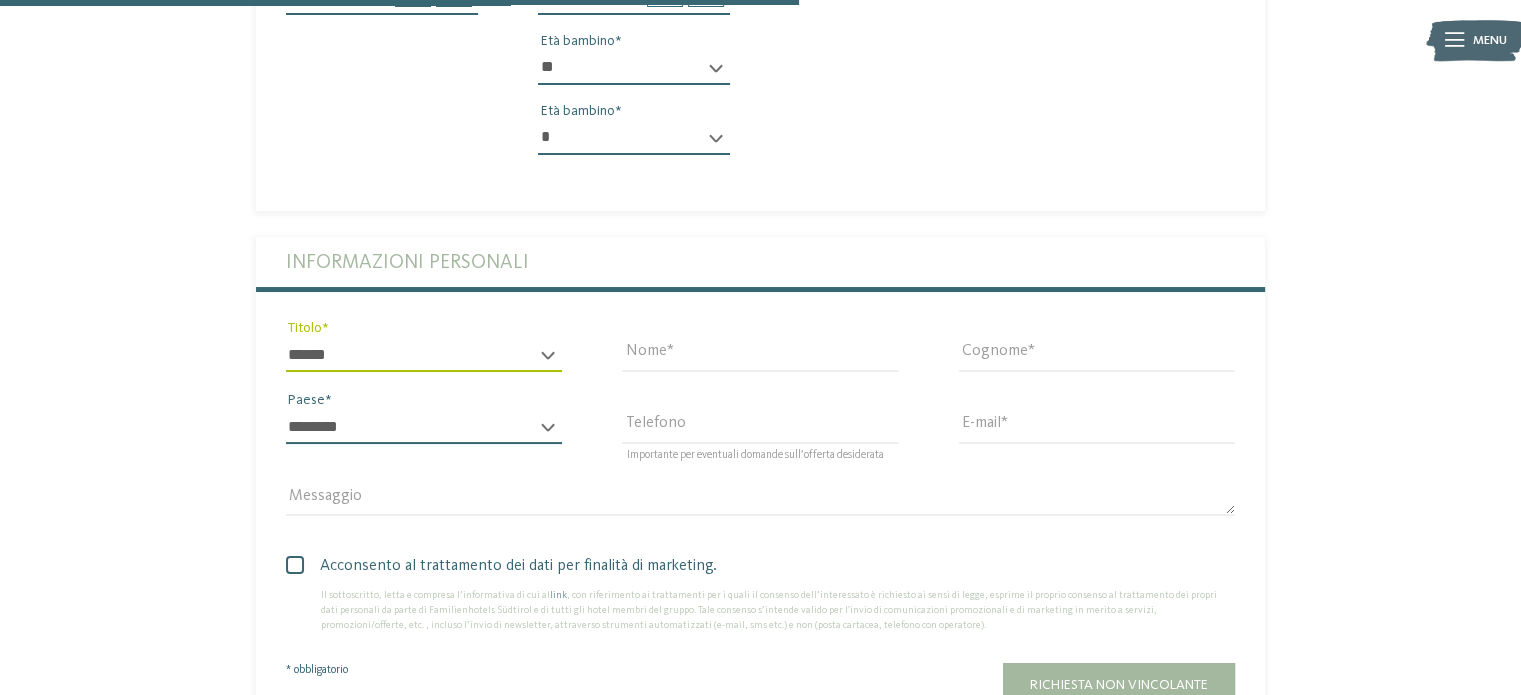 type on "**********" 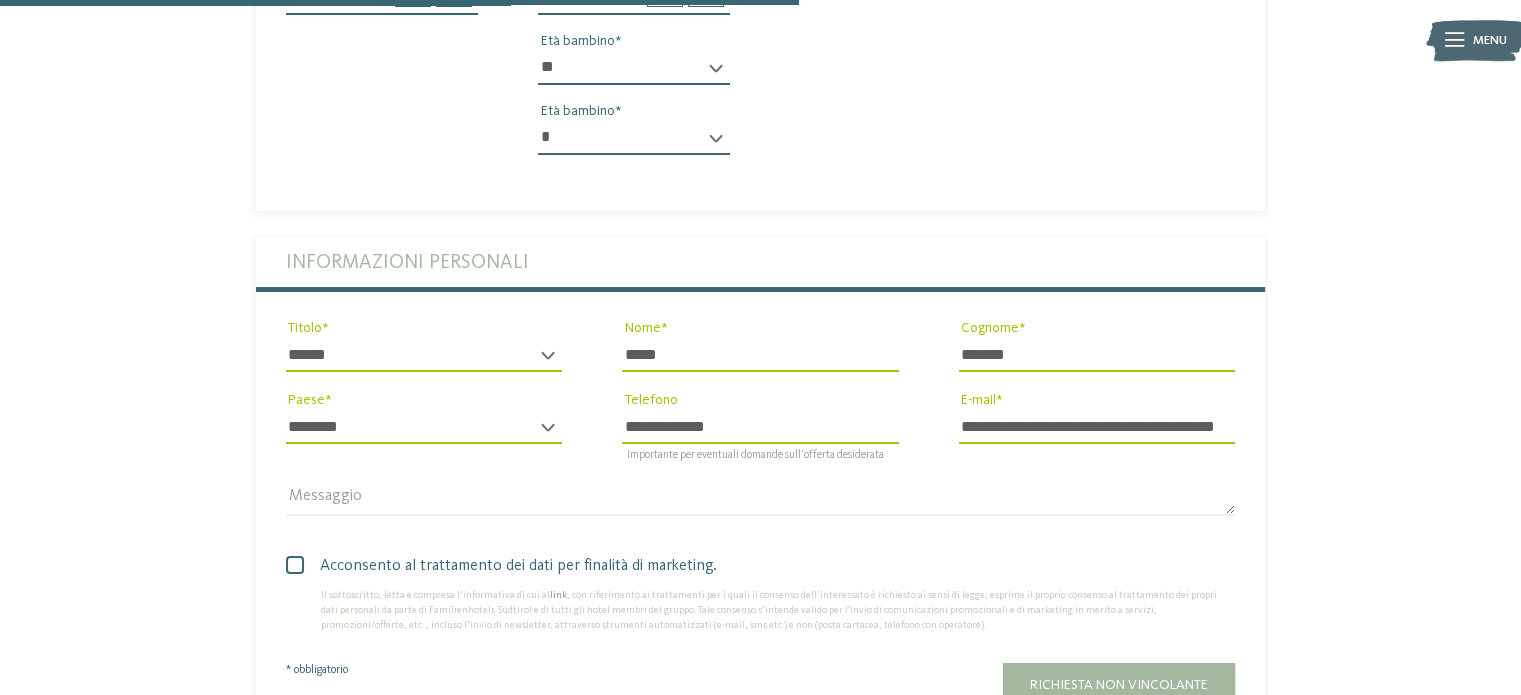 click on "**********" at bounding box center [1097, 427] 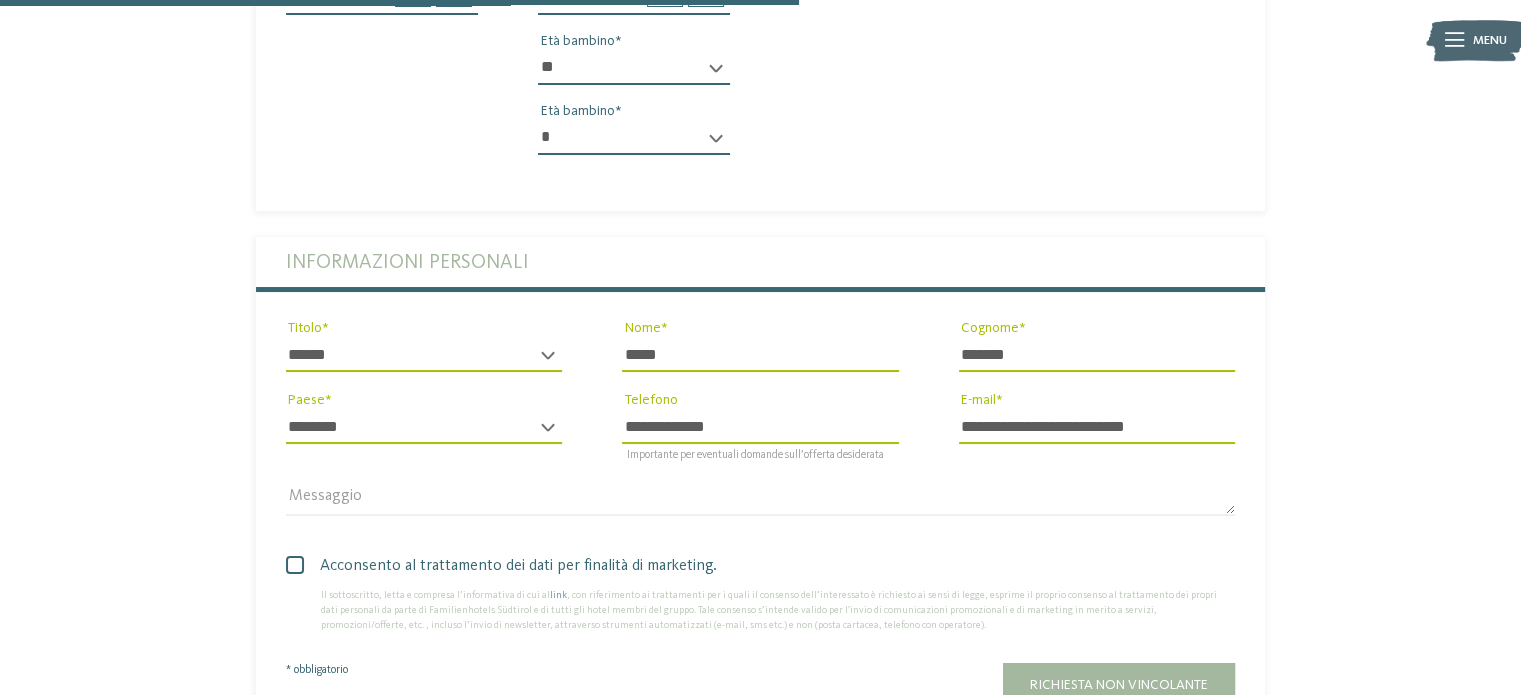 click at bounding box center [295, 565] 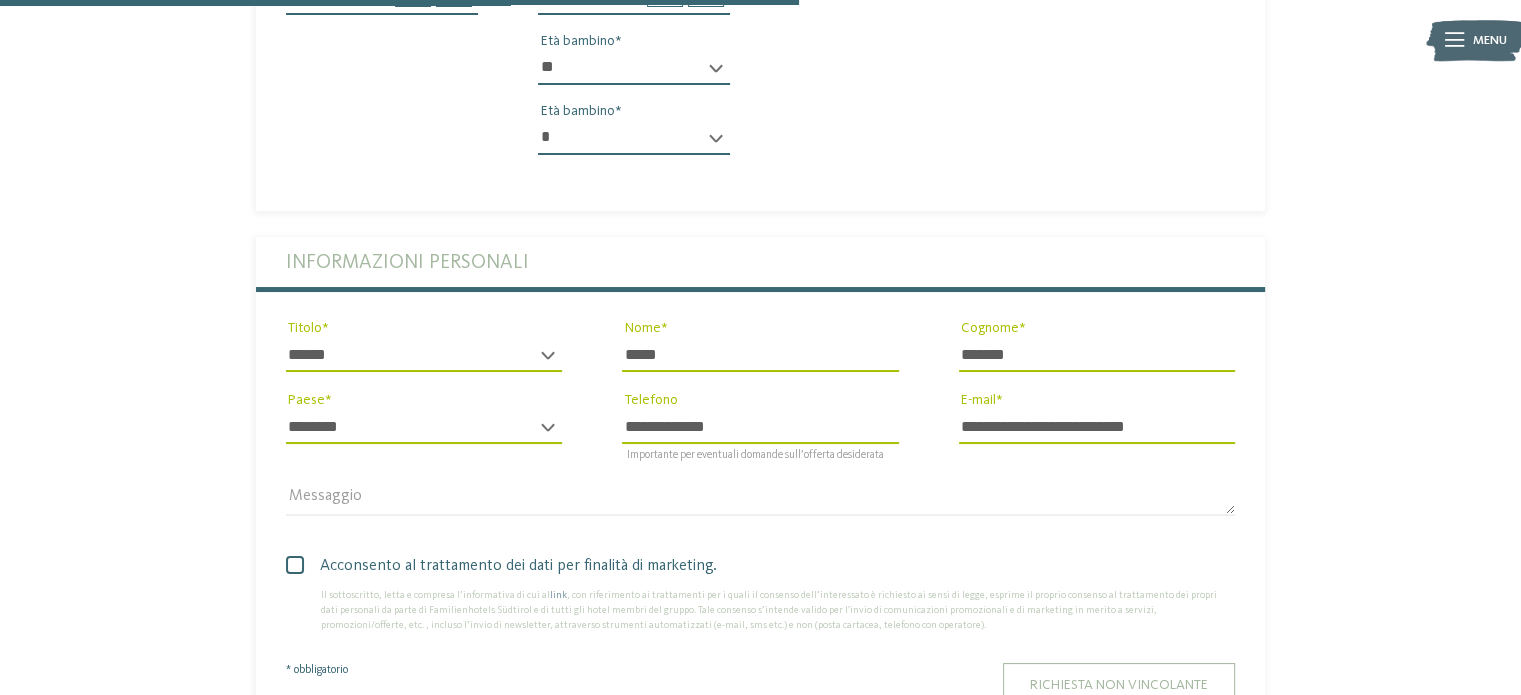 click on "Richiesta non vincolante" at bounding box center [1119, 685] 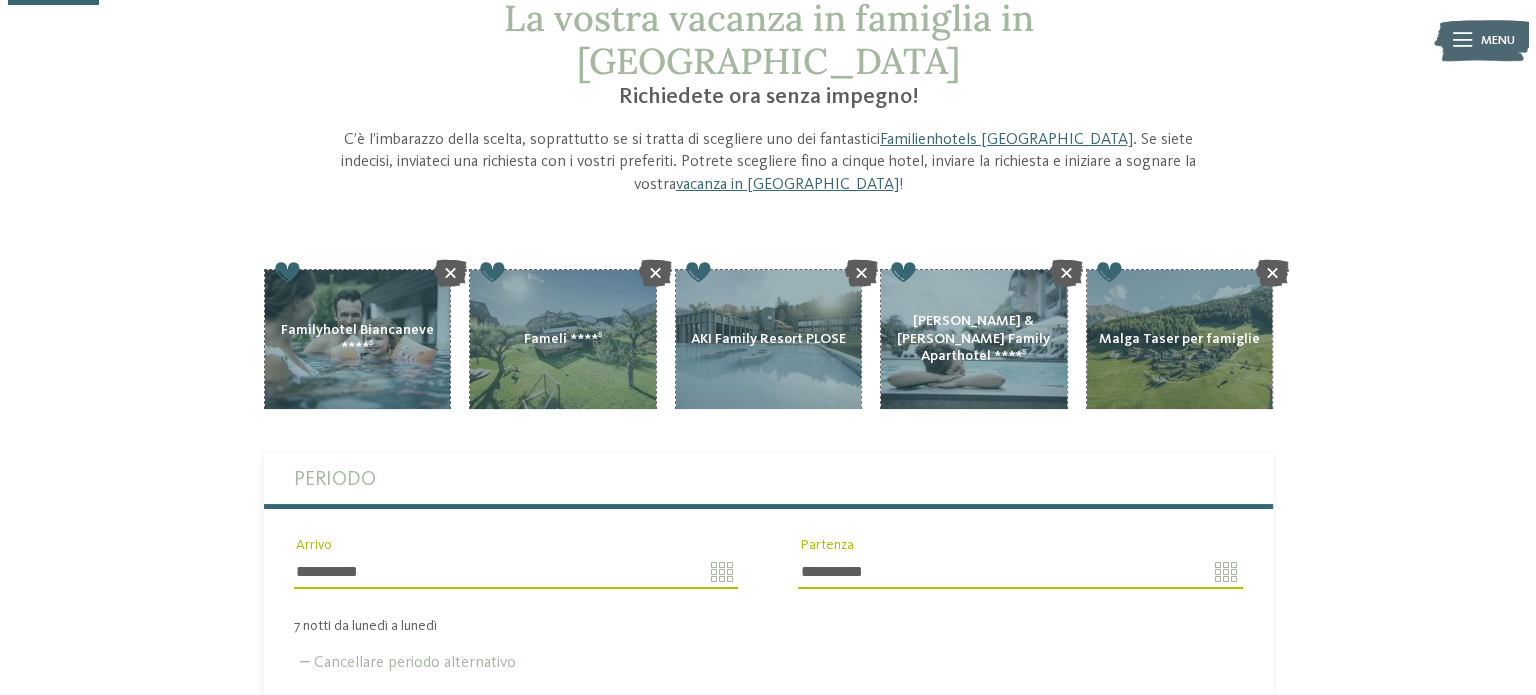 scroll, scrollTop: 126, scrollLeft: 0, axis: vertical 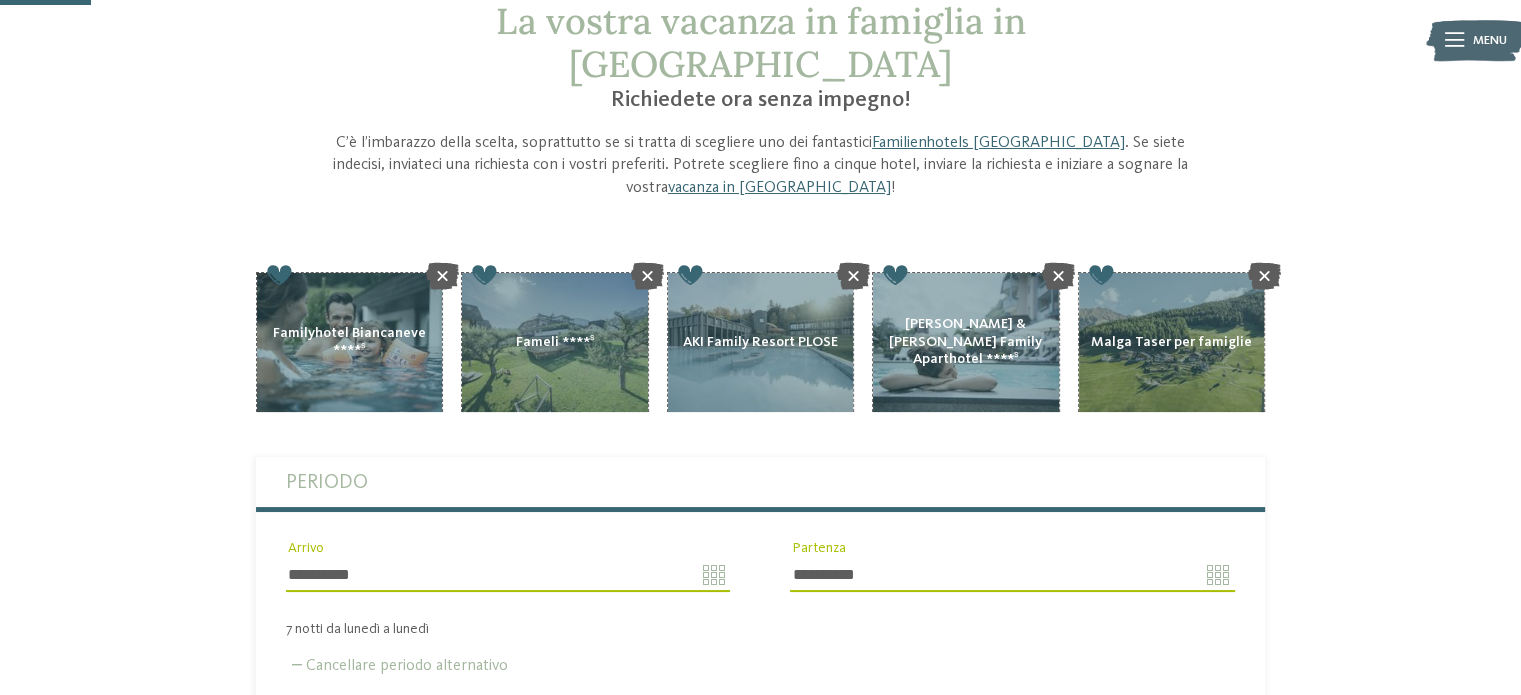 click on "AKI Family Resort PLOSE
aggiungere" at bounding box center [760, 1003] 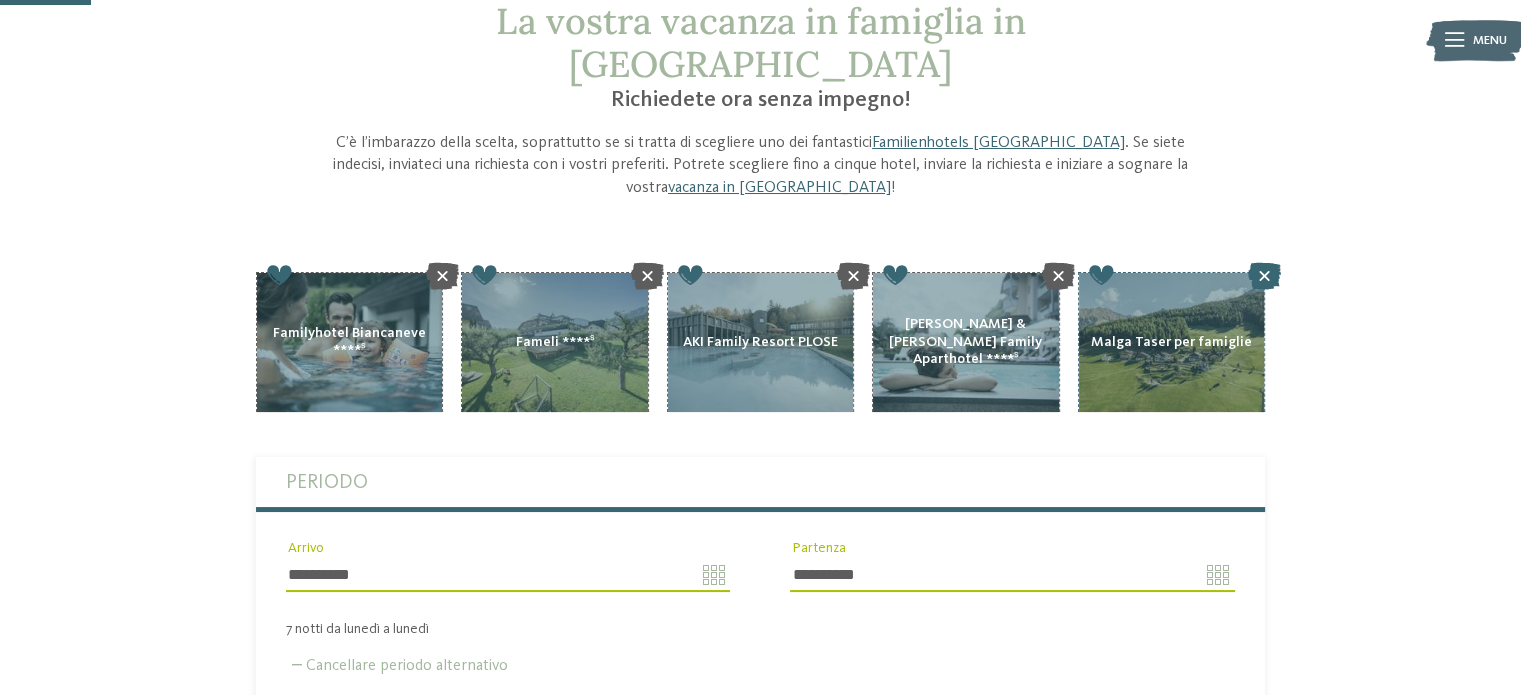 click at bounding box center (1263, 275) 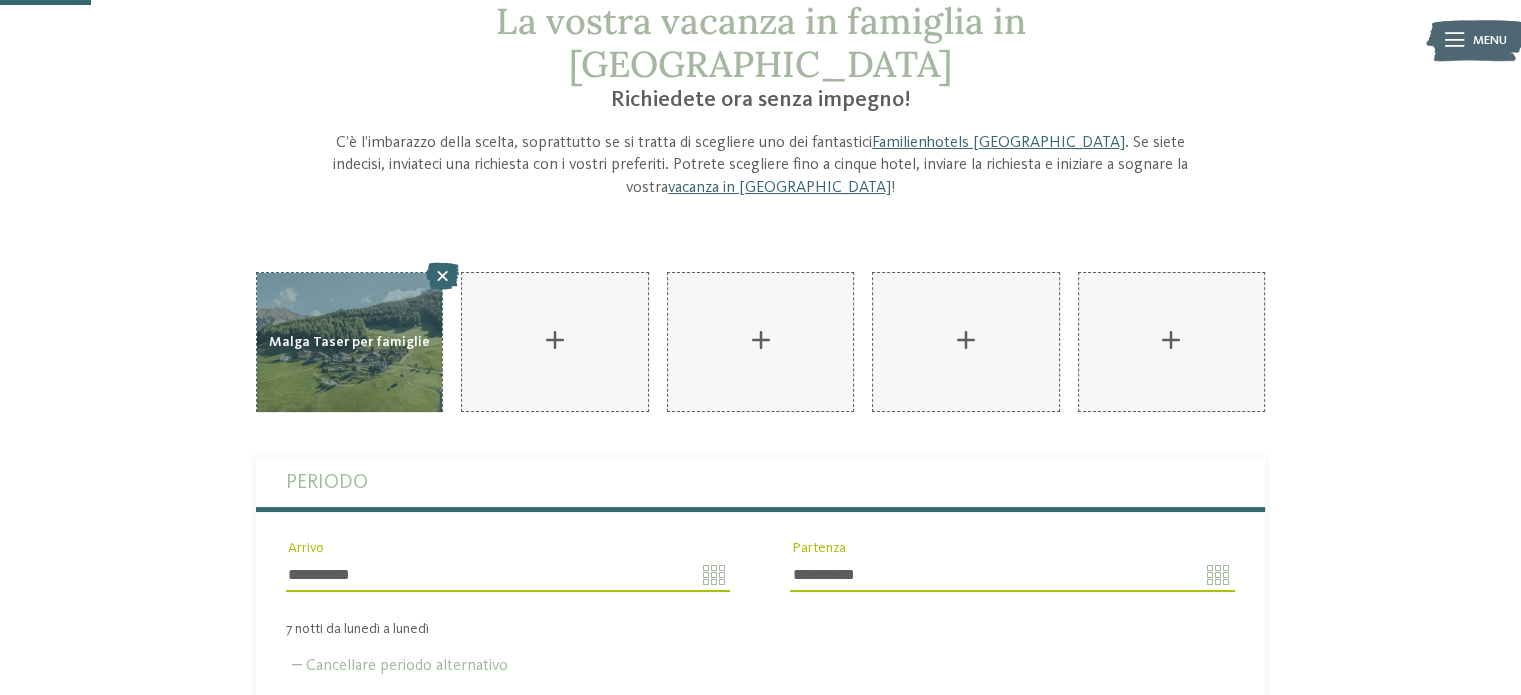 click at bounding box center [442, 275] 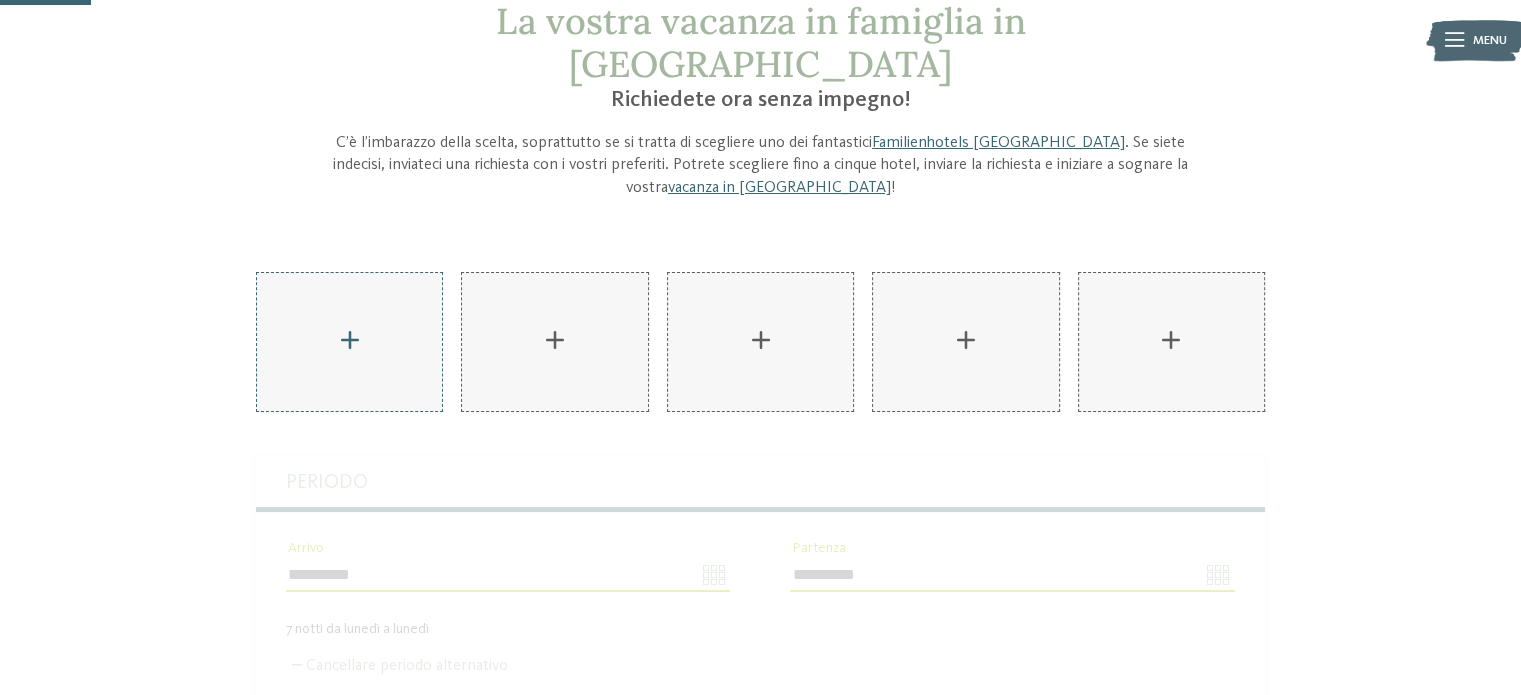 click on "AKI Family Resort PLOSE
aggiungere" at bounding box center [349, 342] 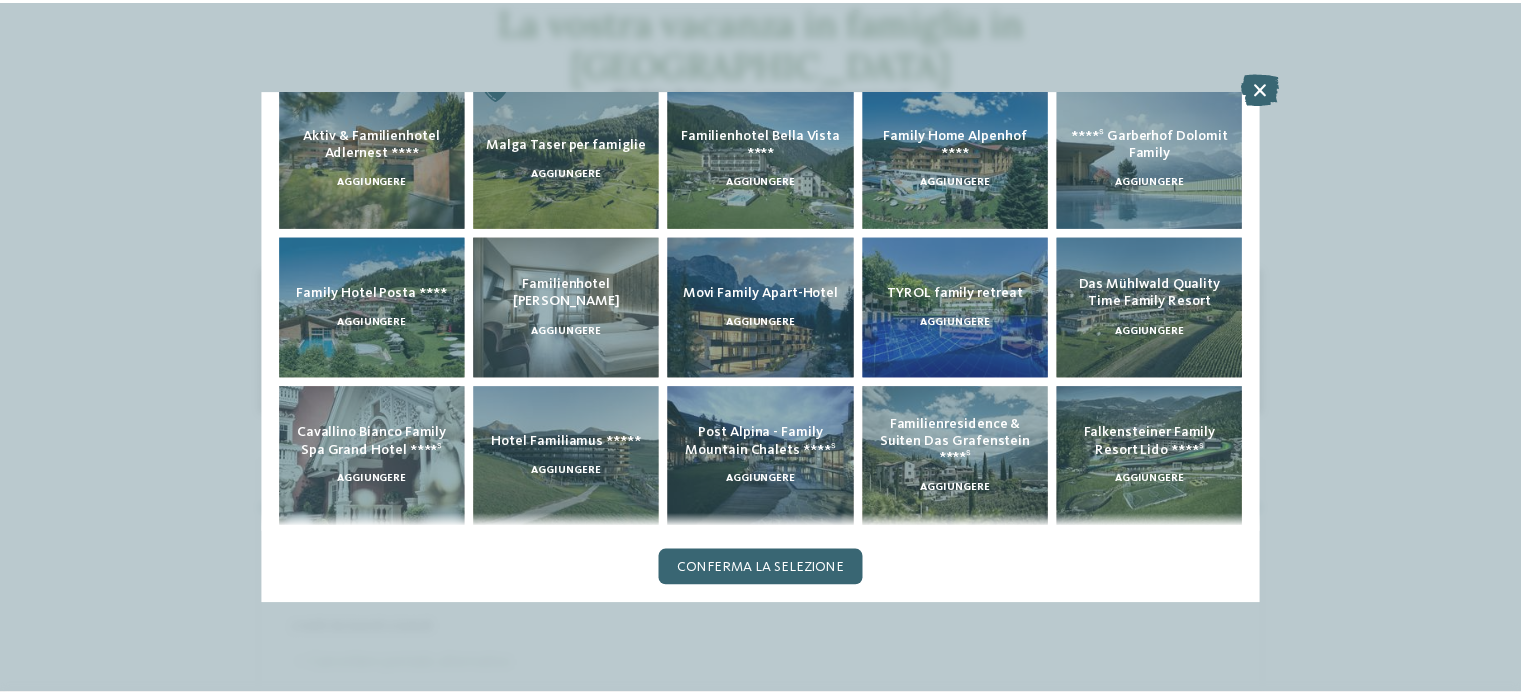 scroll, scrollTop: 329, scrollLeft: 0, axis: vertical 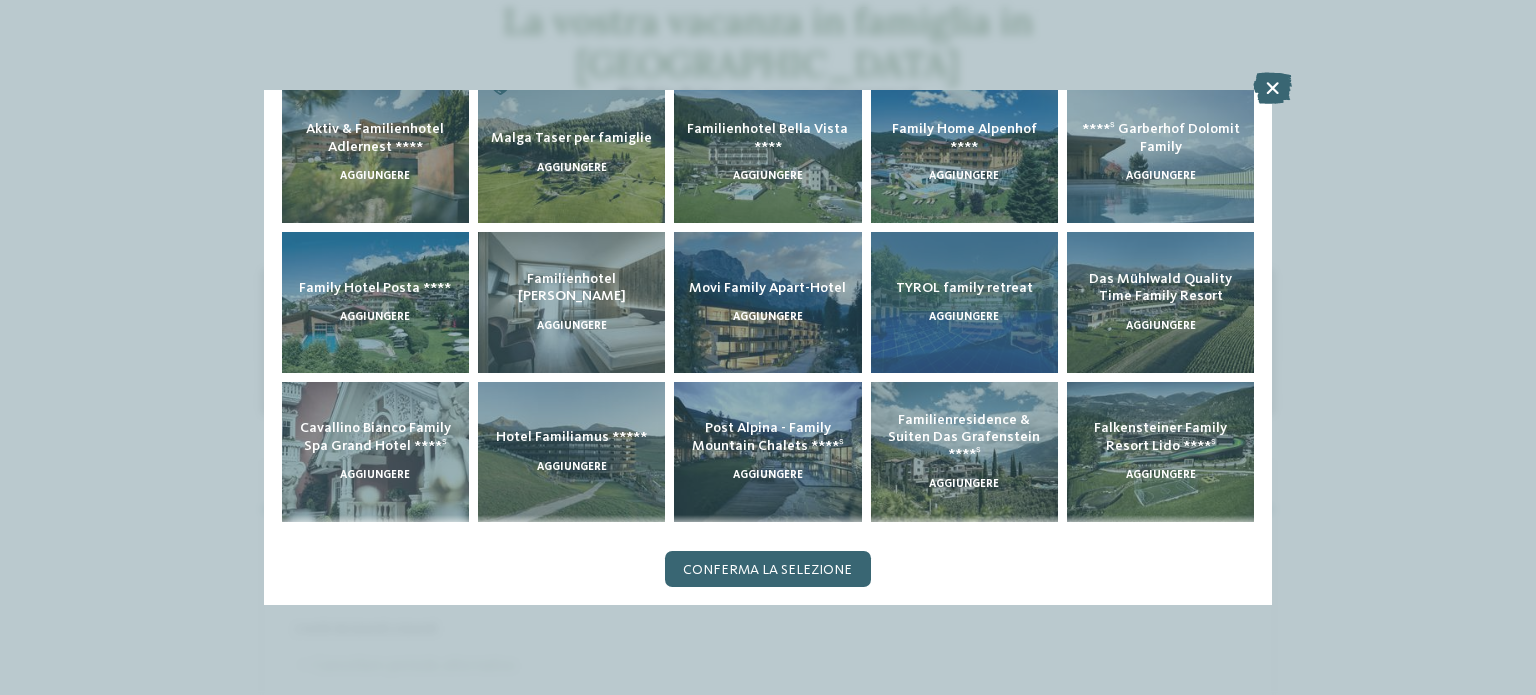 click on "TYROL family retreat" at bounding box center (964, 288) 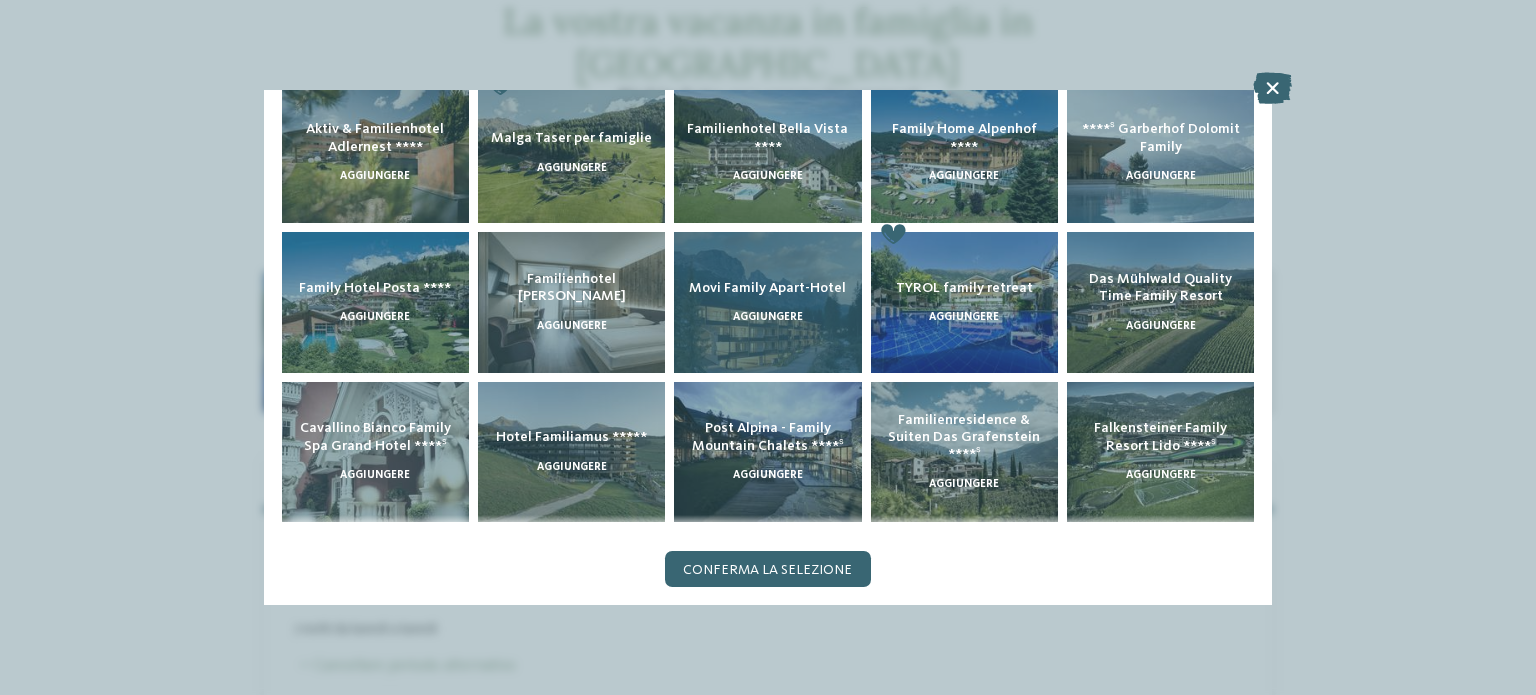 click on "Movi Family Apart-Hotel" at bounding box center (767, 288) 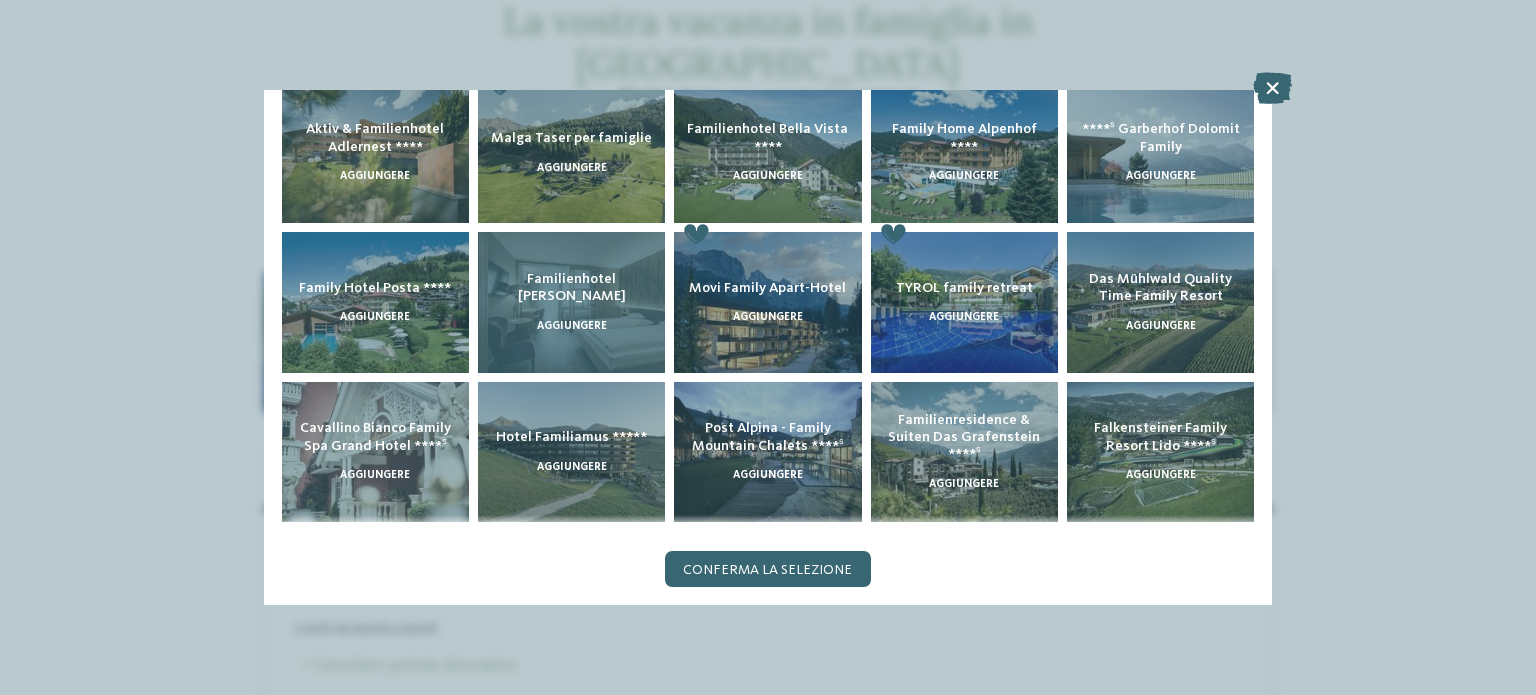 click on "Familienhotel Viktoria
aggiungere" at bounding box center (571, 302) 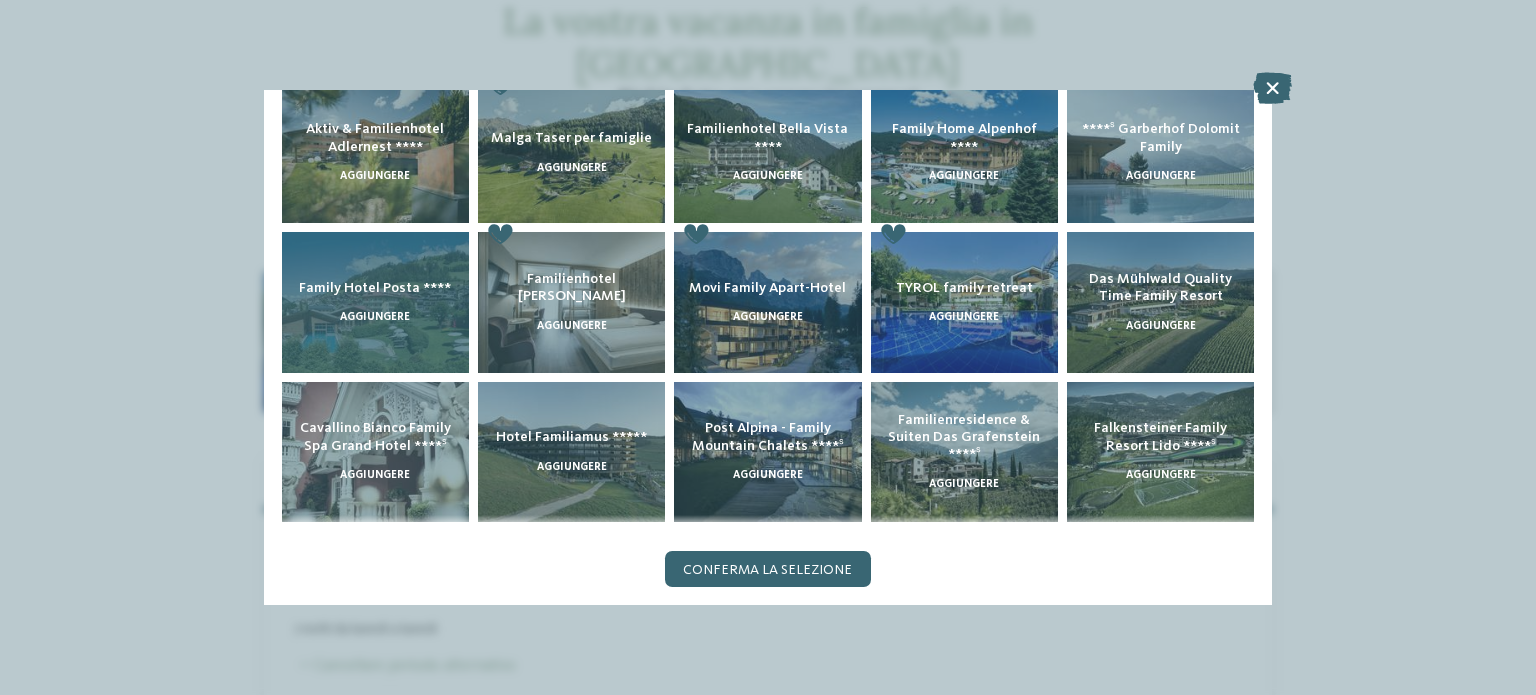 click on "Family Hotel Posta ****
aggiungere" at bounding box center [375, 302] 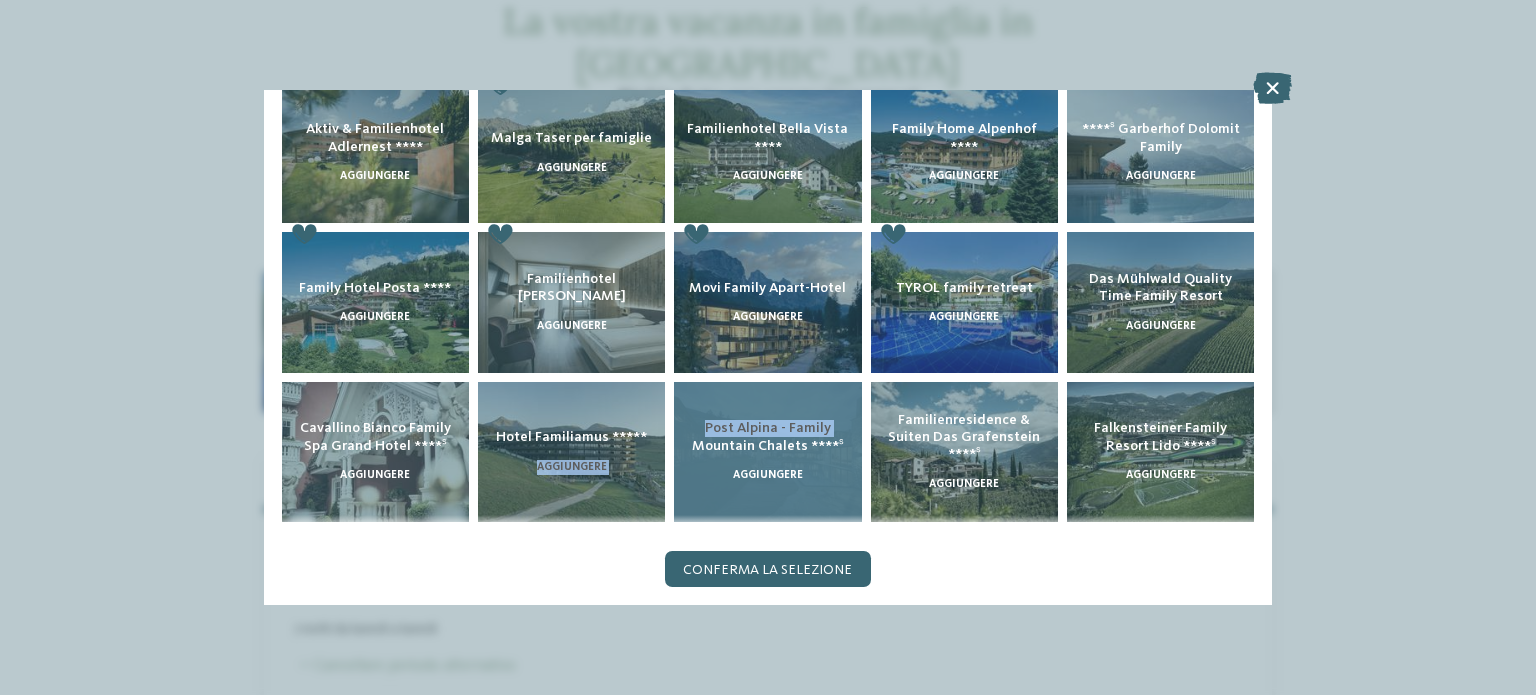 drag, startPoint x: 529, startPoint y: 468, endPoint x: 692, endPoint y: 452, distance: 163.78339 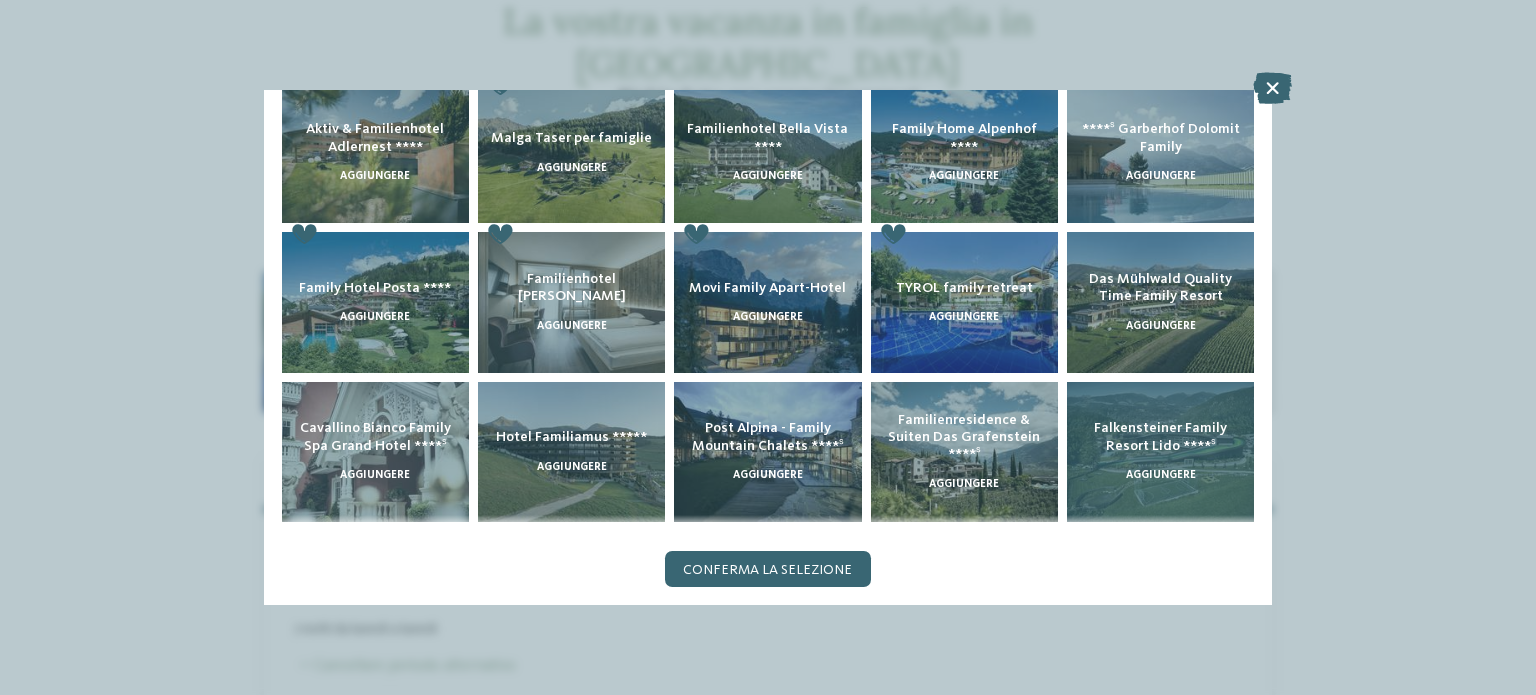 click on "Falkensteiner Family Resort Lido ****ˢ" at bounding box center [1160, 436] 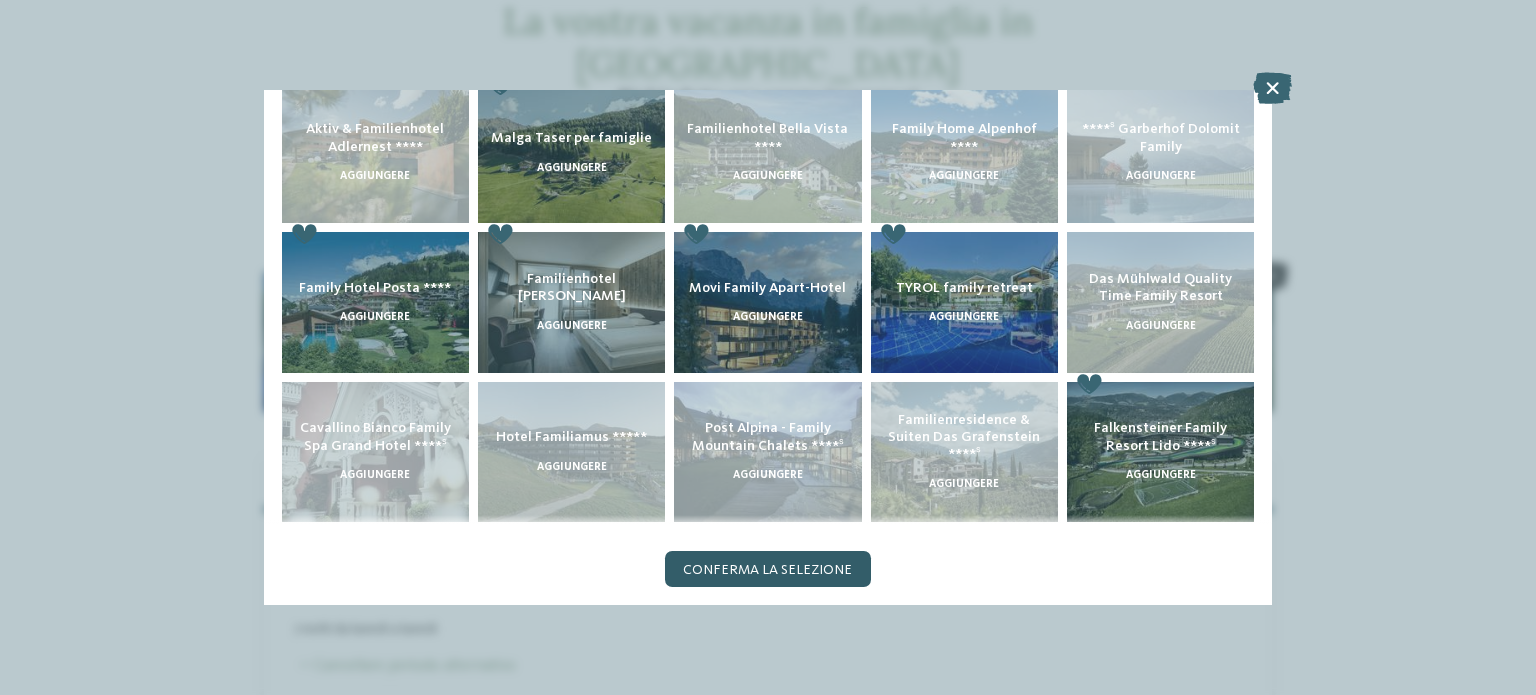 click on "Conferma la selezione" at bounding box center (767, 570) 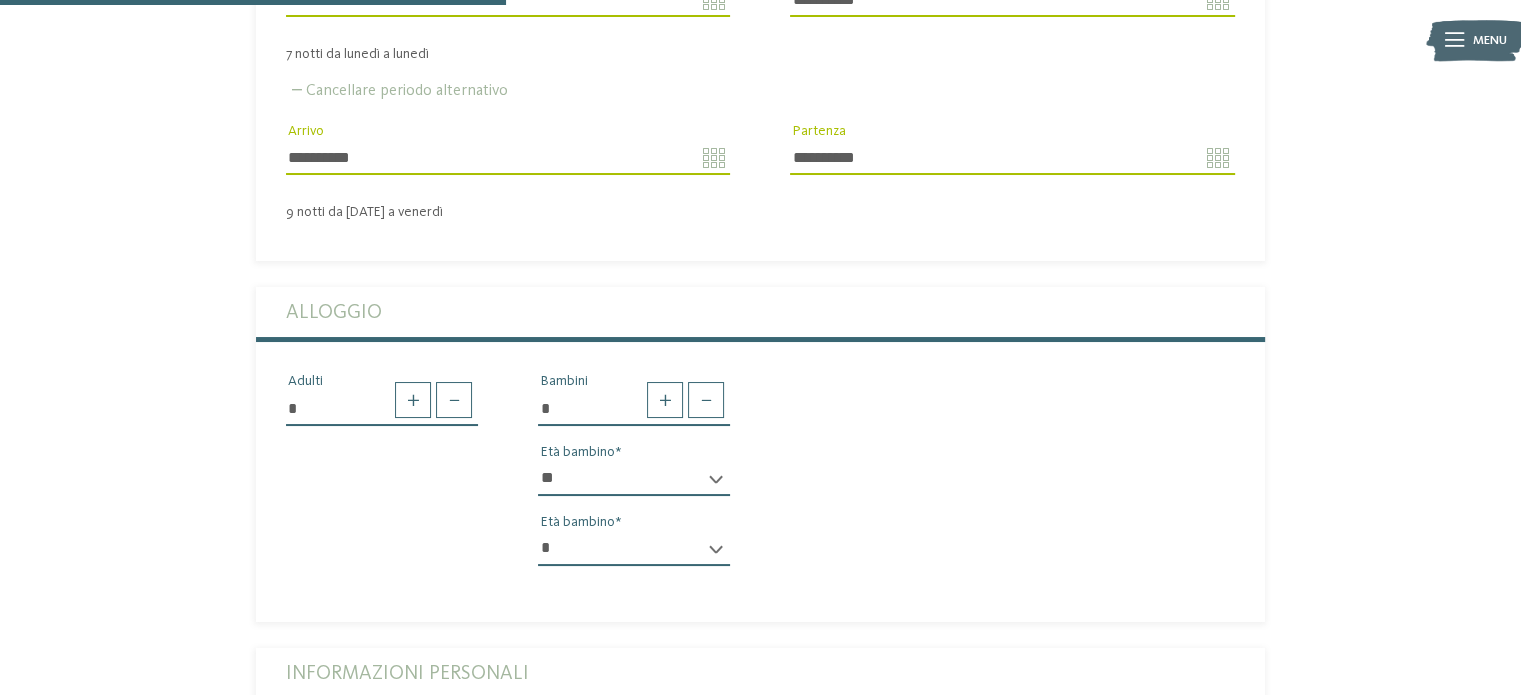 scroll, scrollTop: 704, scrollLeft: 0, axis: vertical 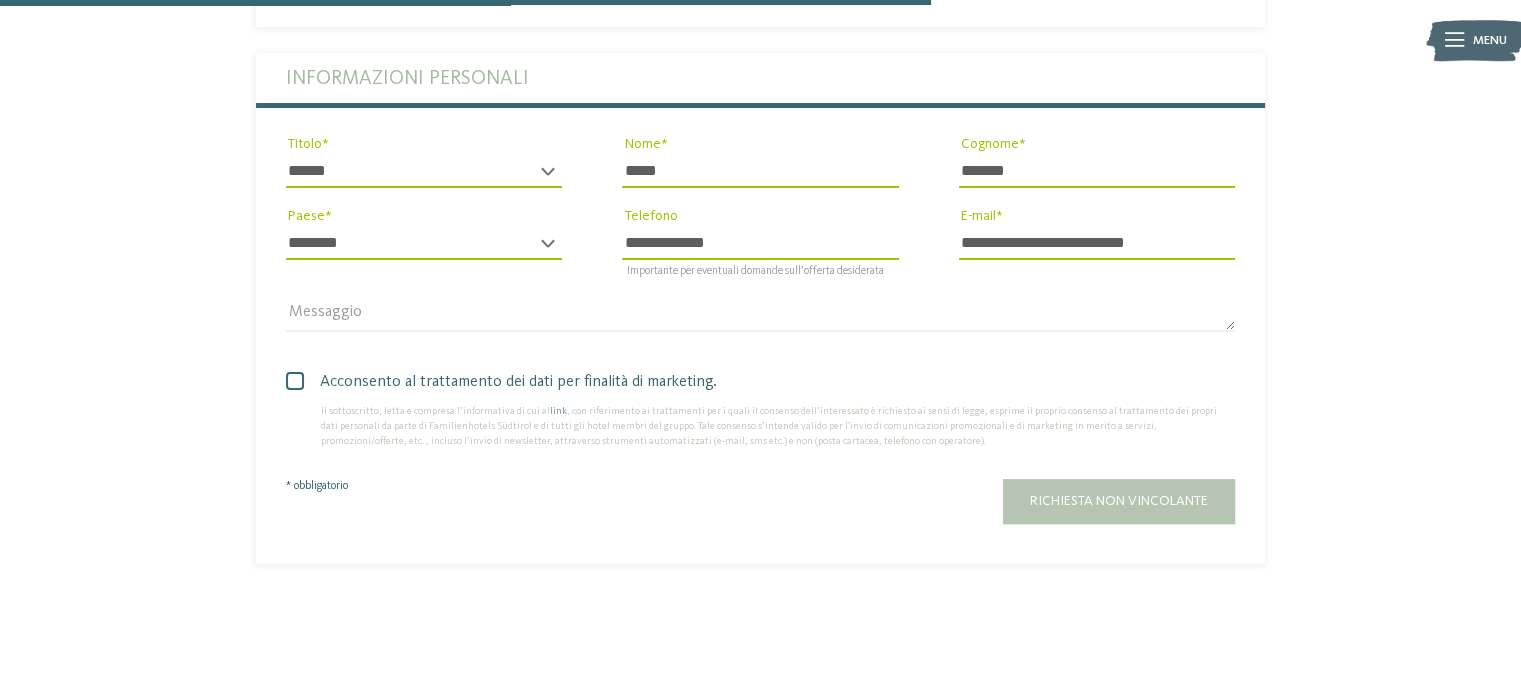 click on "Richiesta non vincolante" at bounding box center [886, 501] 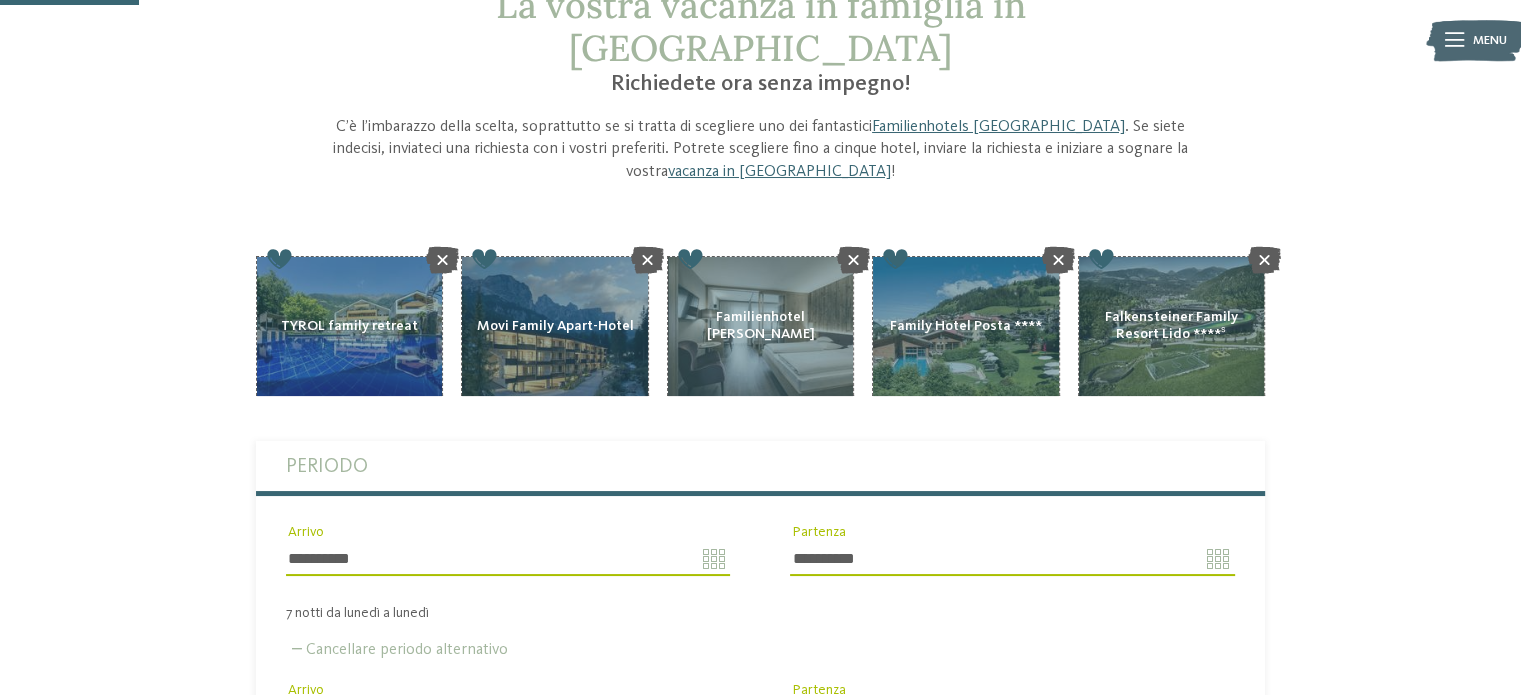 scroll, scrollTop: 0, scrollLeft: 0, axis: both 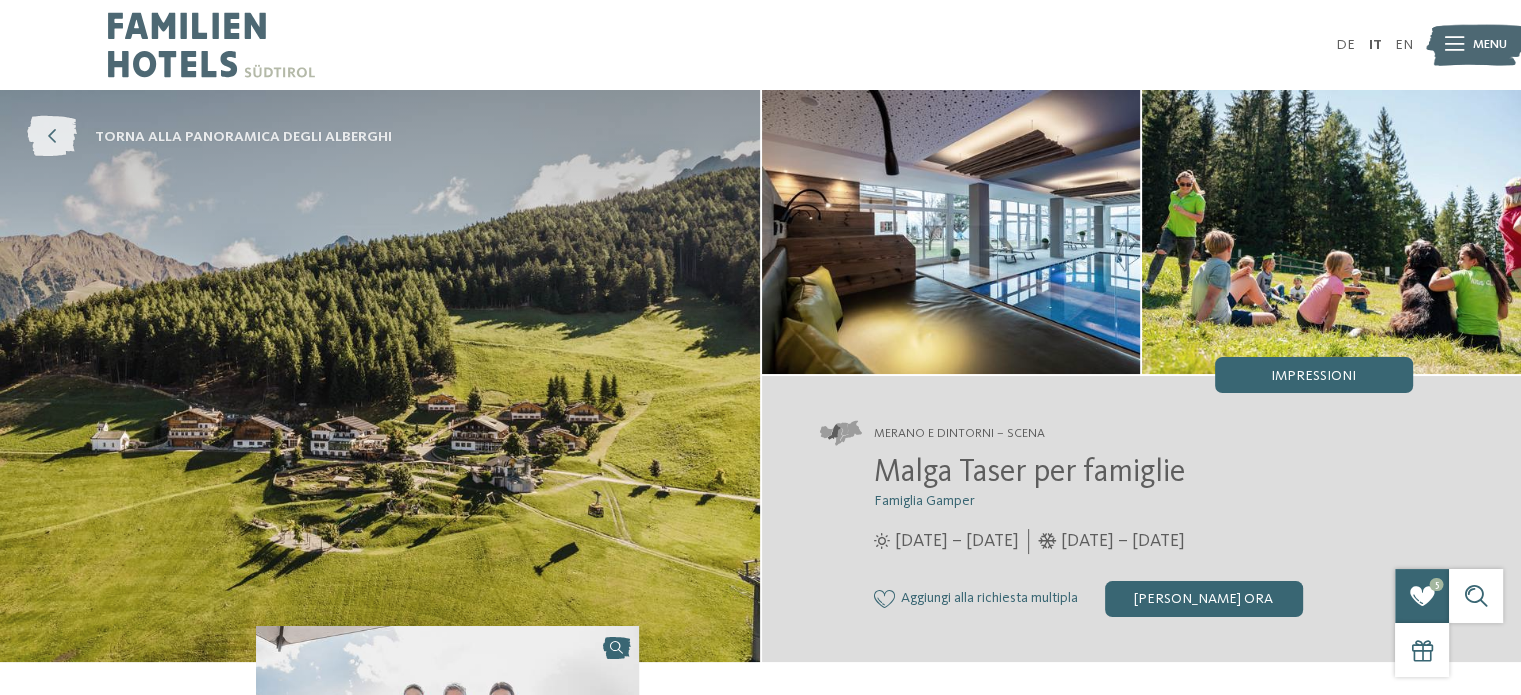 click on "torna alla panoramica degli alberghi" at bounding box center (209, 137) 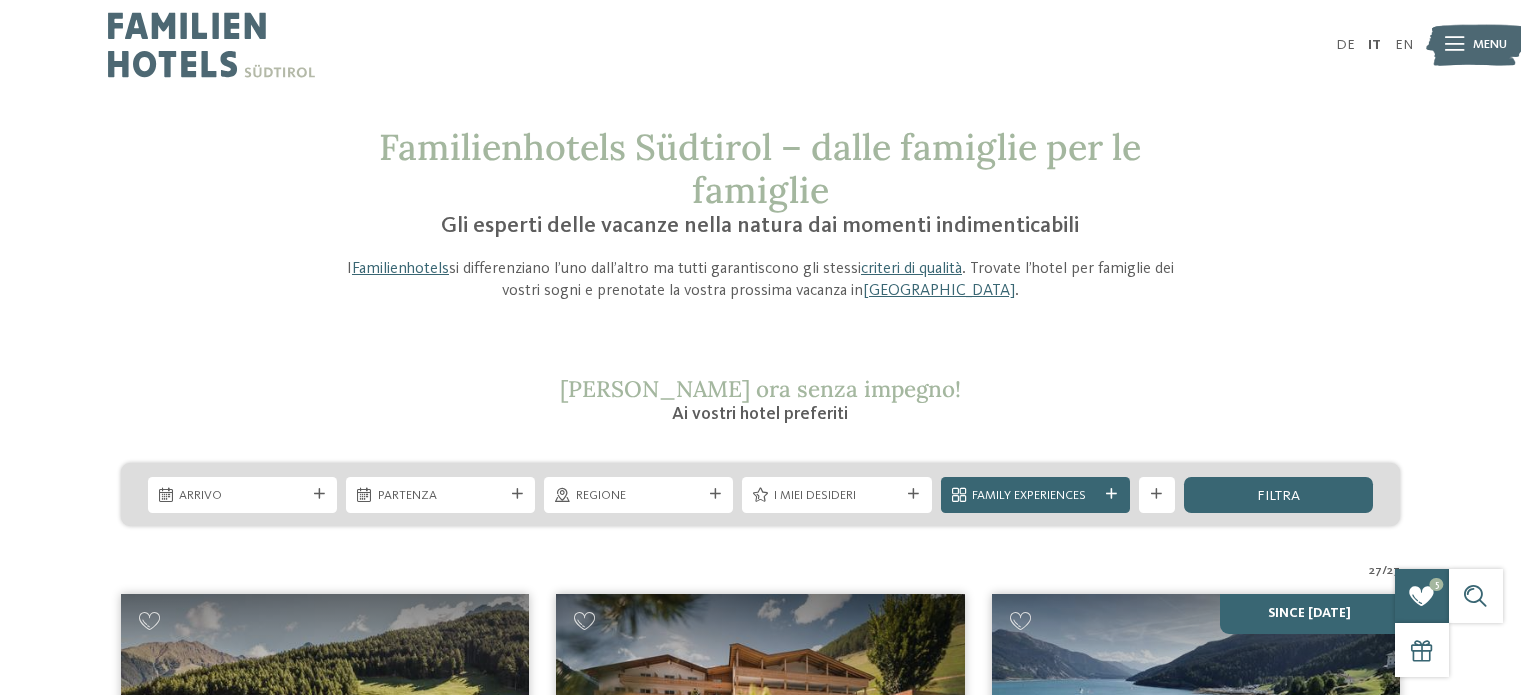 scroll, scrollTop: 0, scrollLeft: 0, axis: both 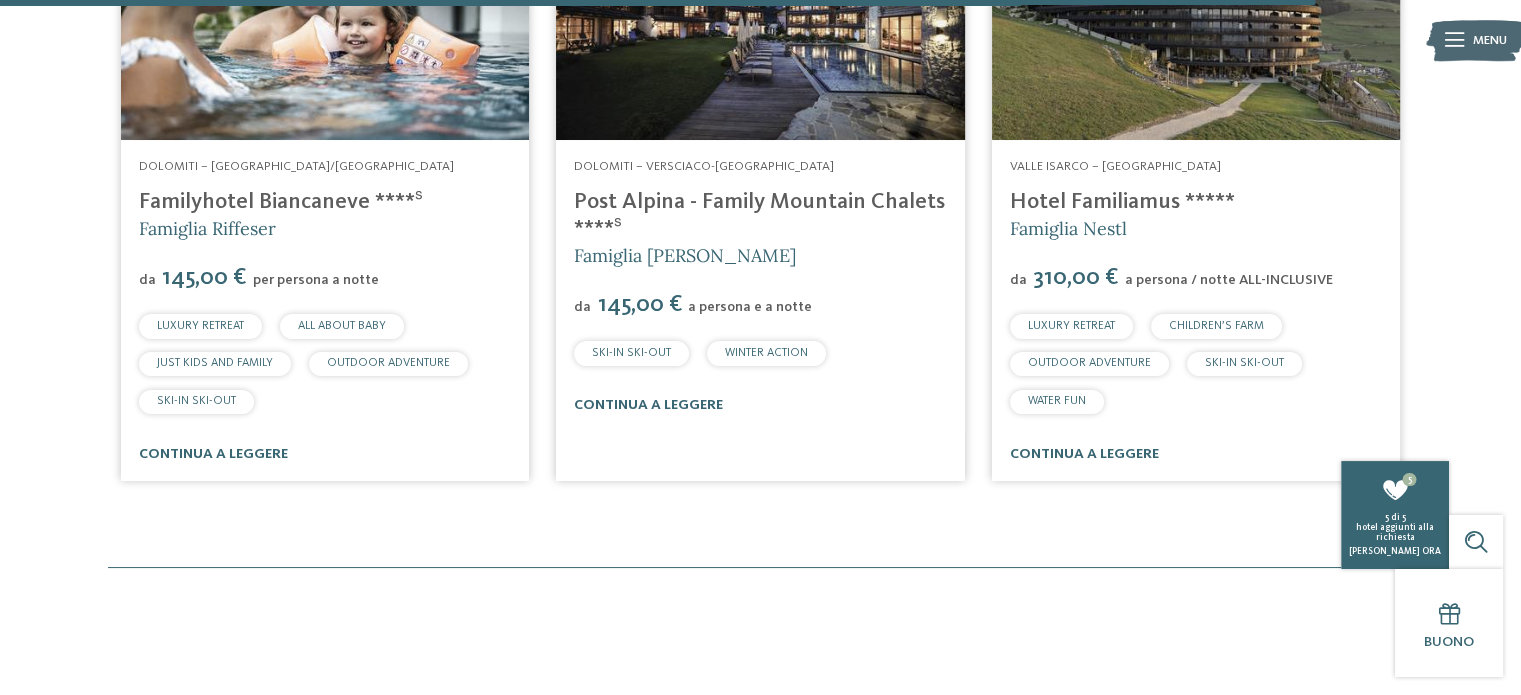click on "Hotel Familiamus *****" at bounding box center (1122, 202) 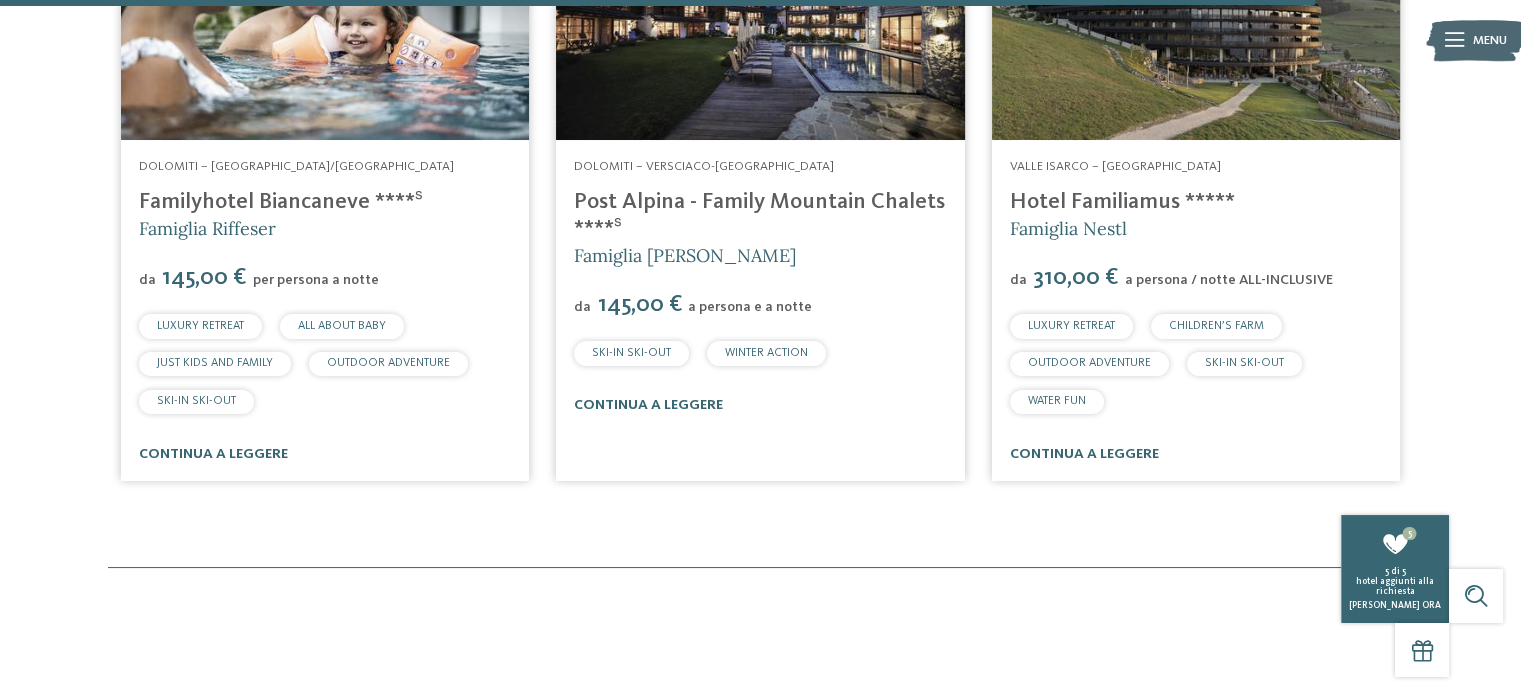 click on "Hotel Familiamus *****" at bounding box center (1122, 202) 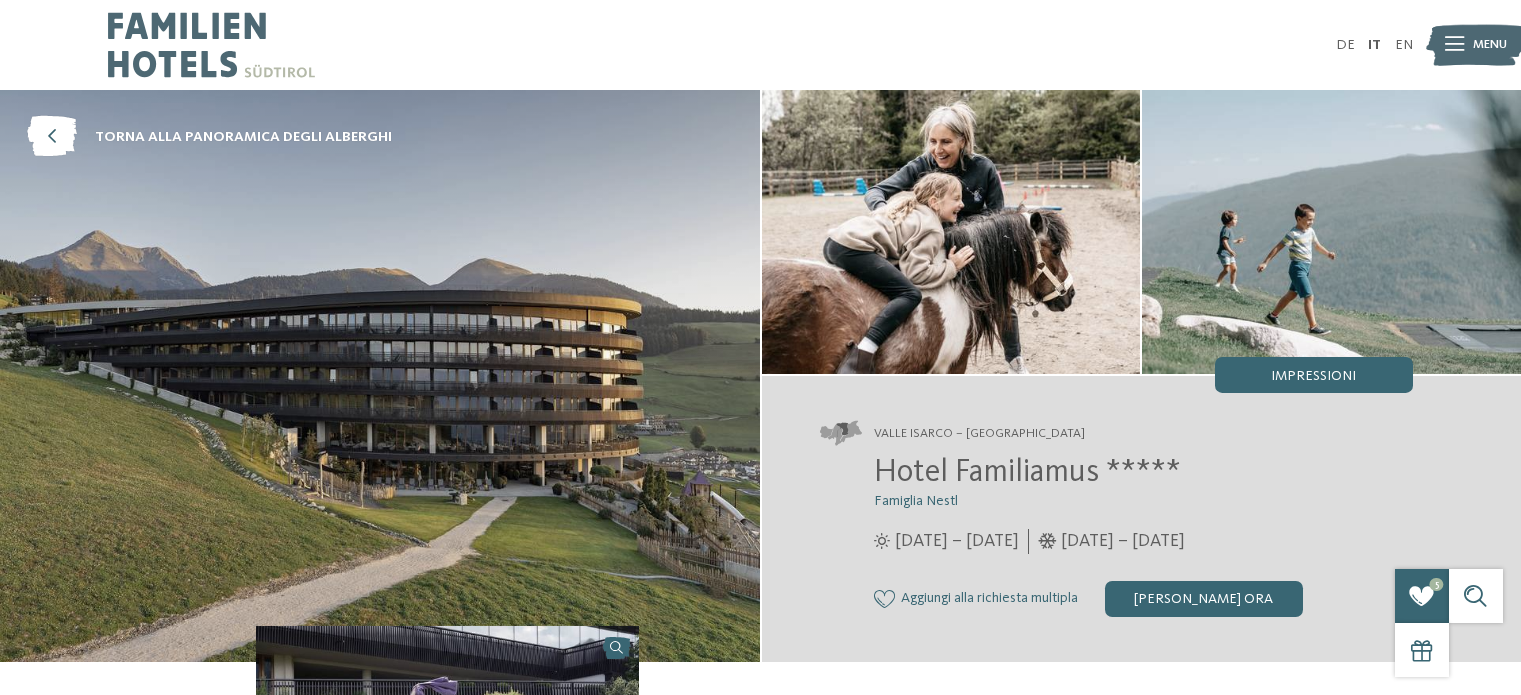 scroll, scrollTop: 0, scrollLeft: 0, axis: both 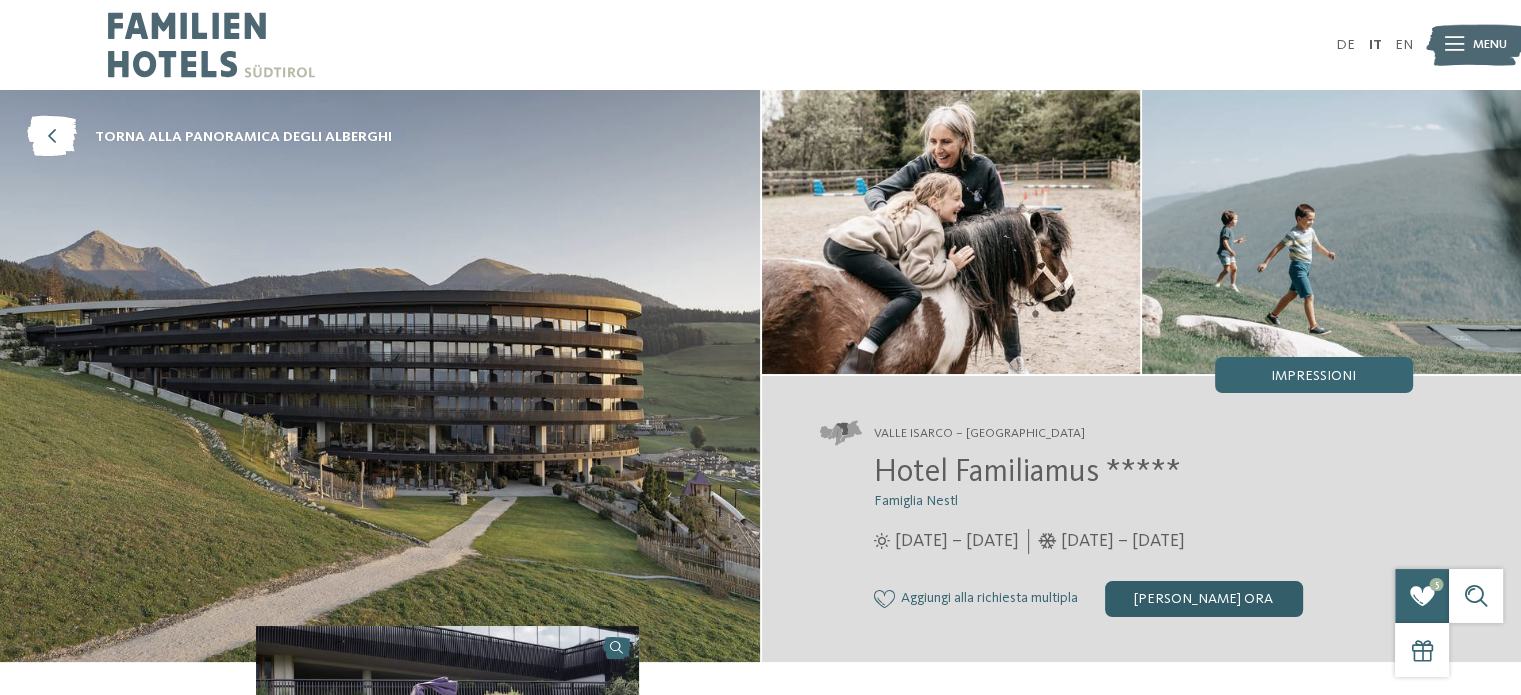 click on "[PERSON_NAME] ora" at bounding box center [1204, 599] 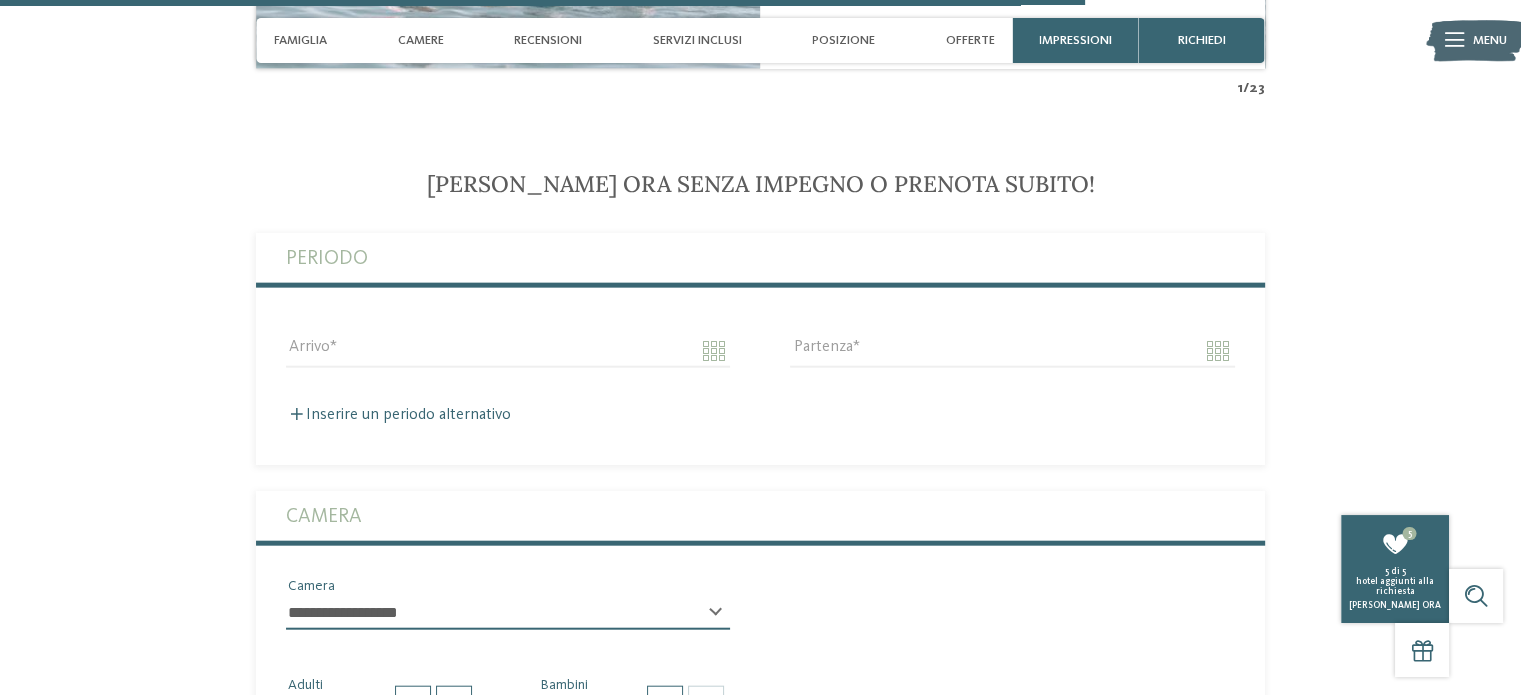 scroll, scrollTop: 4656, scrollLeft: 0, axis: vertical 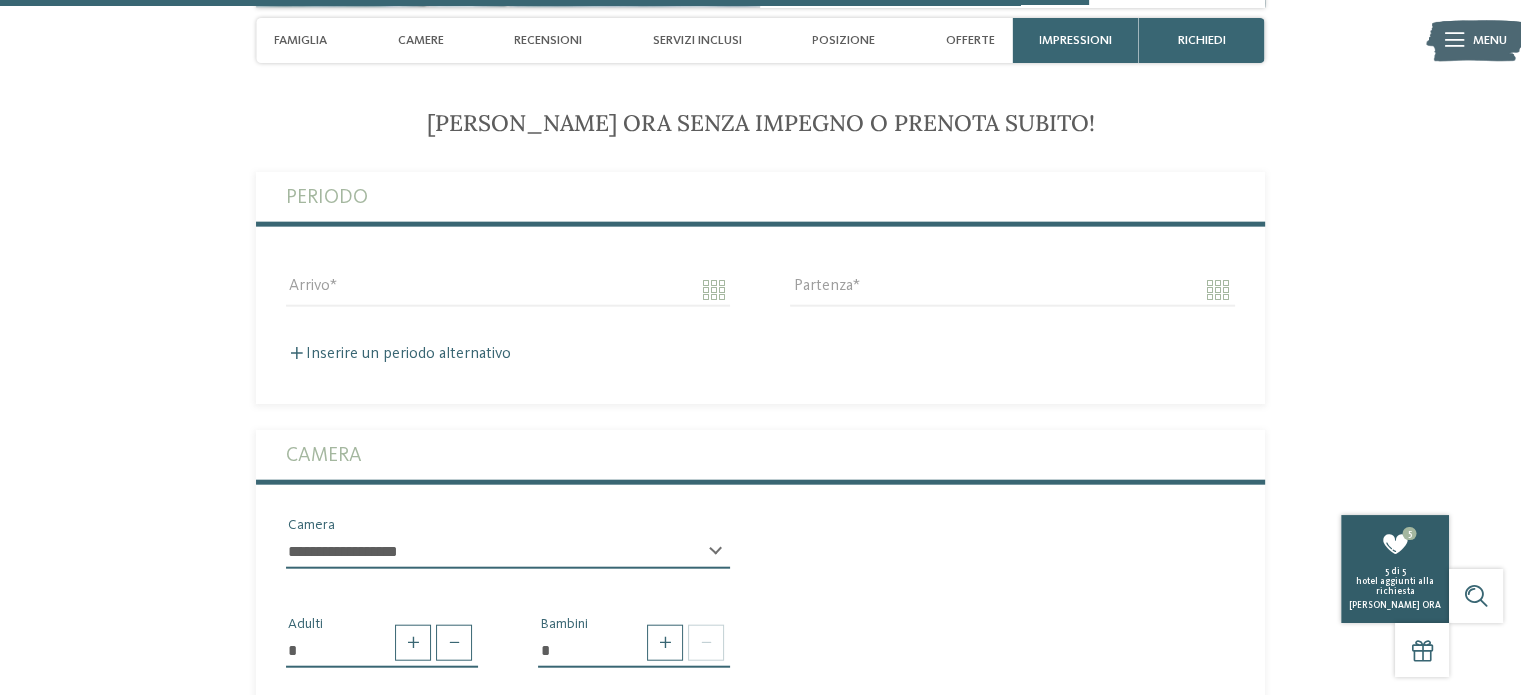 click on "5   di   5
hotel aggiunti alla richiesta
Richiedi ora" at bounding box center [1395, 589] 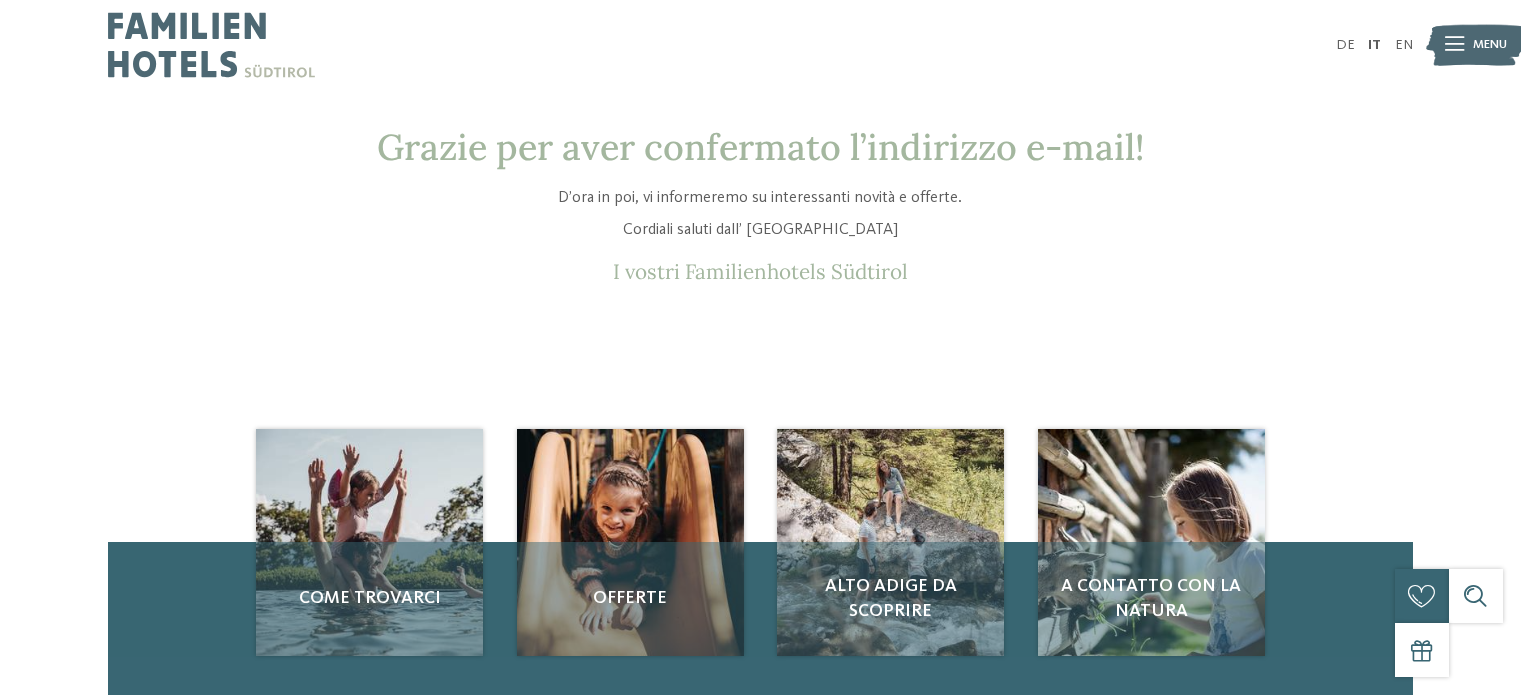 scroll, scrollTop: 0, scrollLeft: 0, axis: both 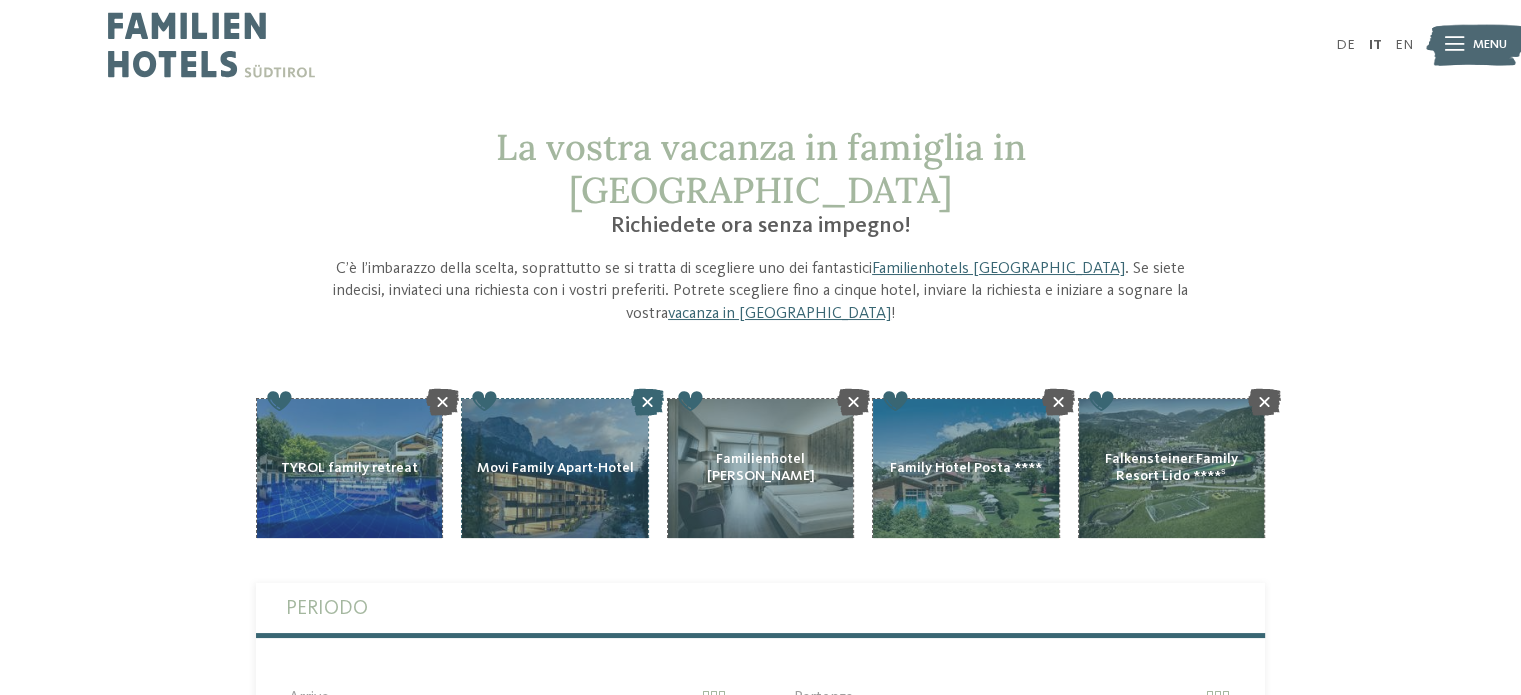 click at bounding box center (647, 401) 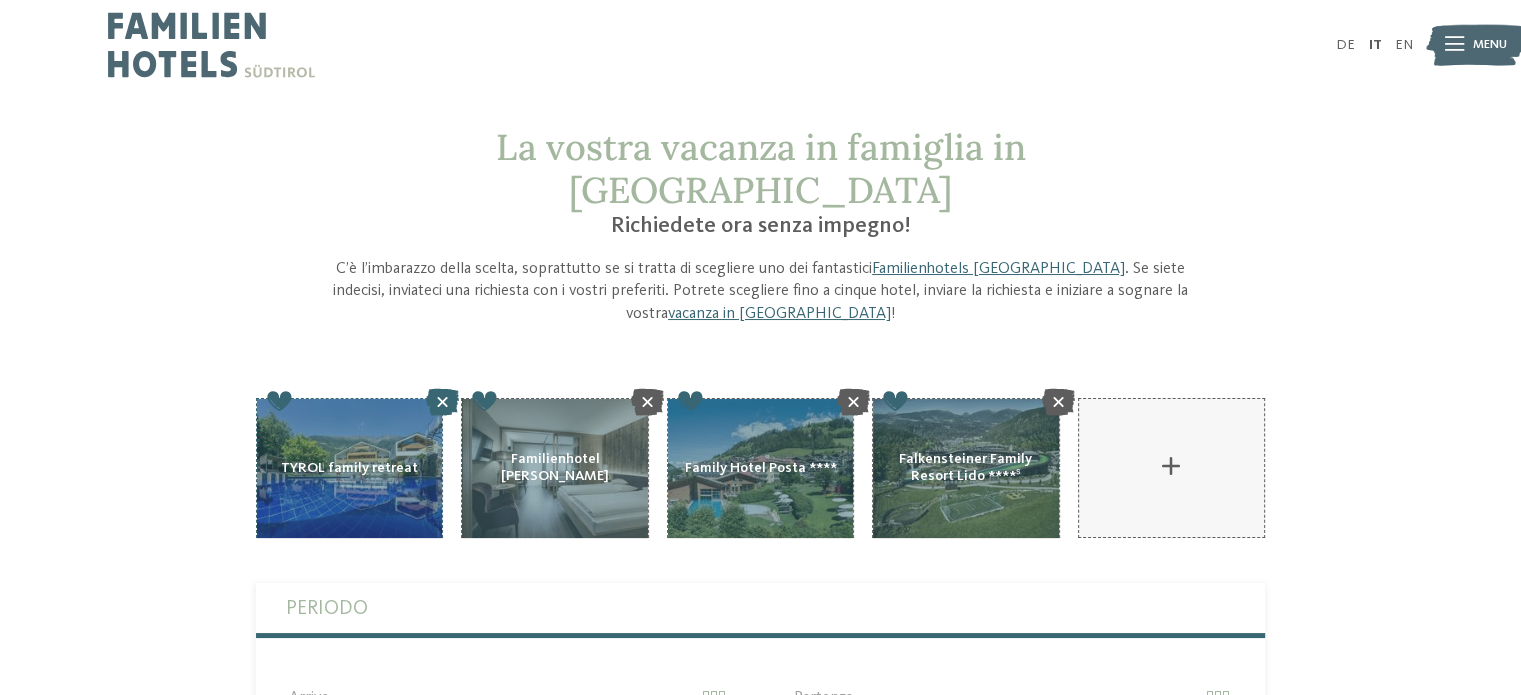 click at bounding box center [442, 401] 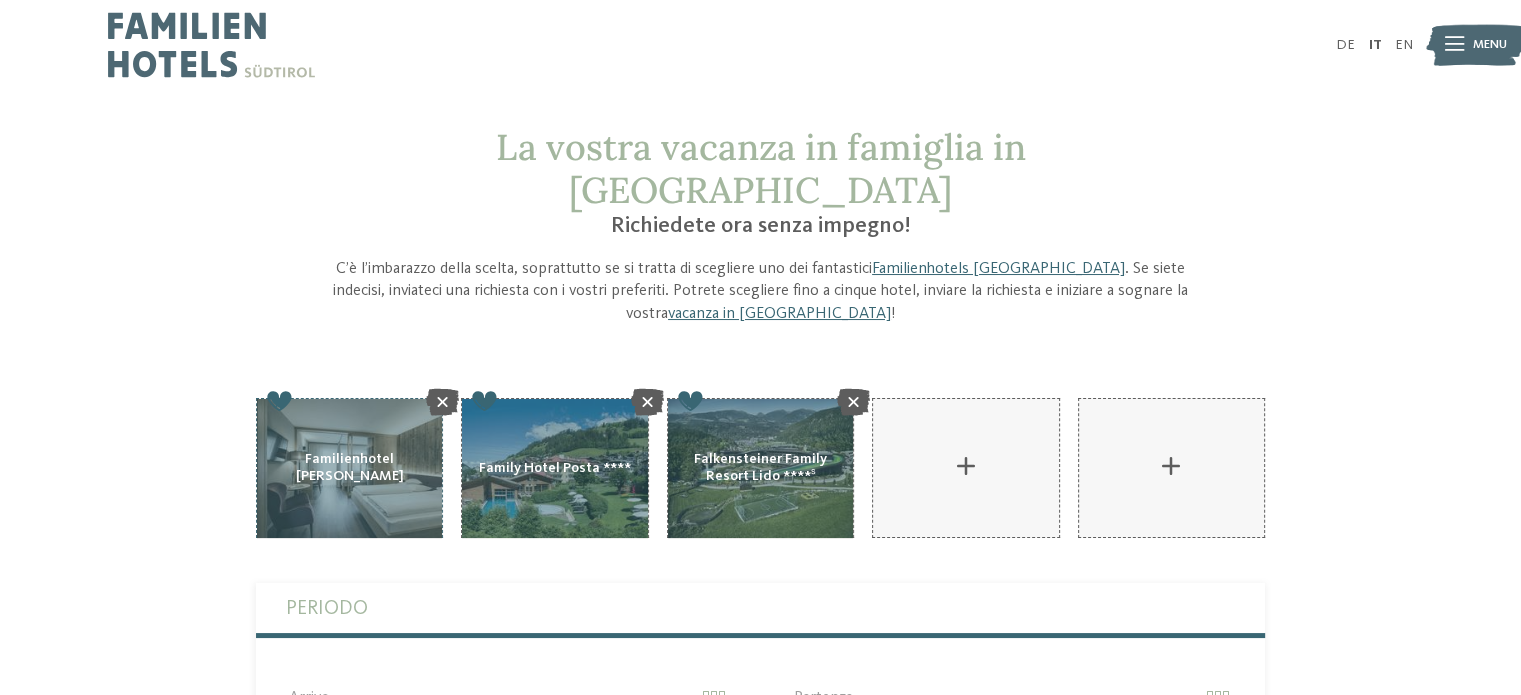 click at bounding box center (442, 401) 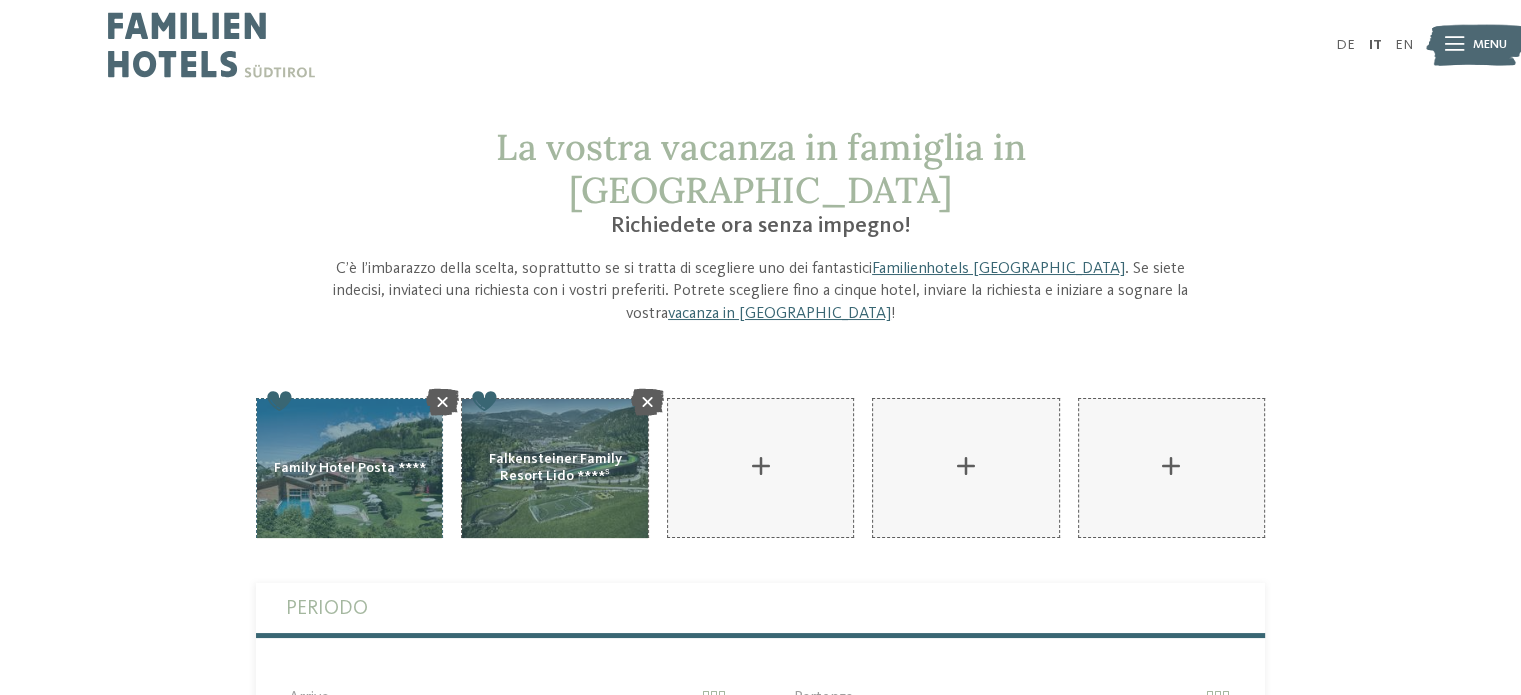 click at bounding box center [442, 401] 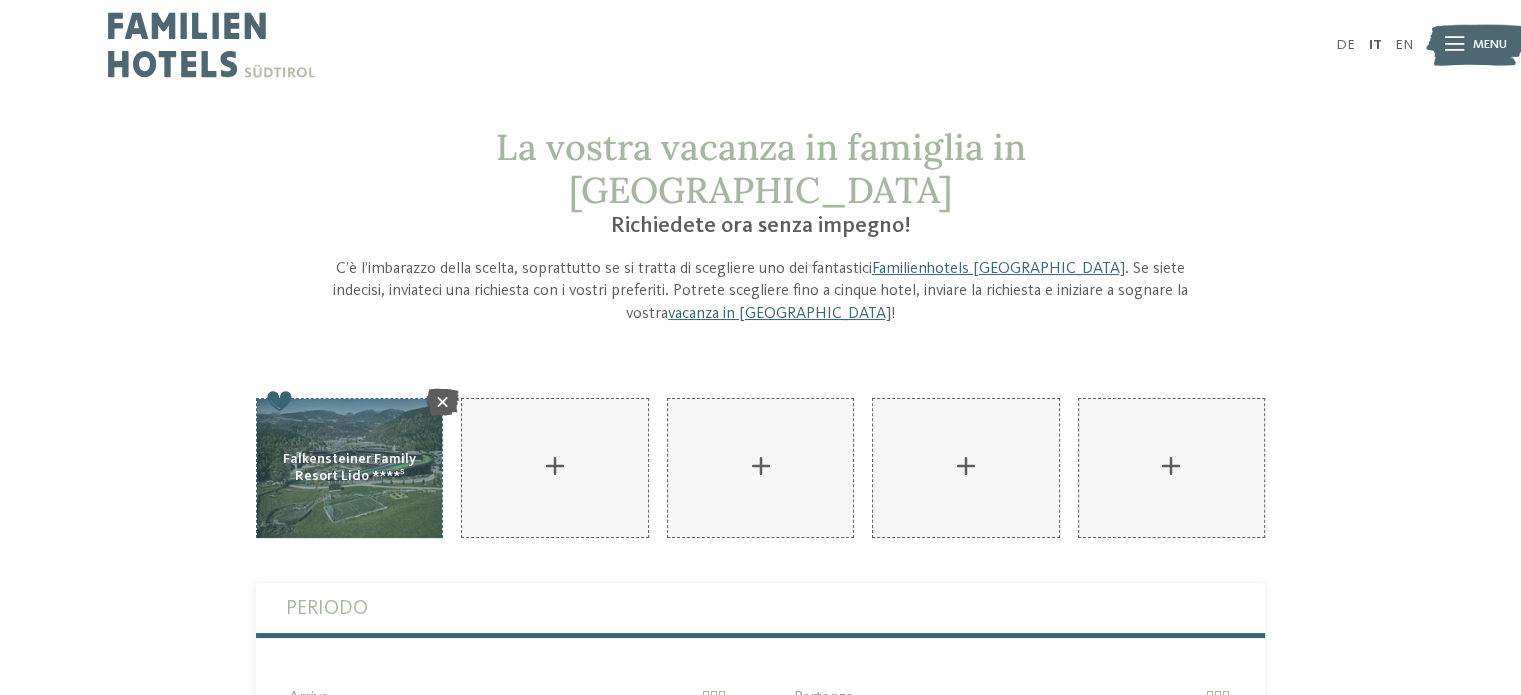 click at bounding box center (442, 401) 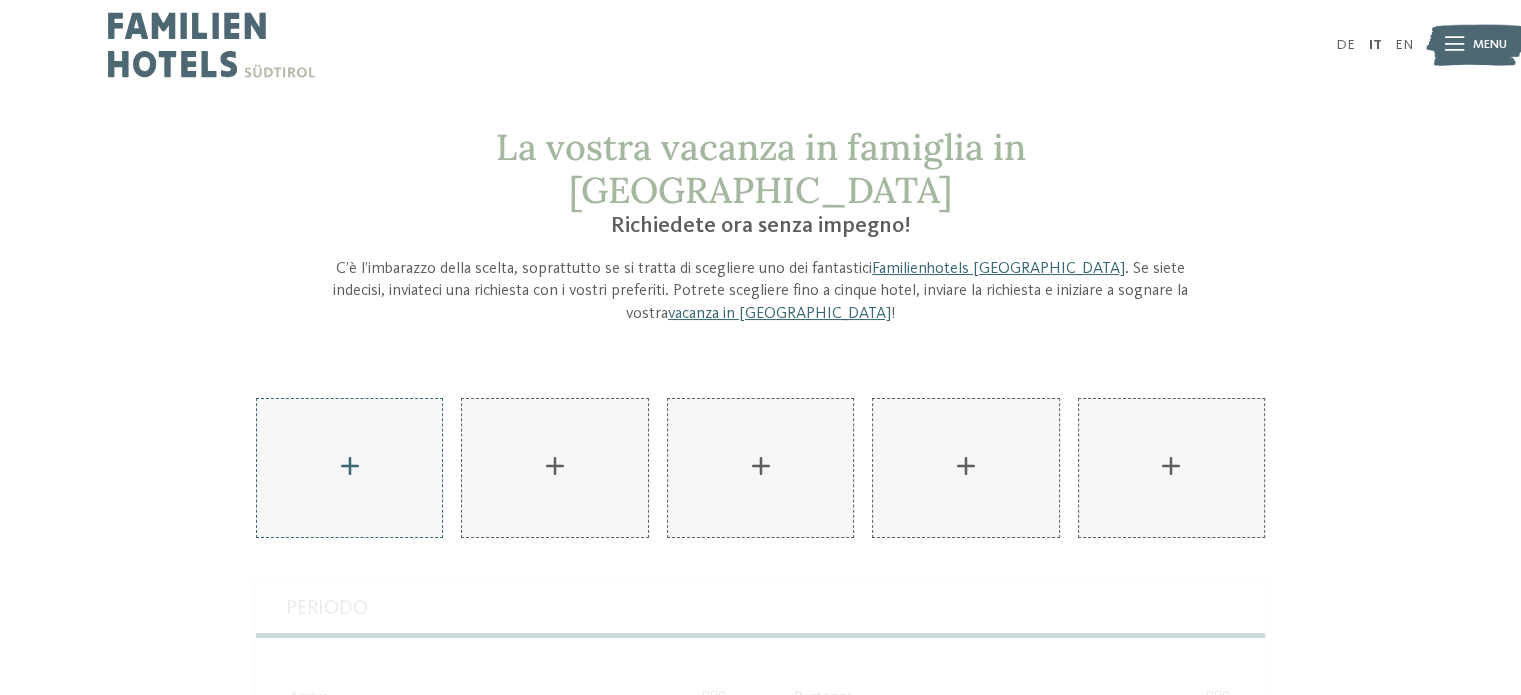 click on "AKI Family Resort PLOSE
aggiungere" at bounding box center [349, 468] 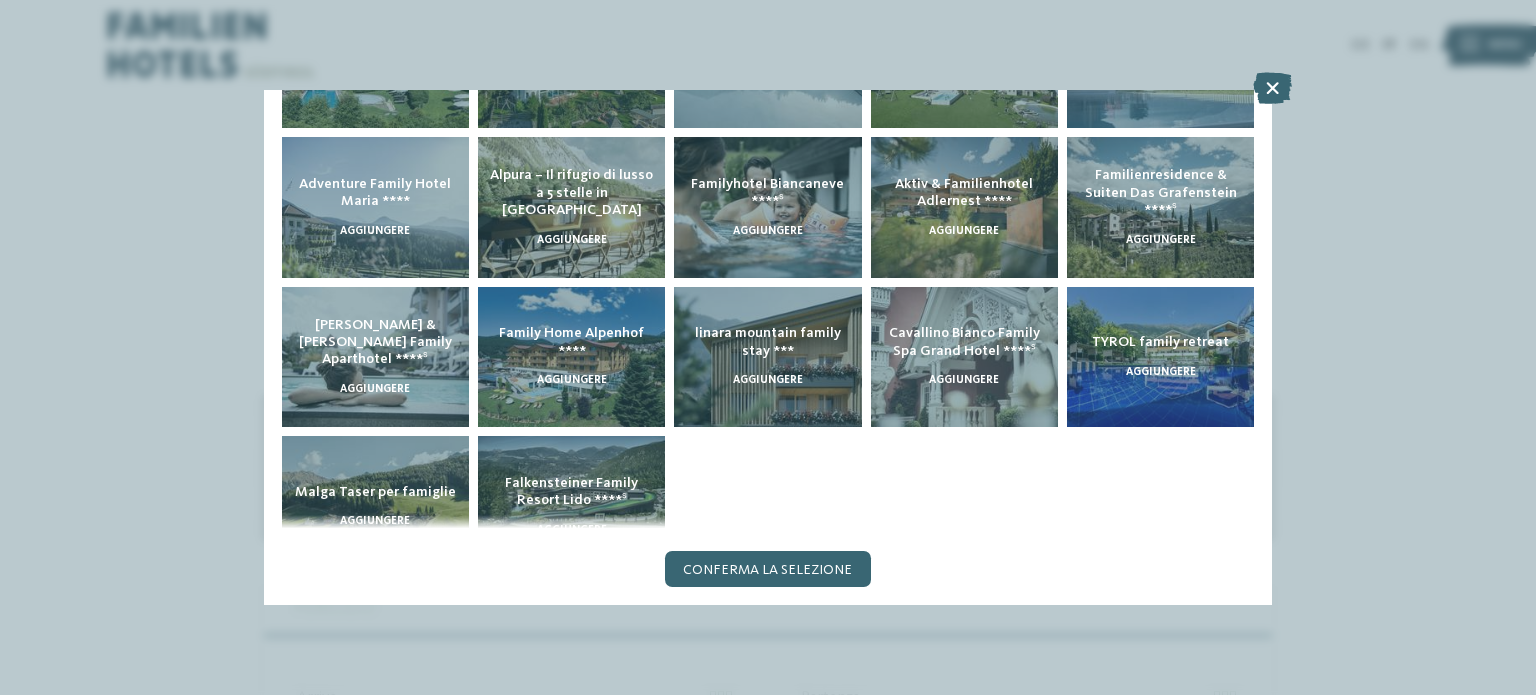 scroll, scrollTop: 480, scrollLeft: 0, axis: vertical 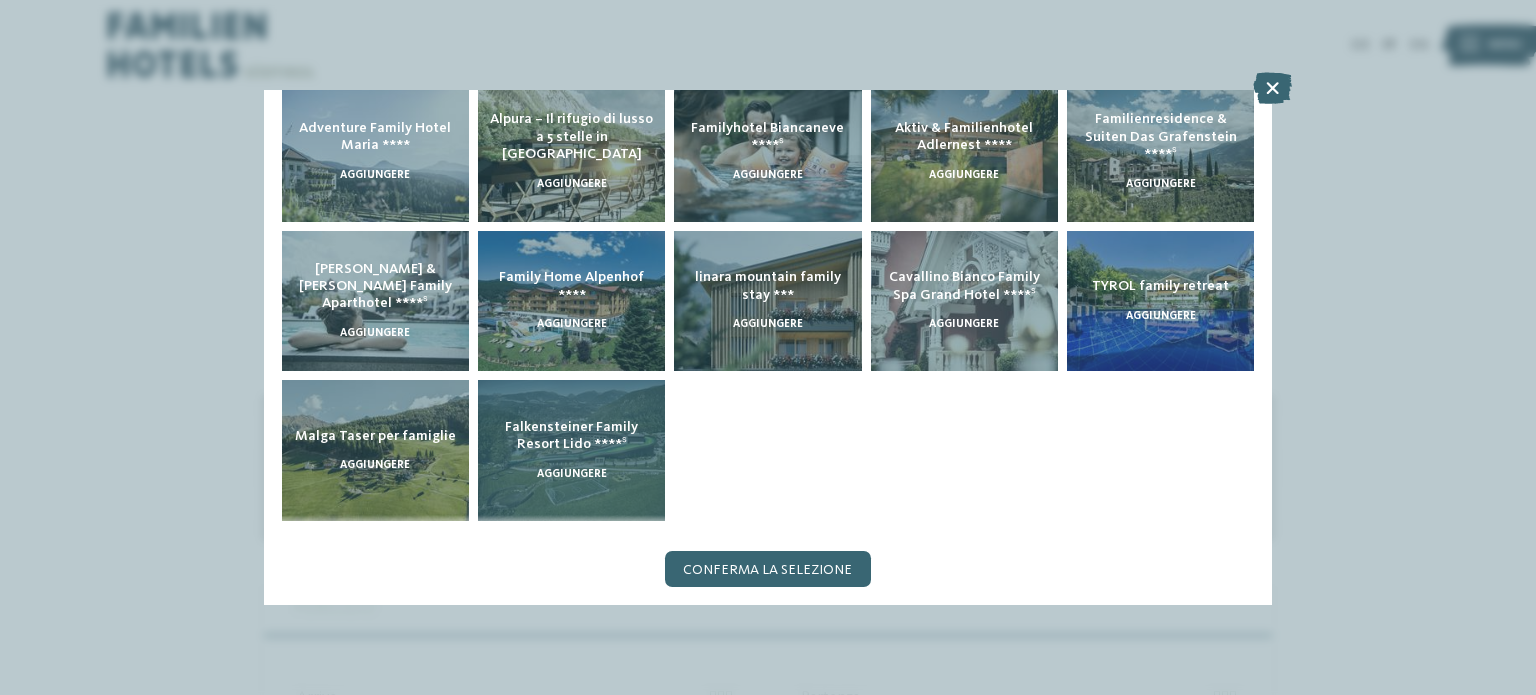 click on "aggiungere" at bounding box center [572, 474] 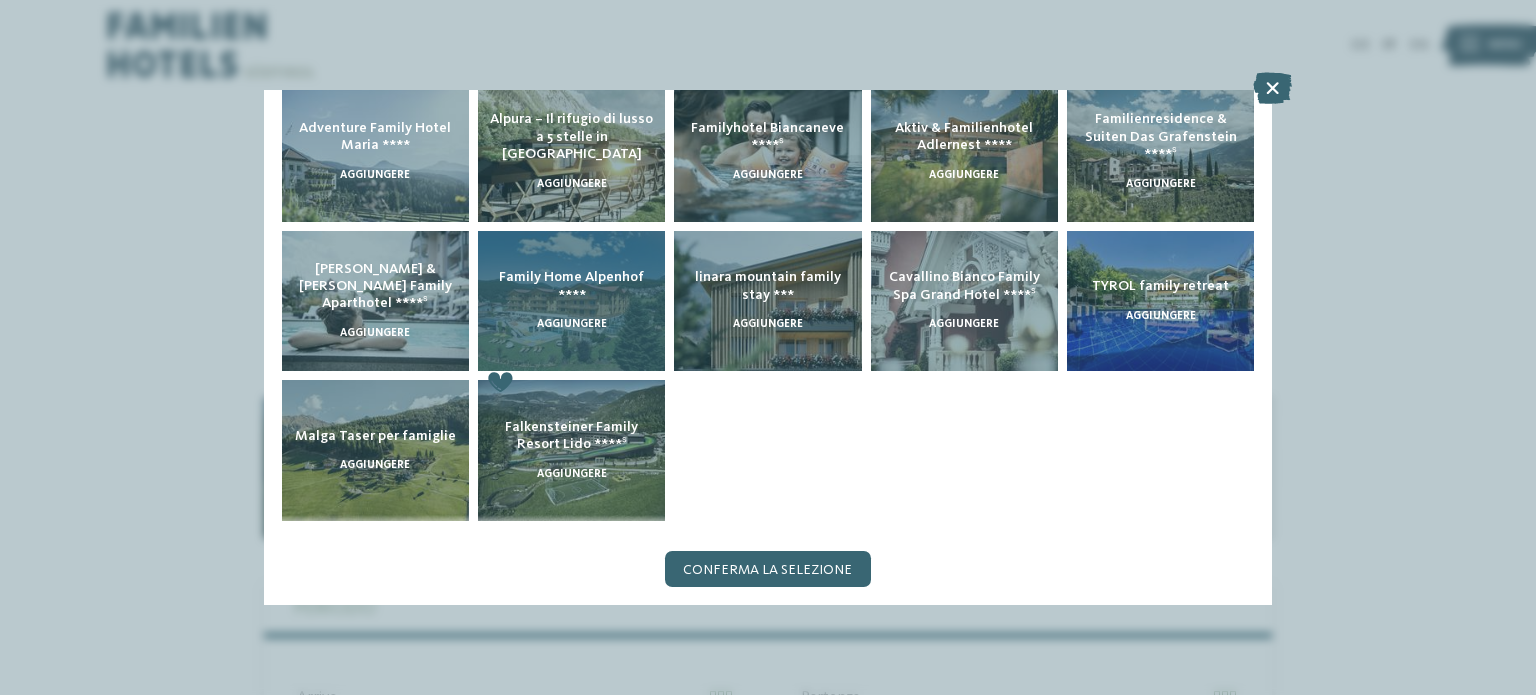 click on "Family Home Alpenhof ****
aggiungere" at bounding box center (571, 301) 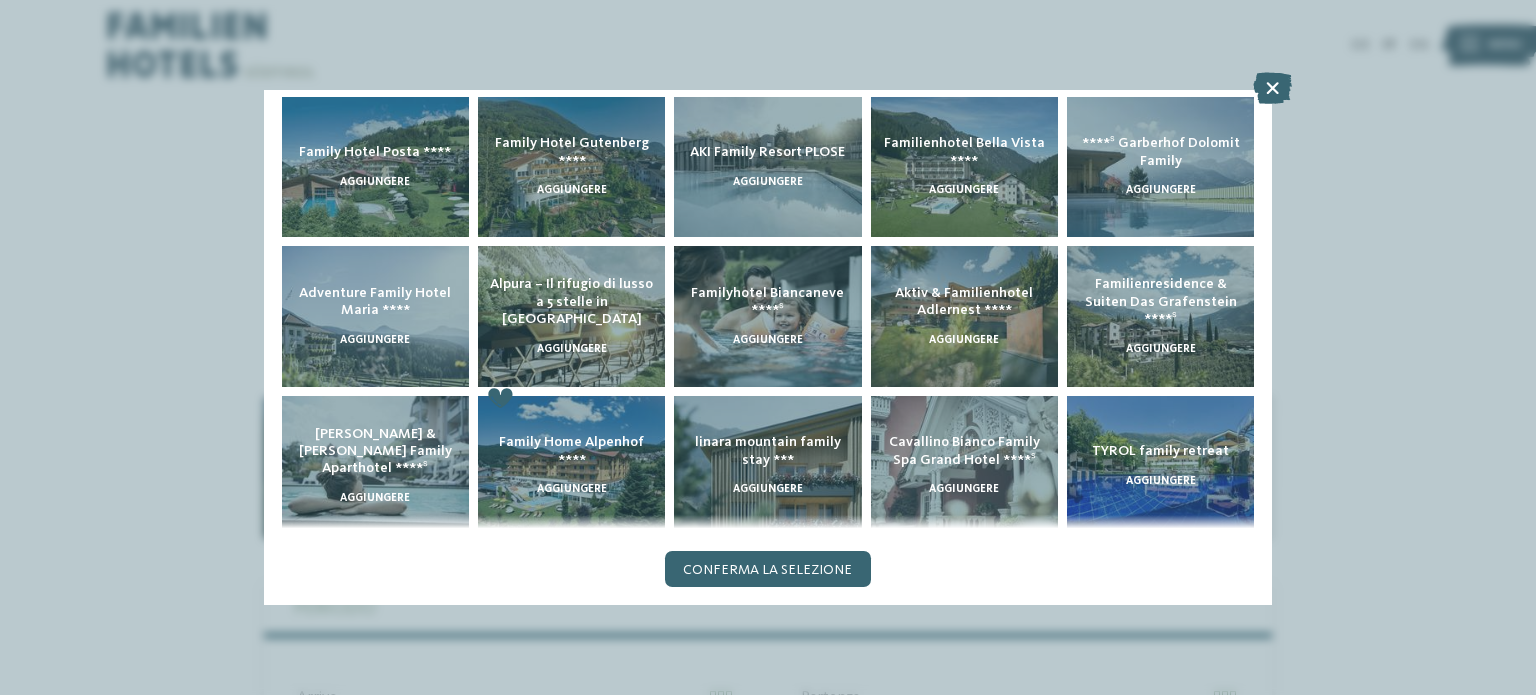 scroll, scrollTop: 313, scrollLeft: 0, axis: vertical 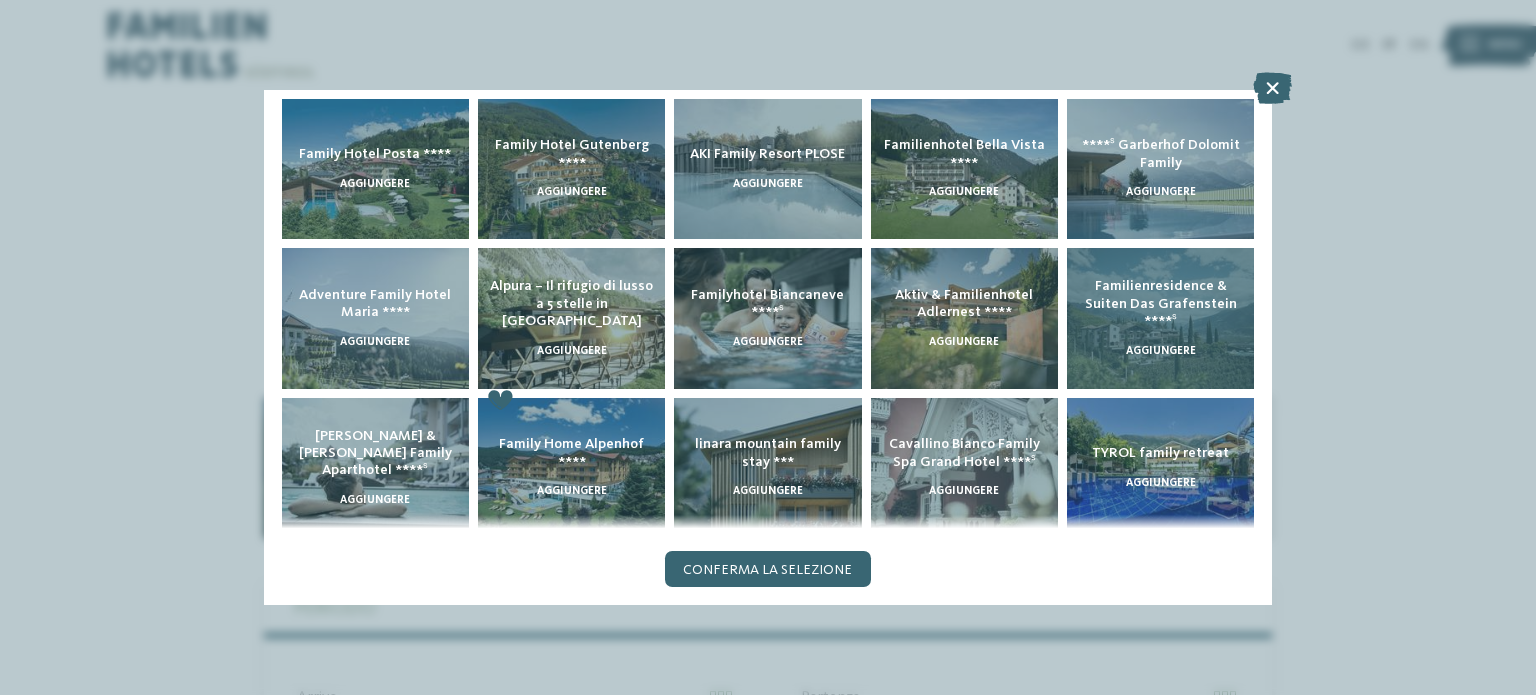 click on "Familienresidence & Suiten Das Grafenstein ****ˢ
aggiungere" at bounding box center [1160, 318] 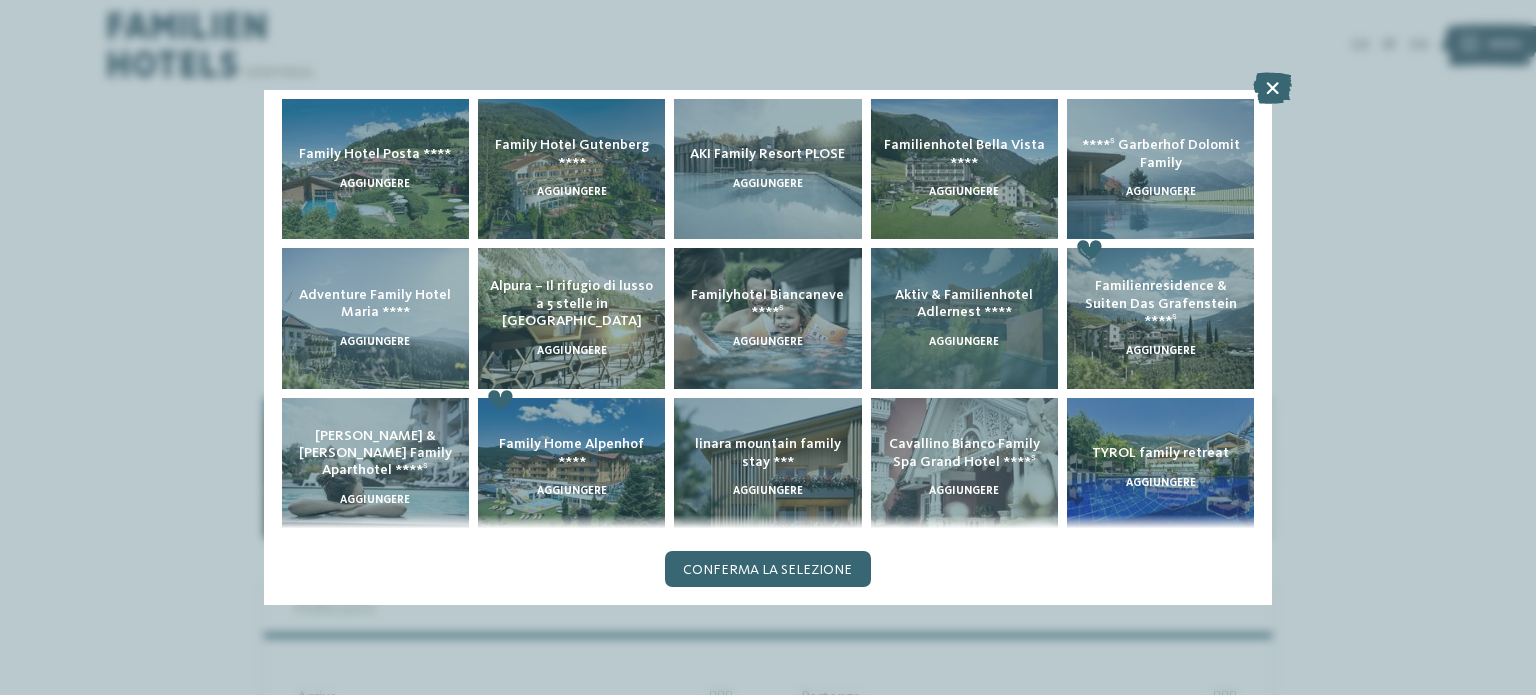 click on "Aktiv & Familienhotel Adlernest ****
aggiungere" at bounding box center (964, 318) 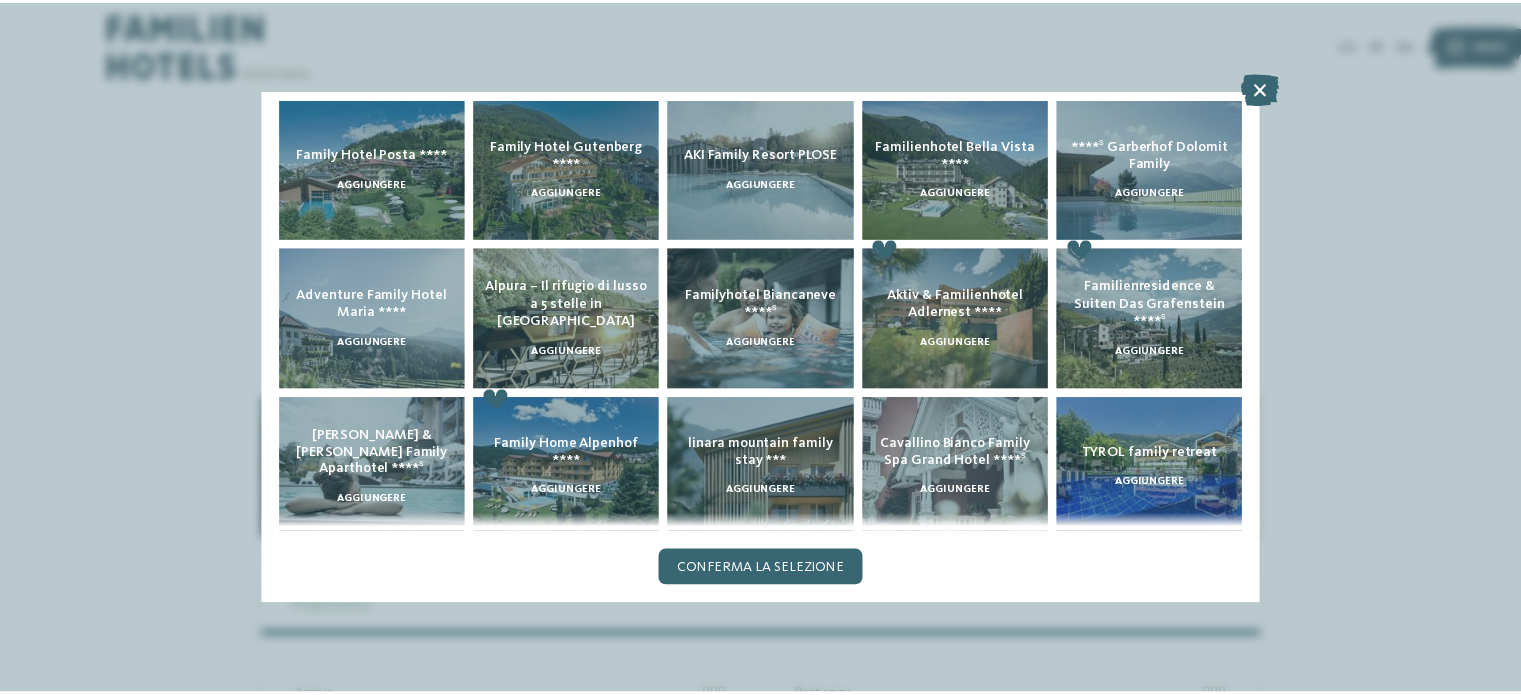 scroll, scrollTop: 0, scrollLeft: 0, axis: both 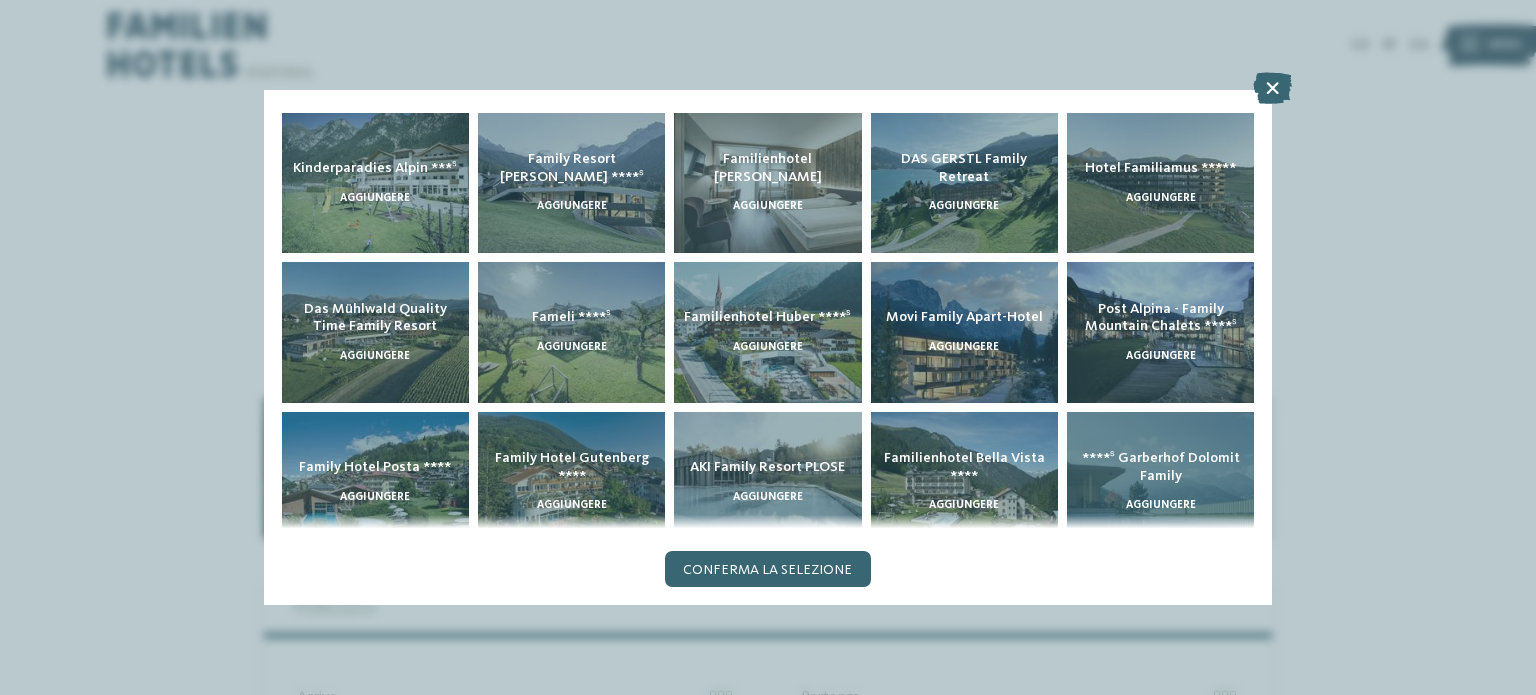 click on "****ˢ Garberhof Dolomit Family
aggiungere" at bounding box center [1160, 482] 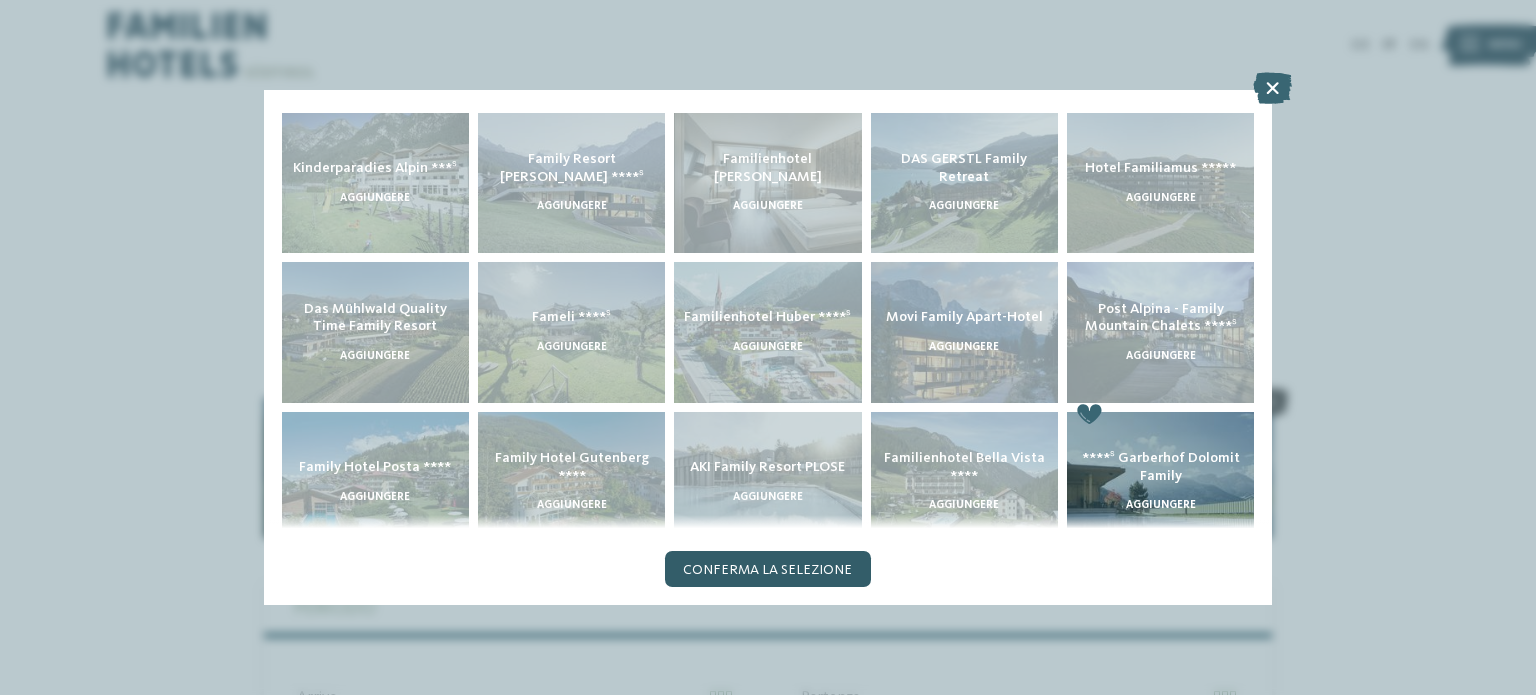 click on "Conferma la selezione" at bounding box center (767, 569) 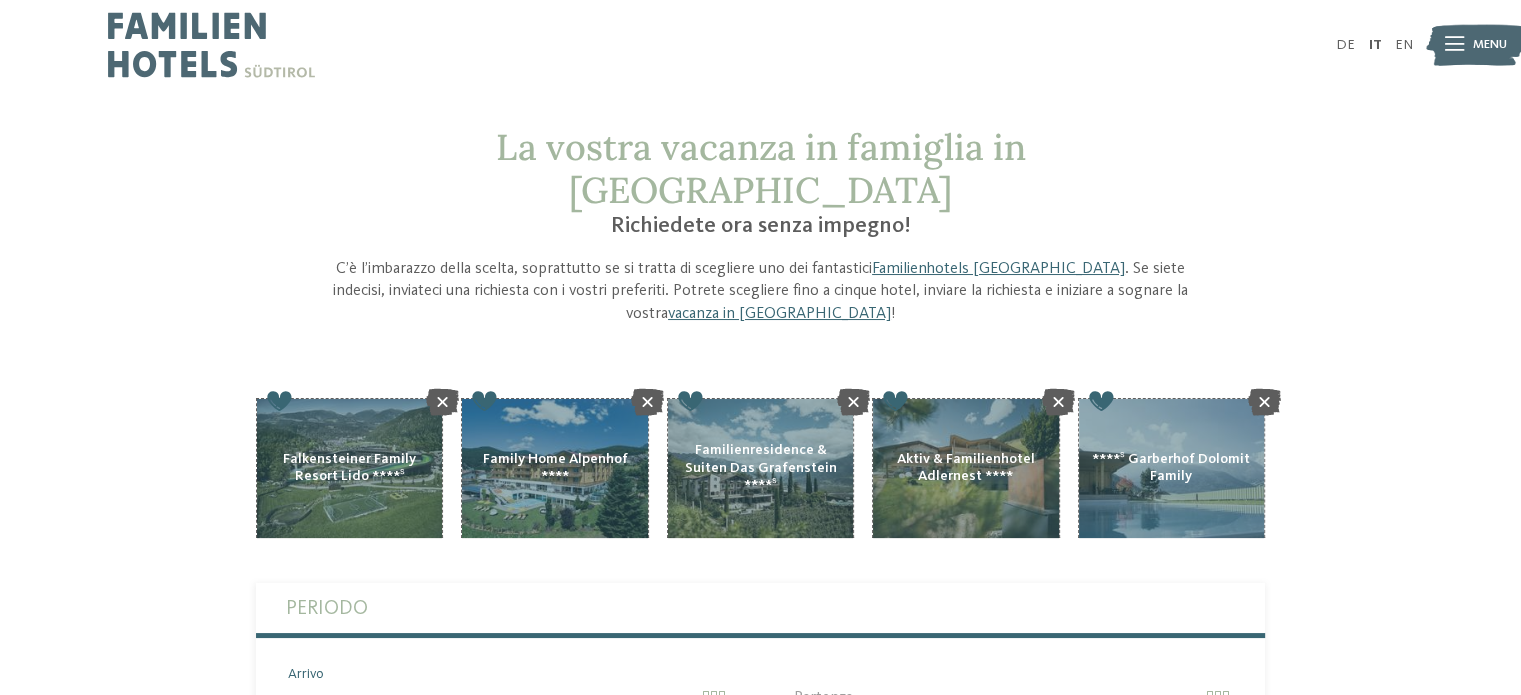 click on "Arrivo" at bounding box center (508, 701) 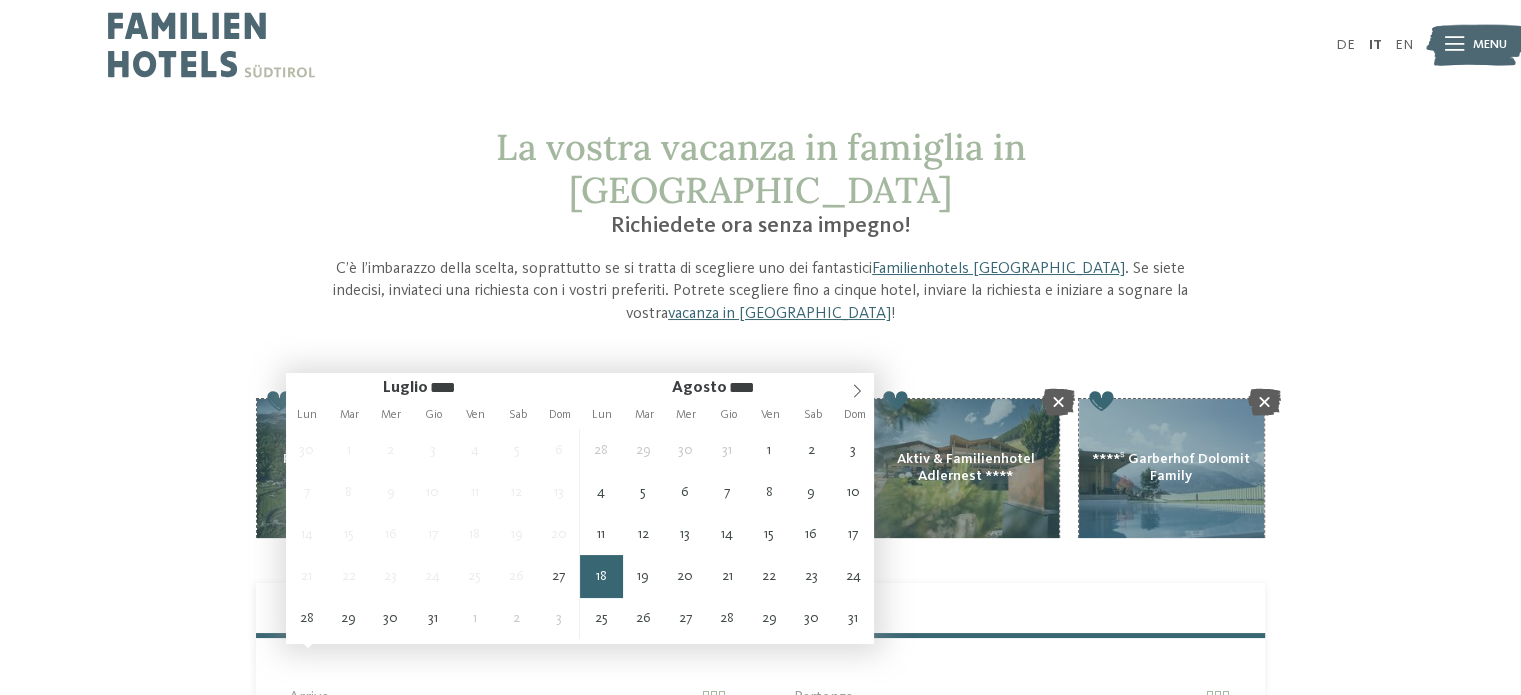 type on "**********" 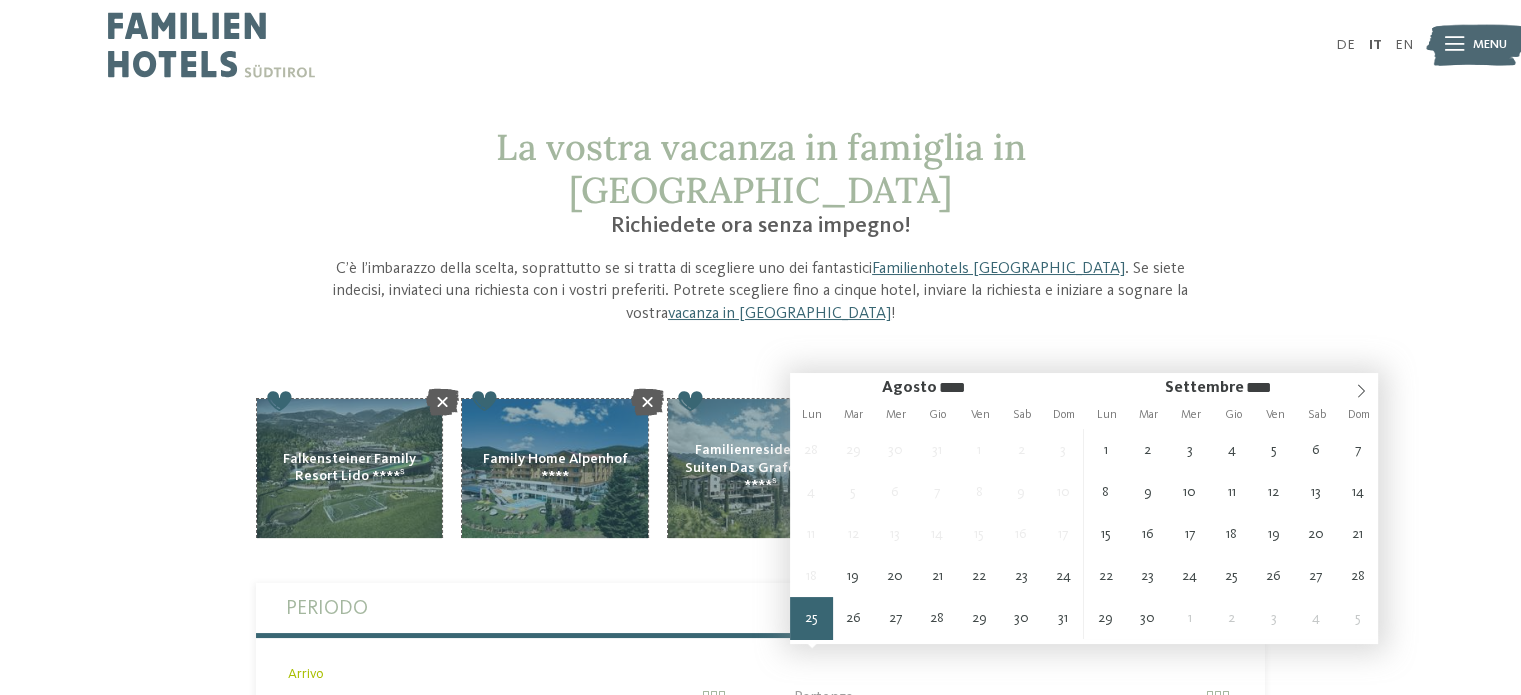 type on "**********" 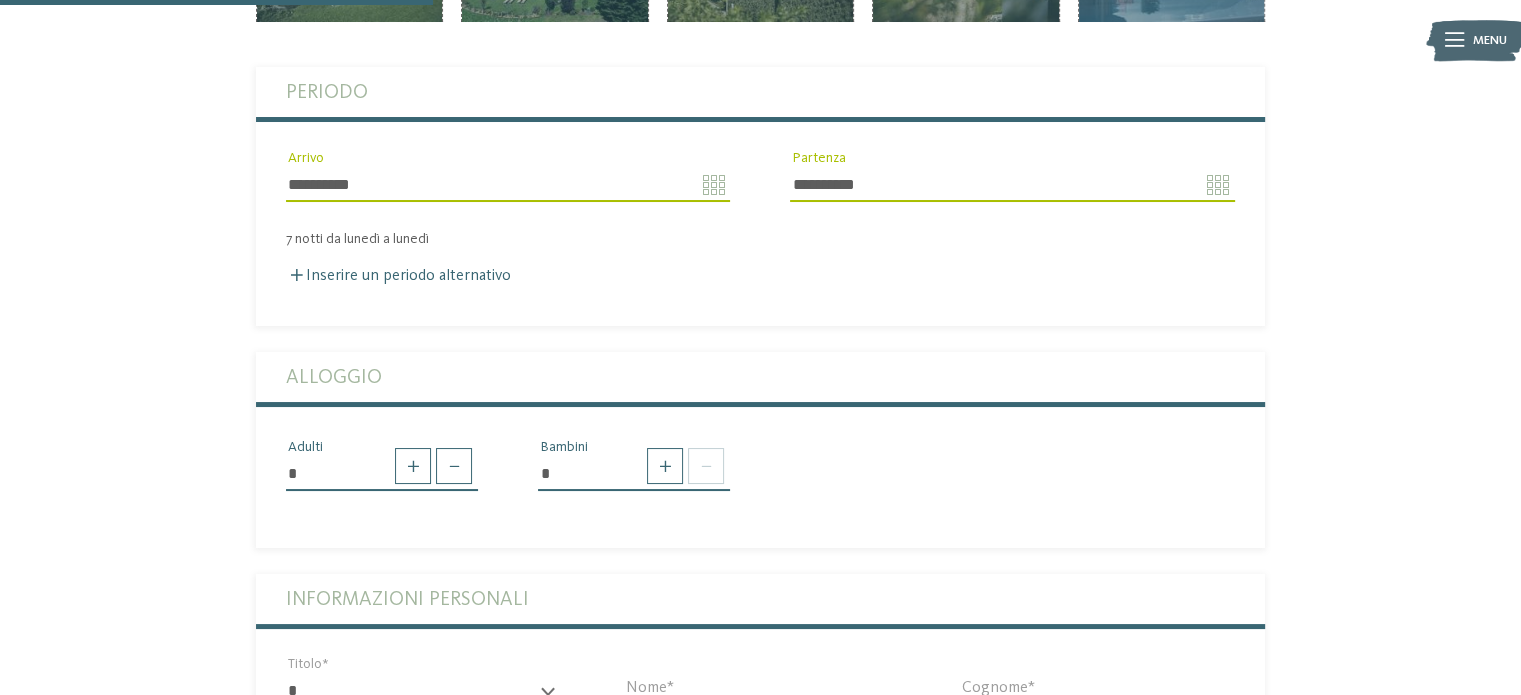 scroll, scrollTop: 531, scrollLeft: 0, axis: vertical 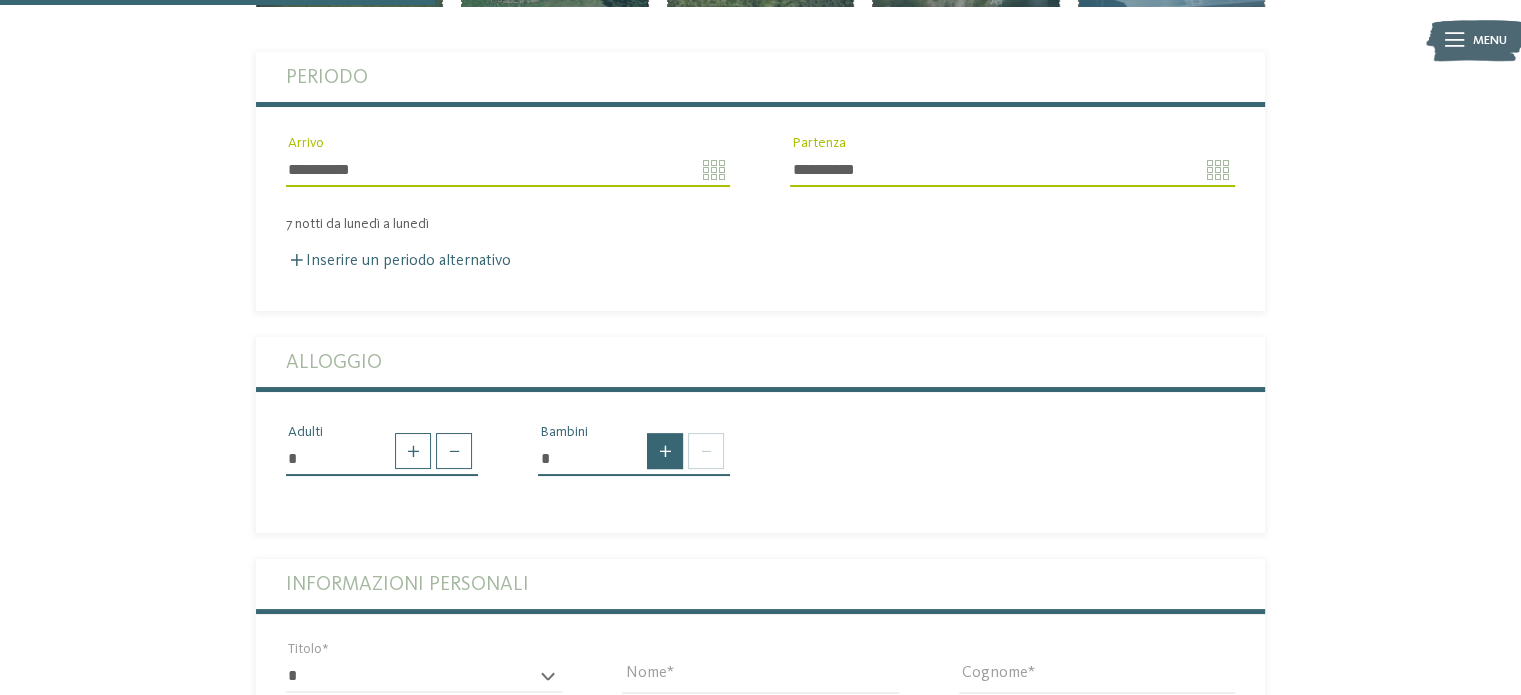 click at bounding box center (665, 451) 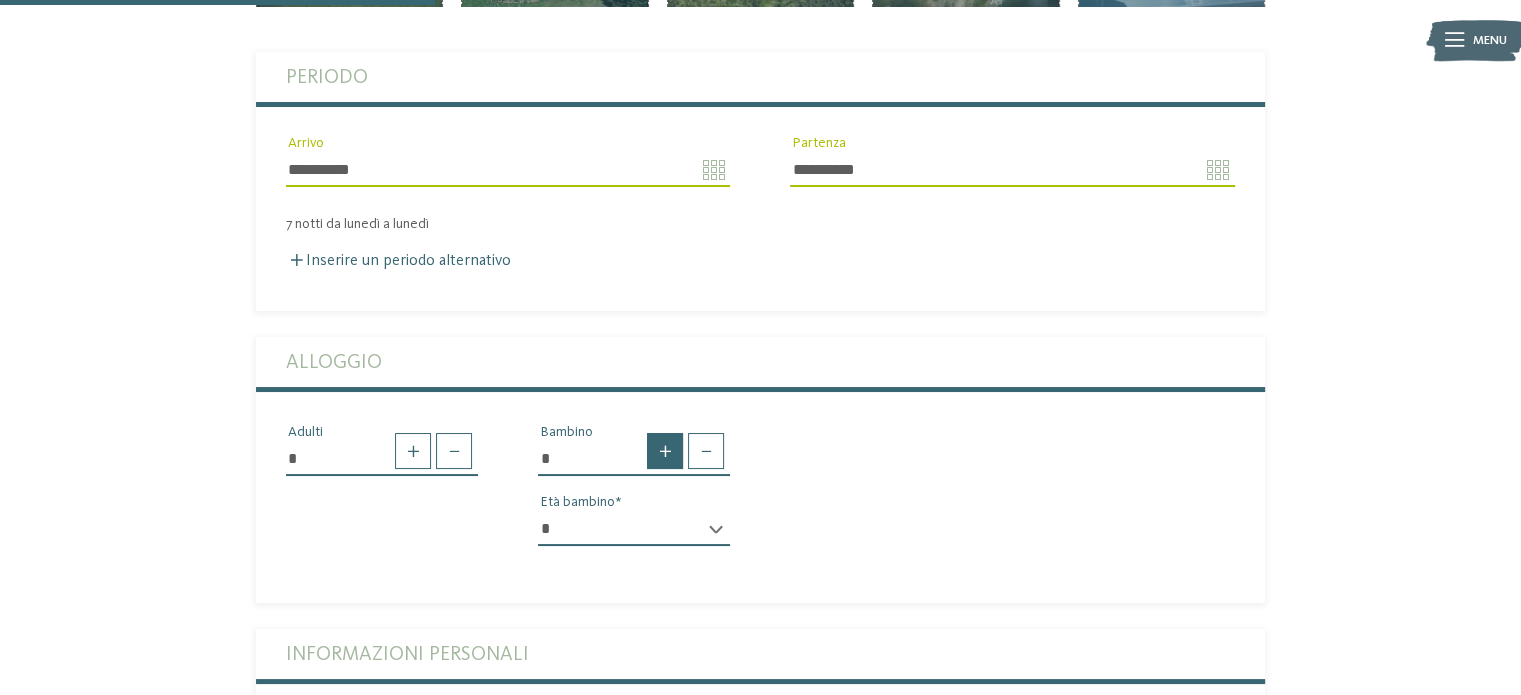 click at bounding box center [665, 451] 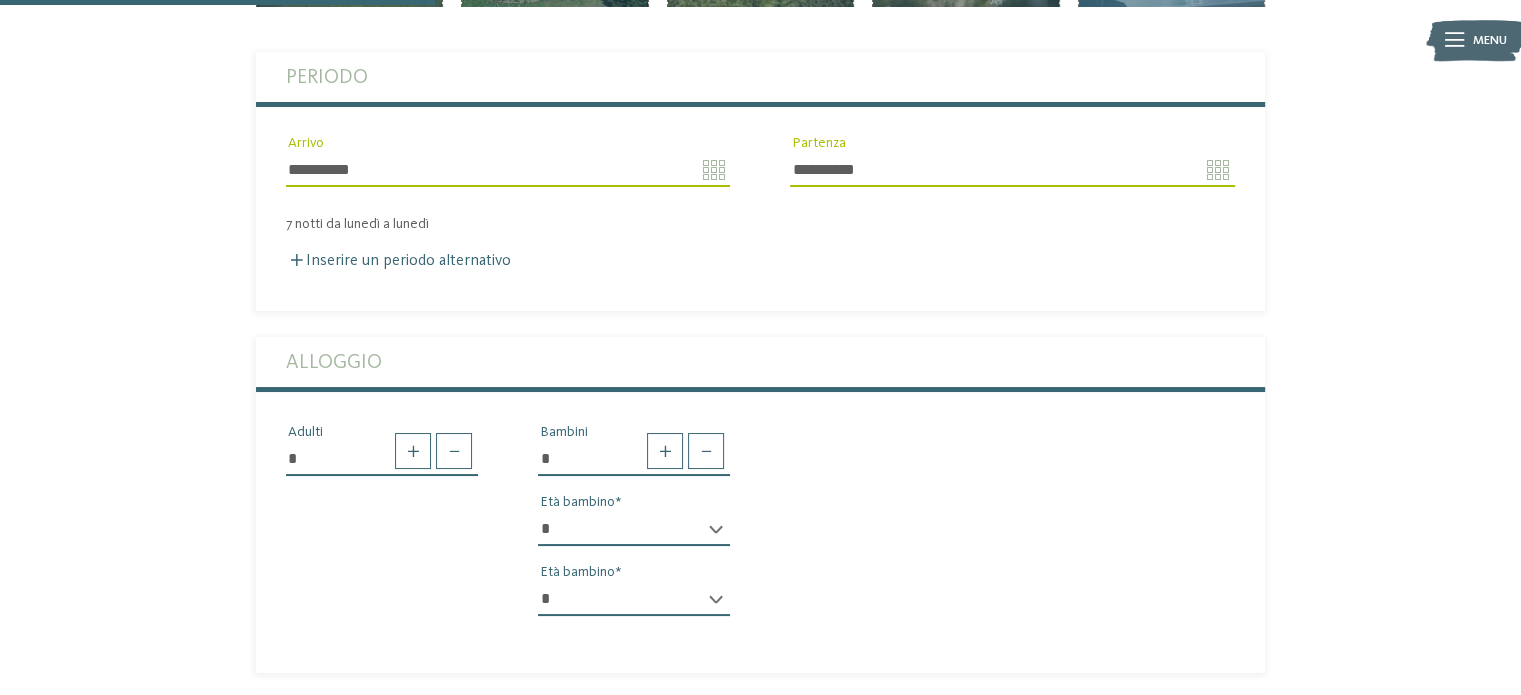 click on "* * * * * * * * * * * ** ** ** ** ** ** ** **" at bounding box center (634, 529) 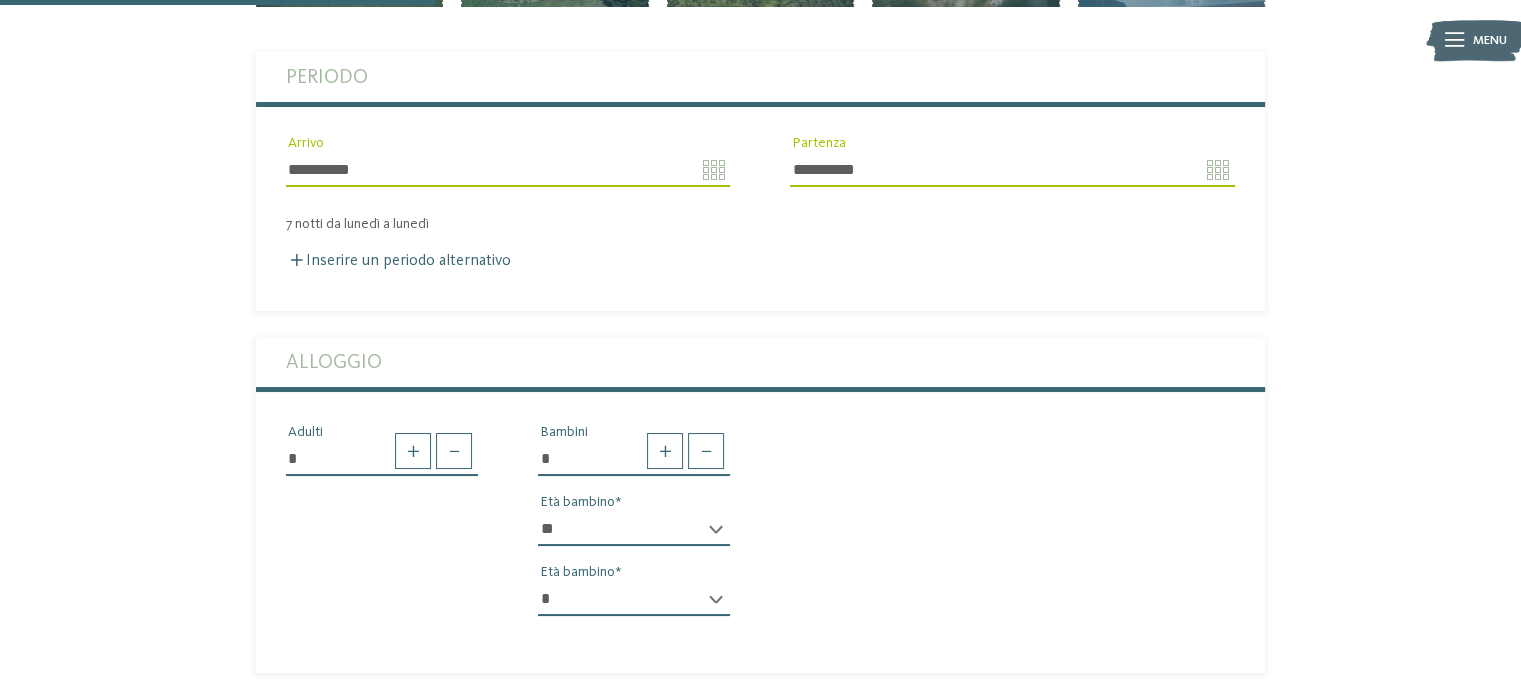 click on "* * * * * * * * * * * ** ** ** ** ** ** ** **" at bounding box center (634, 529) 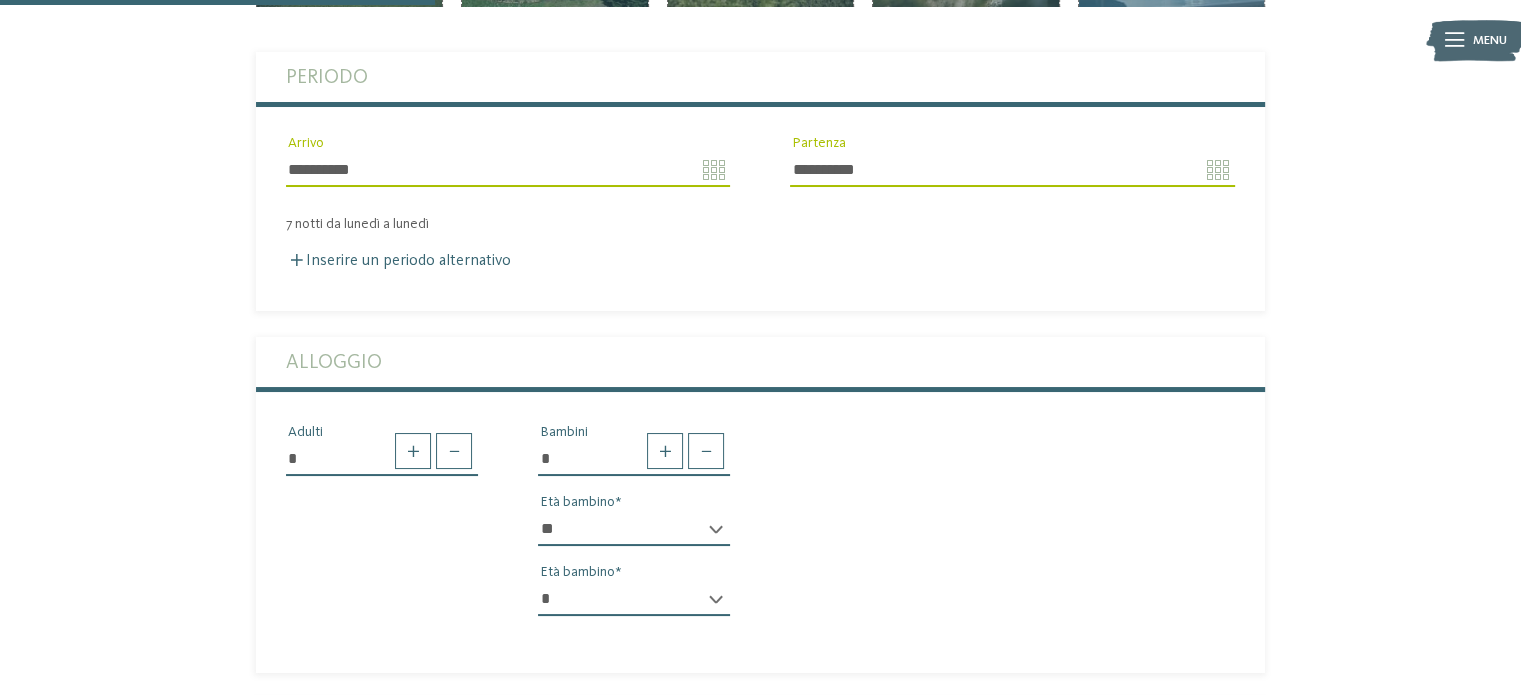 click on "* * * * * * * * * * * ** ** ** ** ** ** ** **" at bounding box center [634, 599] 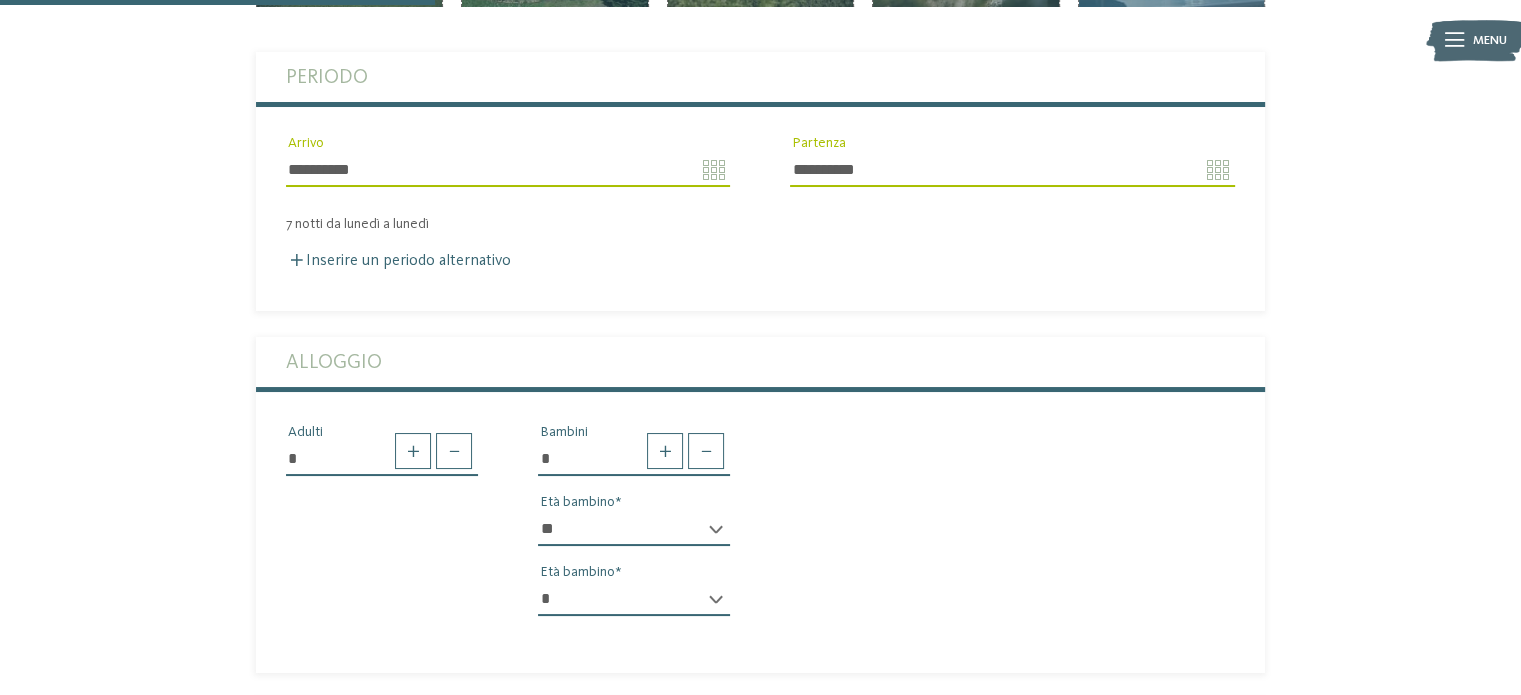 select on "*" 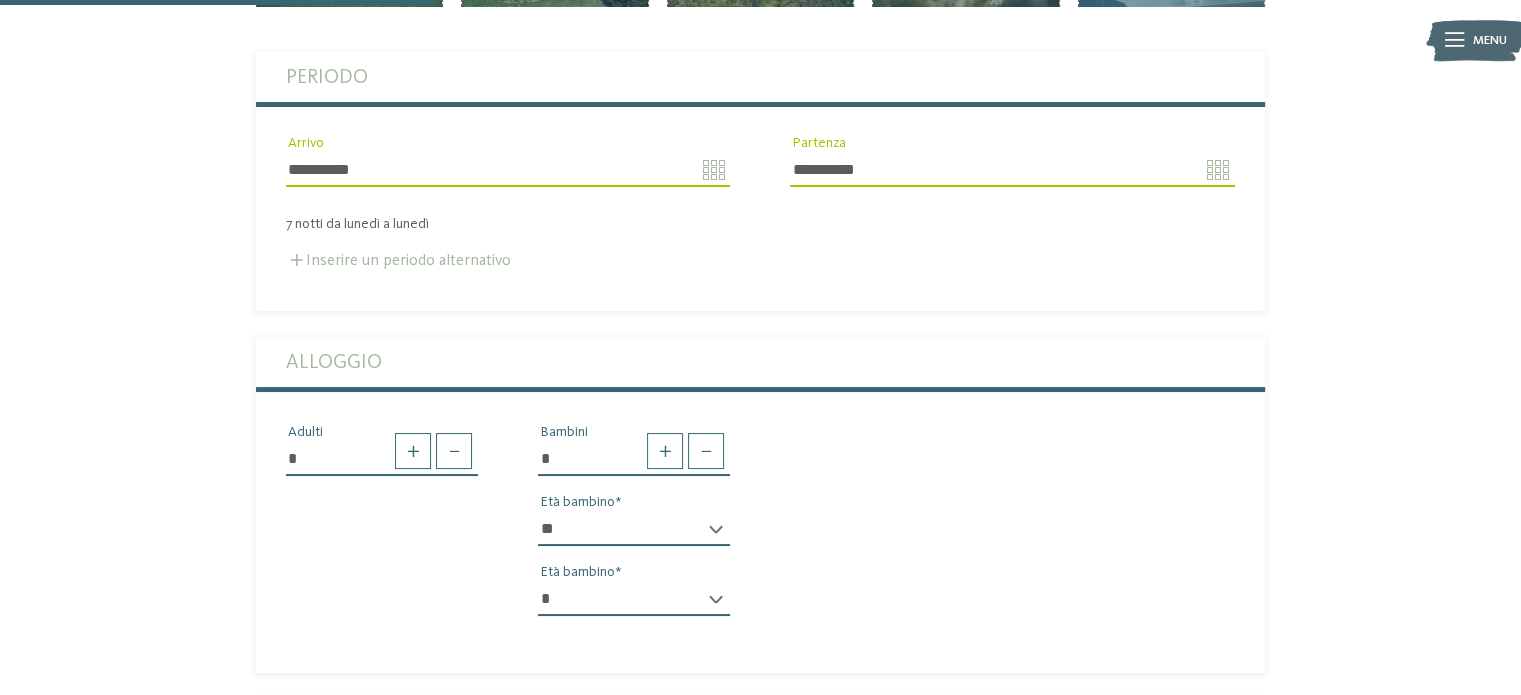 click at bounding box center (297, 260) 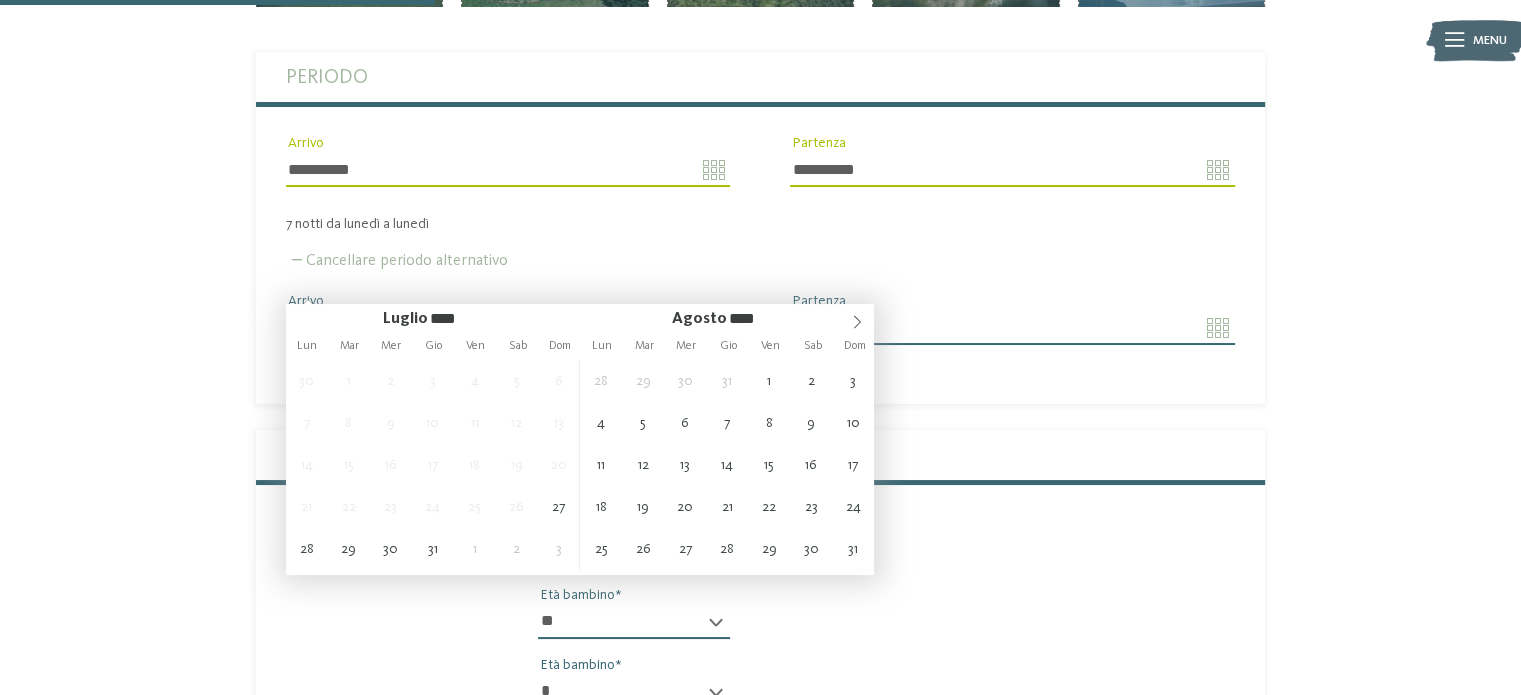 click on "Arrivo" at bounding box center (508, 328) 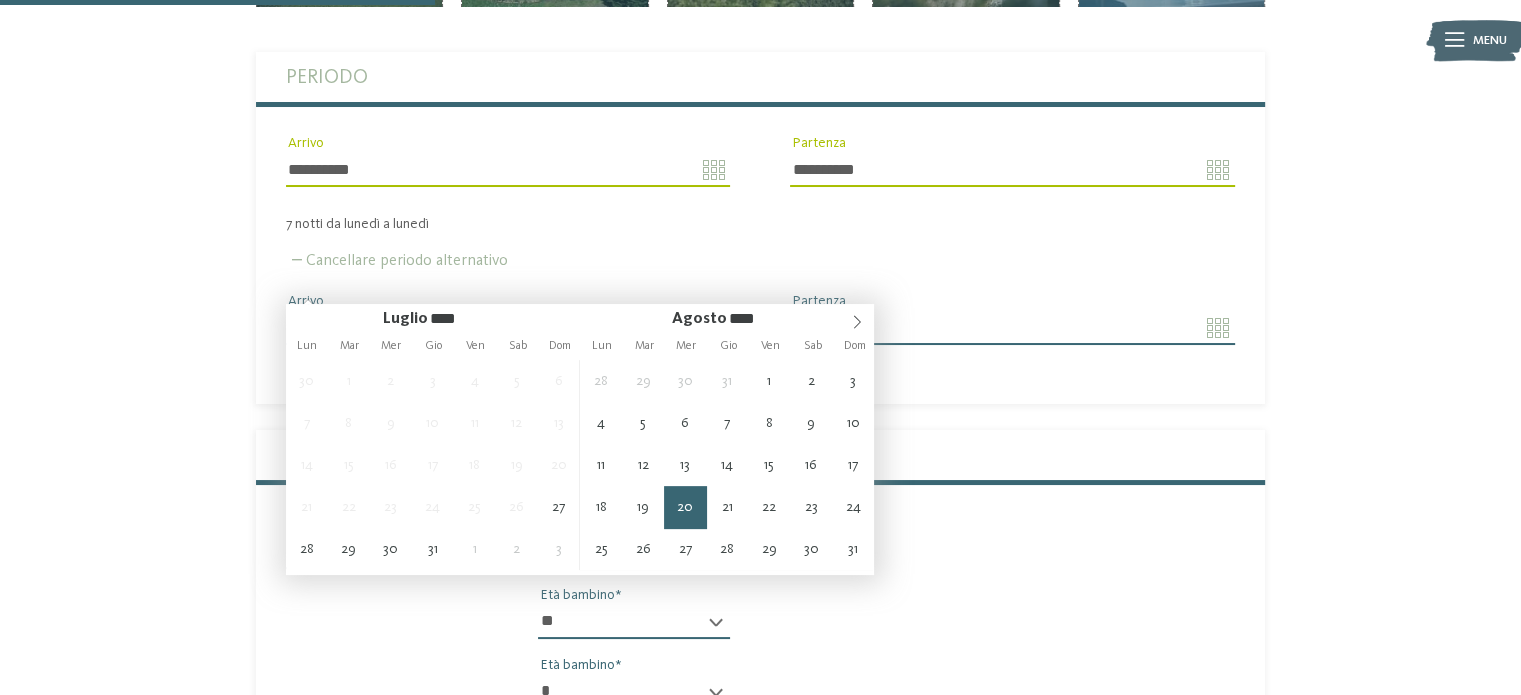 type on "**********" 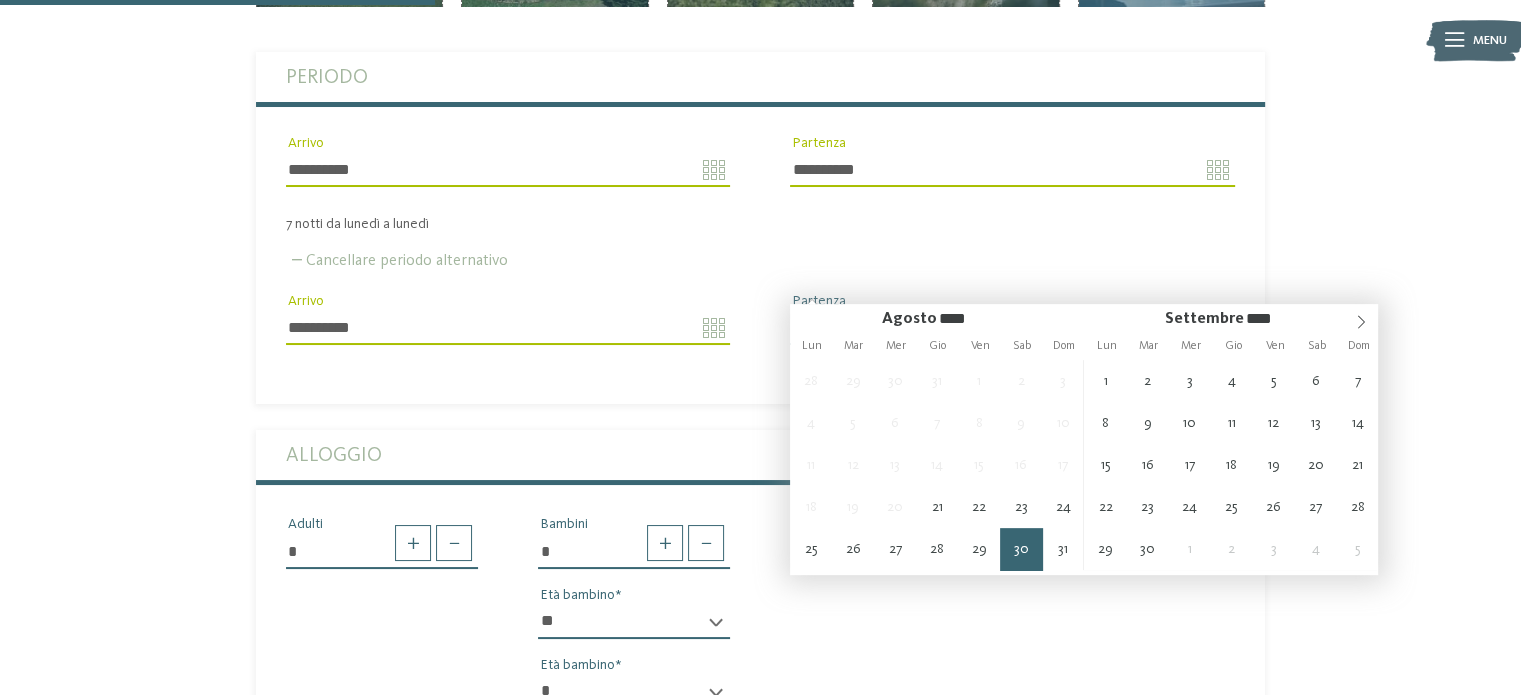 type on "**********" 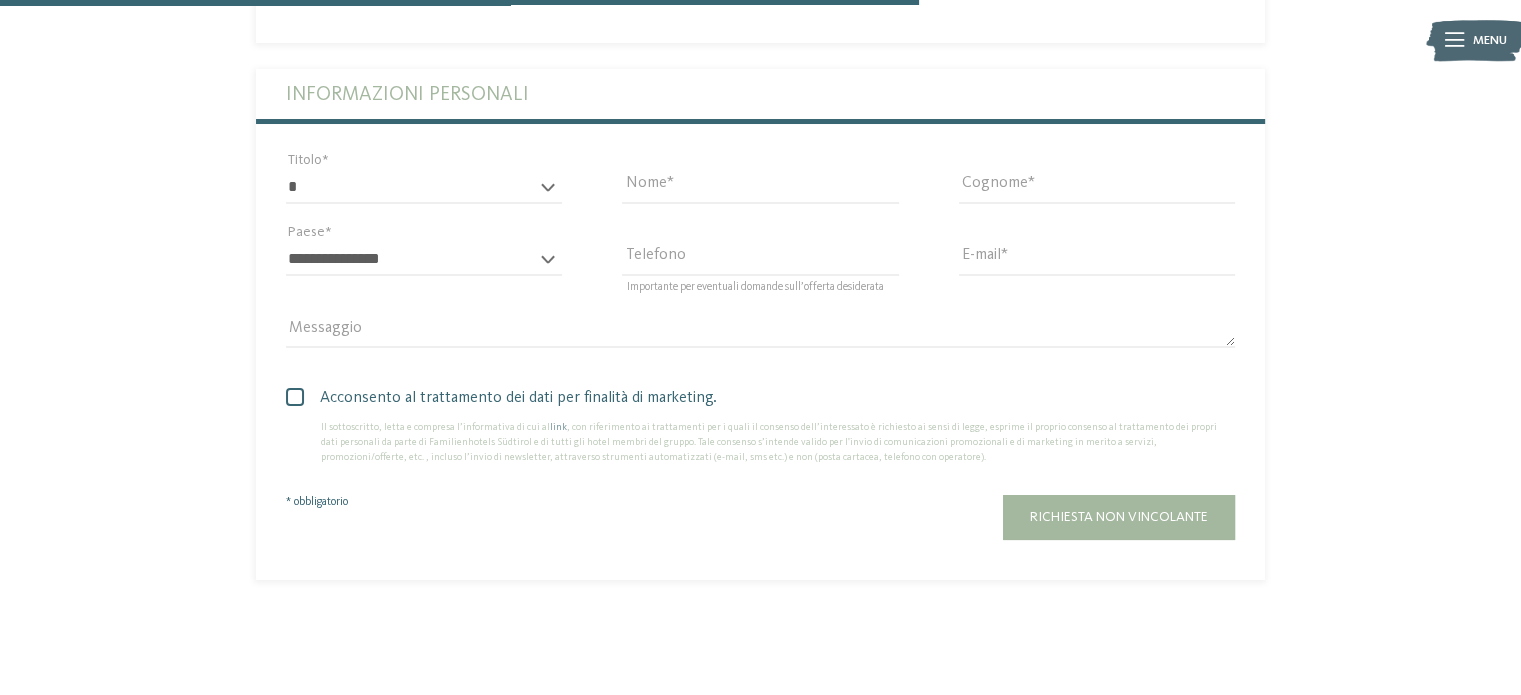 scroll, scrollTop: 1284, scrollLeft: 0, axis: vertical 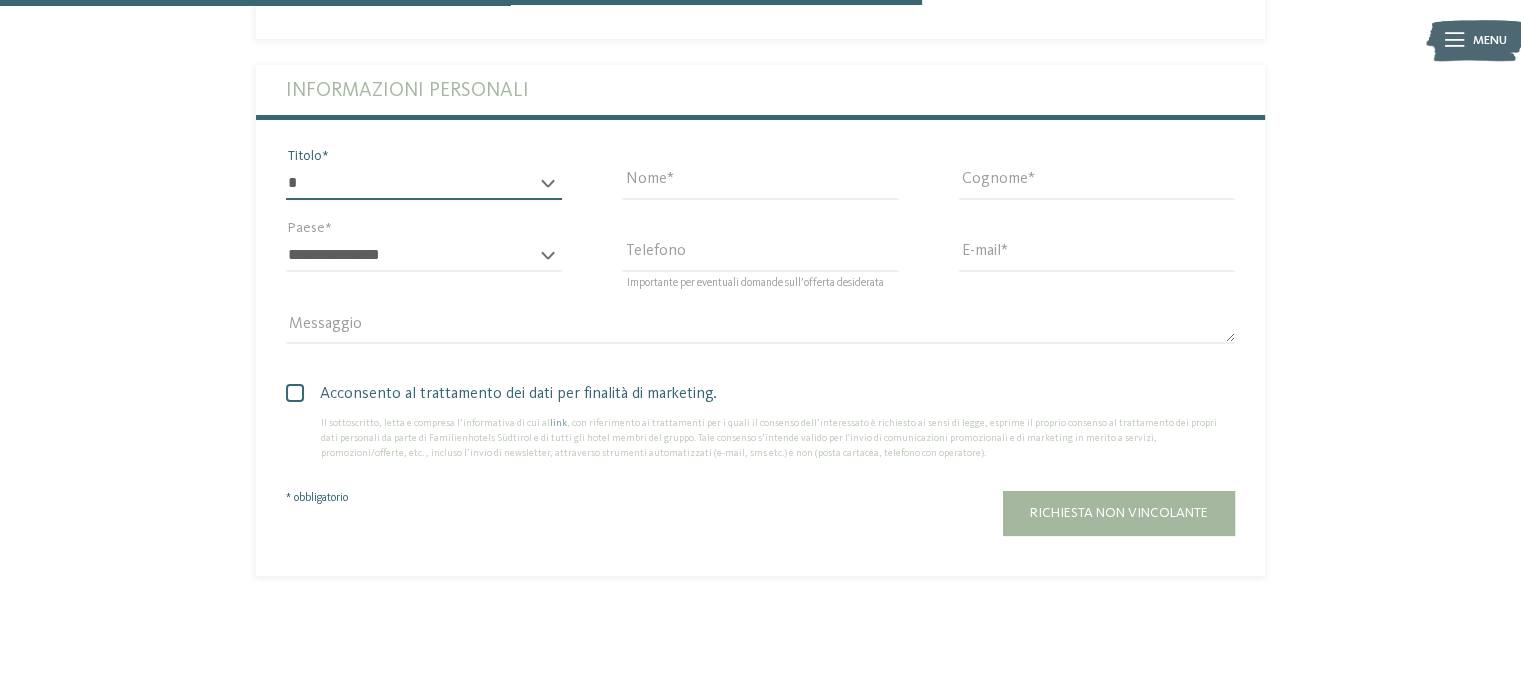 click on "* ****** ******* ******** ******" at bounding box center [424, 183] 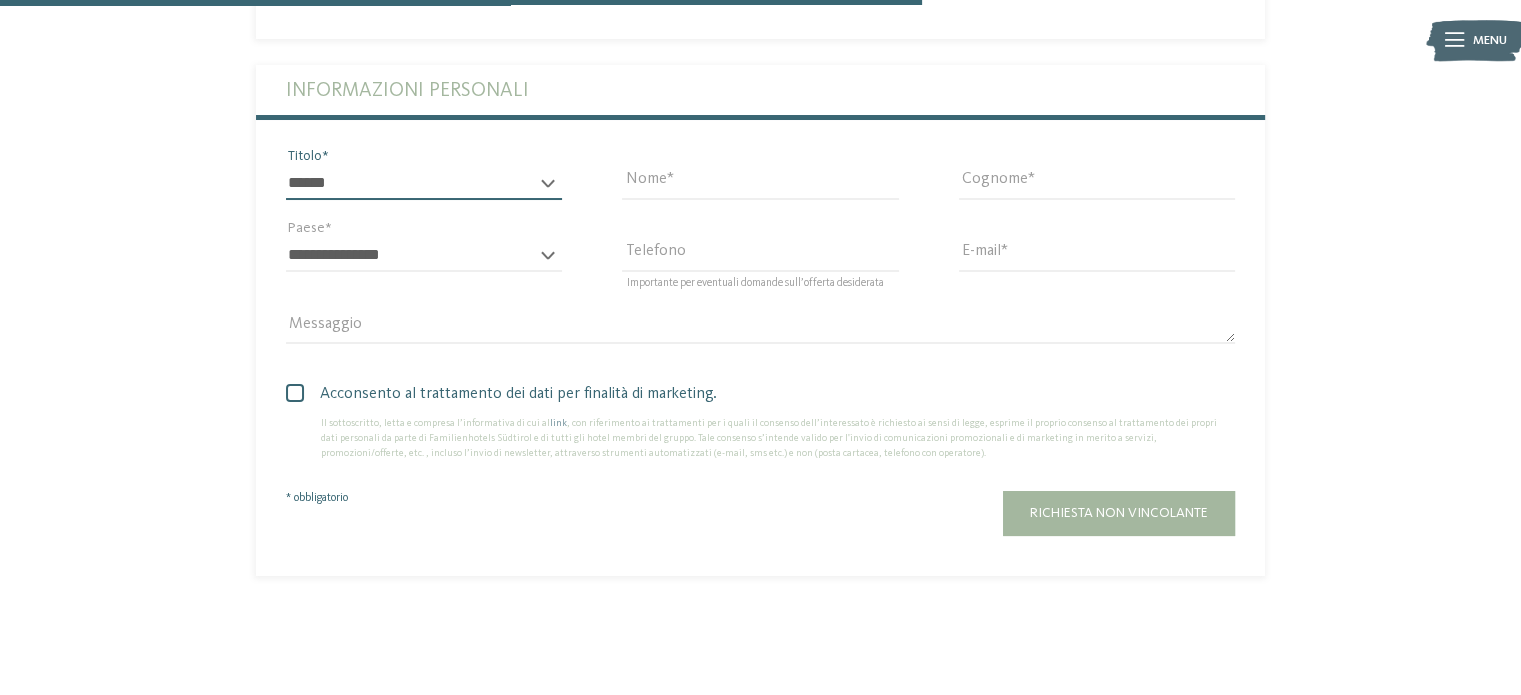 click on "* ****** ******* ******** ******" at bounding box center [424, 183] 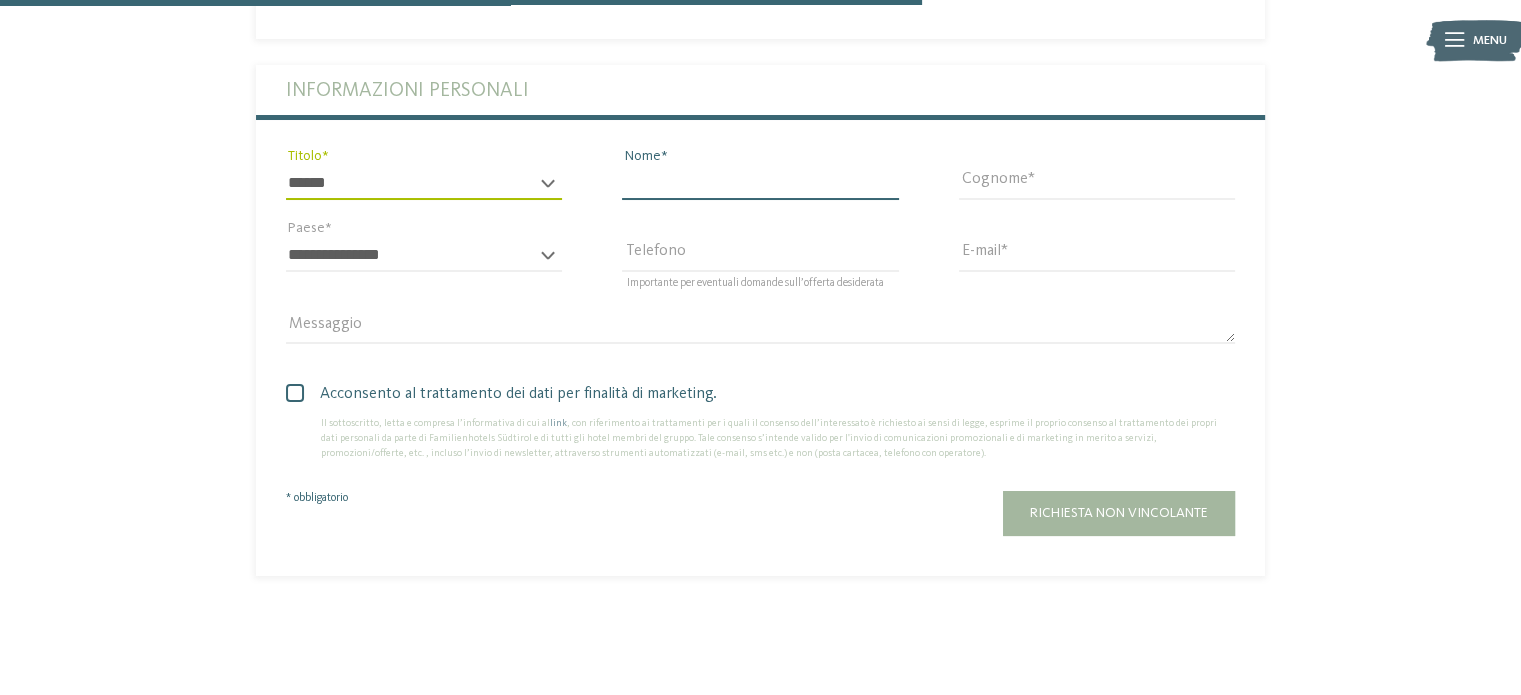 click on "Nome" at bounding box center (760, 183) 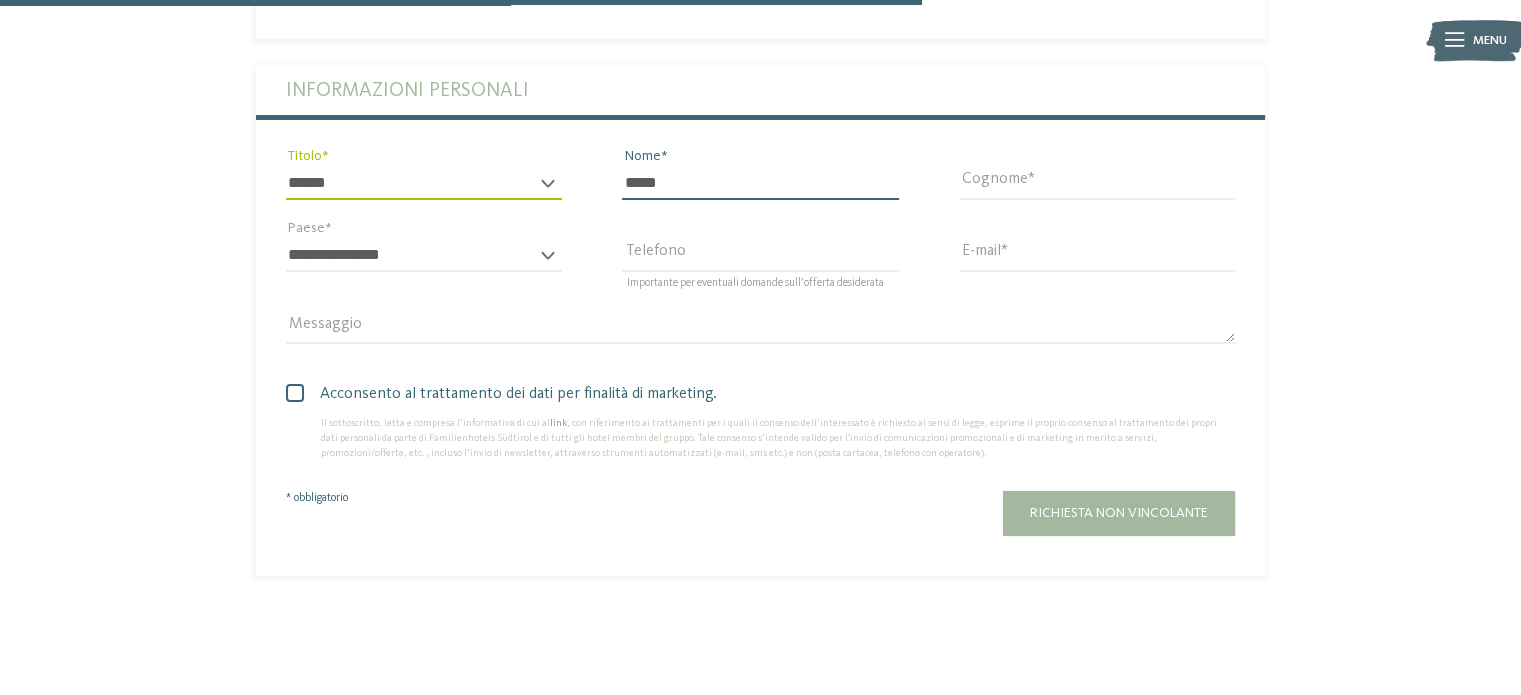 type on "*******" 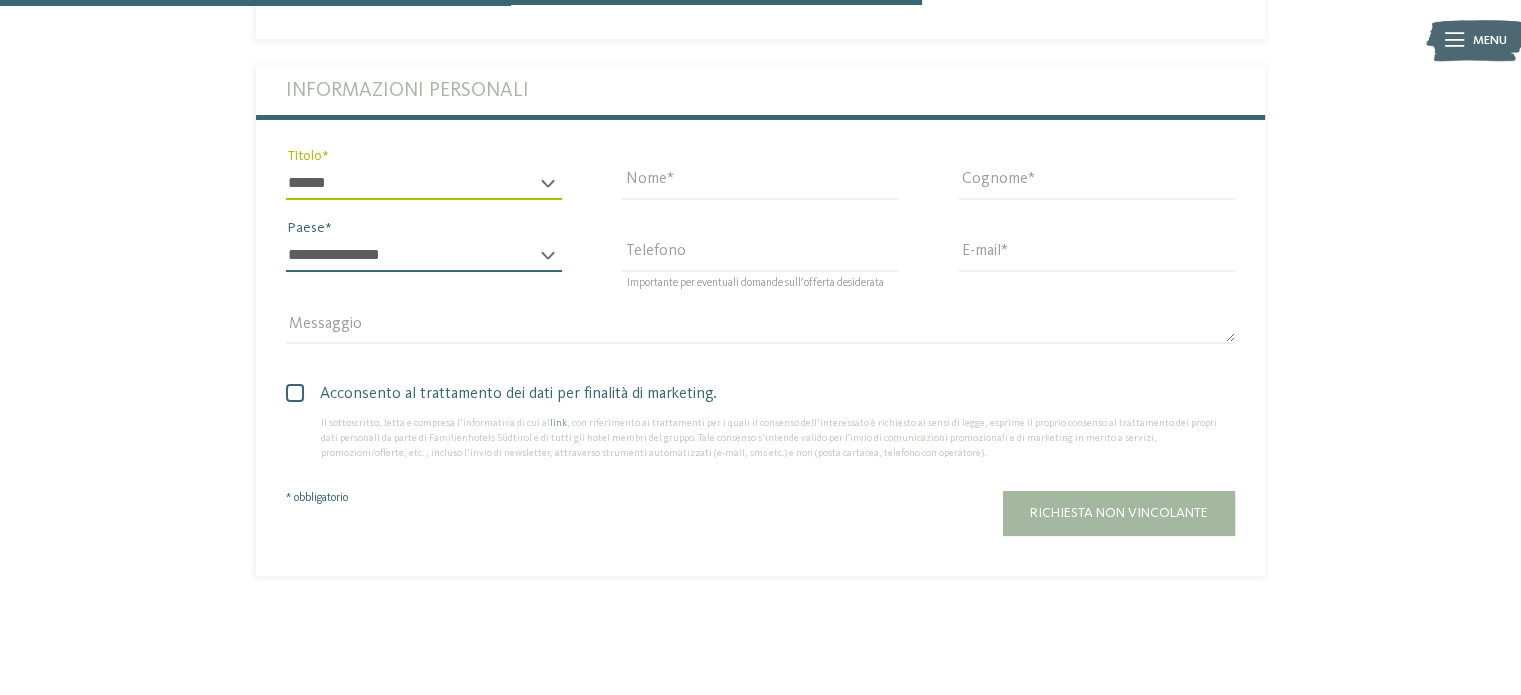 select on "**" 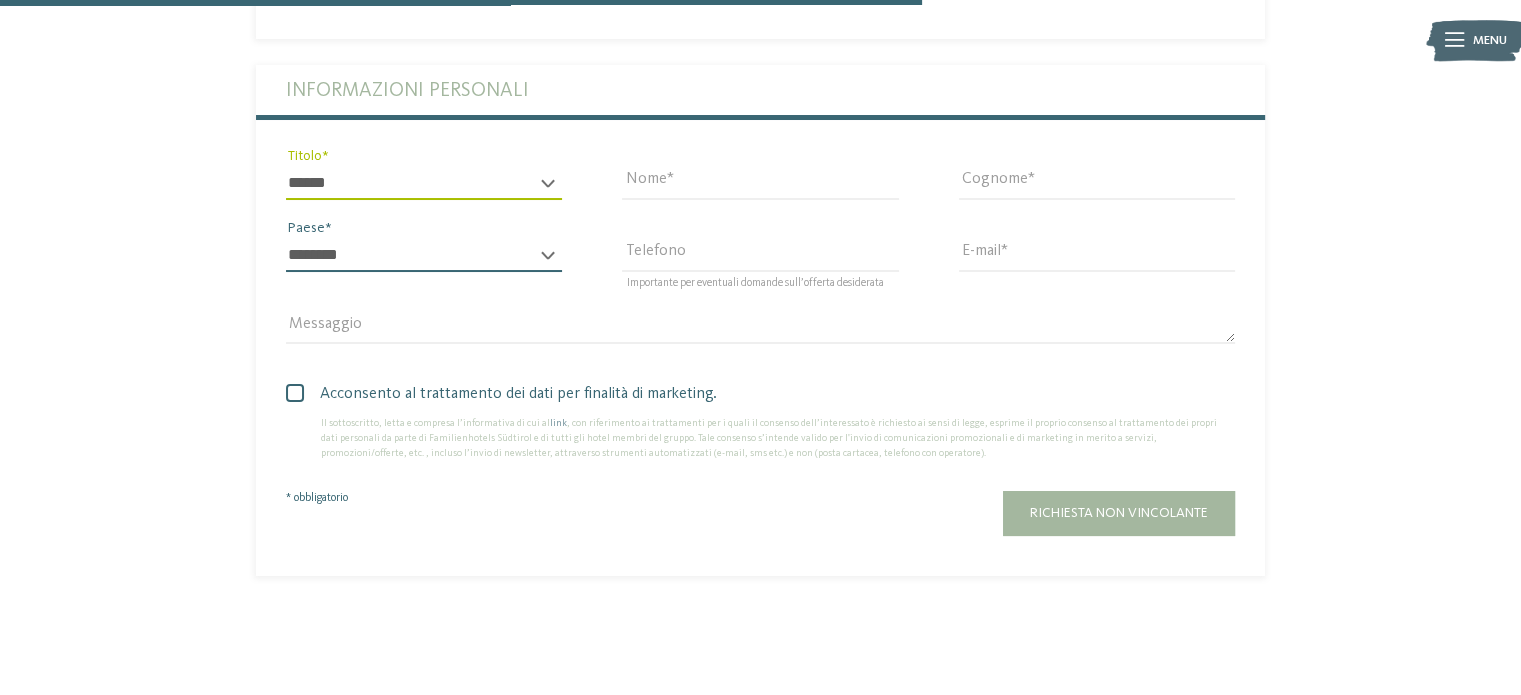 type on "**********" 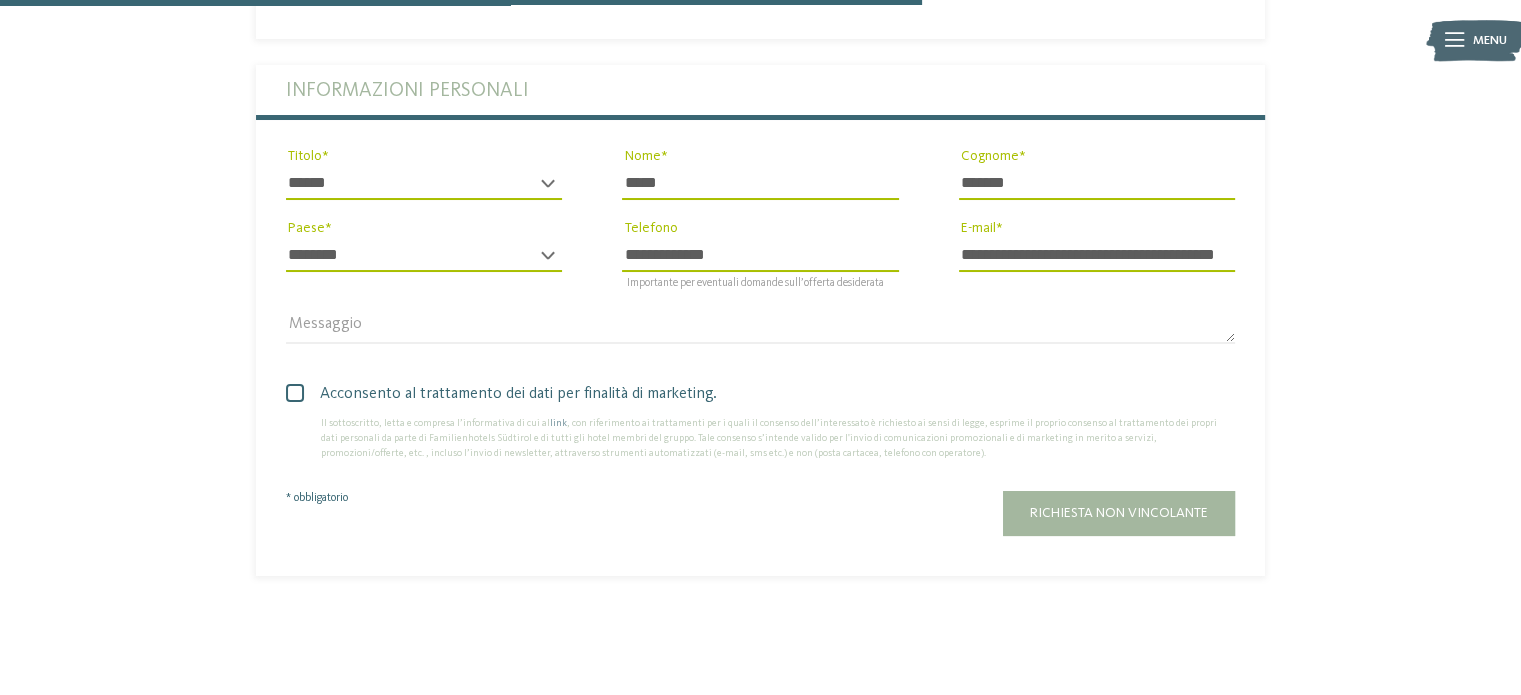 click on "**********" at bounding box center [1097, 255] 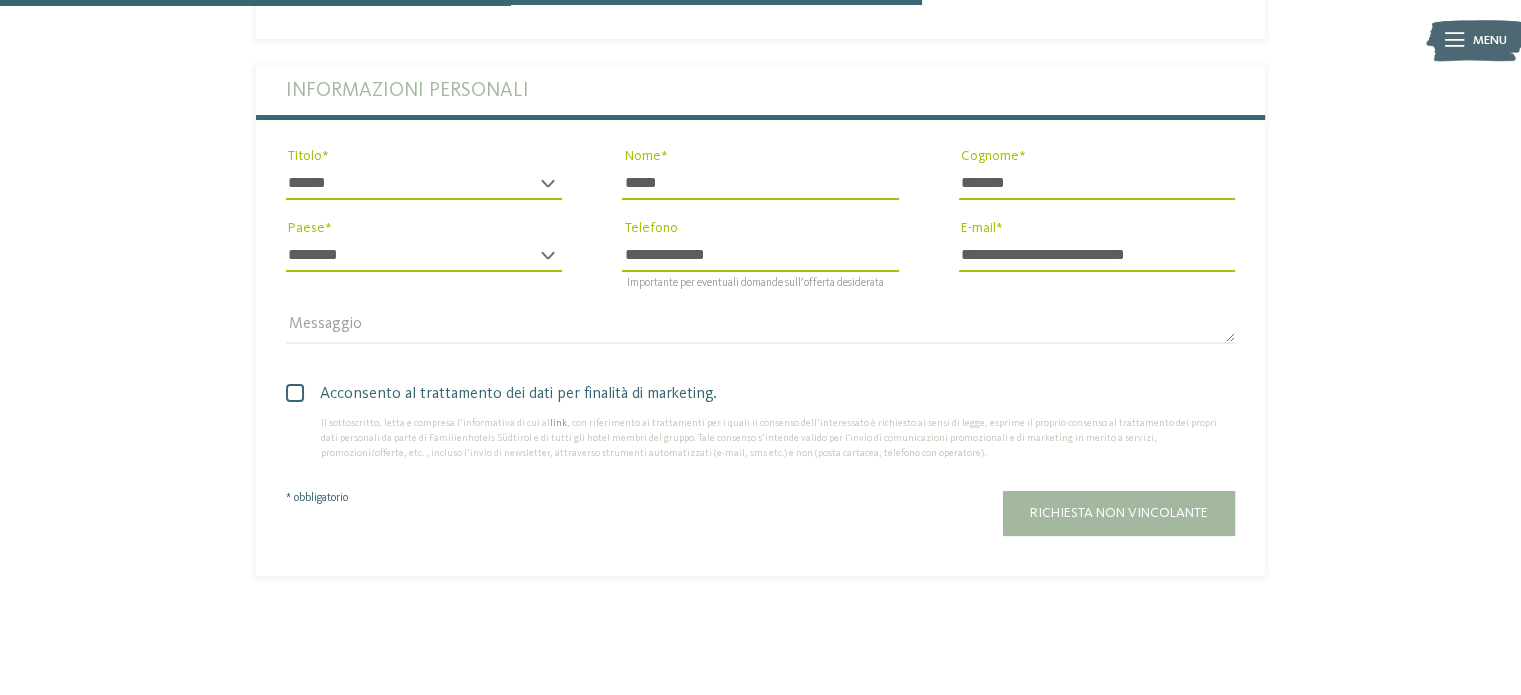 click at bounding box center (295, 393) 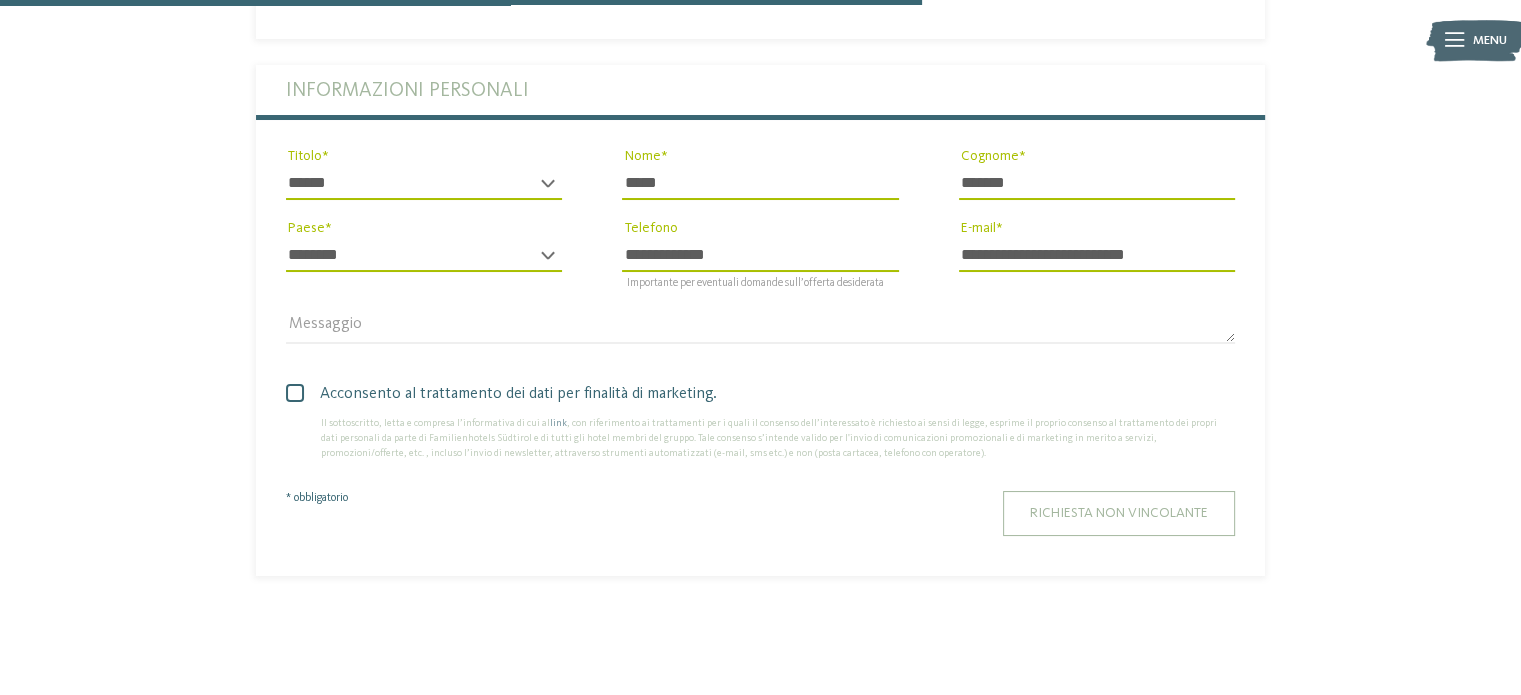 click on "Richiesta non vincolante" at bounding box center (1119, 513) 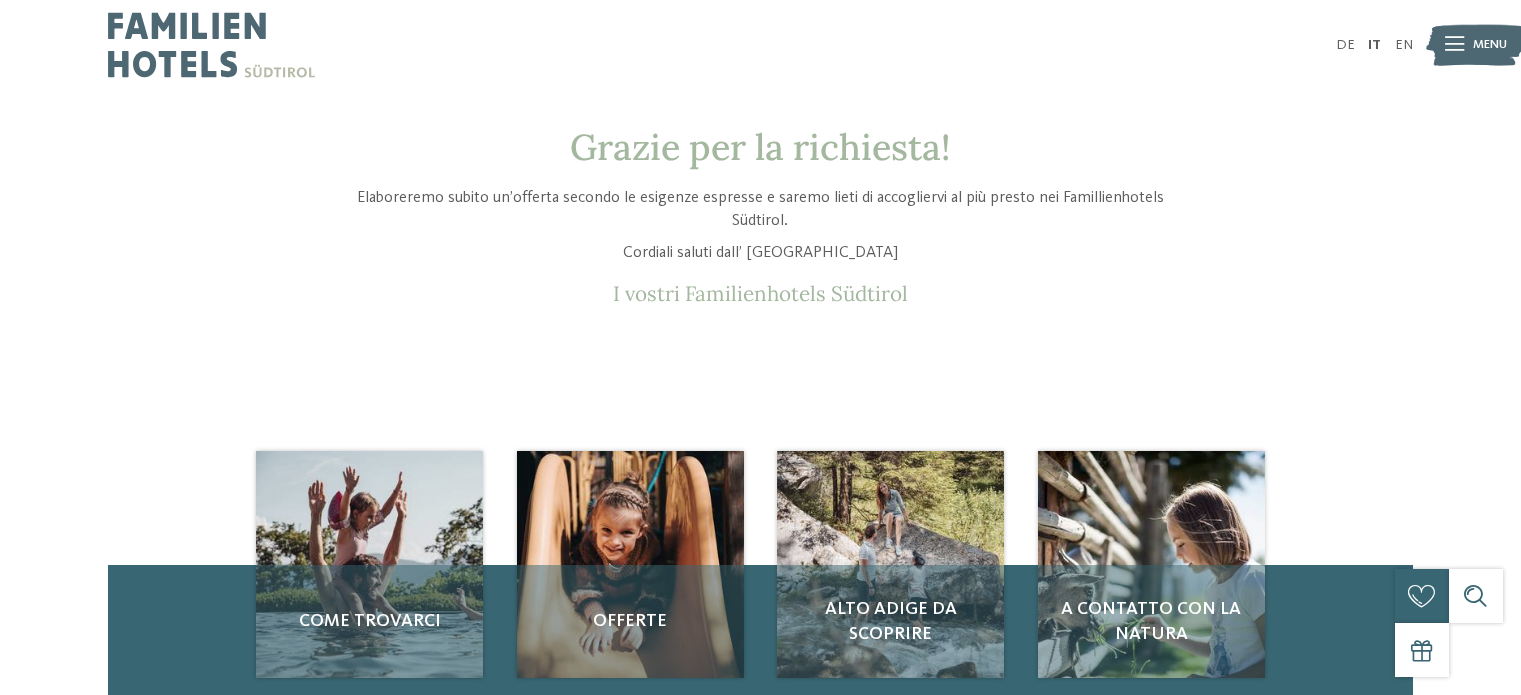 scroll, scrollTop: 0, scrollLeft: 0, axis: both 